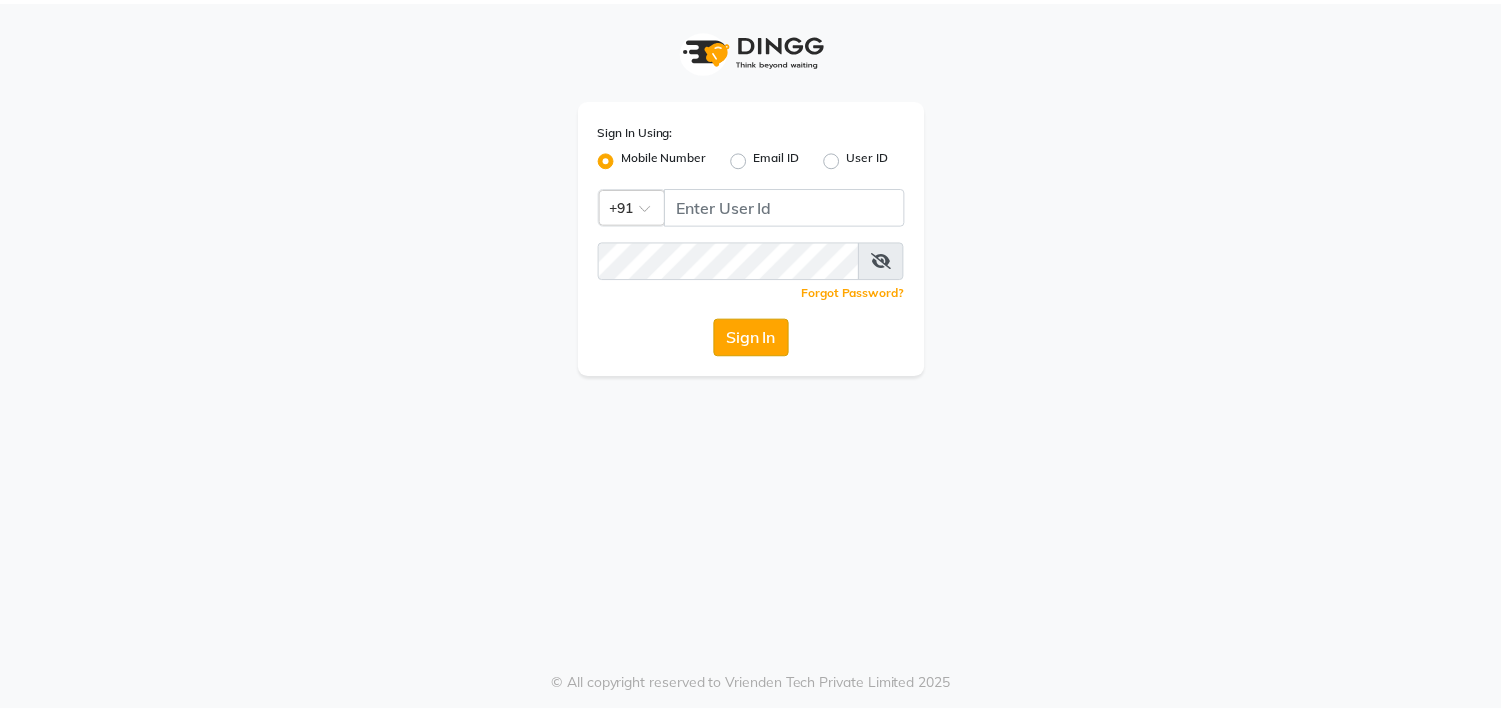 scroll, scrollTop: 0, scrollLeft: 0, axis: both 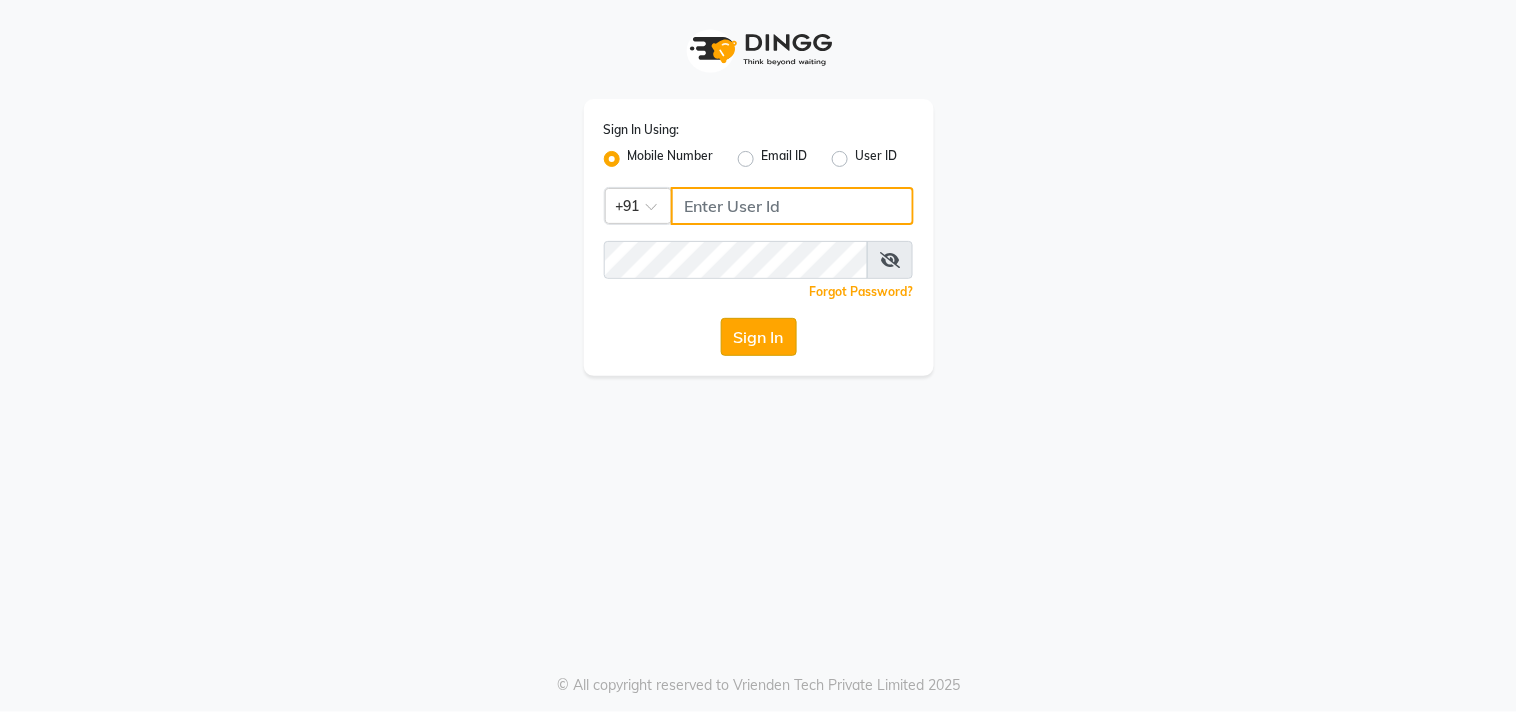 type on "8530086780" 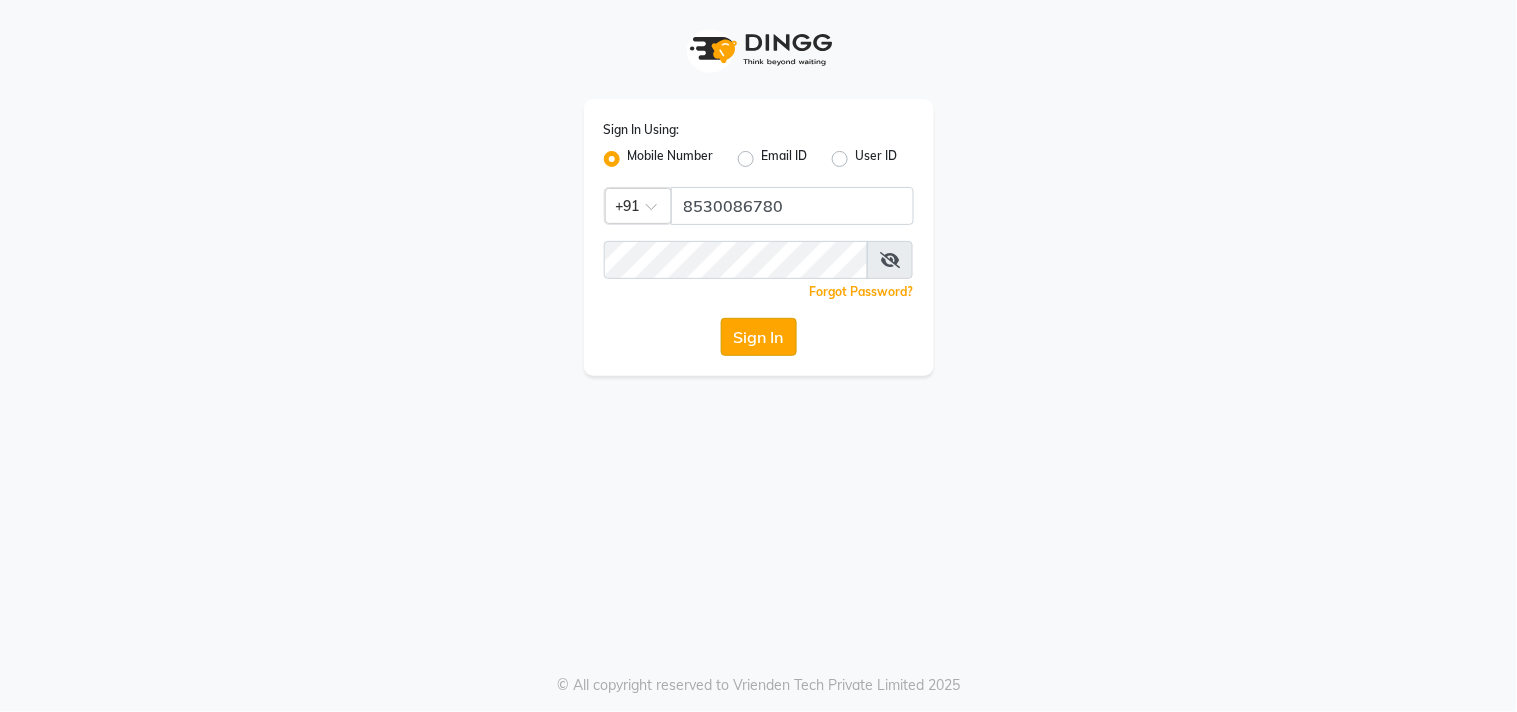 click on "Sign In" 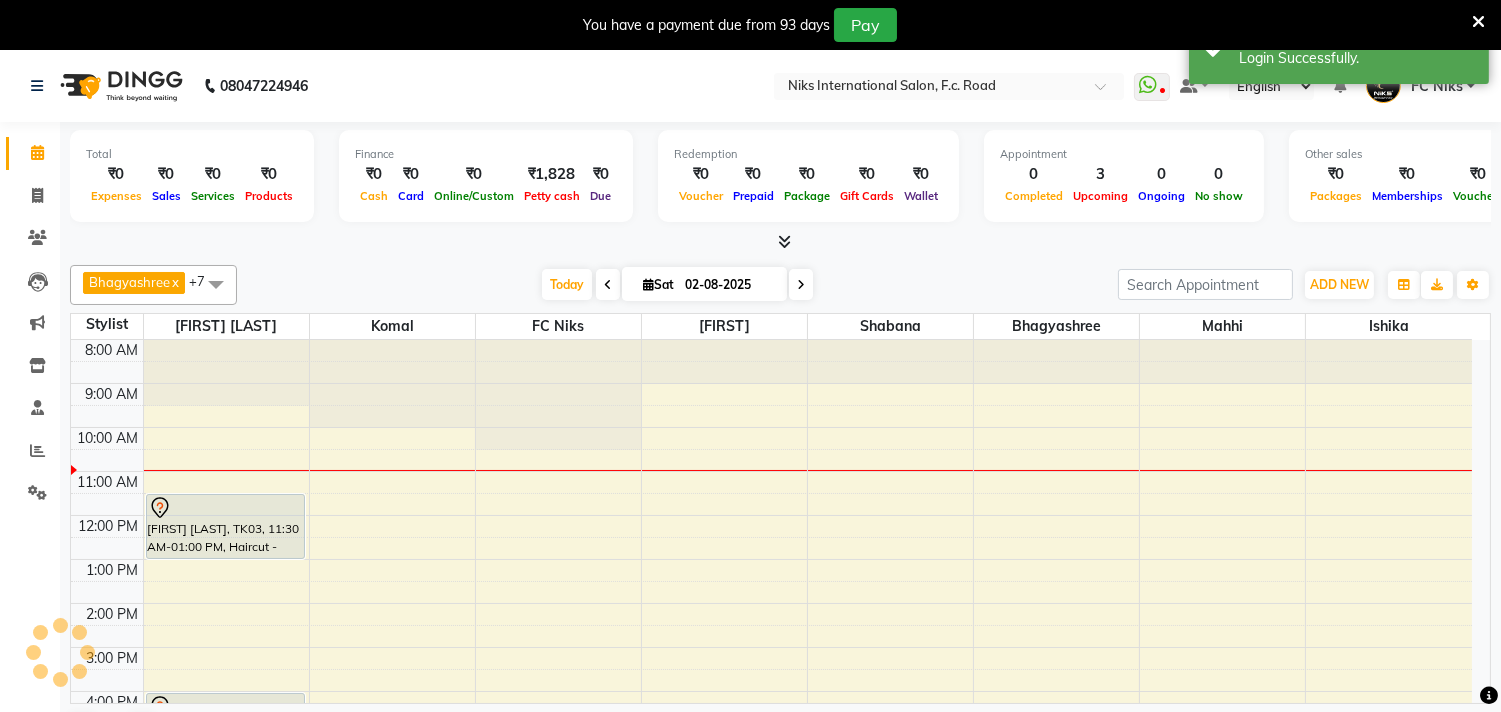 scroll, scrollTop: 0, scrollLeft: 0, axis: both 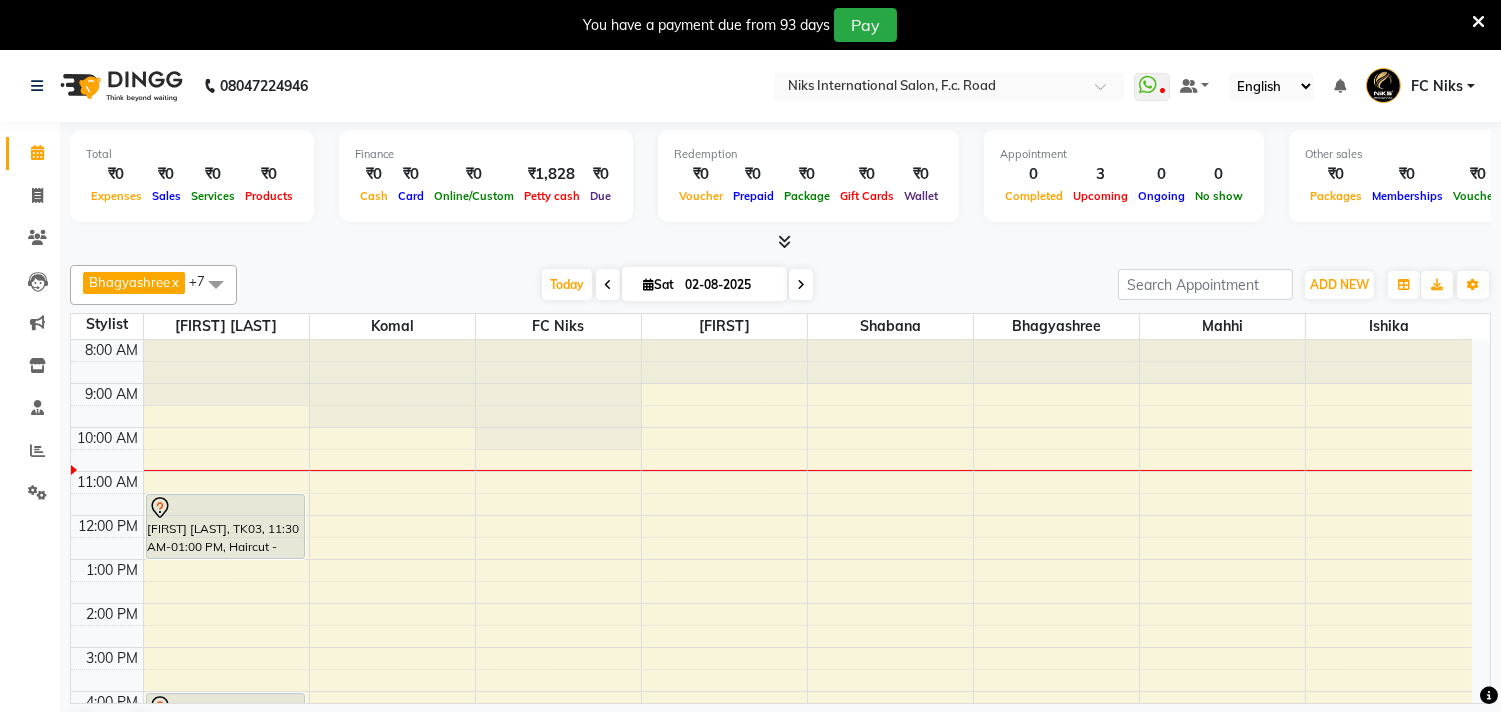 click at bounding box center (1478, 22) 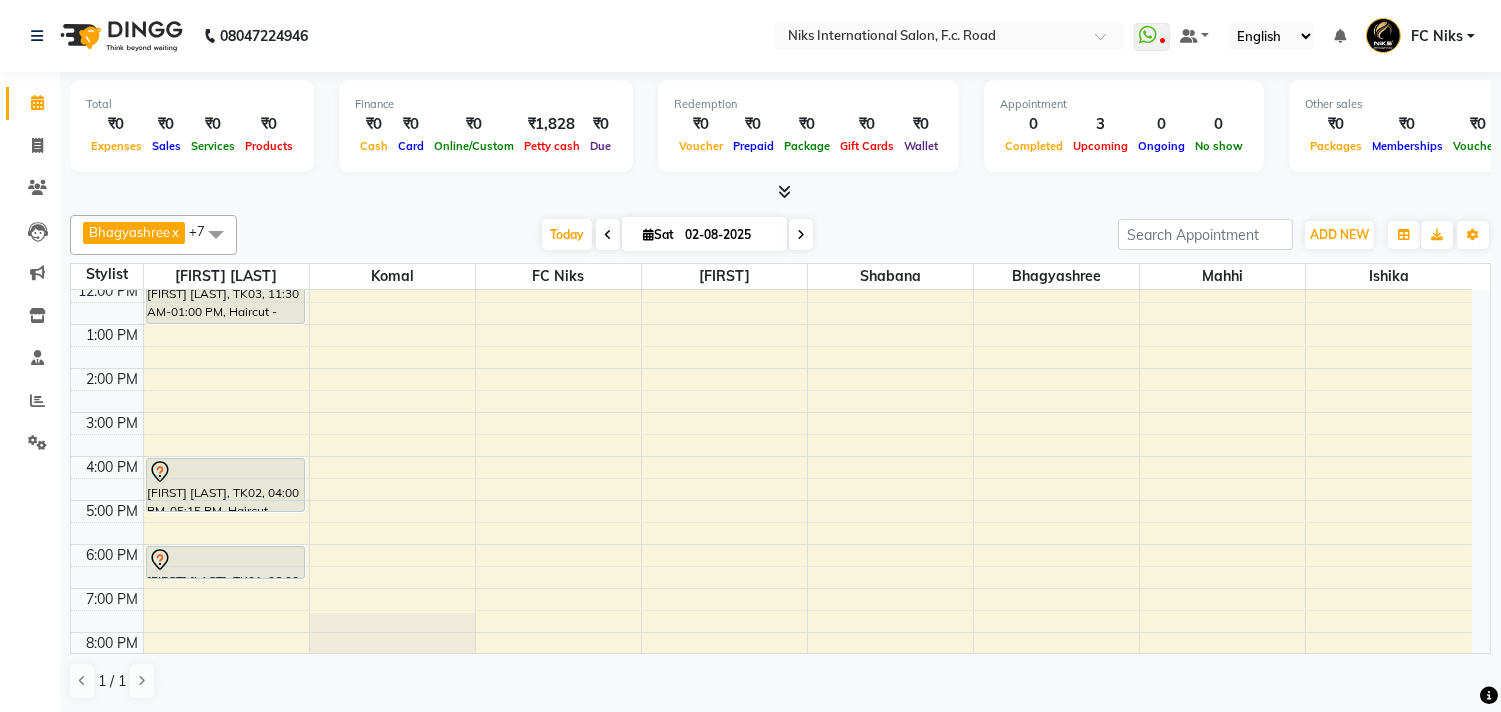 scroll, scrollTop: 111, scrollLeft: 0, axis: vertical 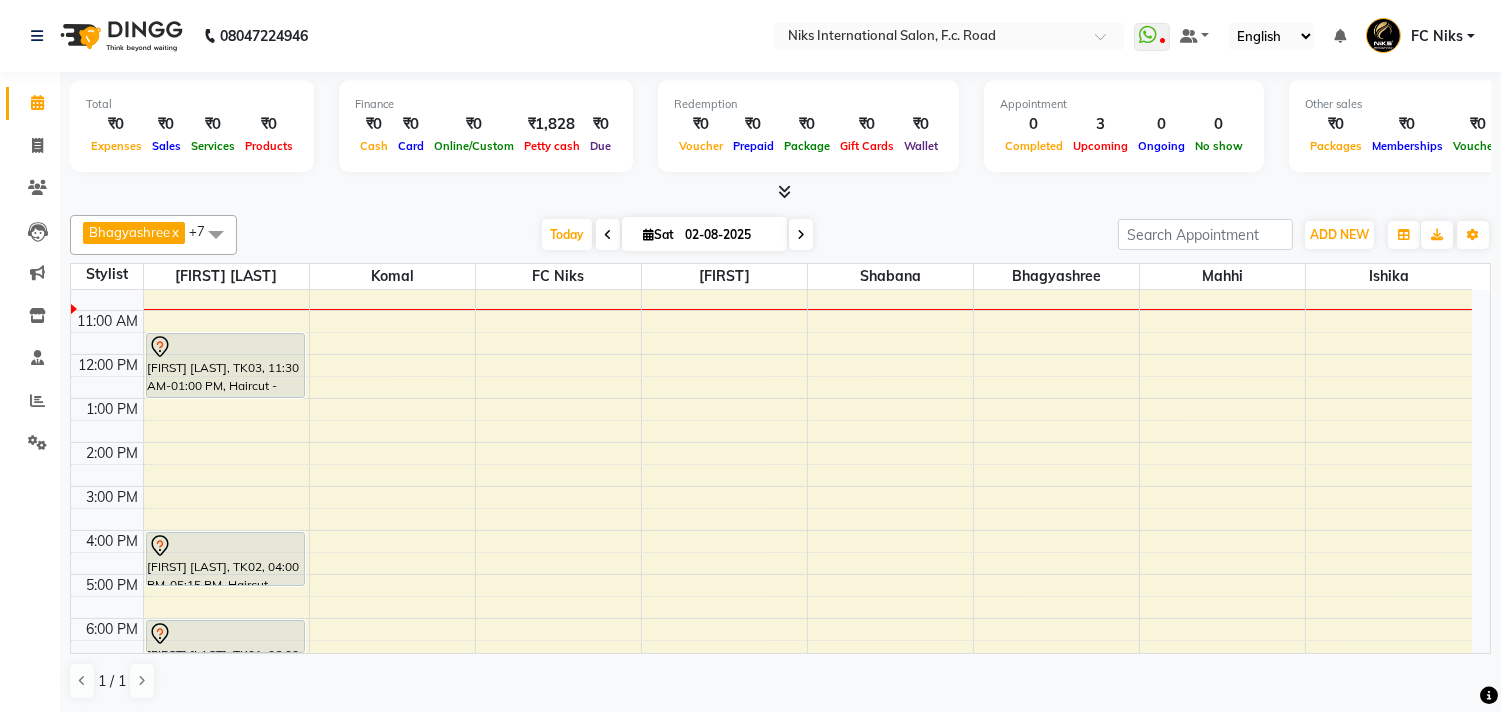 click on "8:00 AM 9:00 AM 10:00 AM 11:00 AM 12:00 PM 1:00 PM 2:00 PM 3:00 PM 4:00 PM 5:00 PM 6:00 PM 7:00 PM 8:00 PM 9:00 PM 10:00 PM             Yogeshwari Bachhav, TK03, 11:30 AM-01:00 PM, Haircut - Creative Haircut (Wash & Blowdry Complimentary) (Female)             Rupali Botre, TK02, 04:00 PM-05:15 PM, Haircut - Female Haircut (Wash & Blowdry Complimentary) (Female),Haircut - Creative Haircut (Wash & Blowdry Complimentary) (Female)             Sayali Joshi, TK01, 06:00 PM-06:45 PM, Haircut - Creative Haircut (Wash & Blowdry Complimentary) (Female)" at bounding box center (771, 508) 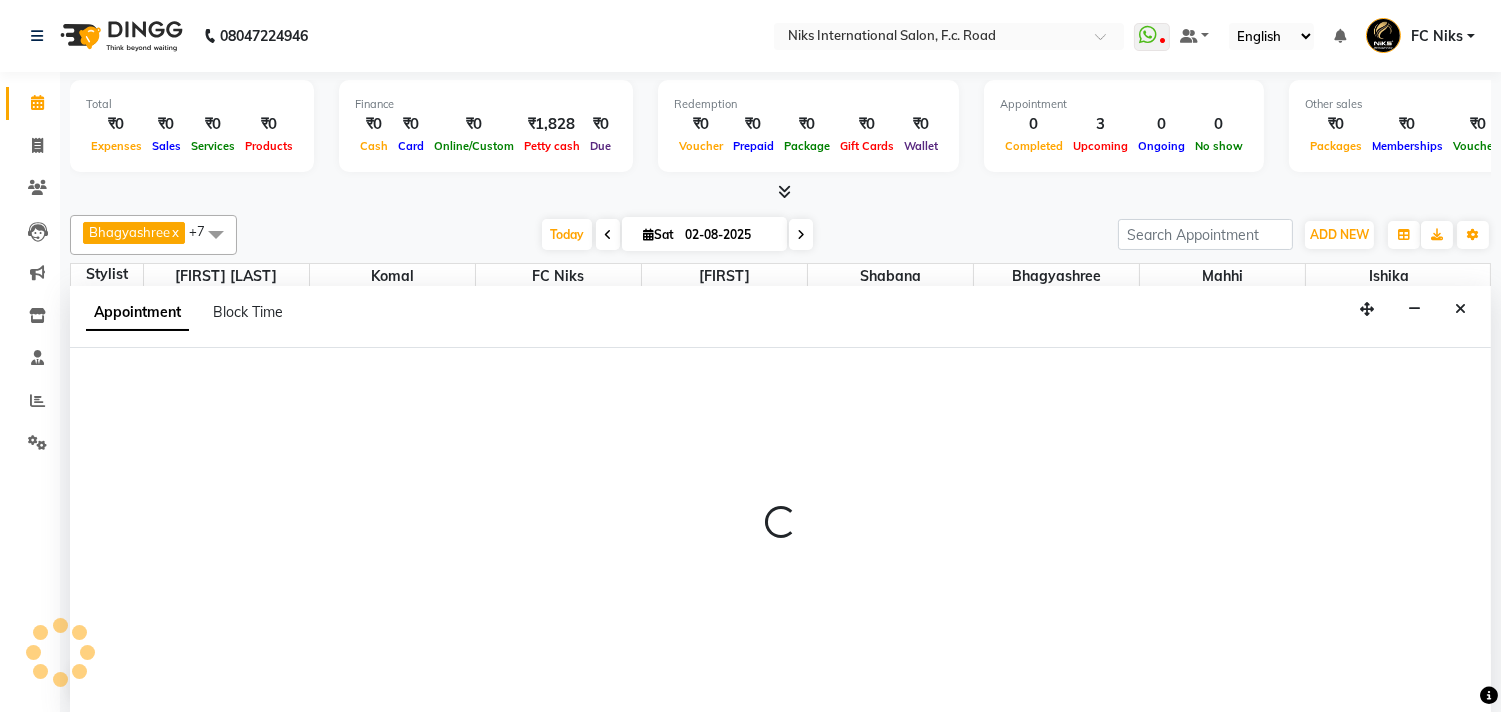 scroll, scrollTop: 1, scrollLeft: 0, axis: vertical 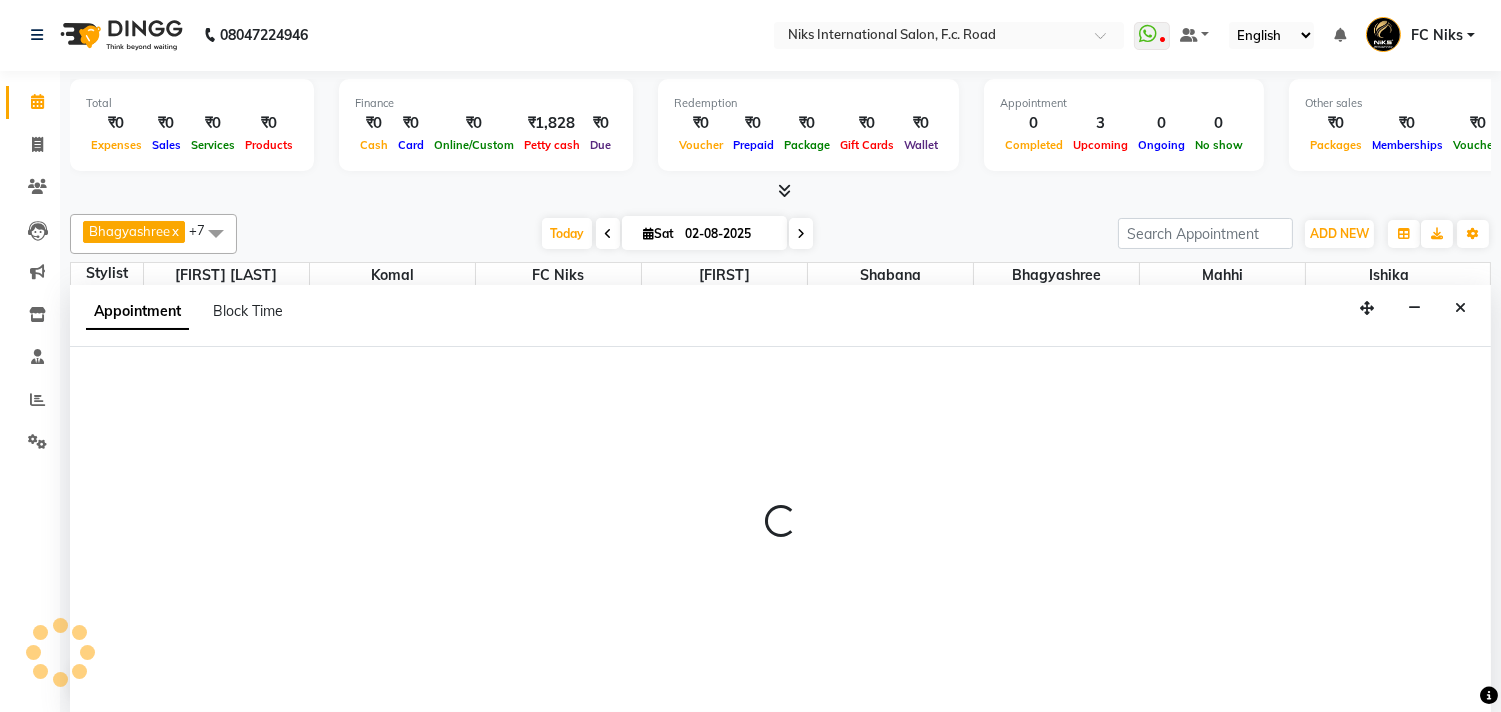 select on "159" 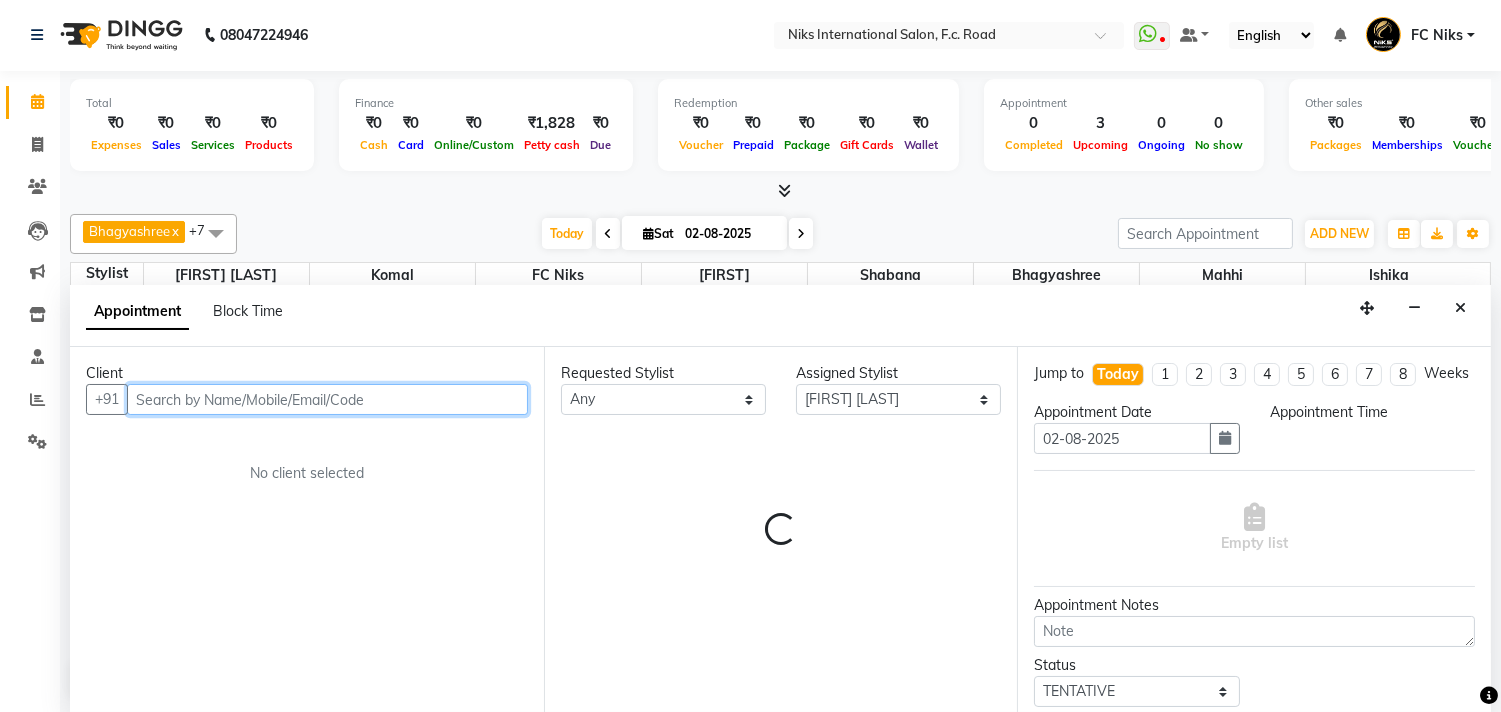 select on "780" 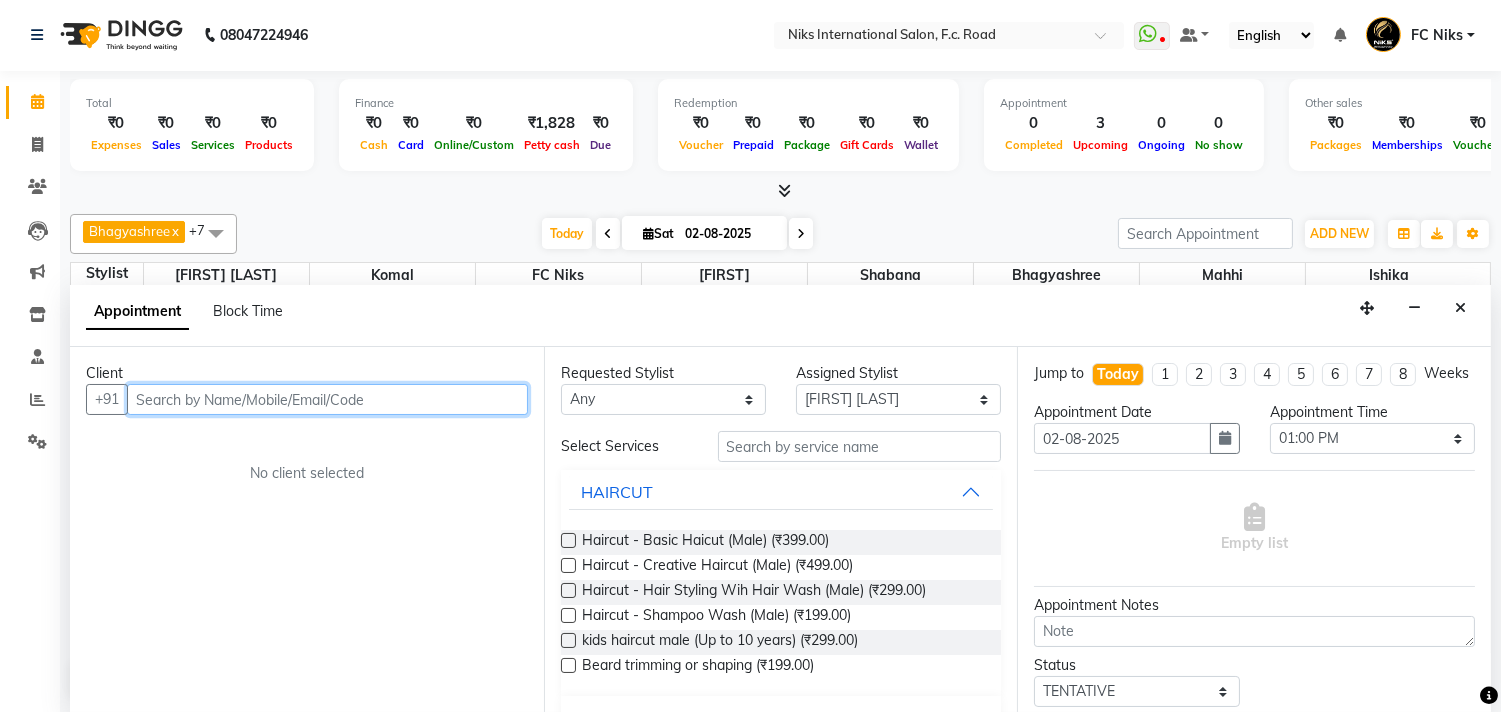 click at bounding box center (327, 399) 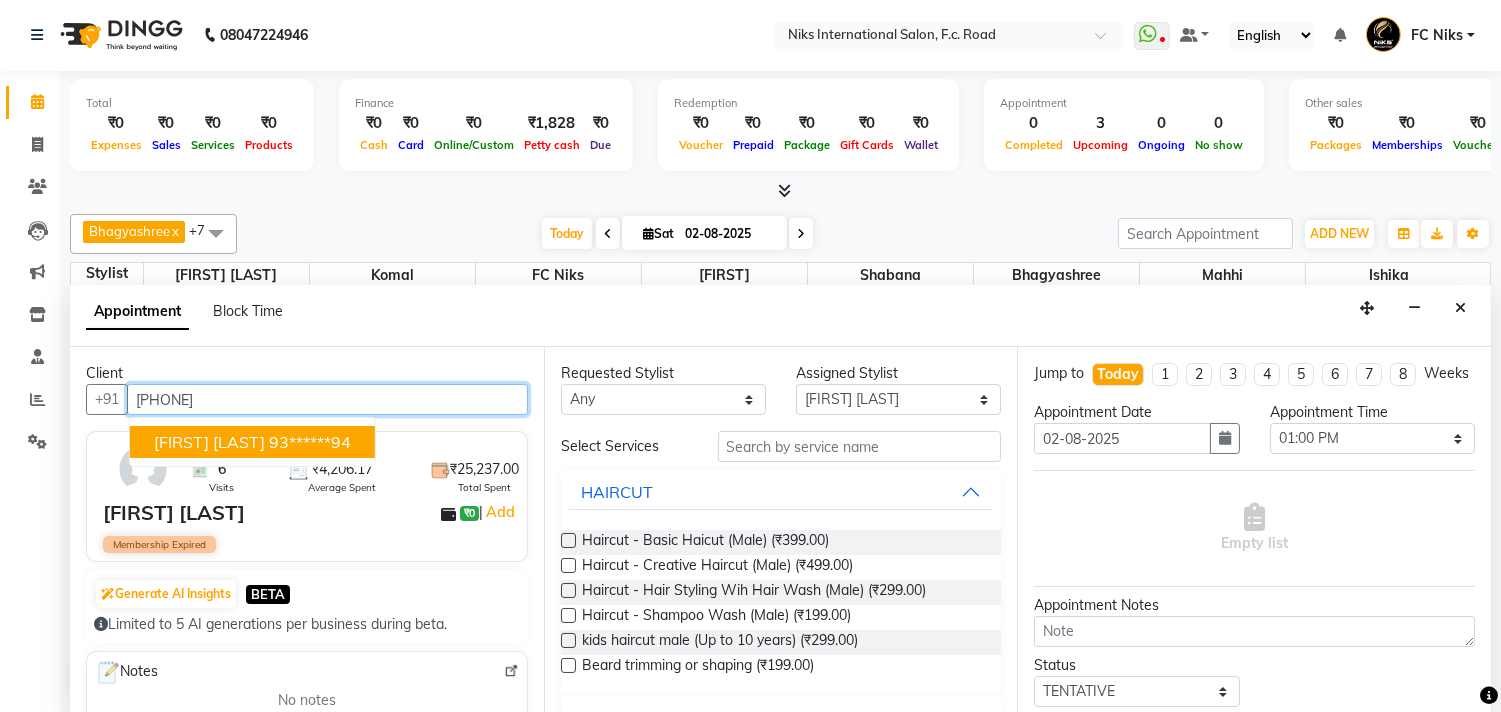 click on "Pradnya Bhatt" at bounding box center (209, 442) 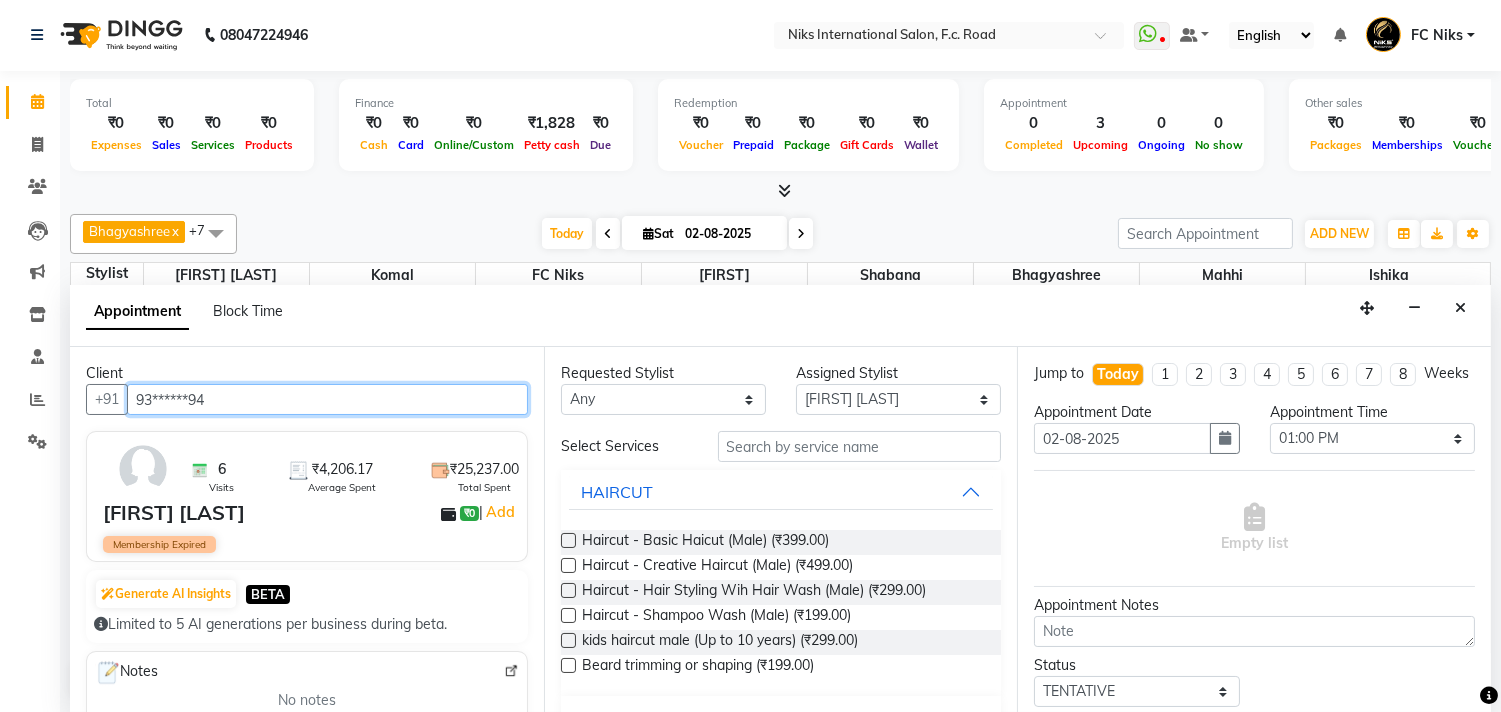 type on "93******94" 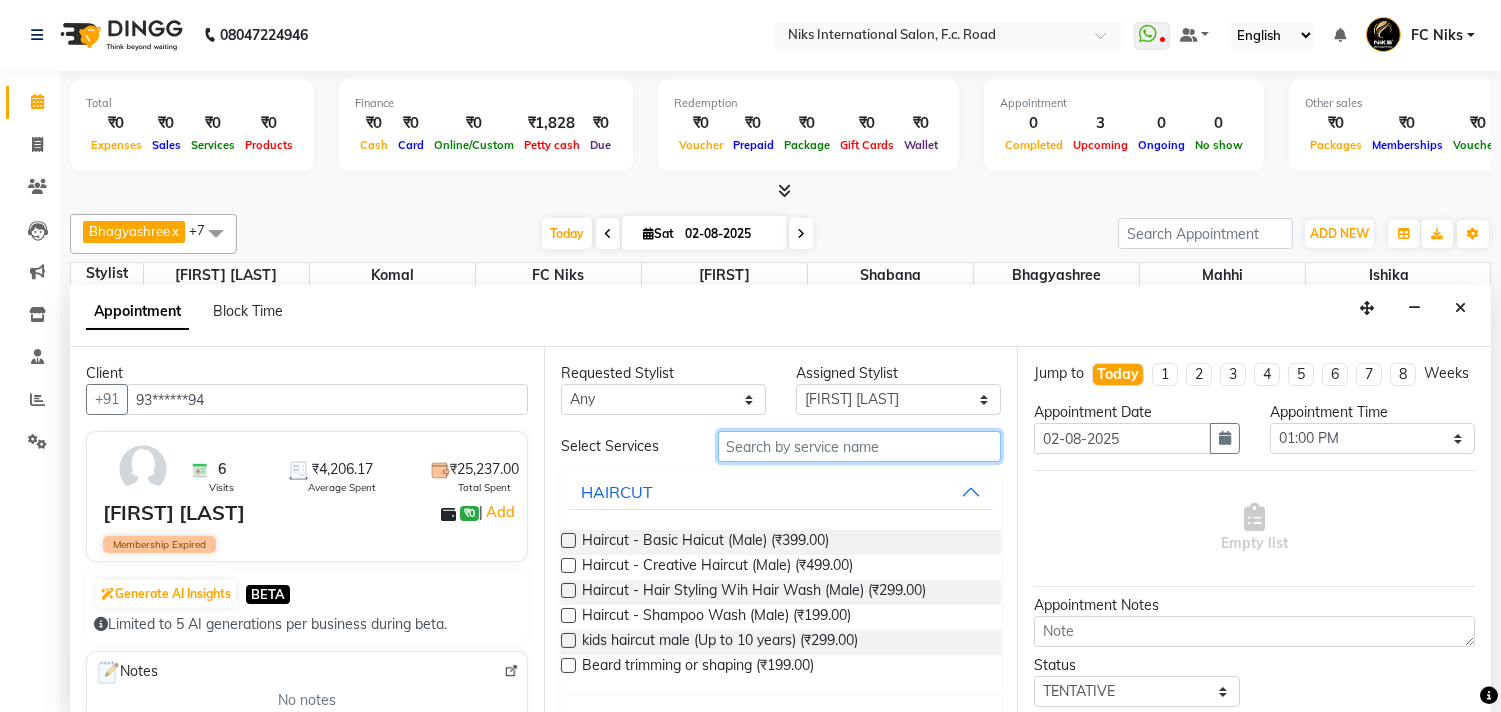 click at bounding box center [860, 446] 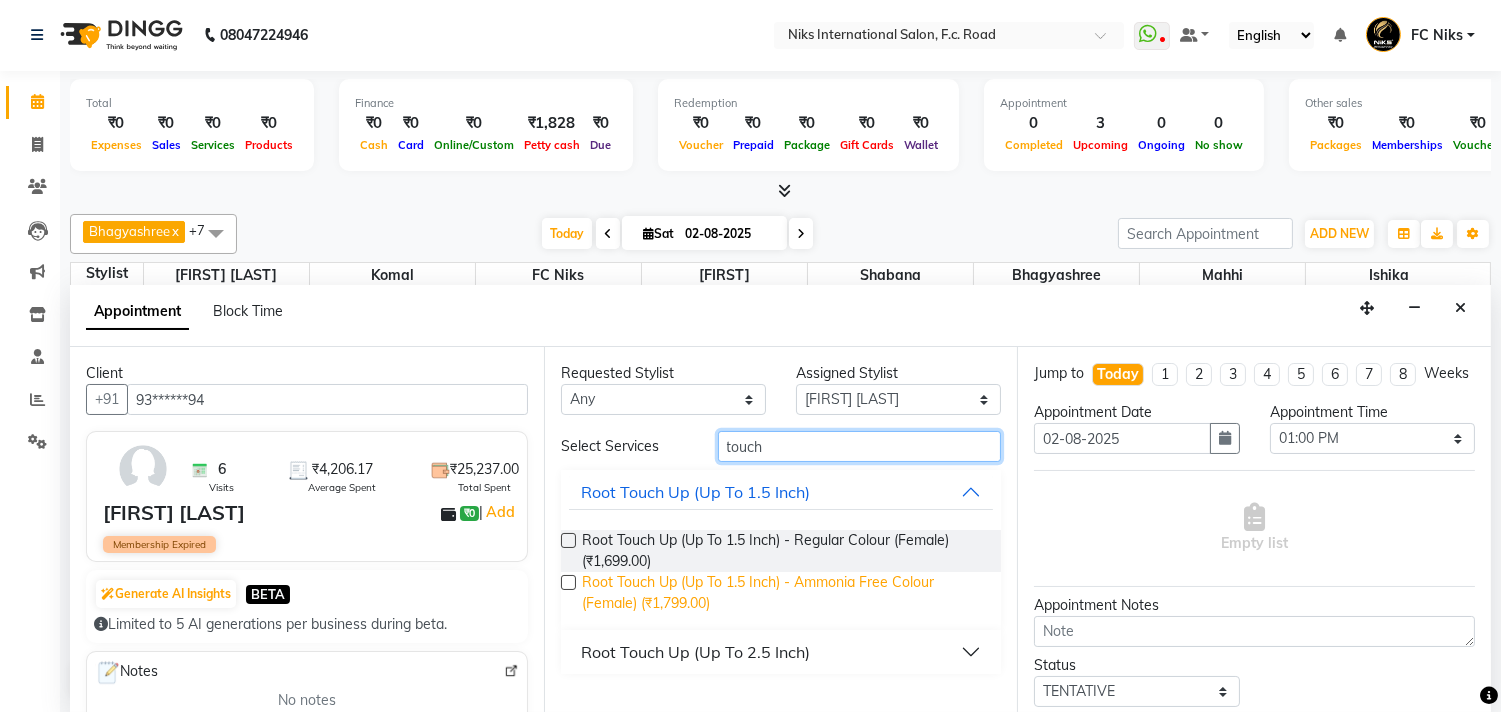 type on "touch" 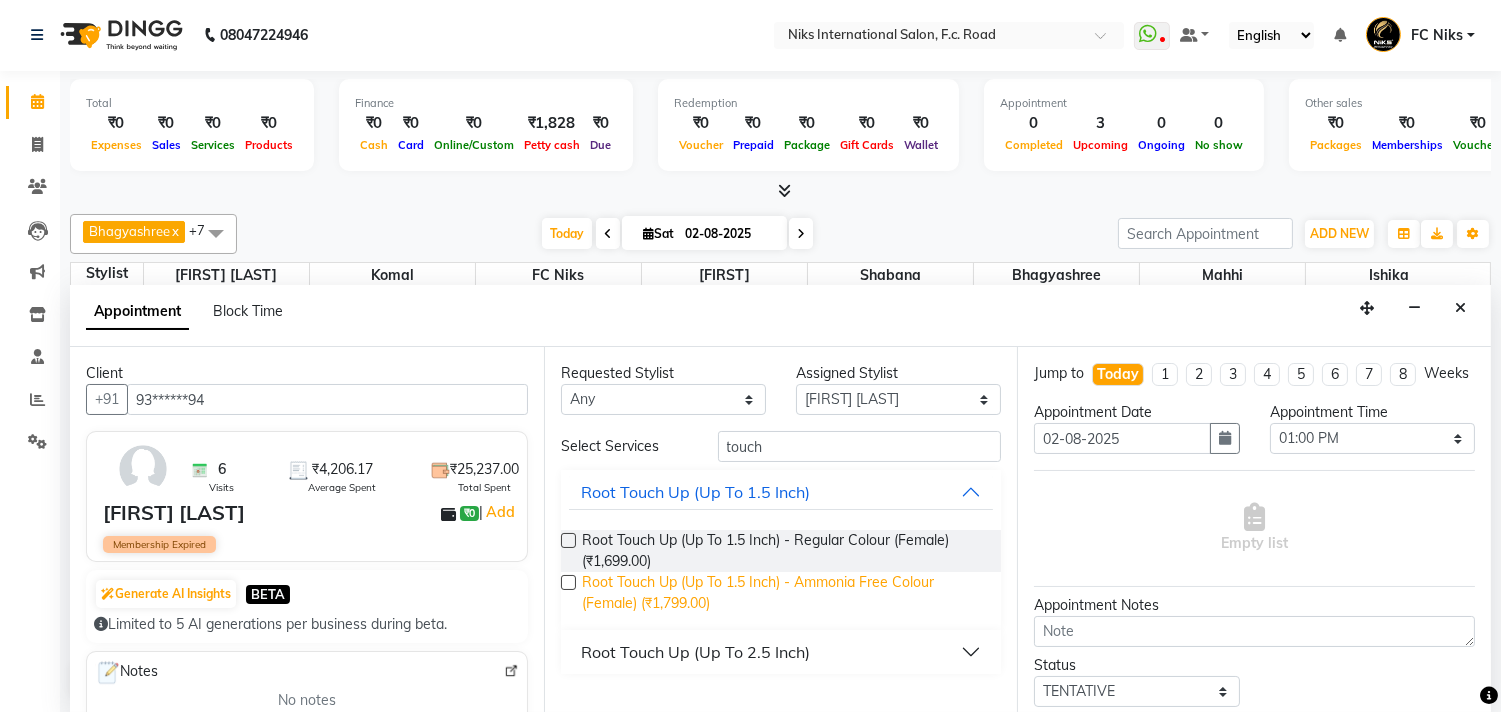 click on "Root Touch Up (Up To 1.5 Inch)  - Ammonia Free Colour  (Female) (₹1,799.00)" at bounding box center (784, 593) 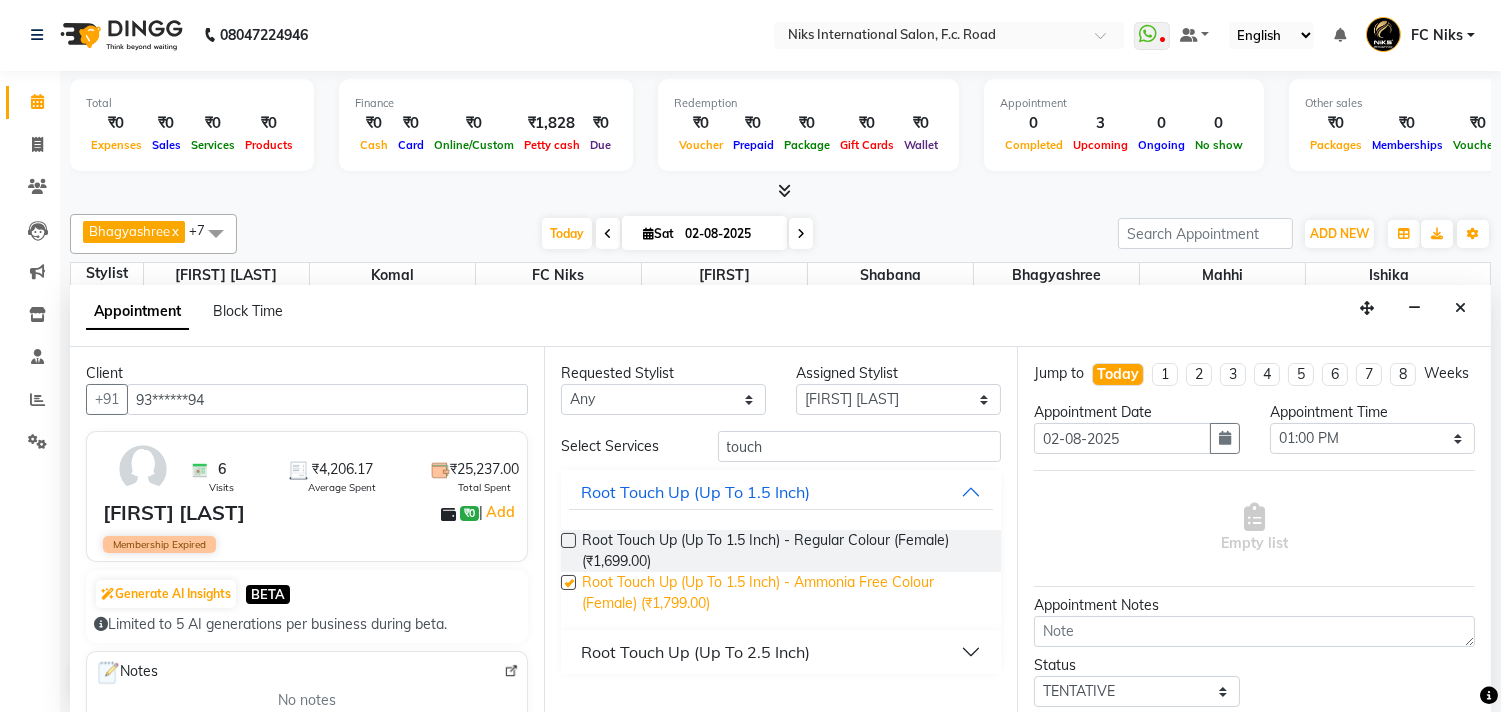 checkbox on "false" 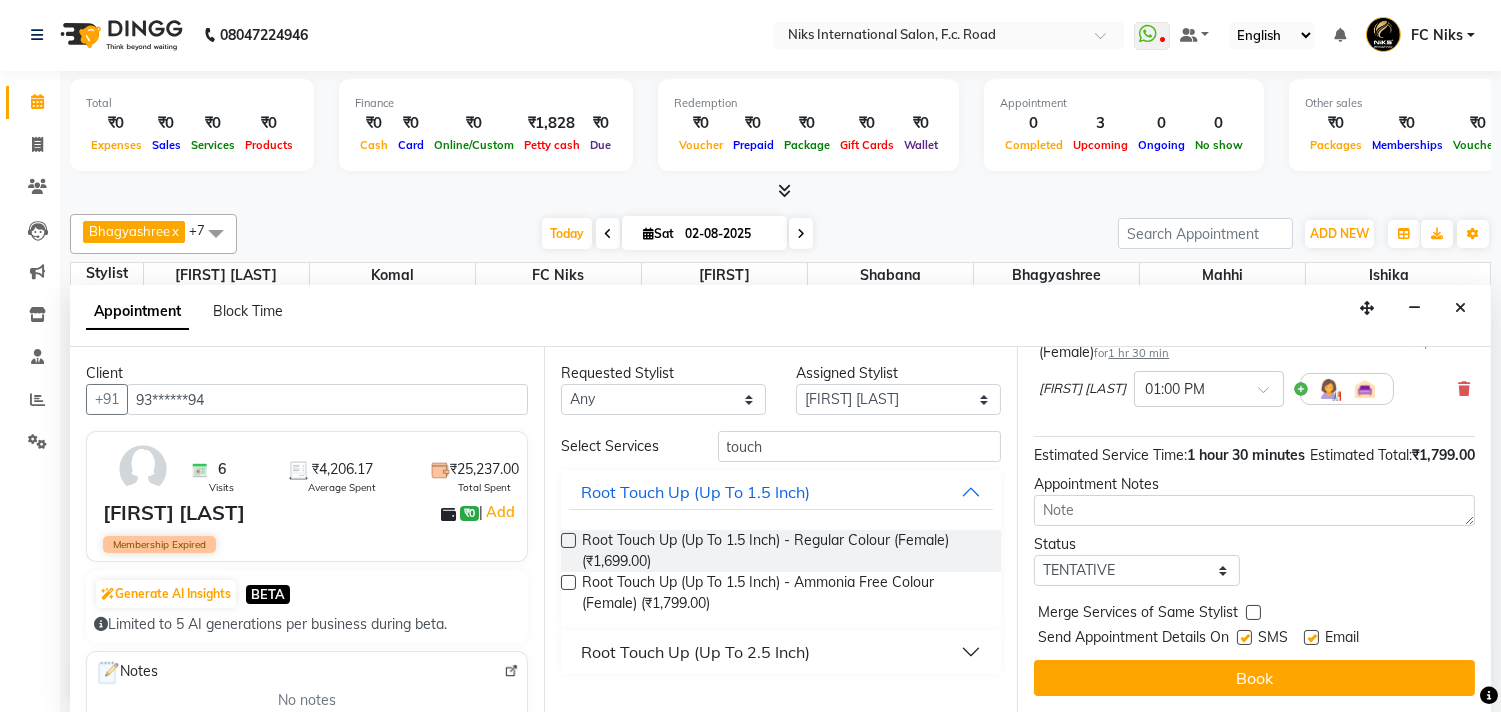 scroll, scrollTop: 202, scrollLeft: 0, axis: vertical 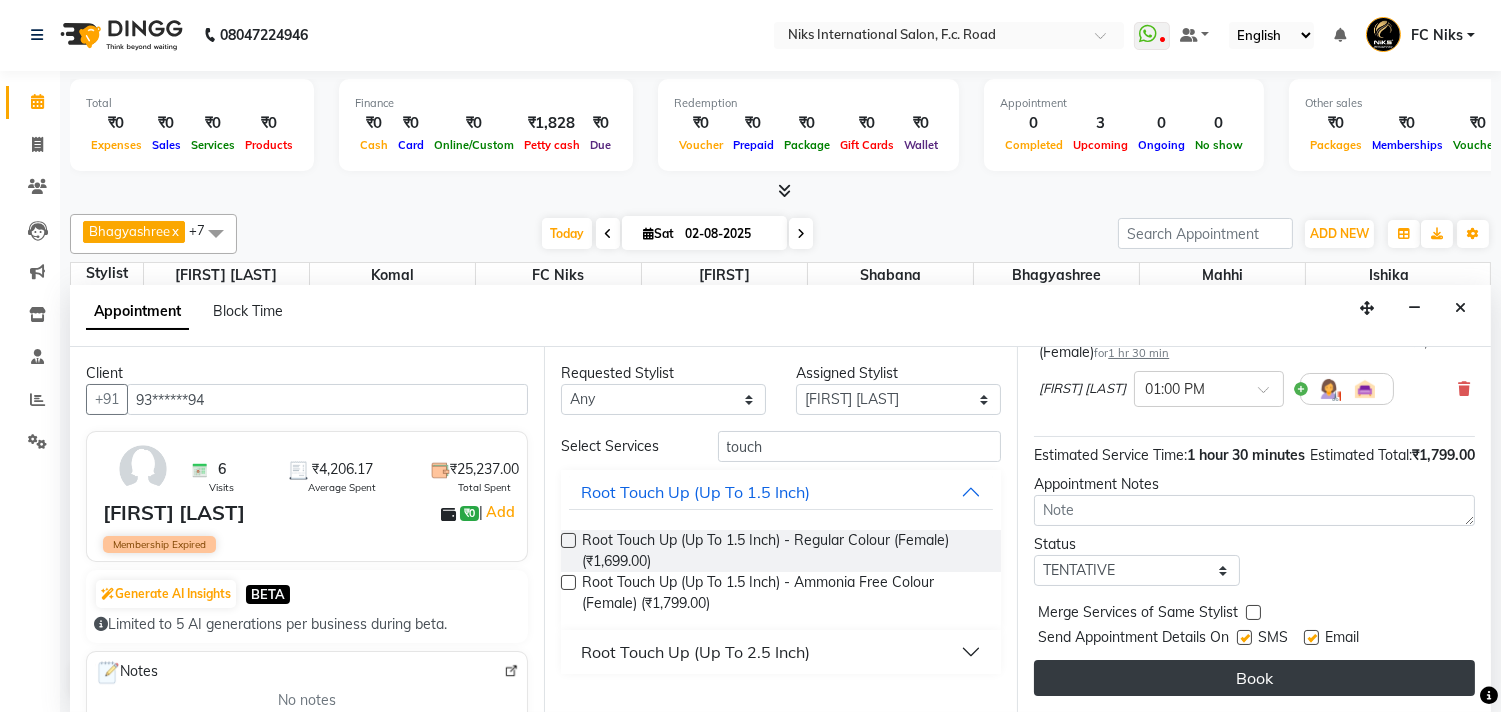 click on "Book" at bounding box center (1254, 678) 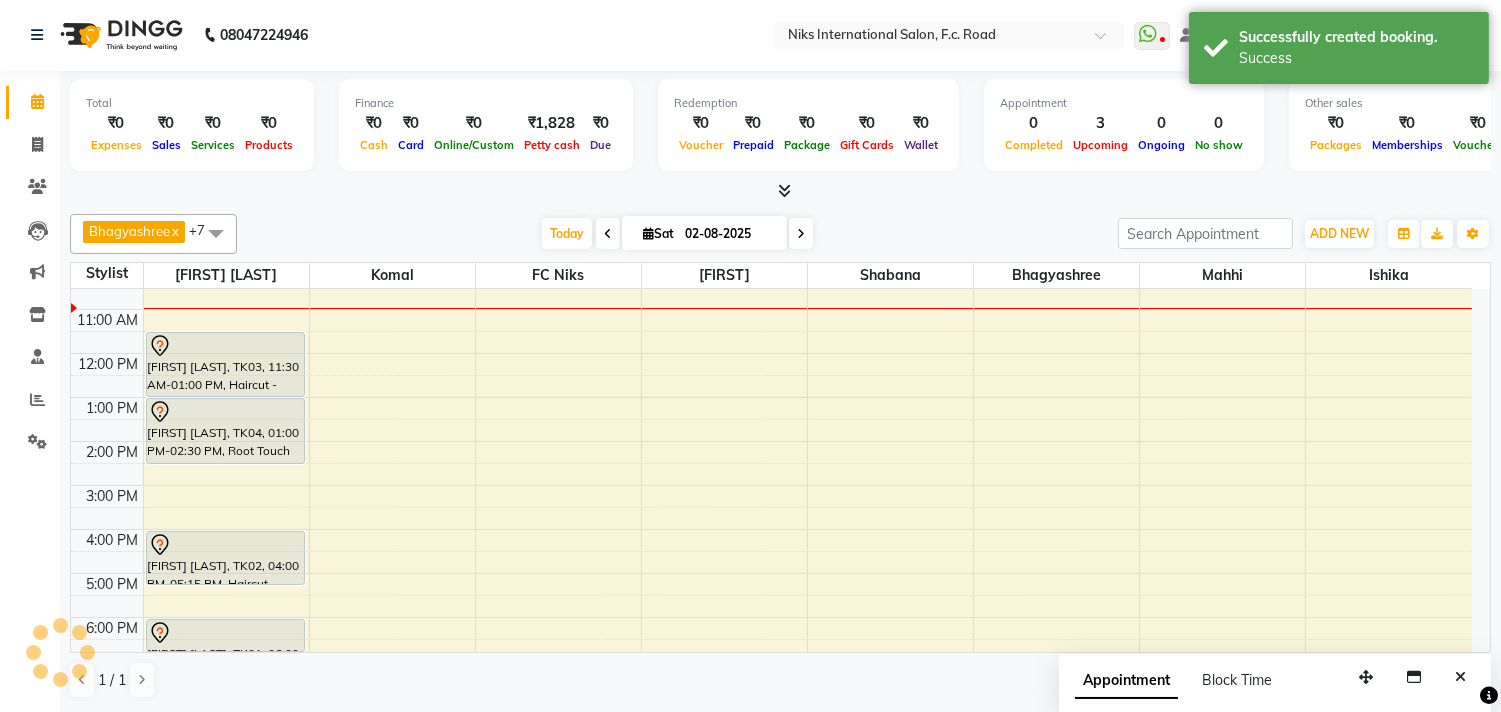 scroll, scrollTop: 0, scrollLeft: 0, axis: both 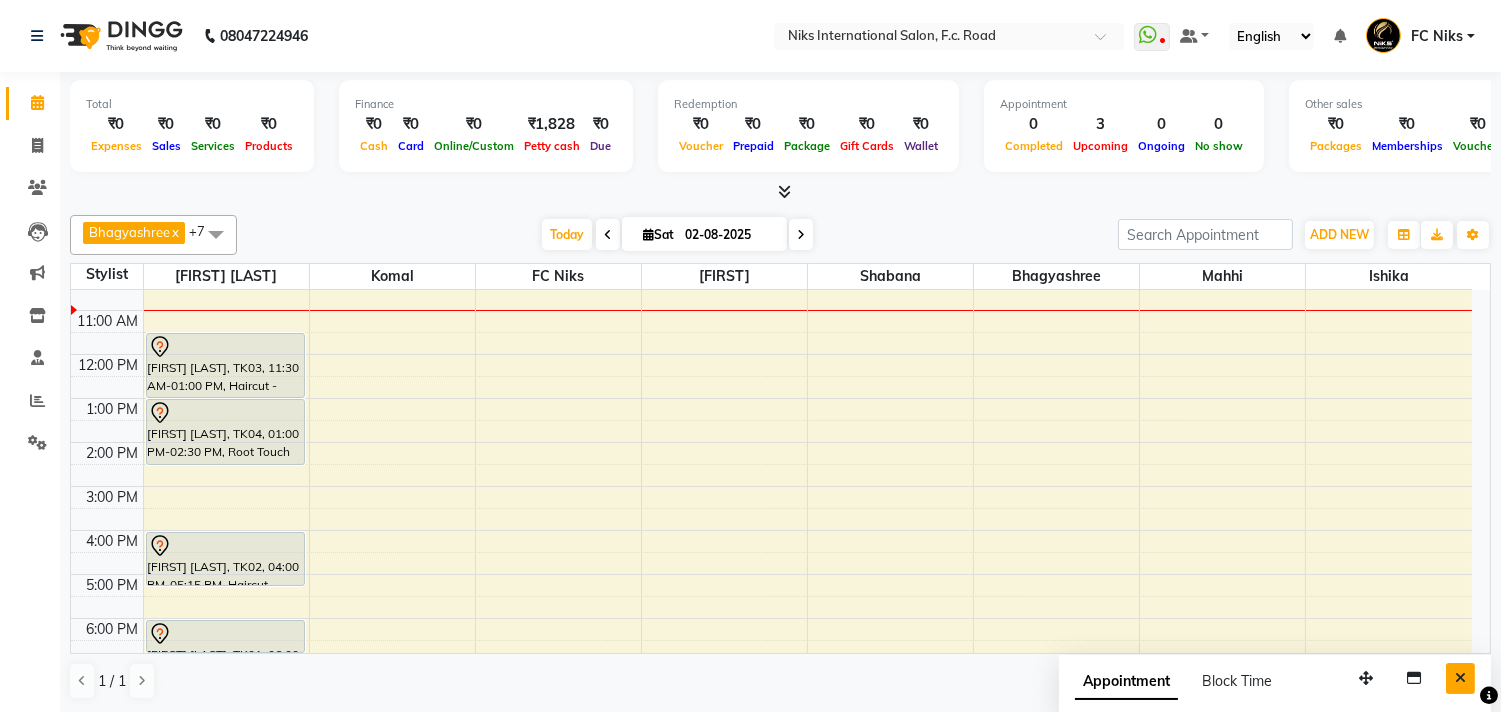 click at bounding box center [1460, 678] 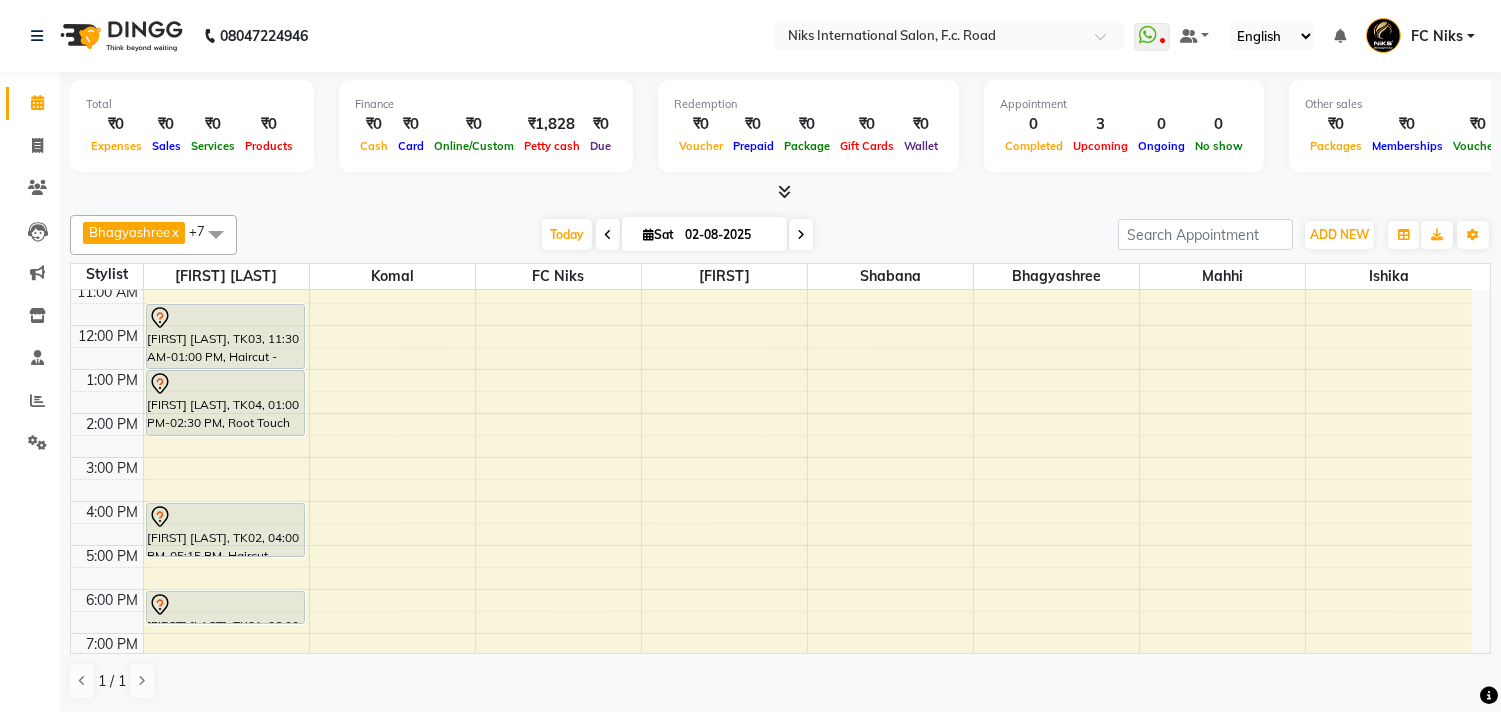 scroll, scrollTop: 147, scrollLeft: 0, axis: vertical 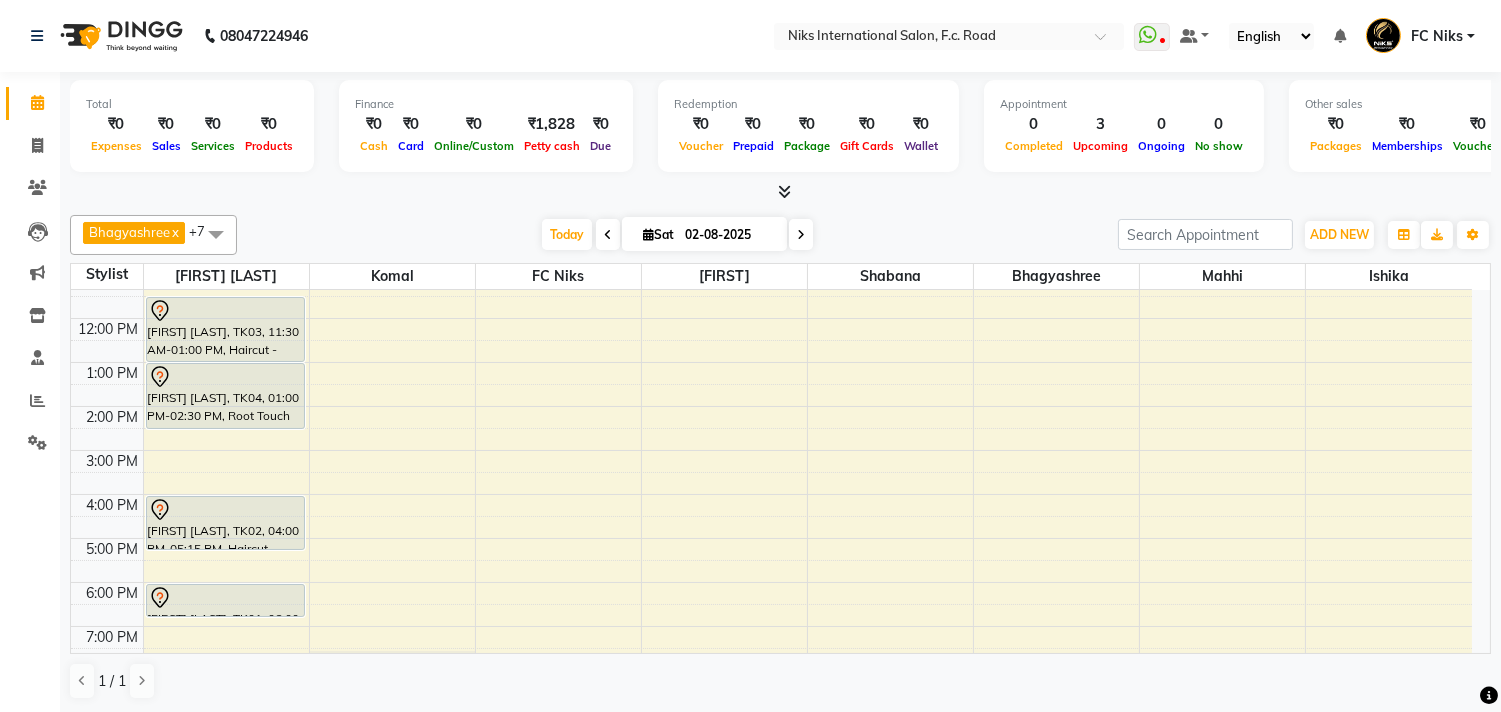 click on "8:00 AM 9:00 AM 10:00 AM 11:00 AM 12:00 PM 1:00 PM 2:00 PM 3:00 PM 4:00 PM 5:00 PM 6:00 PM 7:00 PM 8:00 PM 9:00 PM 10:00 PM             Yogeshwari Bachhav, TK03, 11:30 AM-01:00 PM, Haircut - Creative Haircut (Wash & Blowdry Complimentary) (Female)             Pradnya Bhatt, TK04, 01:00 PM-02:30 PM, Root Touch Up (Up To 1.5 Inch)  - Ammonia Free Colour  (Female)             Rupali Botre, TK02, 04:00 PM-05:15 PM, Haircut - Female Haircut (Wash & Blowdry Complimentary) (Female),Haircut - Creative Haircut (Wash & Blowdry Complimentary) (Female)             Sayali Joshi, TK01, 06:00 PM-06:45 PM, Haircut - Creative Haircut (Wash & Blowdry Complimentary) (Female)" at bounding box center (771, 472) 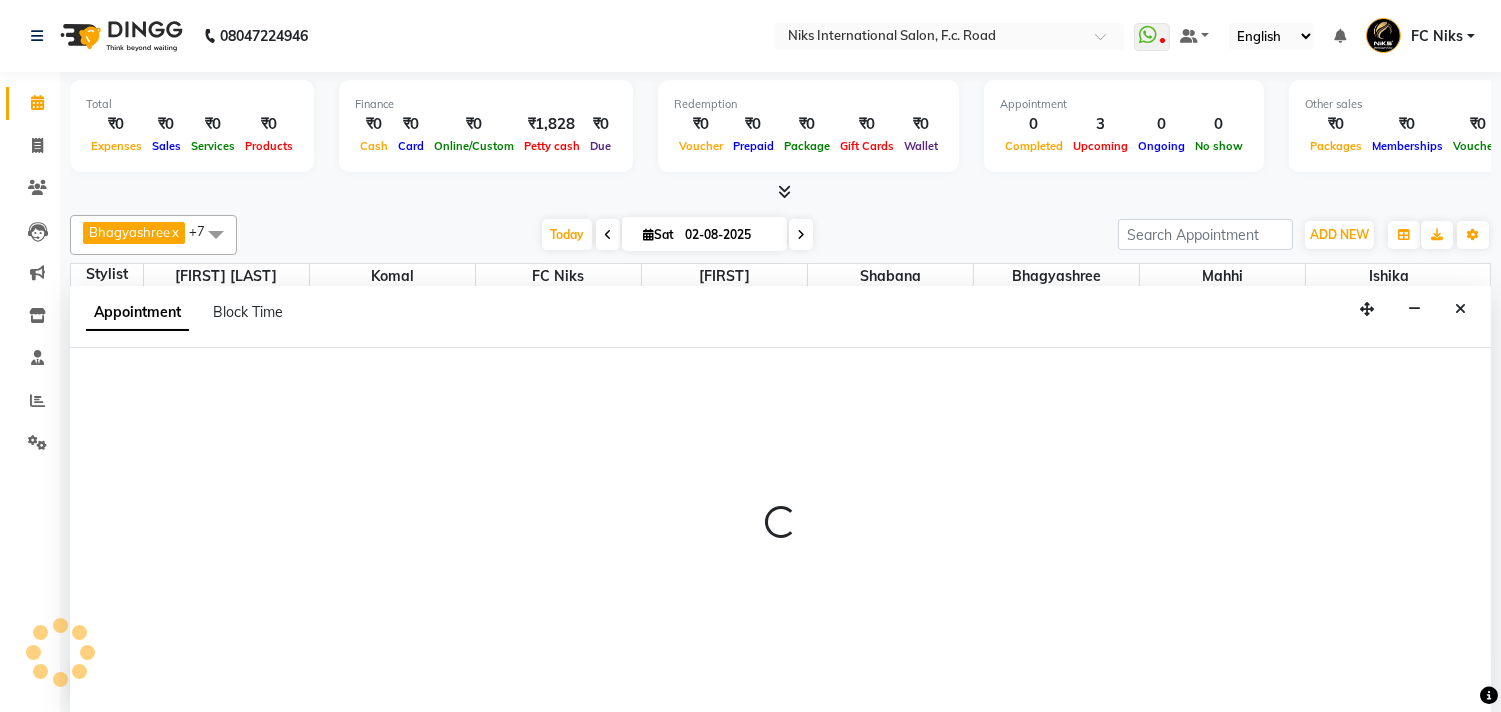 select on "800" 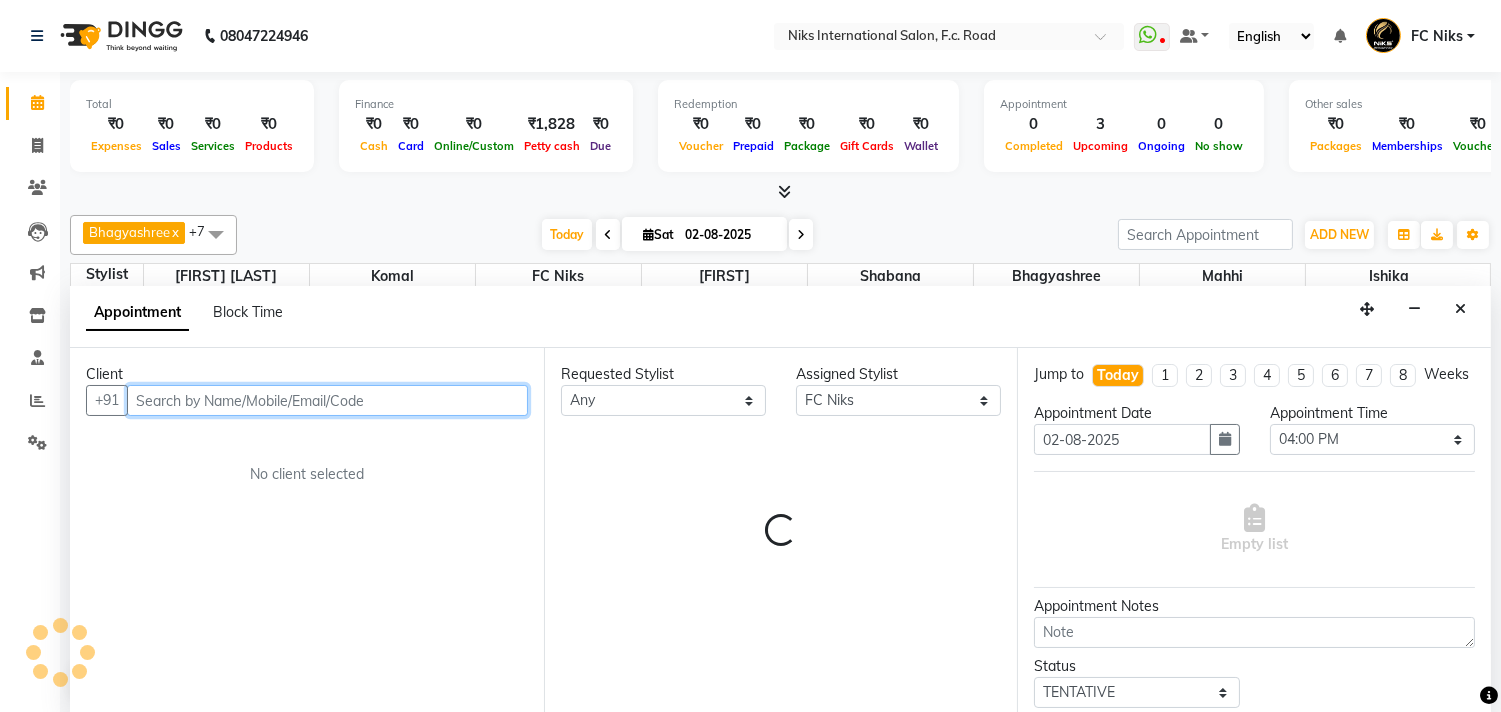 scroll, scrollTop: 1, scrollLeft: 0, axis: vertical 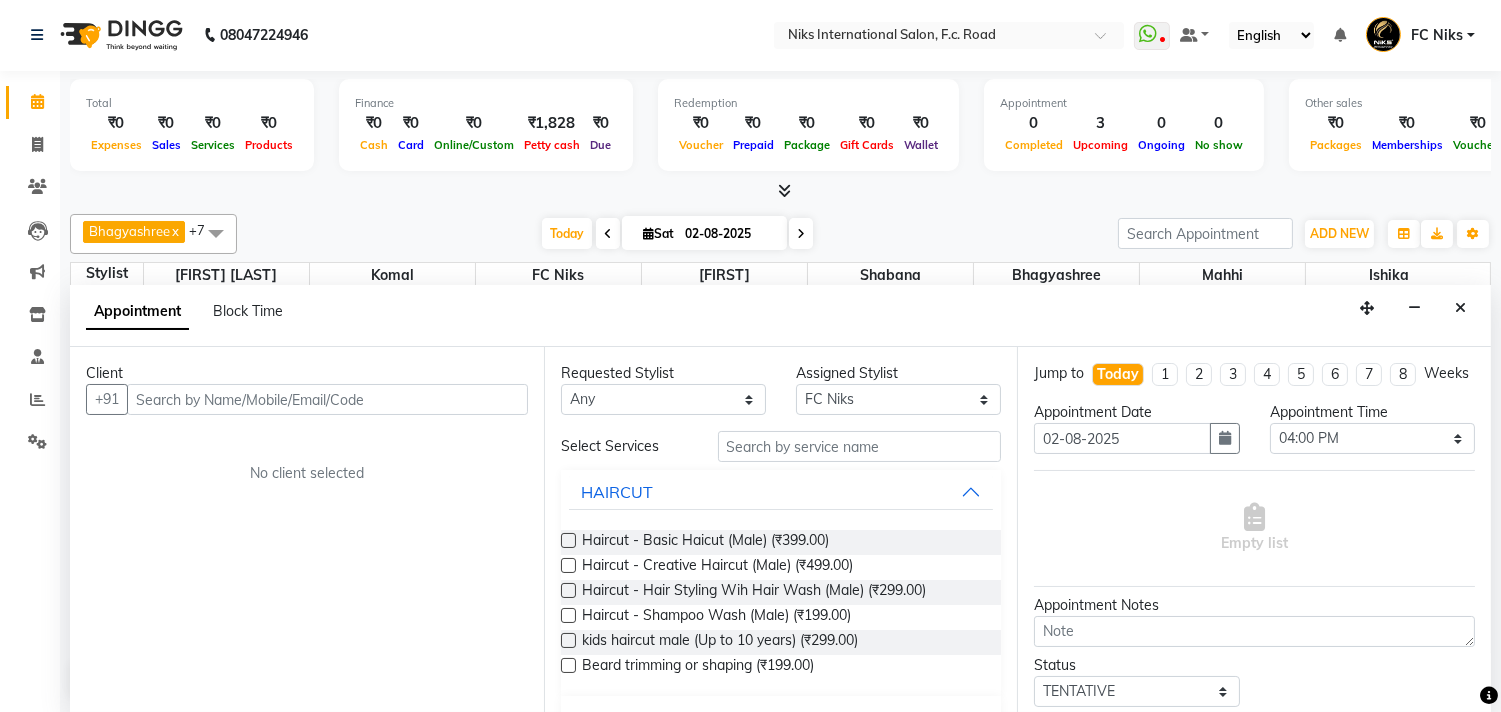 click on "Appointment Block Time" at bounding box center [780, 316] 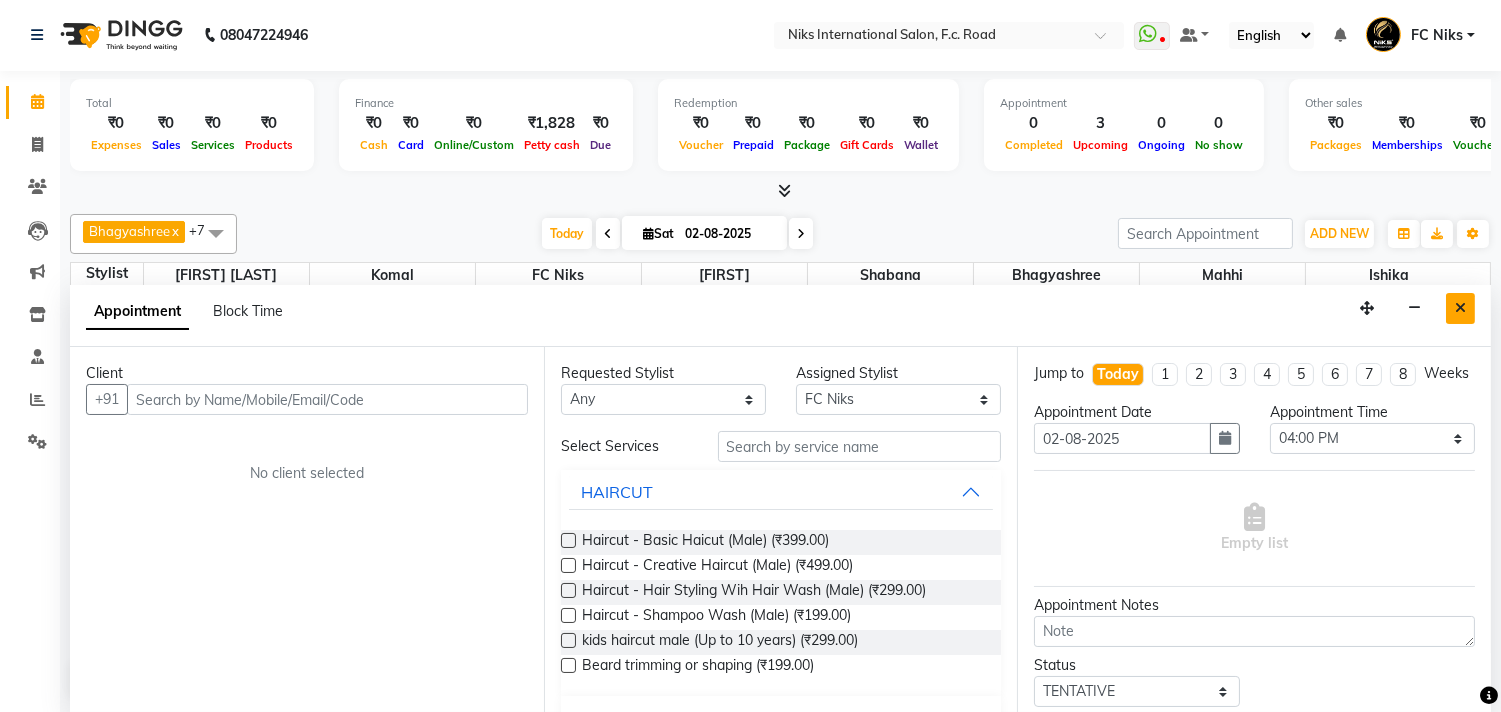 click at bounding box center [1460, 308] 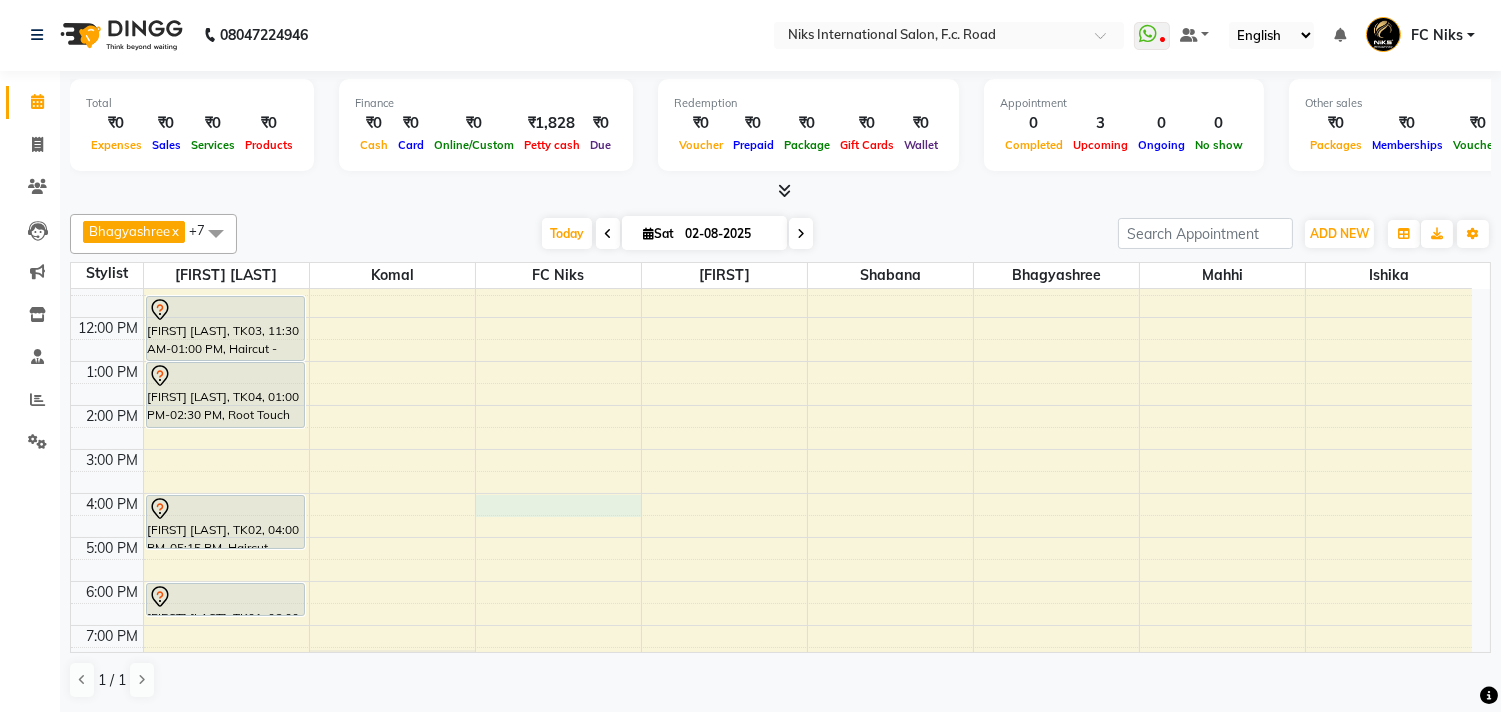 click on "8:00 AM 9:00 AM 10:00 AM 11:00 AM 12:00 PM 1:00 PM 2:00 PM 3:00 PM 4:00 PM 5:00 PM 6:00 PM 7:00 PM 8:00 PM 9:00 PM 10:00 PM             Yogeshwari Bachhav, TK03, 11:30 AM-01:00 PM, Haircut - Creative Haircut (Wash & Blowdry Complimentary) (Female)             Pradnya Bhatt, TK04, 01:00 PM-02:30 PM, Root Touch Up (Up To 1.5 Inch)  - Ammonia Free Colour  (Female)             Rupali Botre, TK02, 04:00 PM-05:15 PM, Haircut - Female Haircut (Wash & Blowdry Complimentary) (Female),Haircut - Creative Haircut (Wash & Blowdry Complimentary) (Female)             Sayali Joshi, TK01, 06:00 PM-06:45 PM, Haircut - Creative Haircut (Wash & Blowdry Complimentary) (Female)" at bounding box center [771, 471] 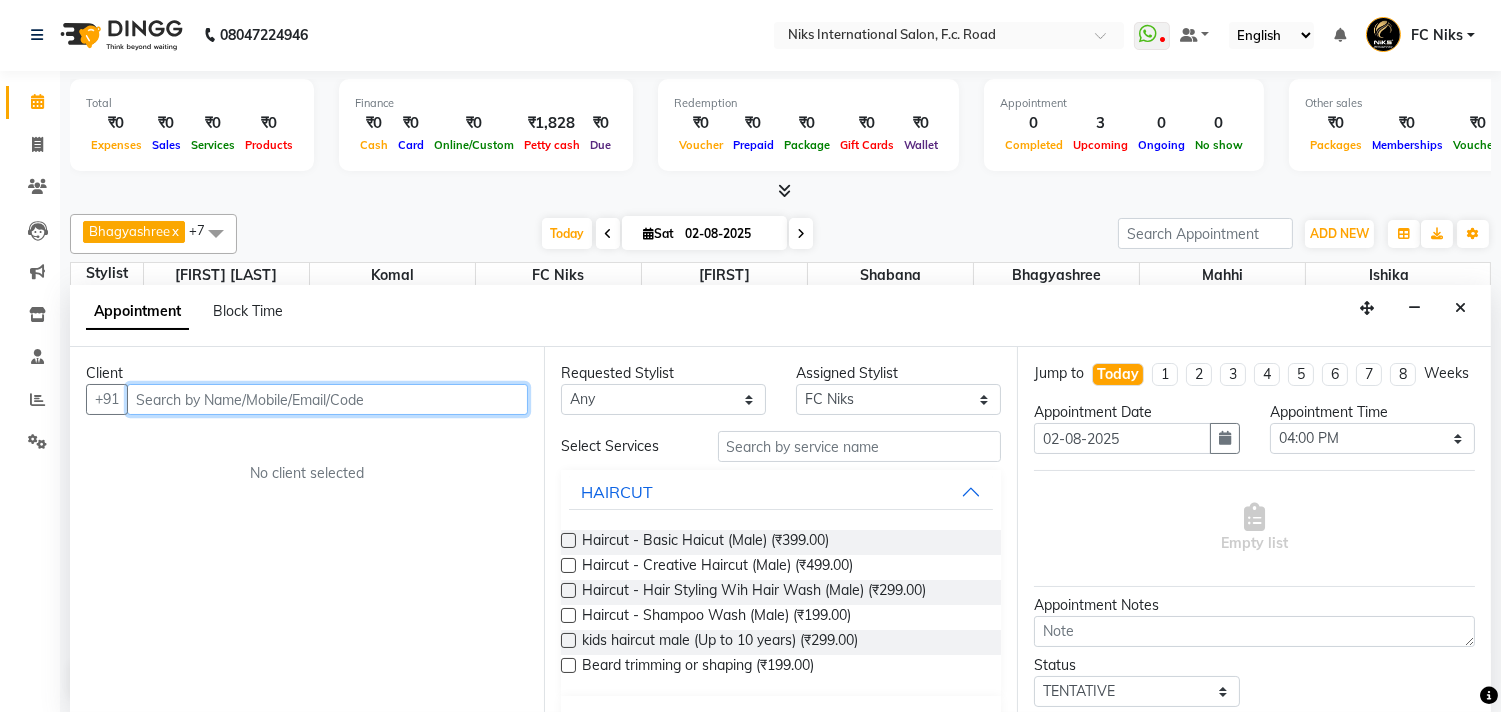 click at bounding box center (327, 399) 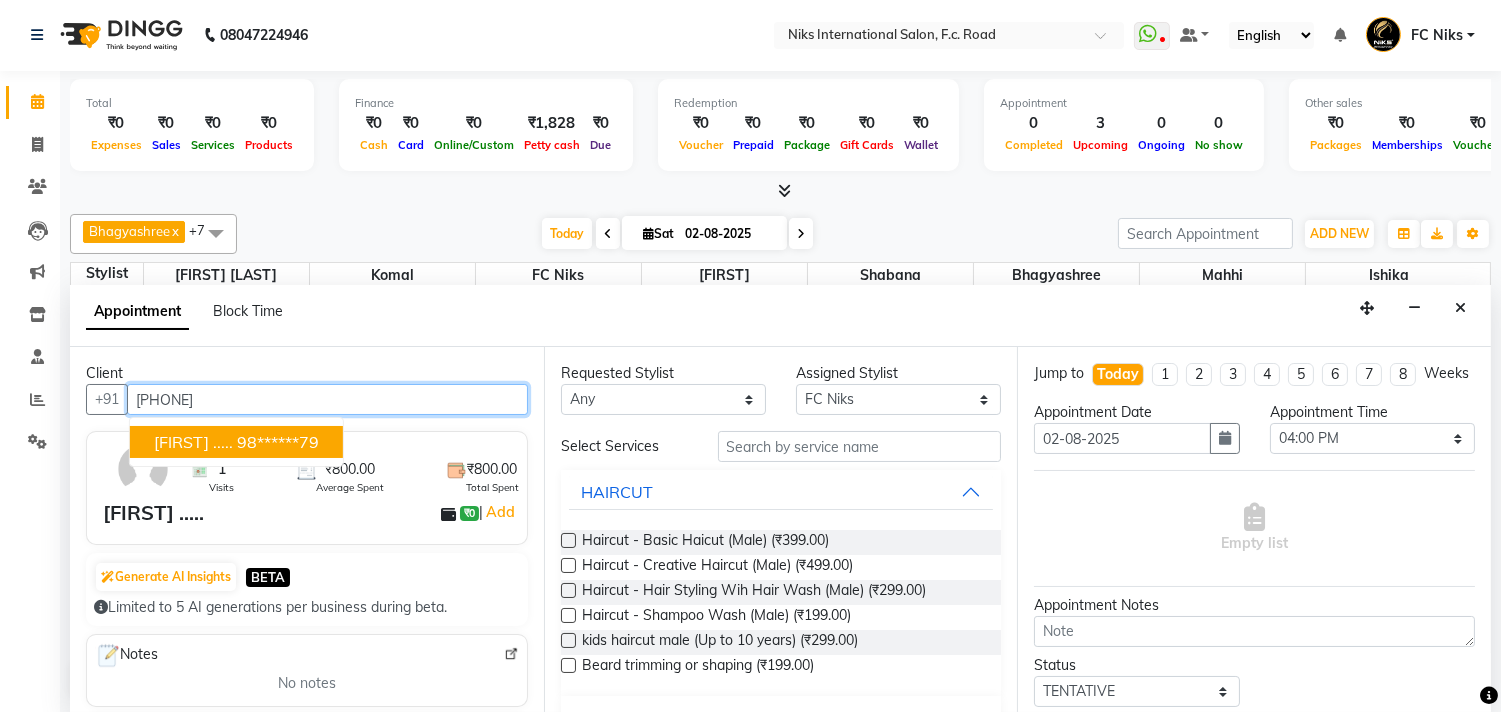 click on "98******79" at bounding box center (278, 442) 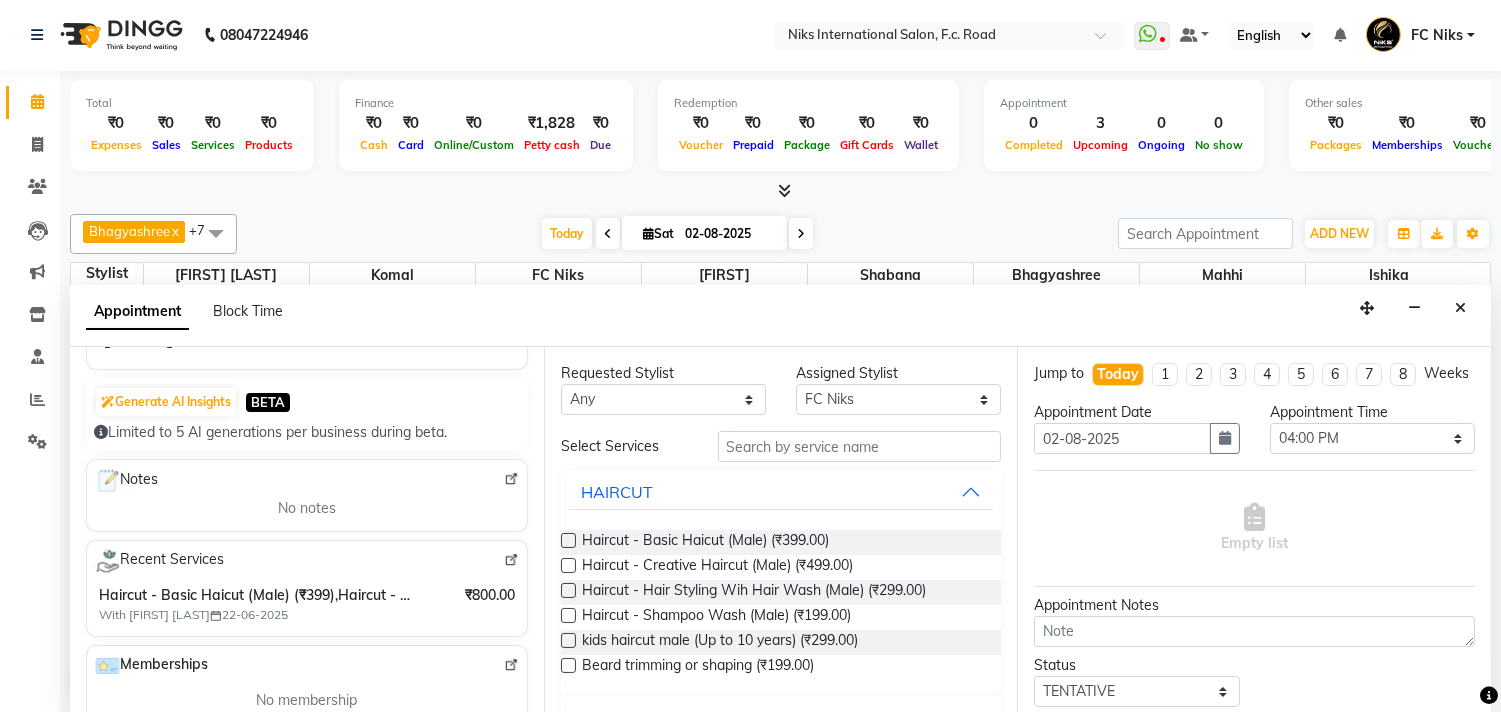scroll, scrollTop: 147, scrollLeft: 0, axis: vertical 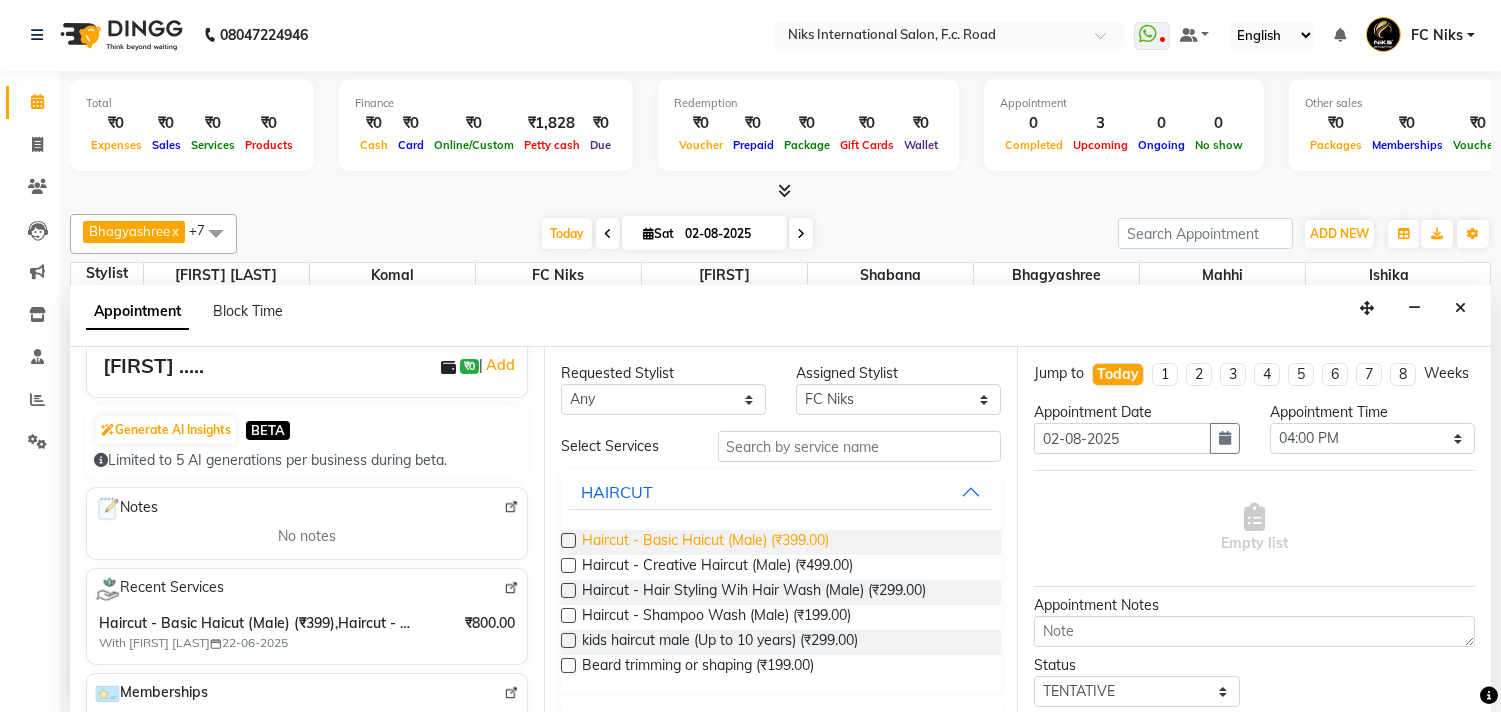 type on "98******79" 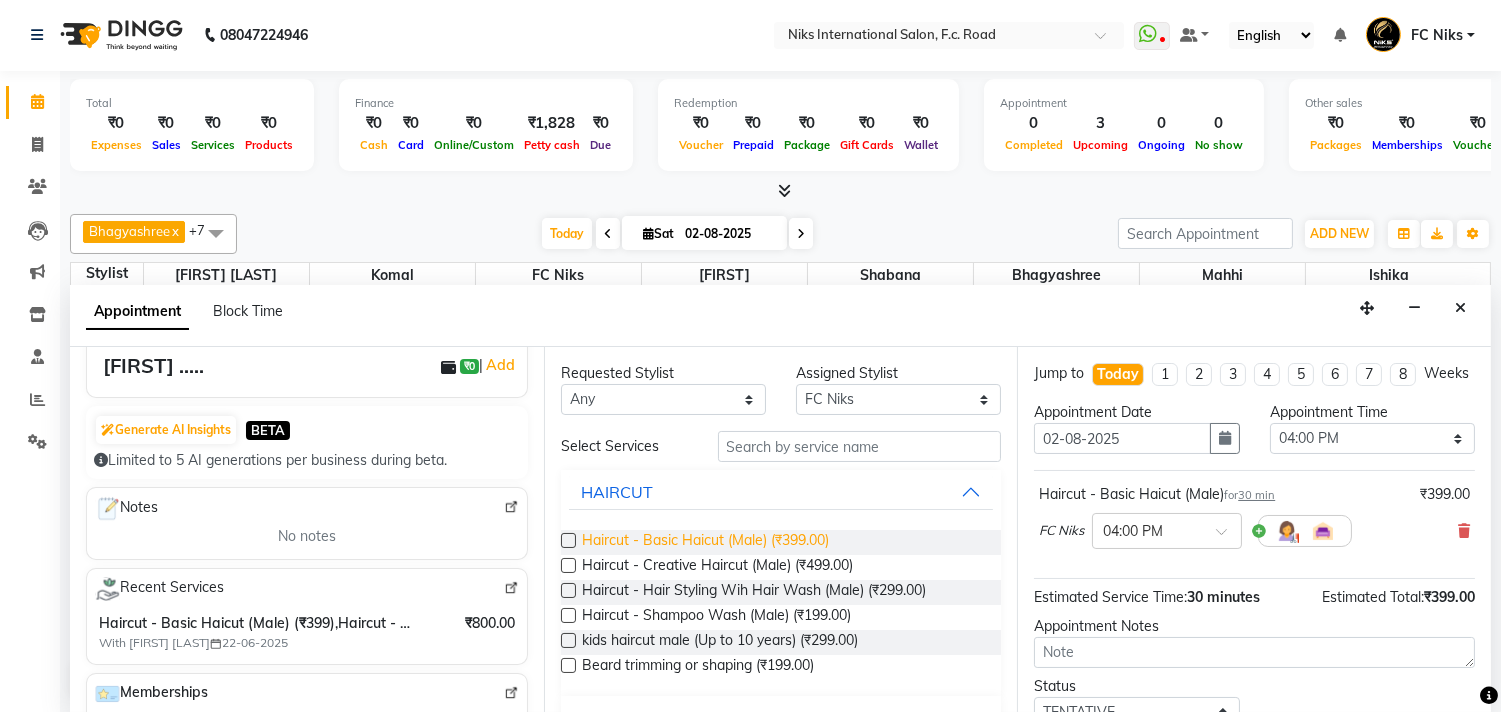 click on "Haircut - Basic Haicut (Male) (₹[PRICE])" at bounding box center [705, 542] 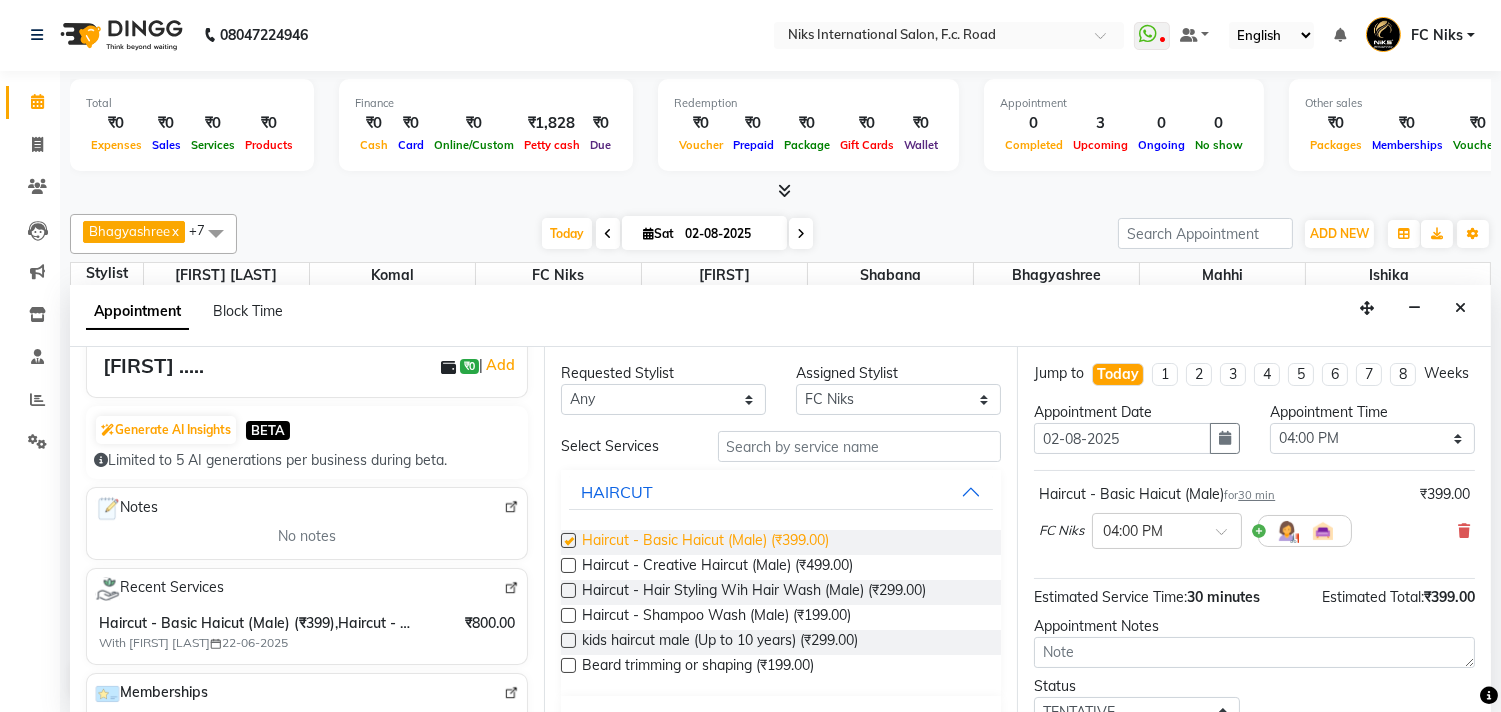 checkbox on "false" 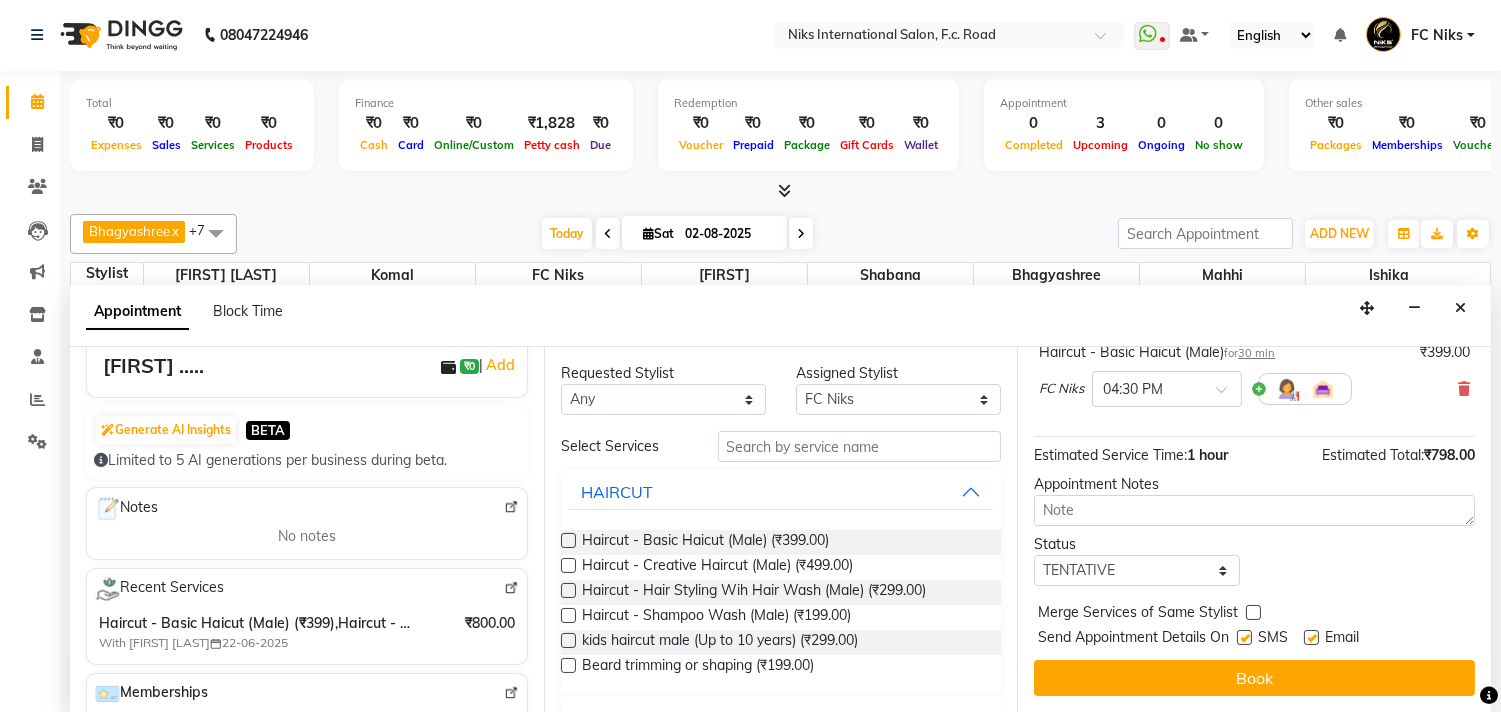 scroll, scrollTop: 251, scrollLeft: 0, axis: vertical 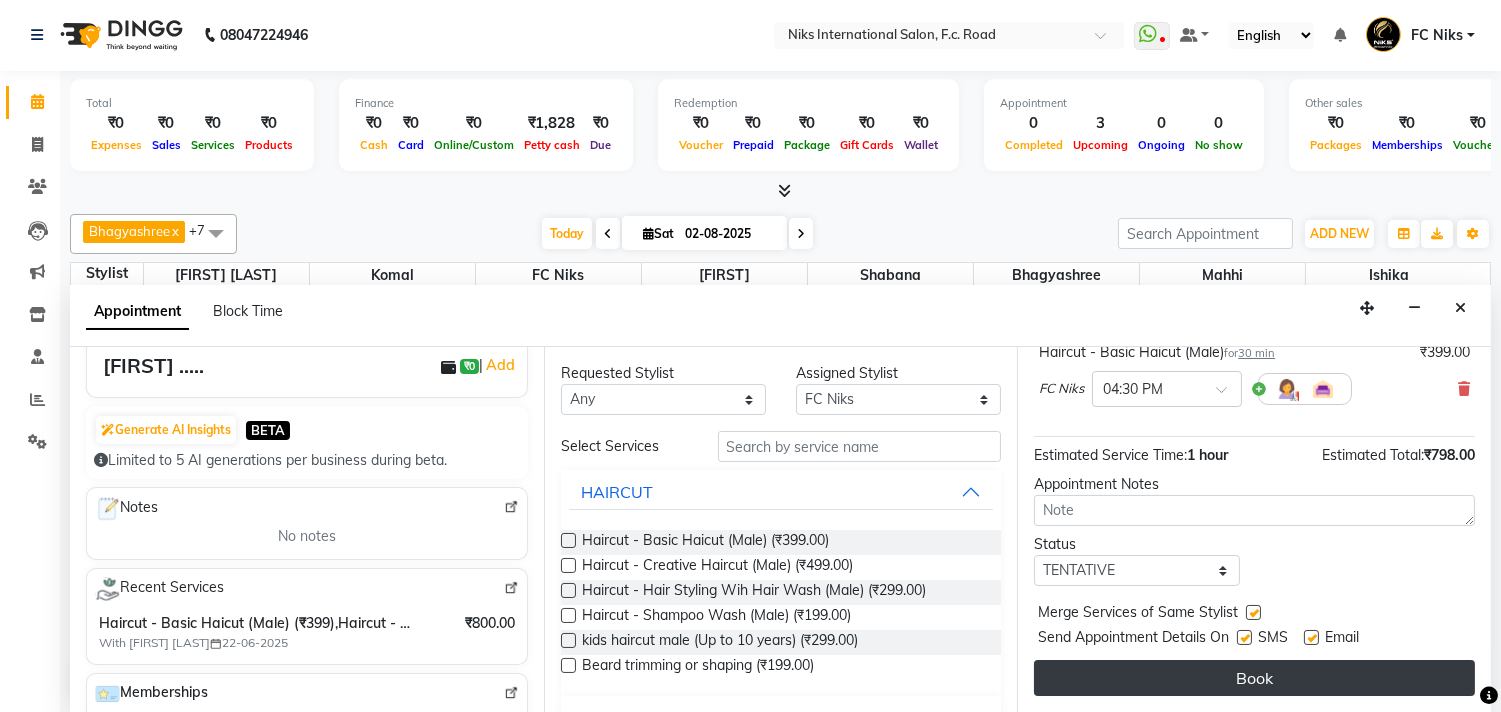 click on "Book" at bounding box center [1254, 678] 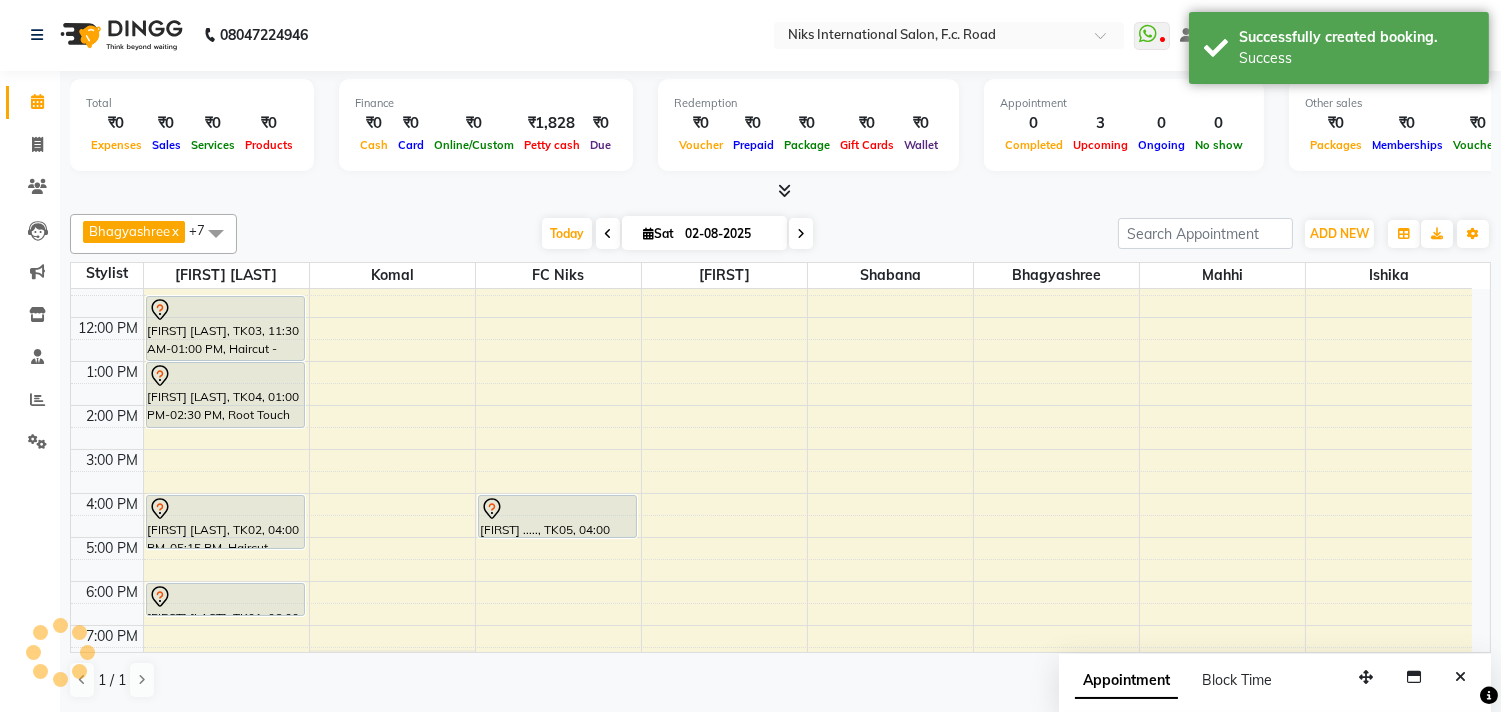 scroll, scrollTop: 0, scrollLeft: 0, axis: both 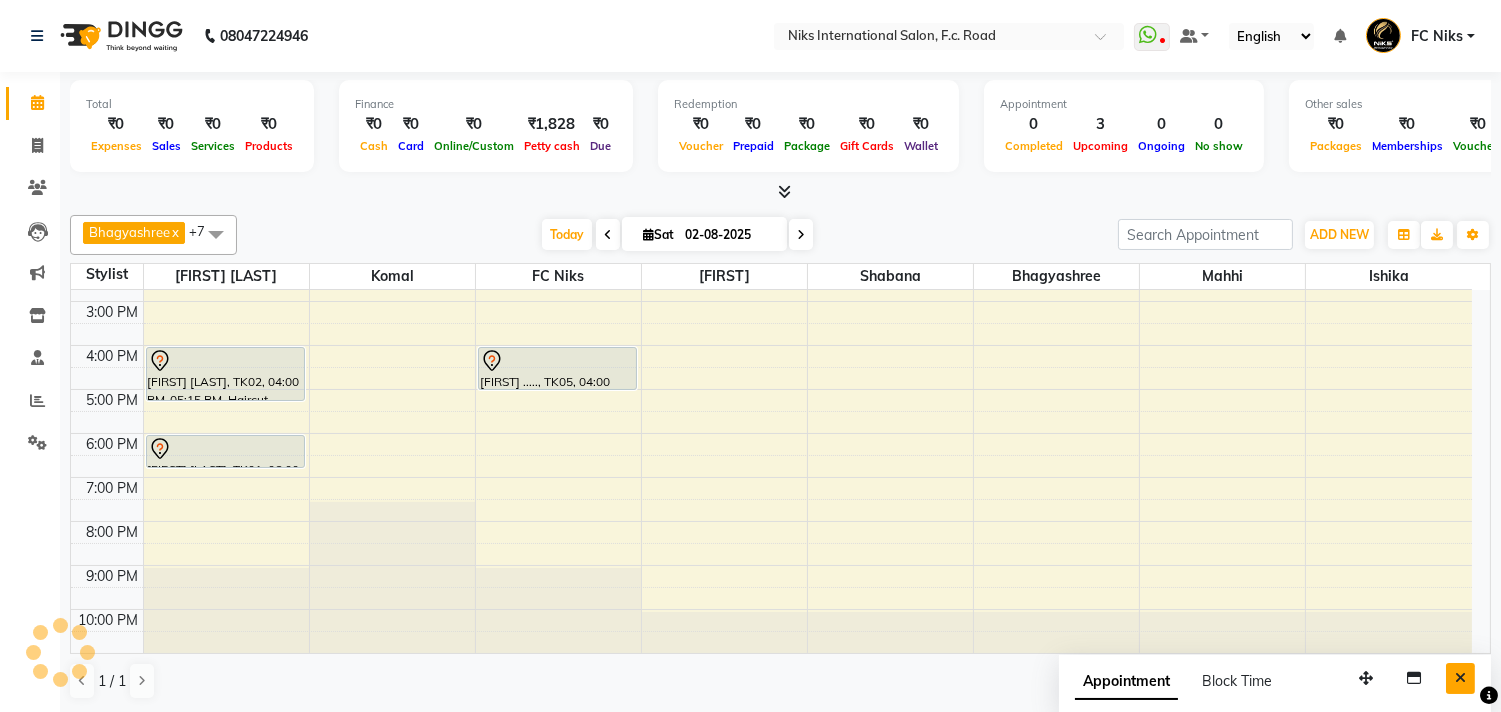 click at bounding box center [1460, 678] 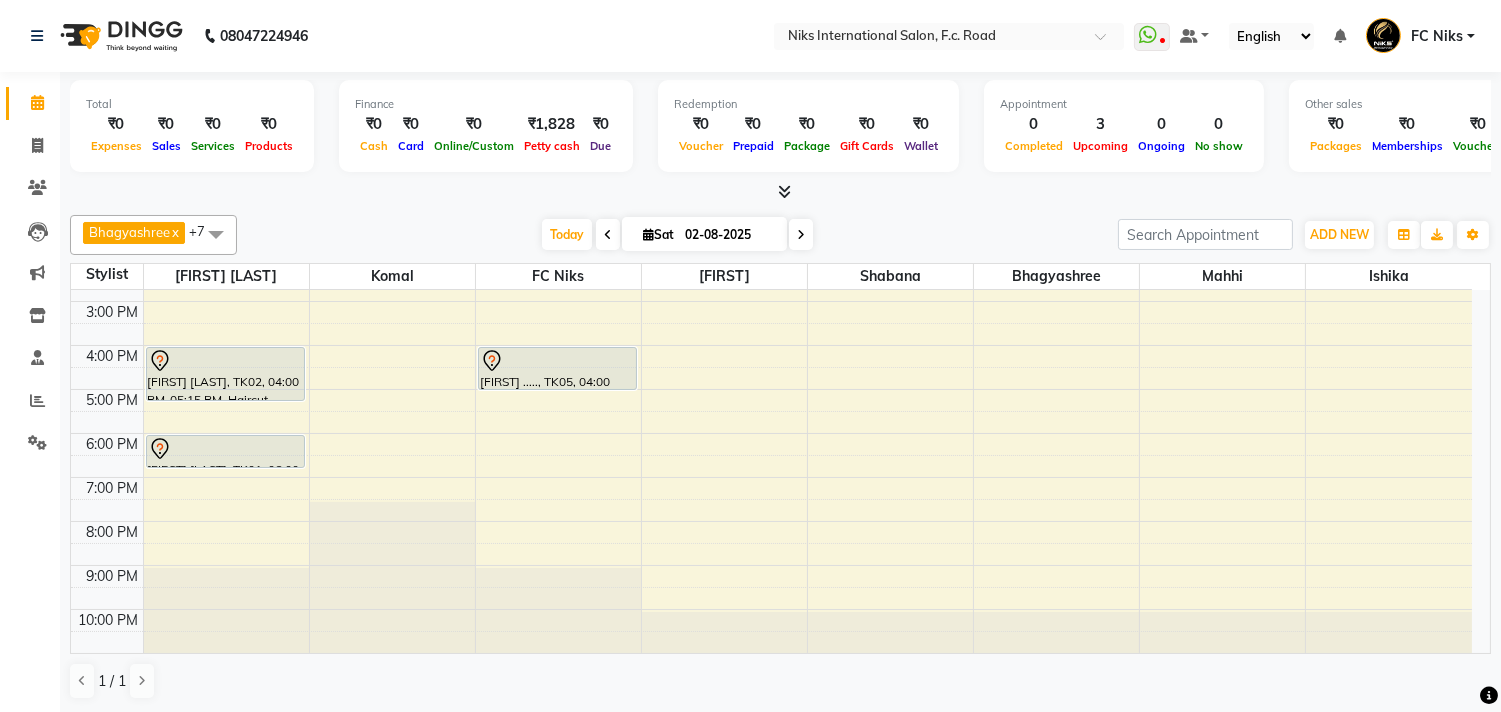 click at bounding box center (801, 235) 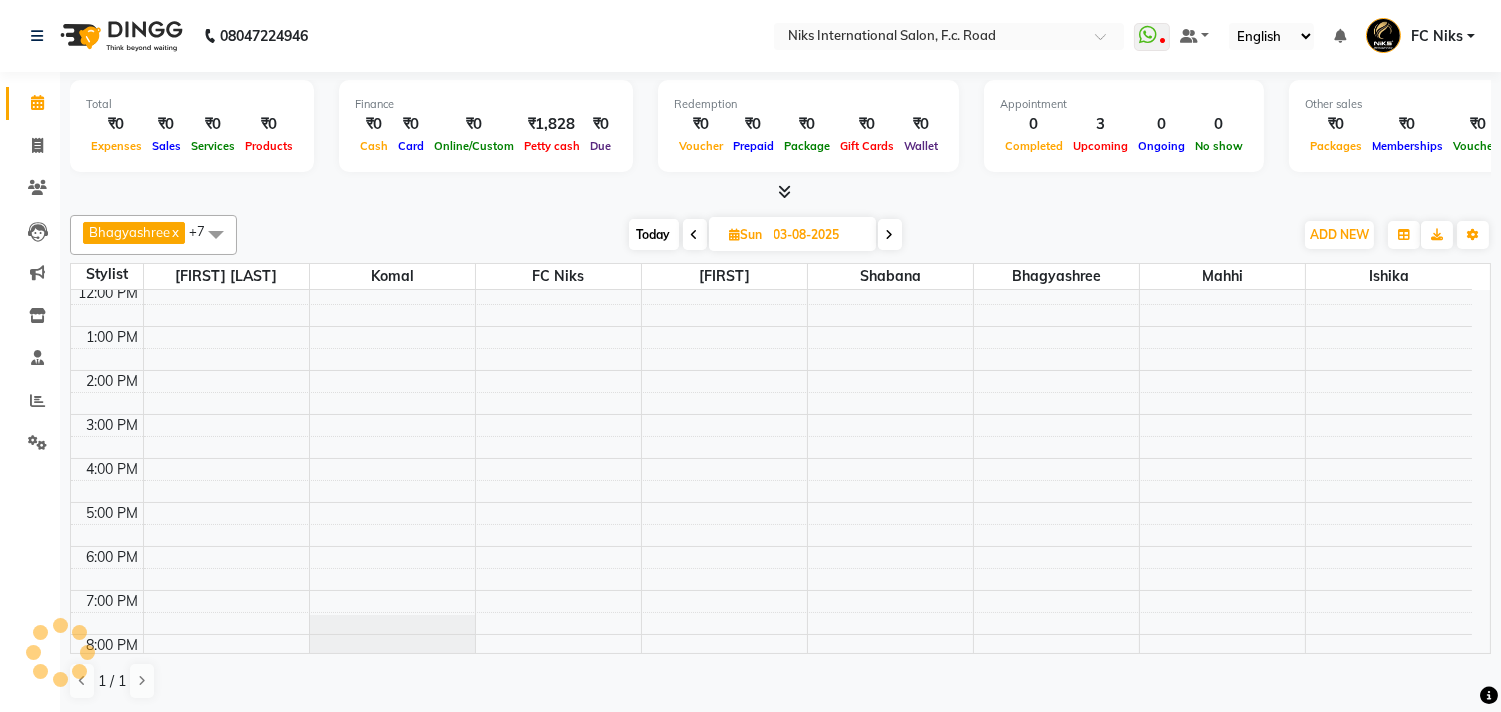 scroll, scrollTop: 222, scrollLeft: 0, axis: vertical 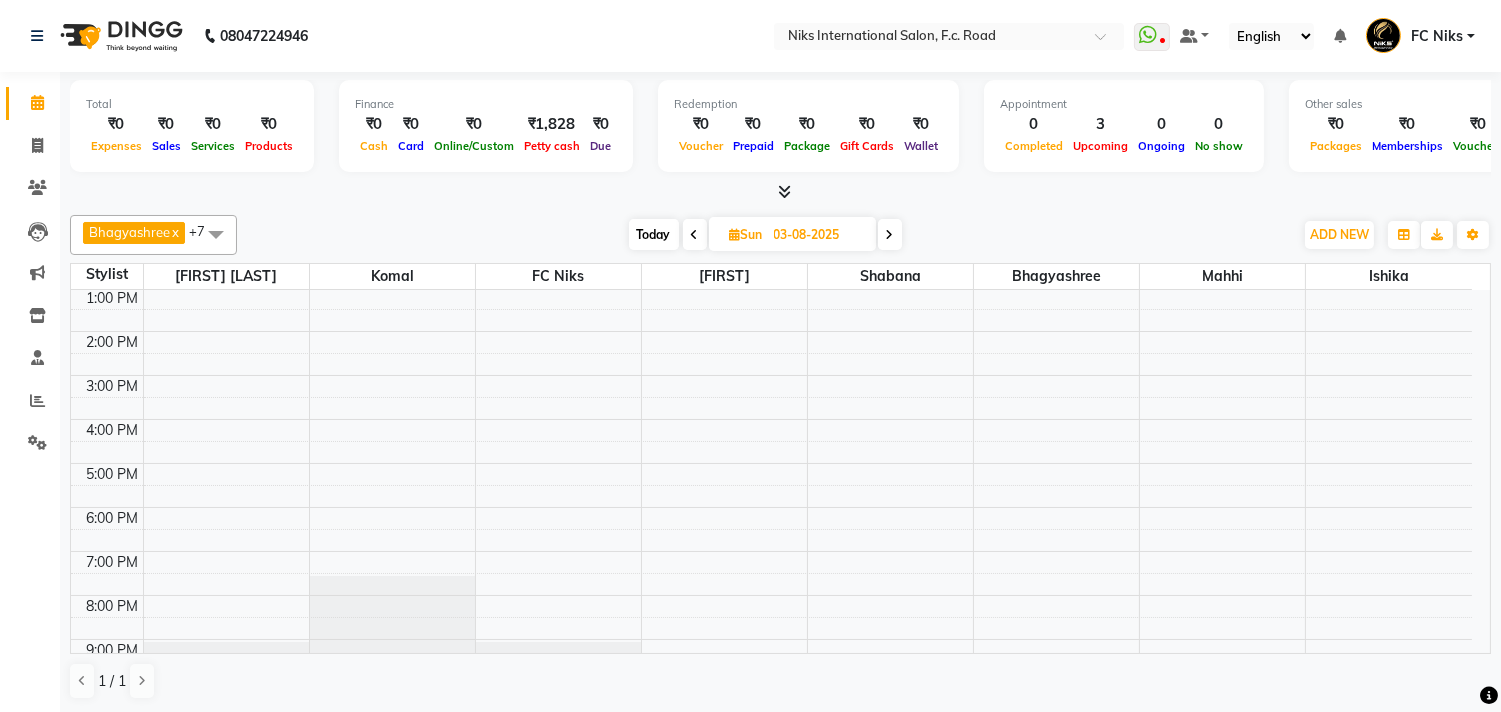 click at bounding box center (735, 234) 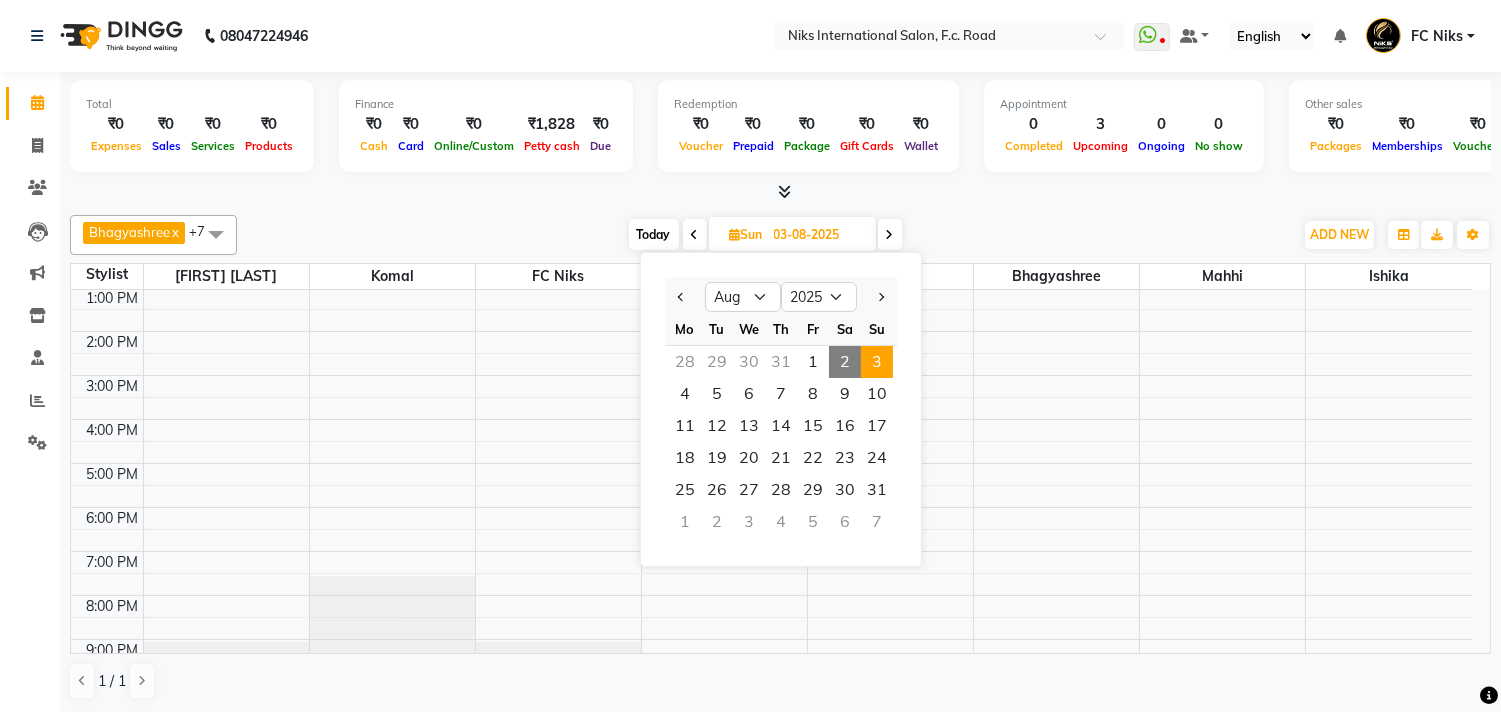 click on "Today" at bounding box center (654, 234) 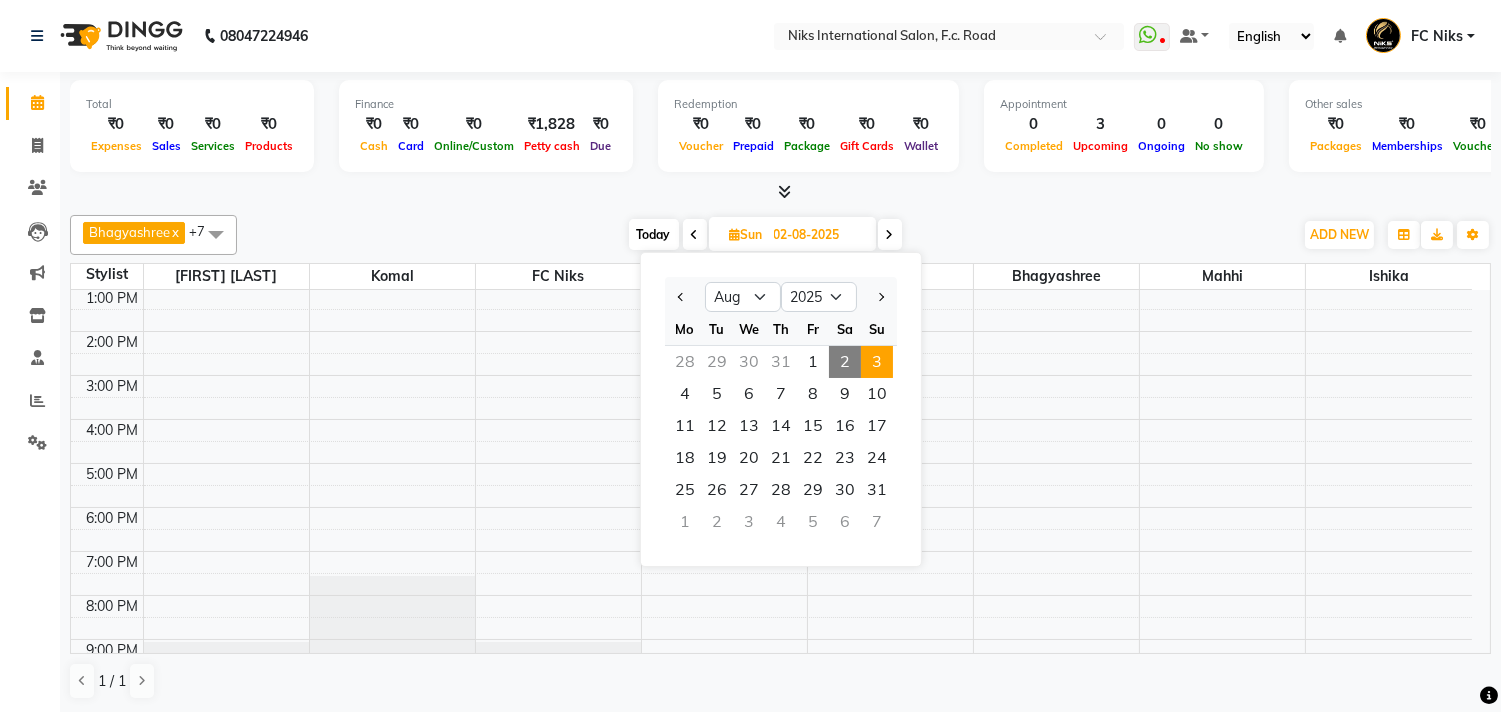 scroll, scrollTop: 134, scrollLeft: 0, axis: vertical 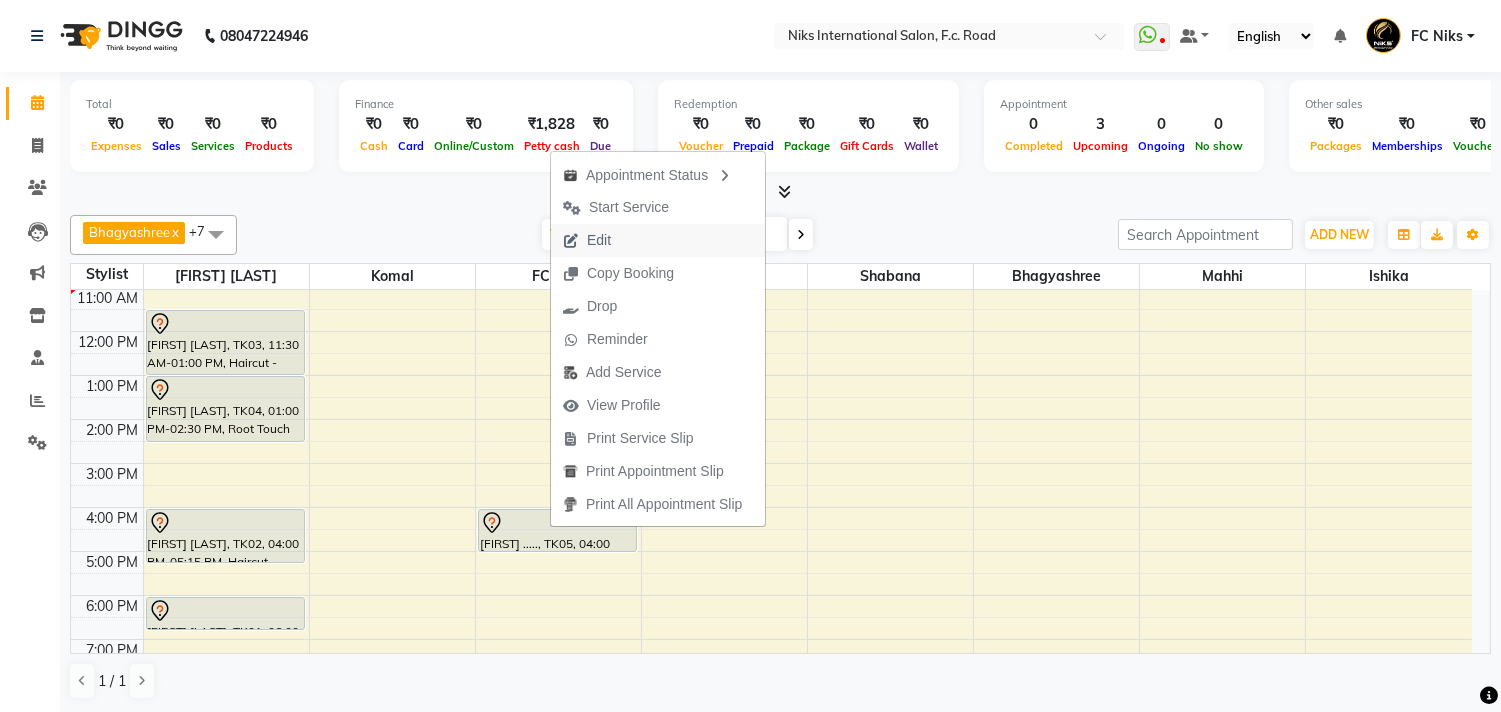 click on "Edit" at bounding box center (587, 240) 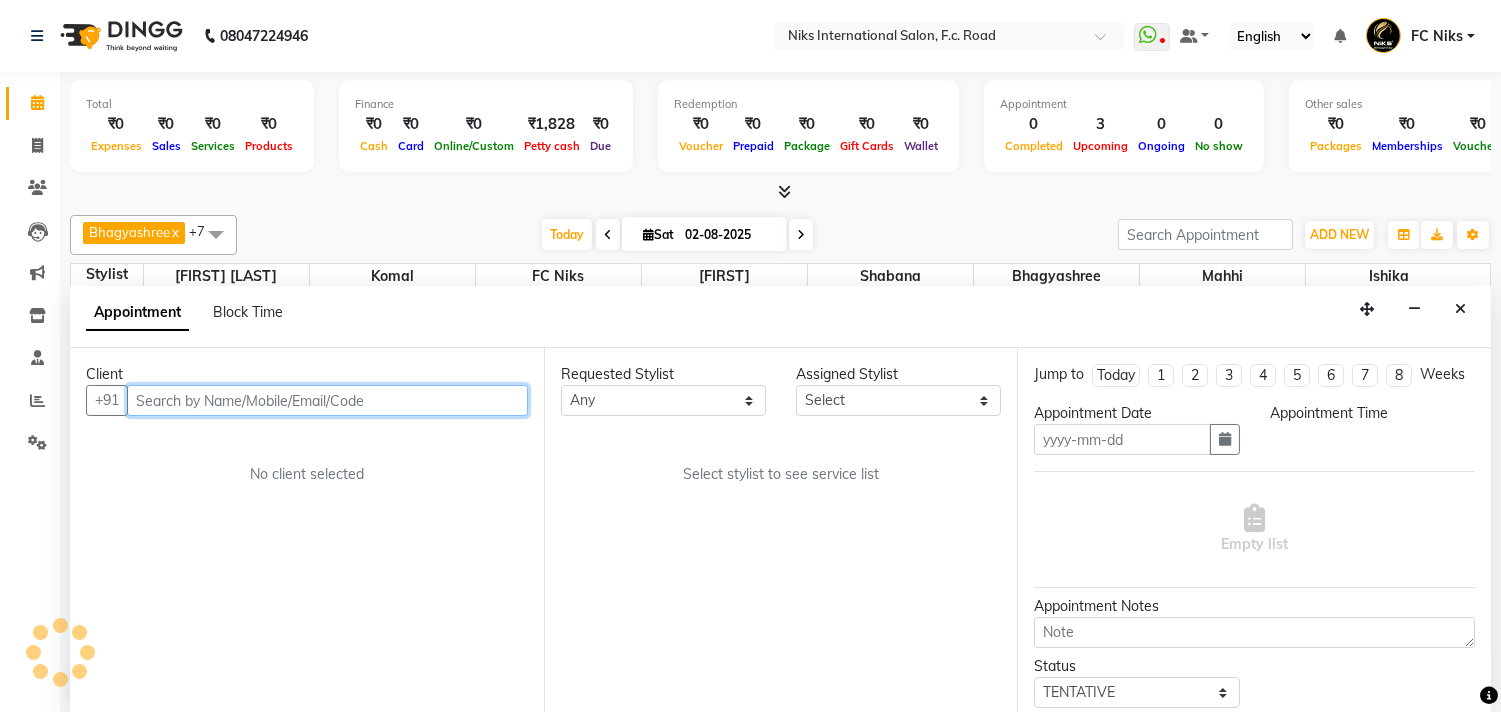 type on "02-08-2025" 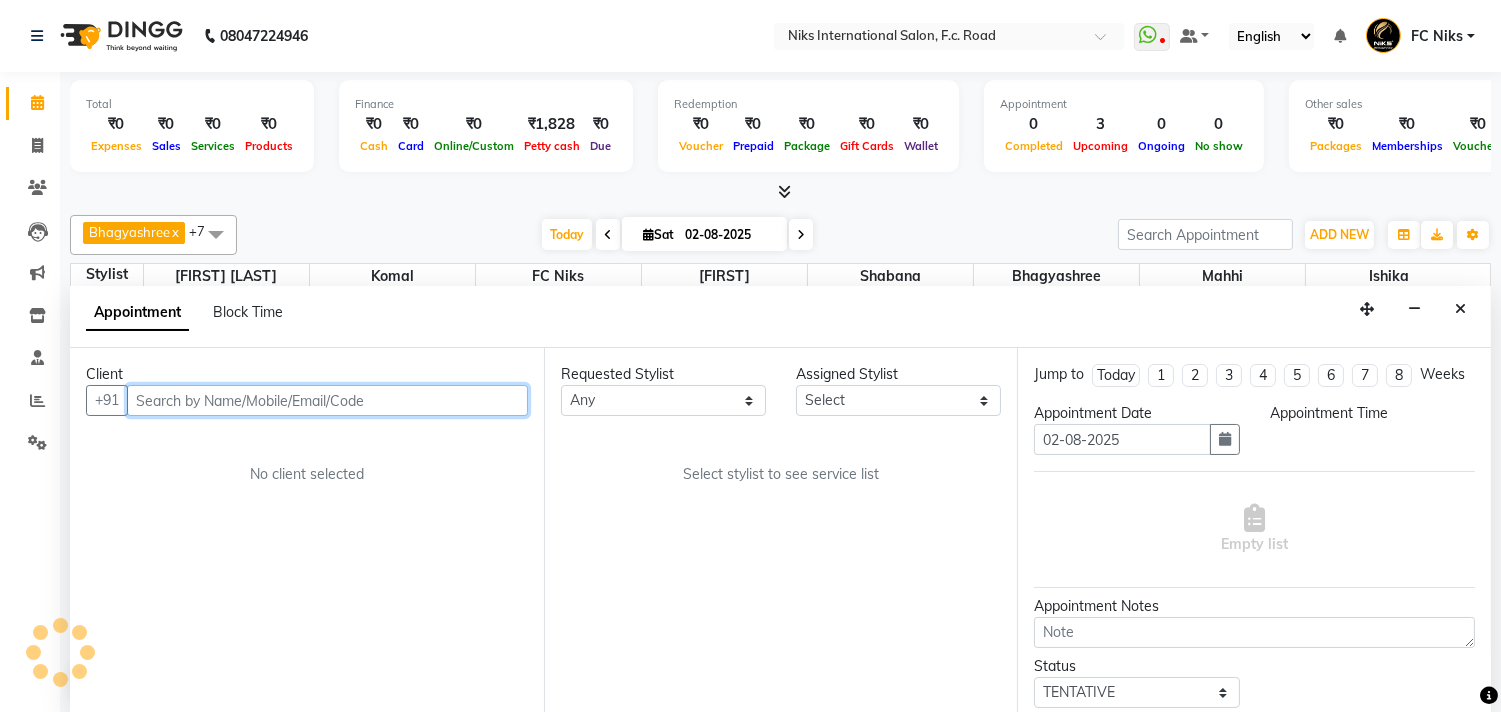 select on "960" 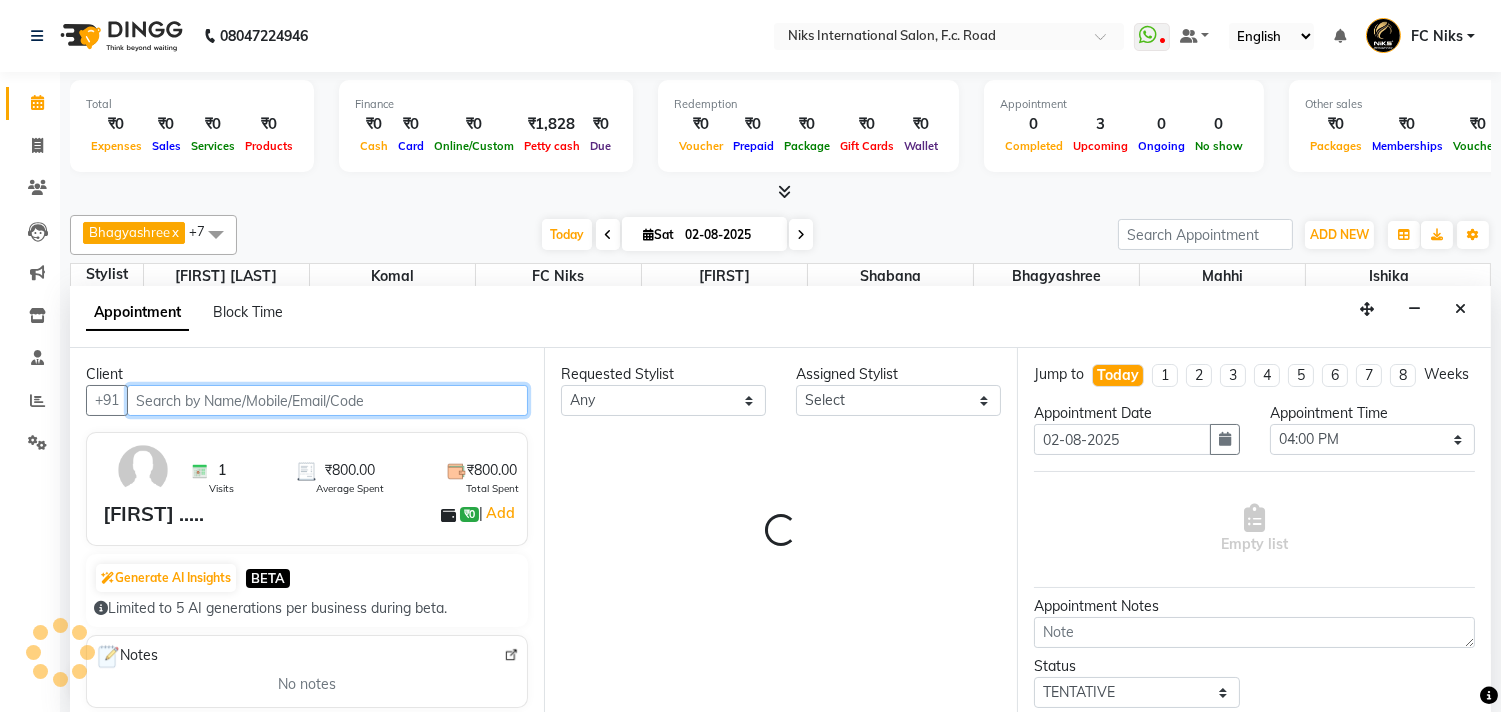 select on "800" 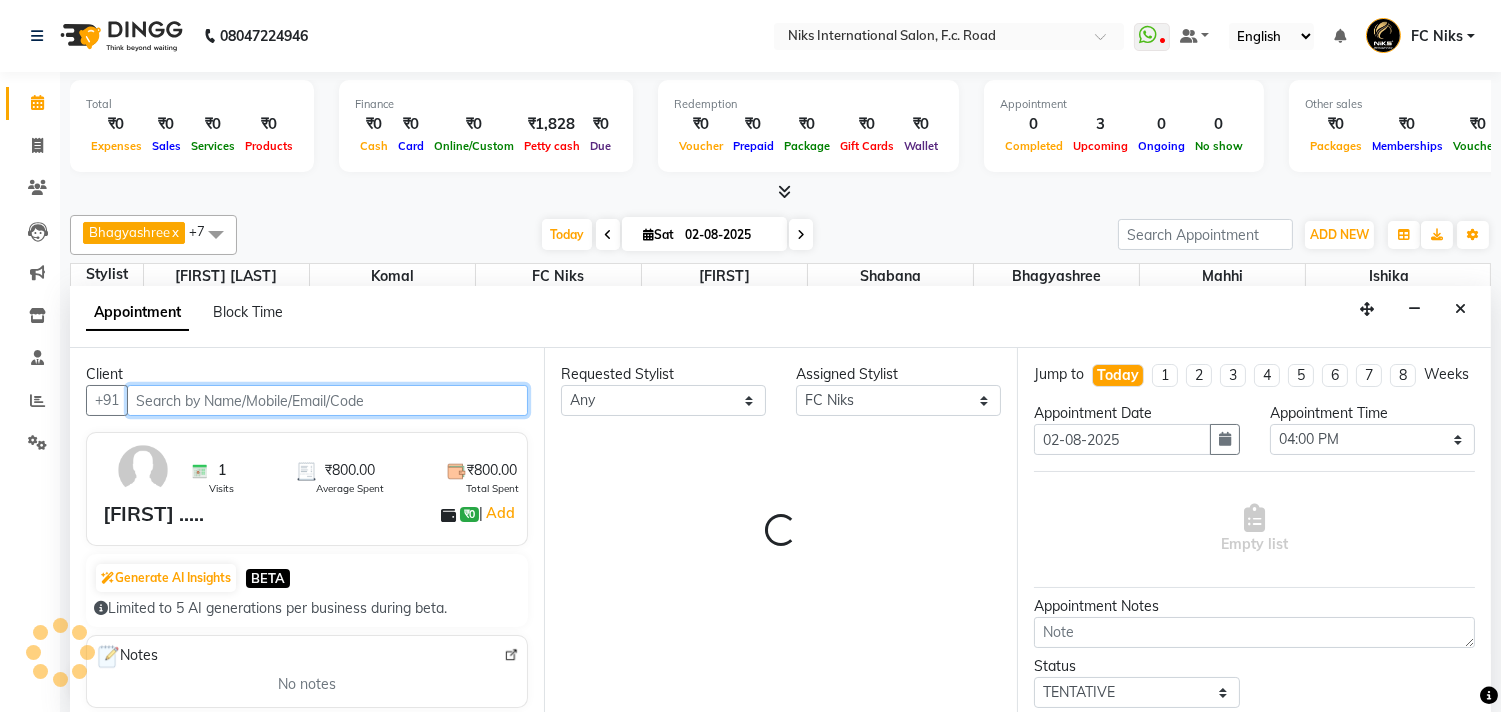 scroll, scrollTop: 134, scrollLeft: 0, axis: vertical 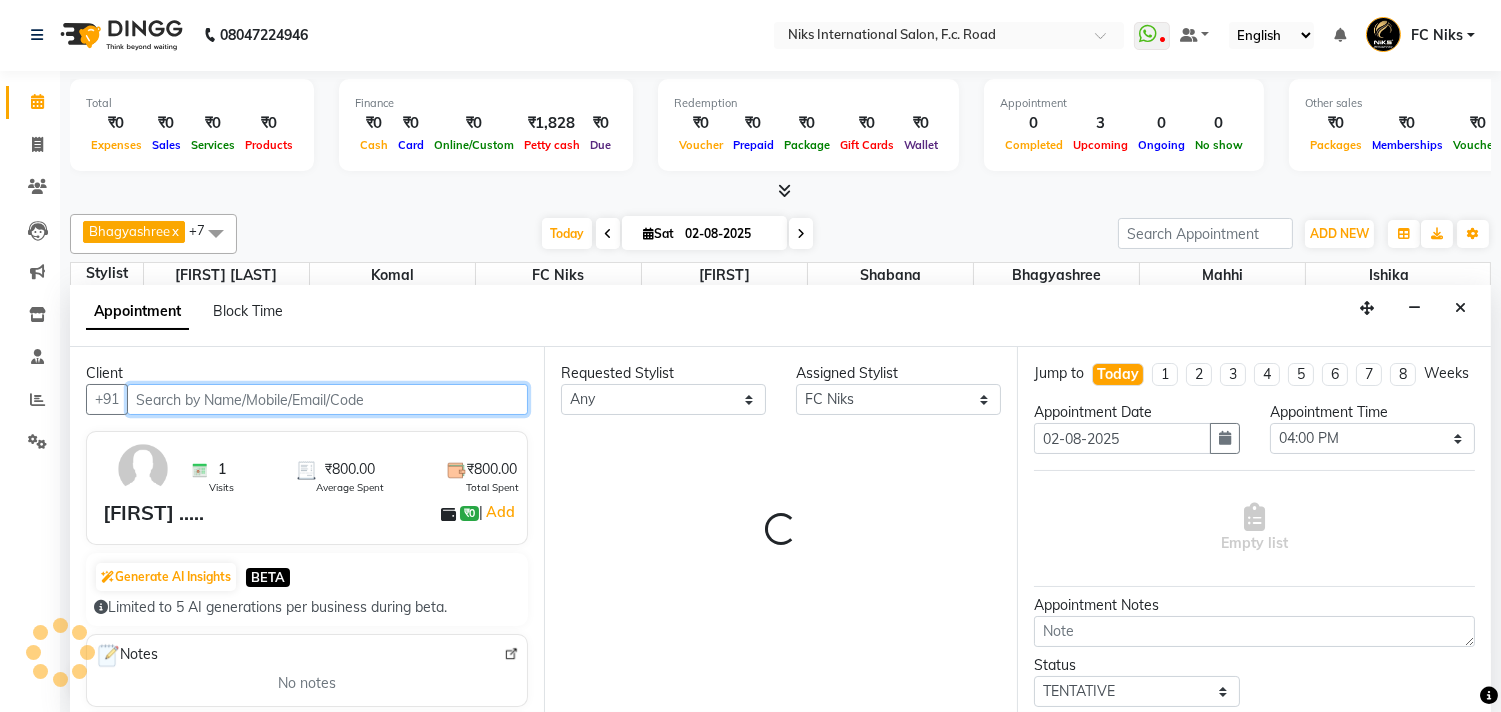 select on "217" 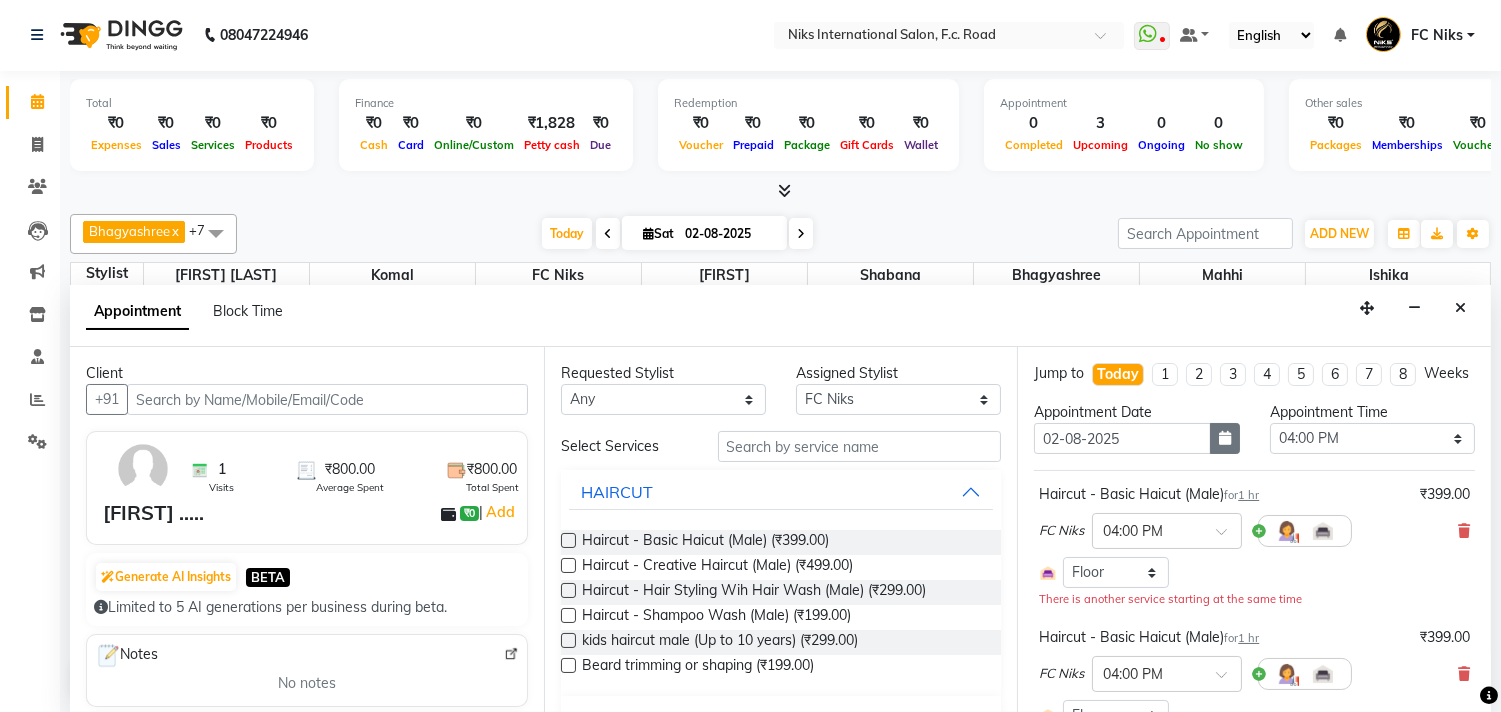 click at bounding box center (1225, 438) 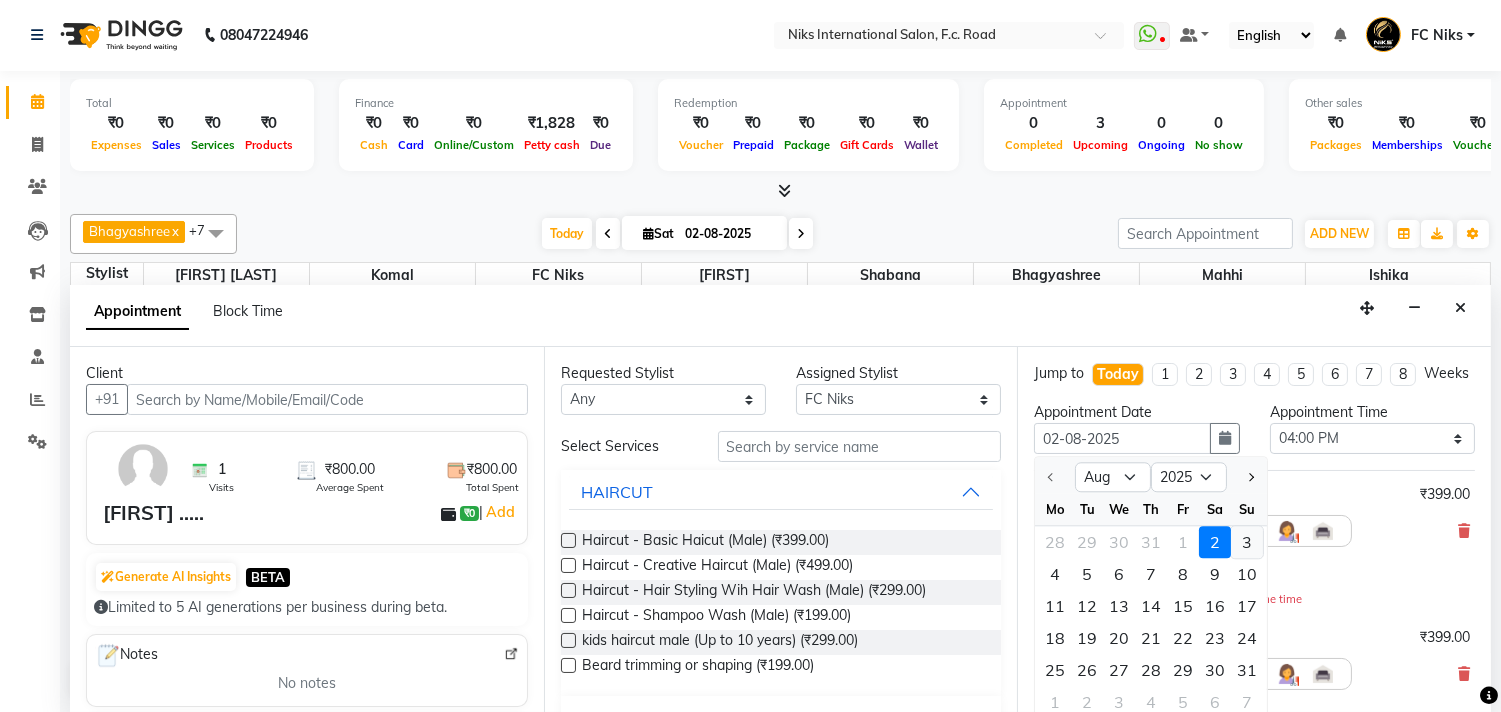 click on "3" at bounding box center [1247, 542] 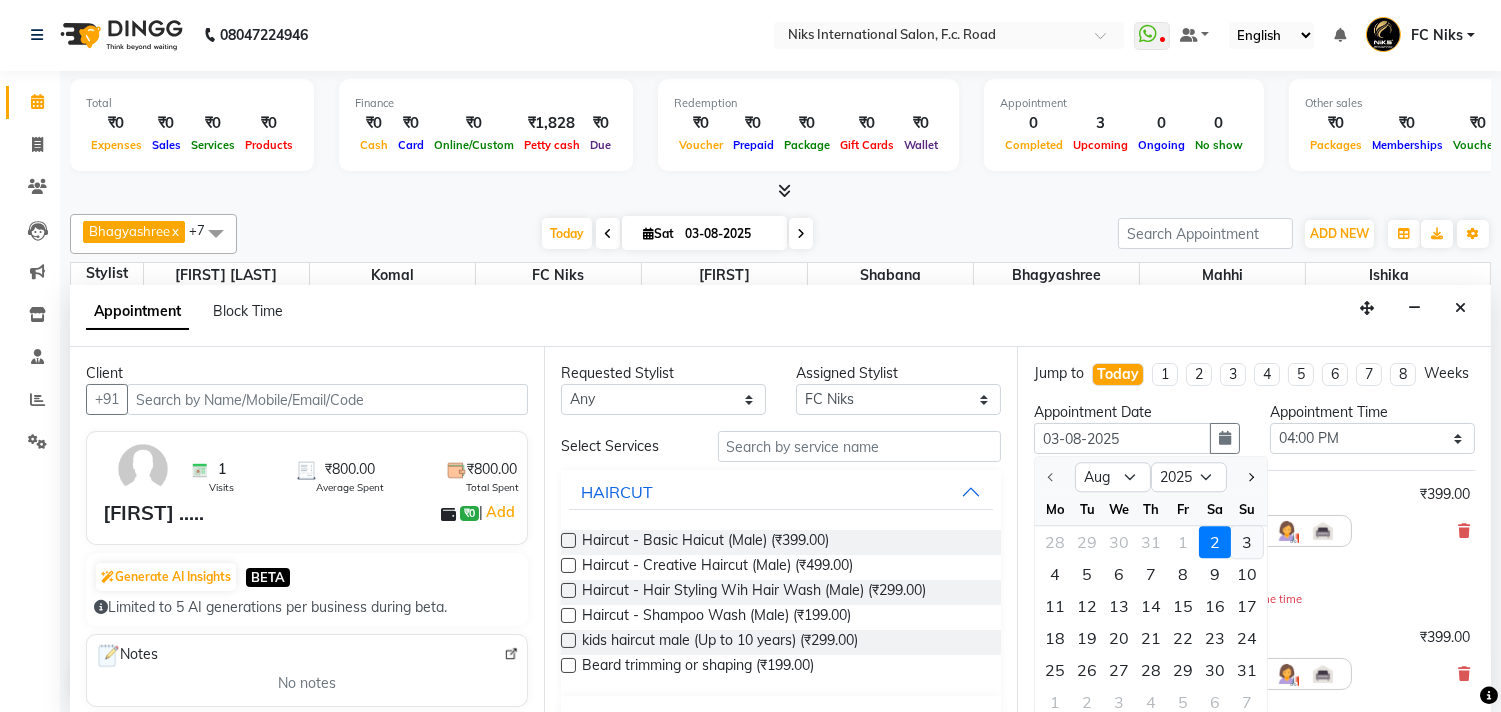 select on "960" 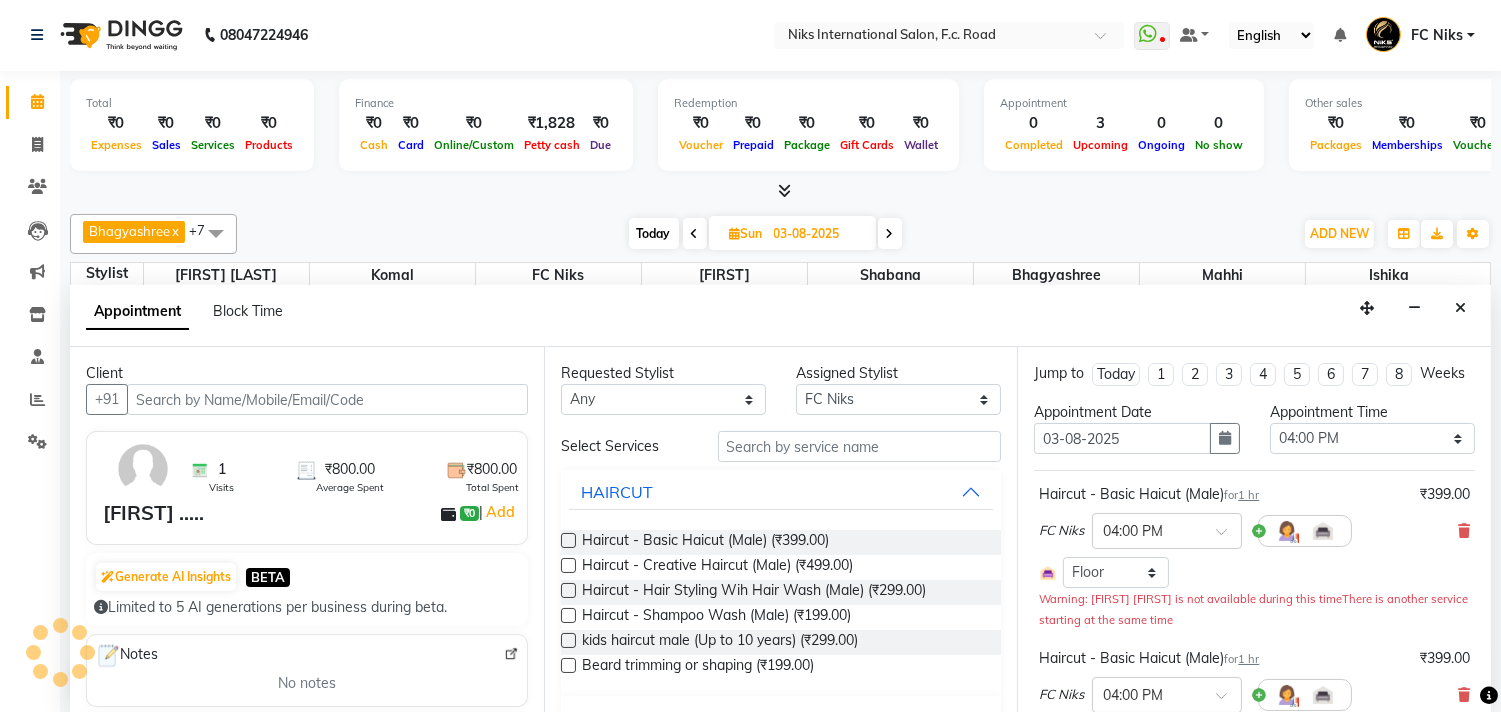 scroll, scrollTop: 134, scrollLeft: 0, axis: vertical 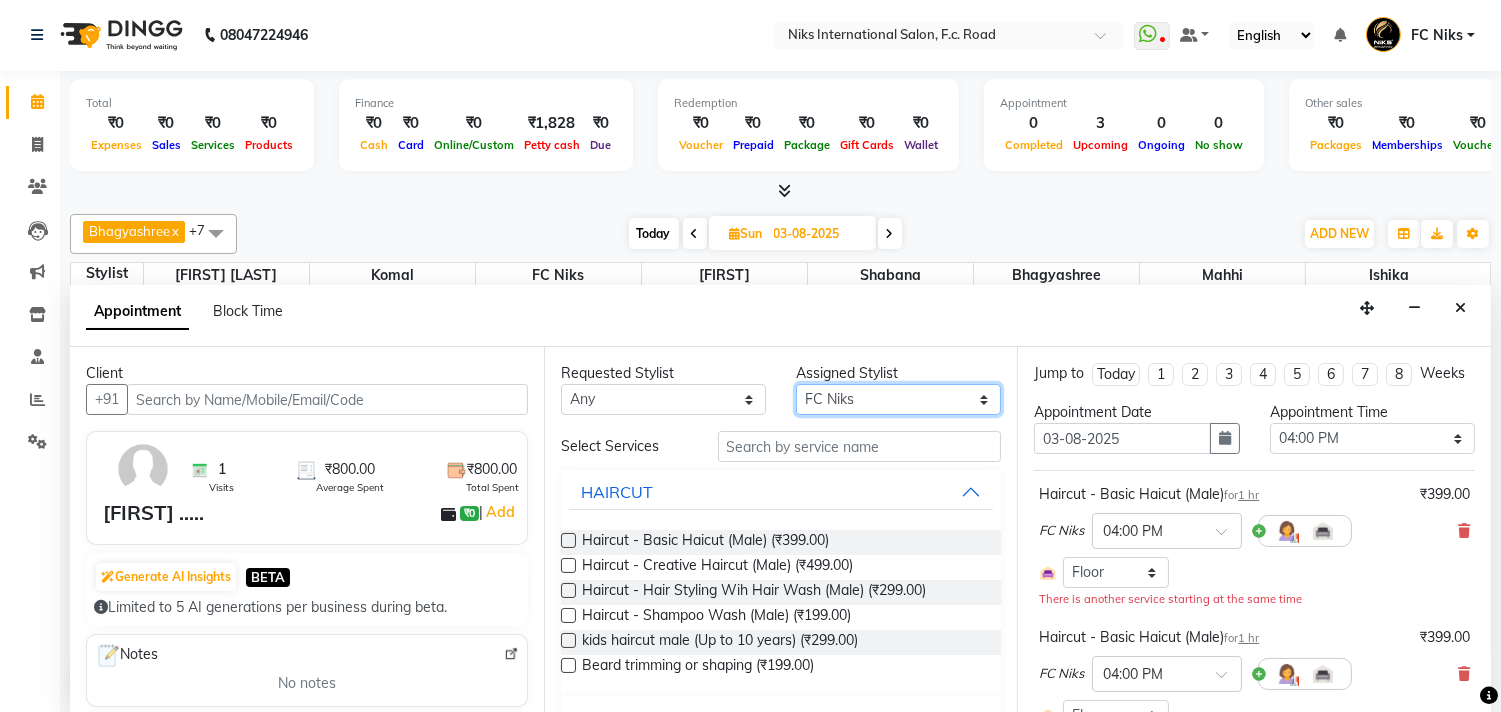 click on "Select Abhishek Amruta Bhagyashree FC Niks Ishika Kirti Komal Mahhi Rajesh Savita Shabana Shrikant Gaikwad Soham" at bounding box center [898, 399] 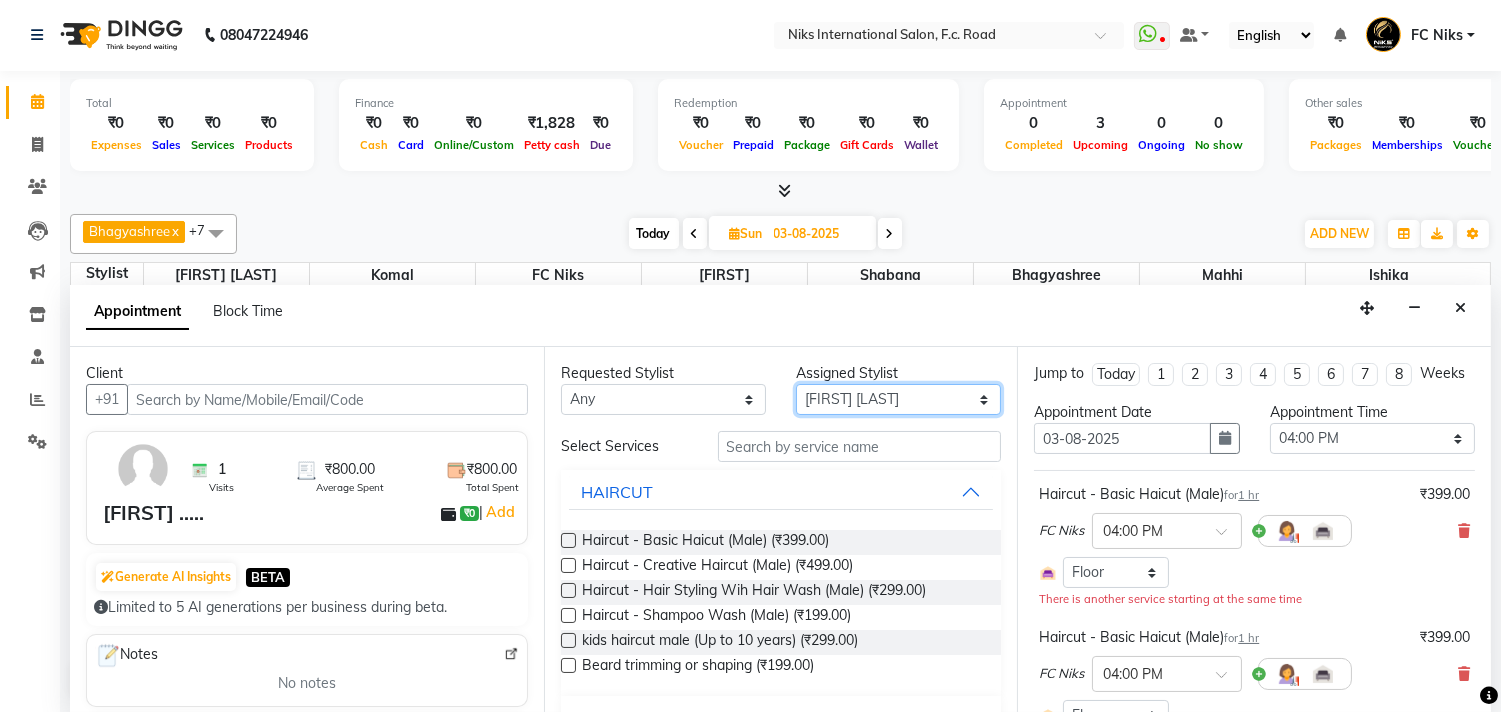 click on "Select Abhishek Amruta Bhagyashree FC Niks Ishika Kirti Komal Mahhi Rajesh Savita Shabana Shrikant Gaikwad Soham" at bounding box center [898, 399] 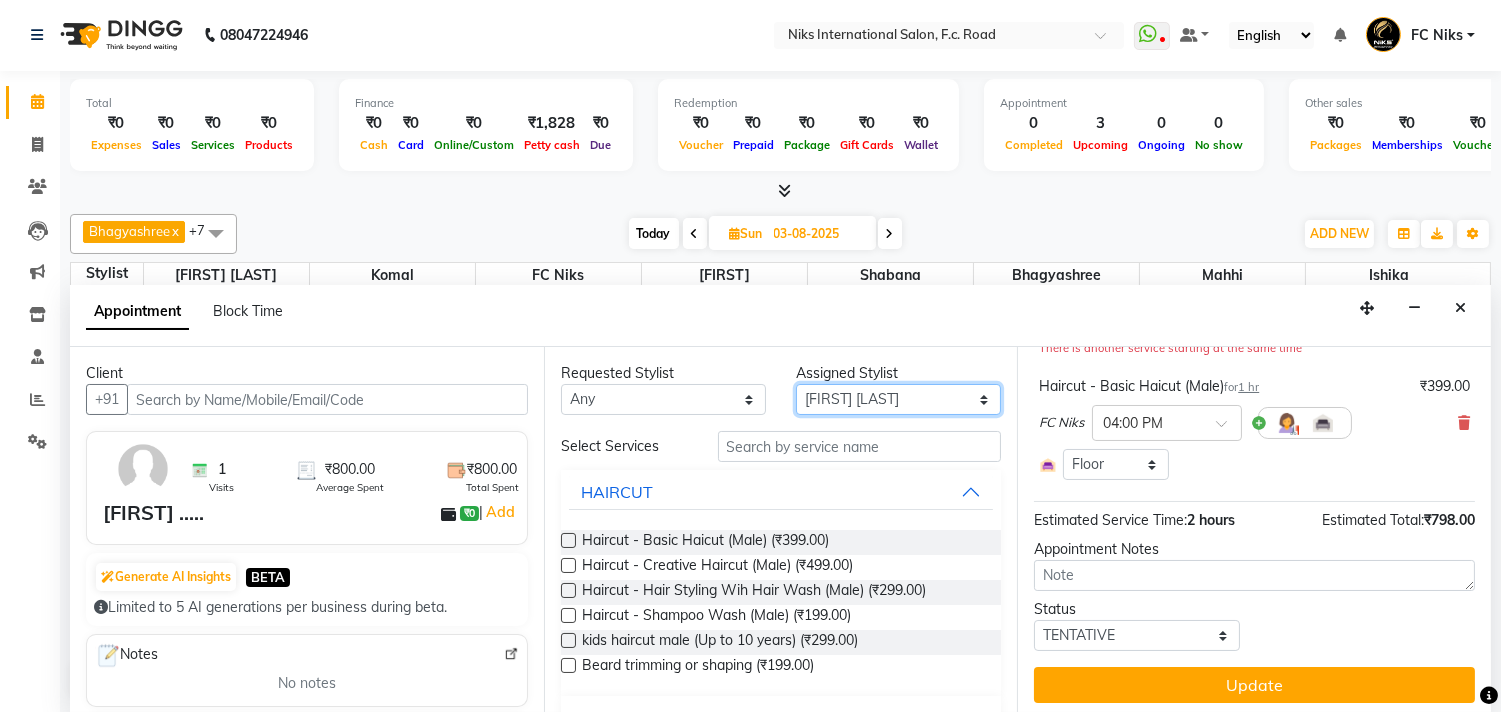 scroll, scrollTop: 276, scrollLeft: 0, axis: vertical 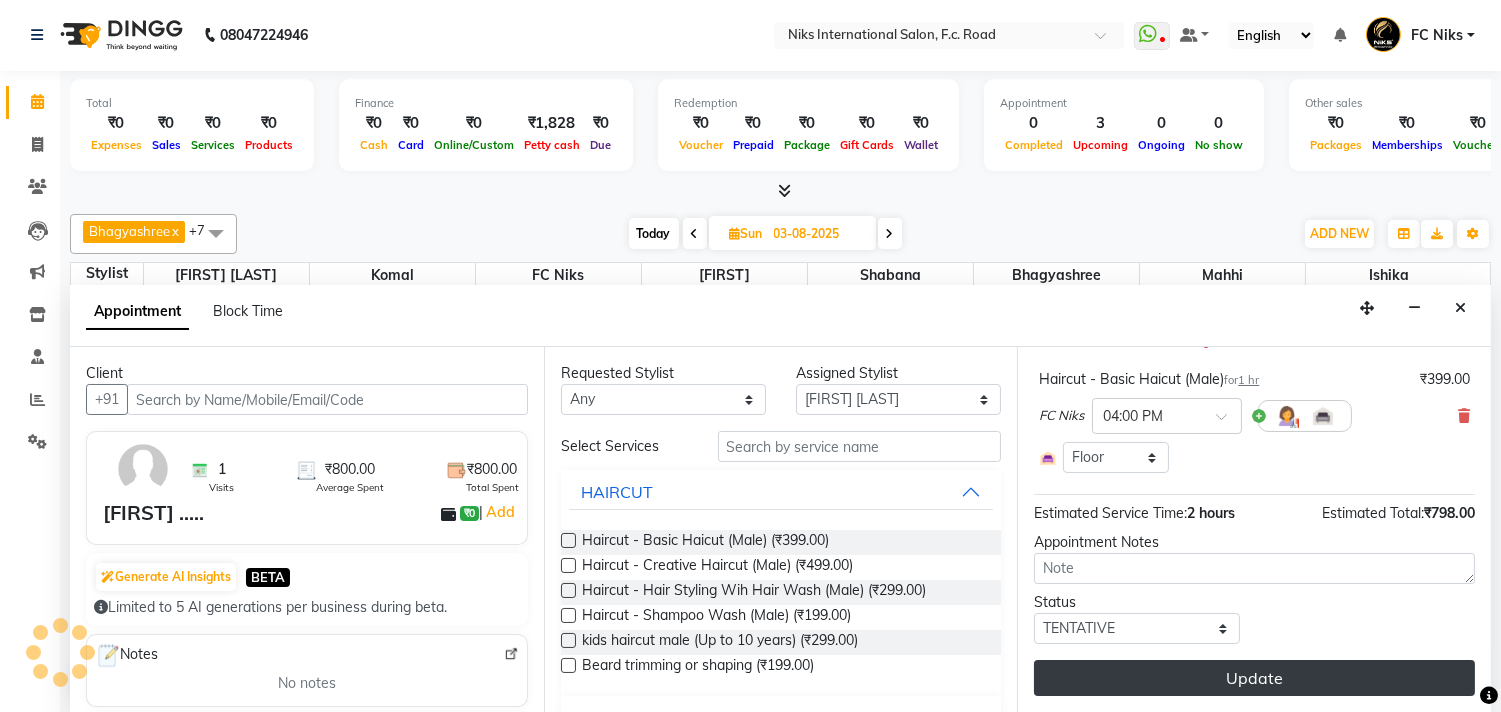 click on "Update" at bounding box center [1254, 678] 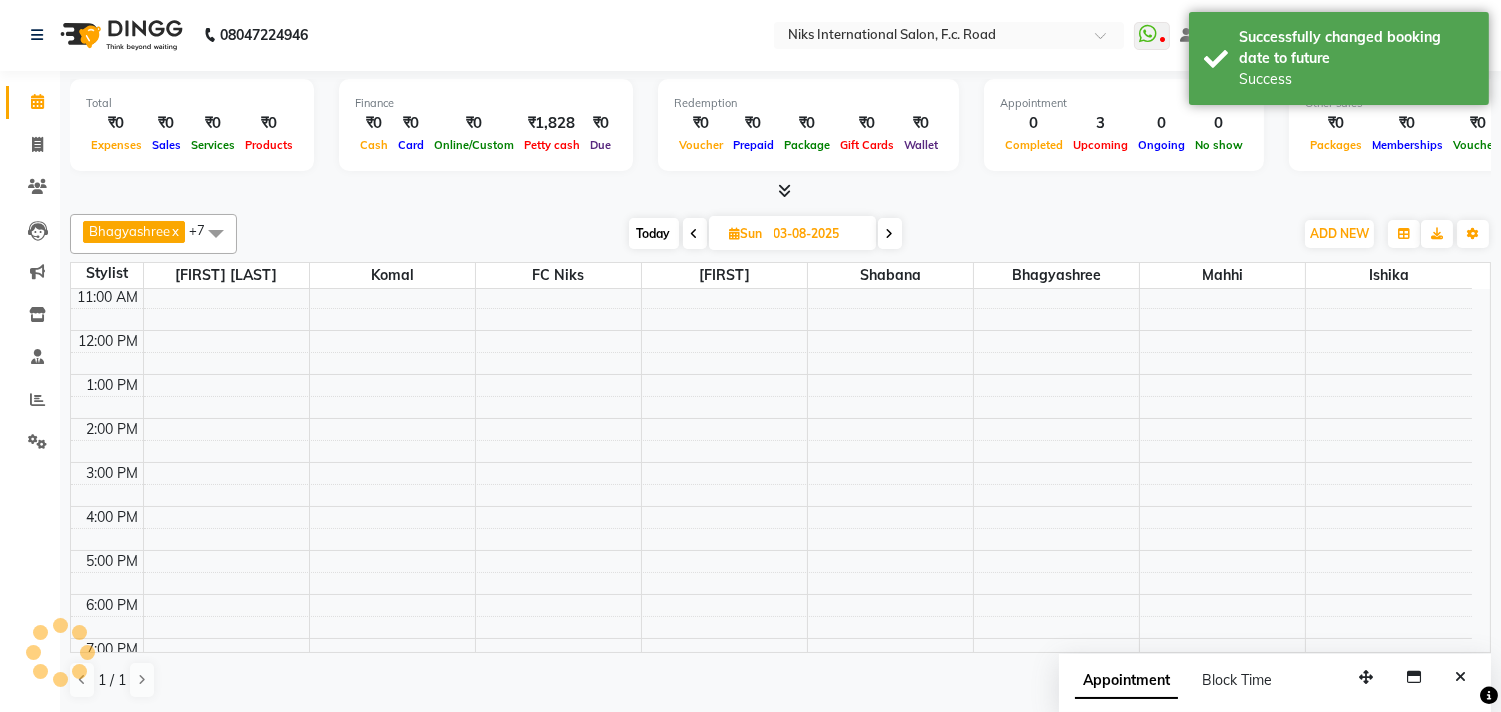 scroll, scrollTop: 0, scrollLeft: 0, axis: both 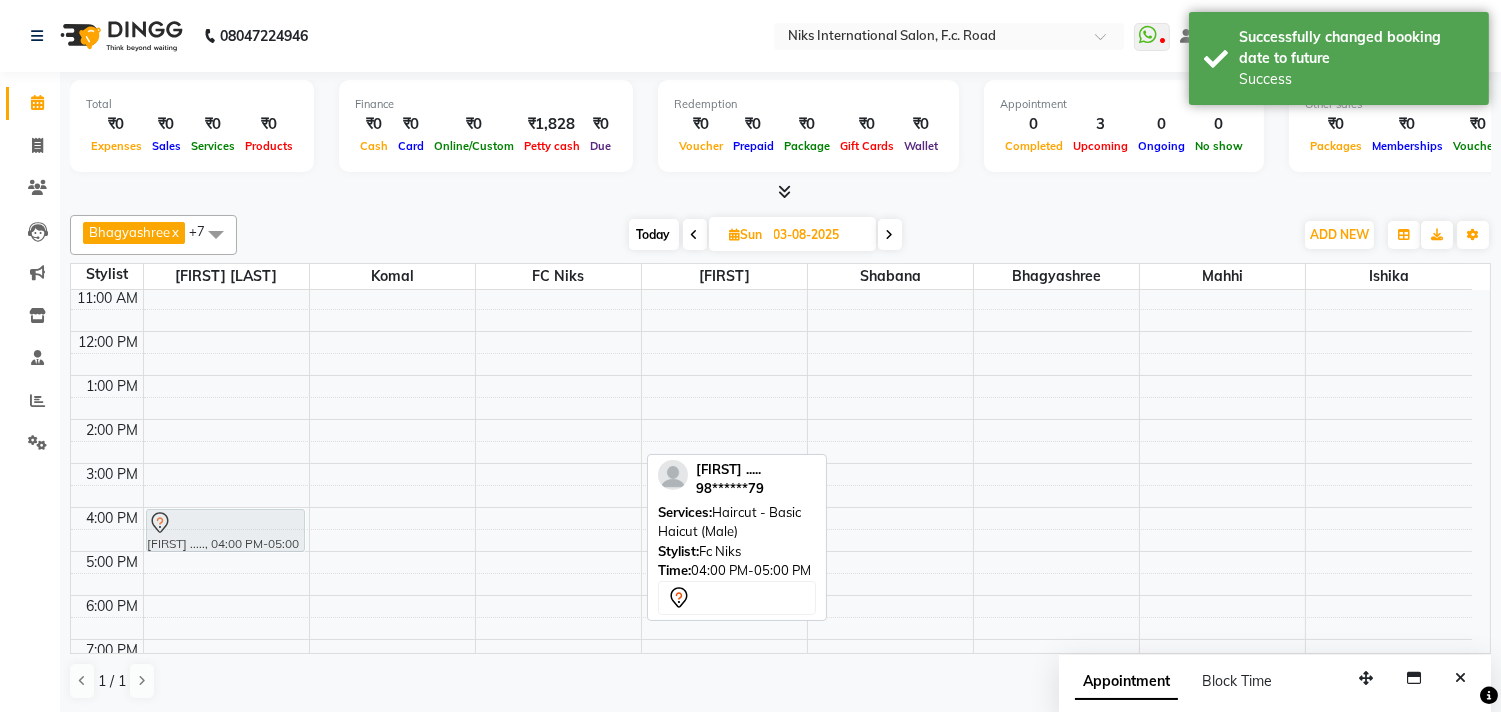 drag, startPoint x: 530, startPoint y: 524, endPoint x: 231, endPoint y: 523, distance: 299.00168 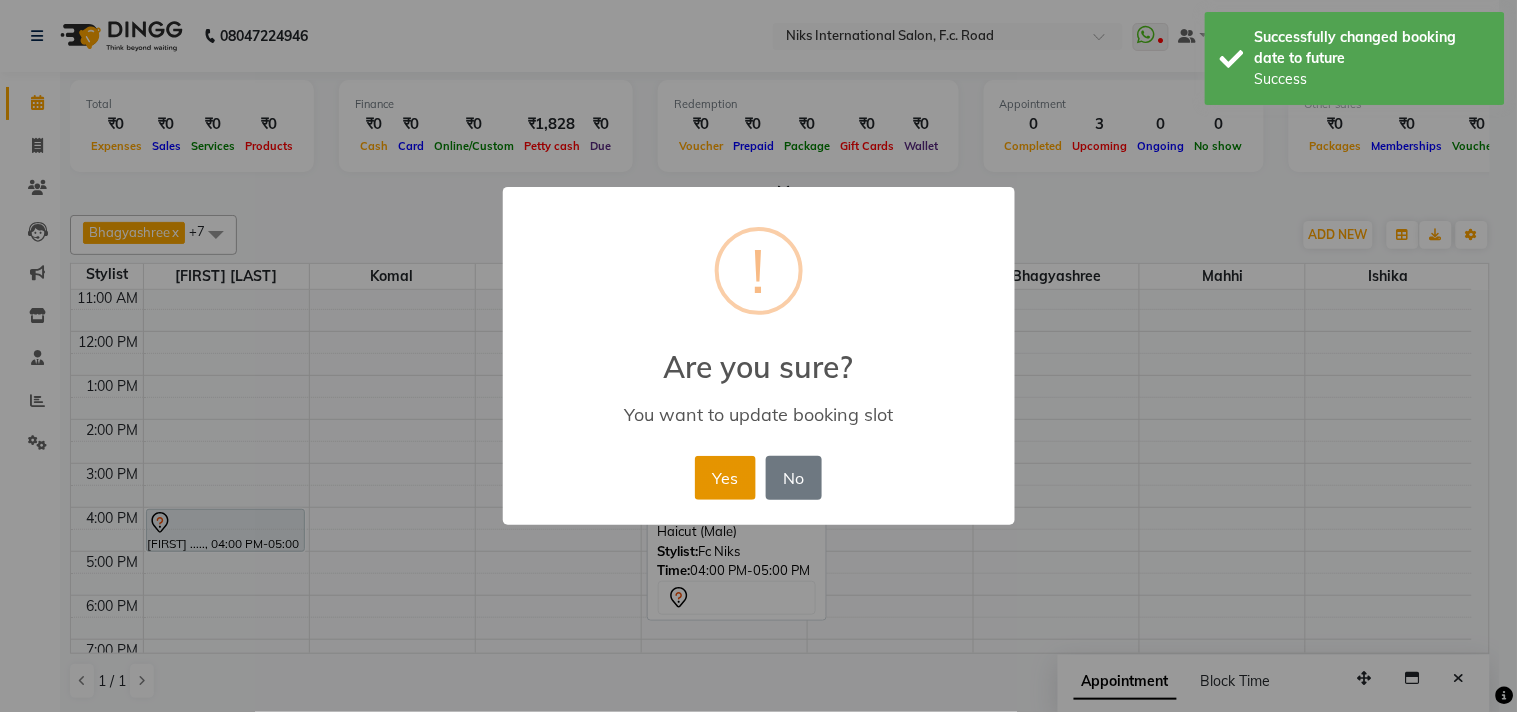 click on "Yes" at bounding box center (725, 478) 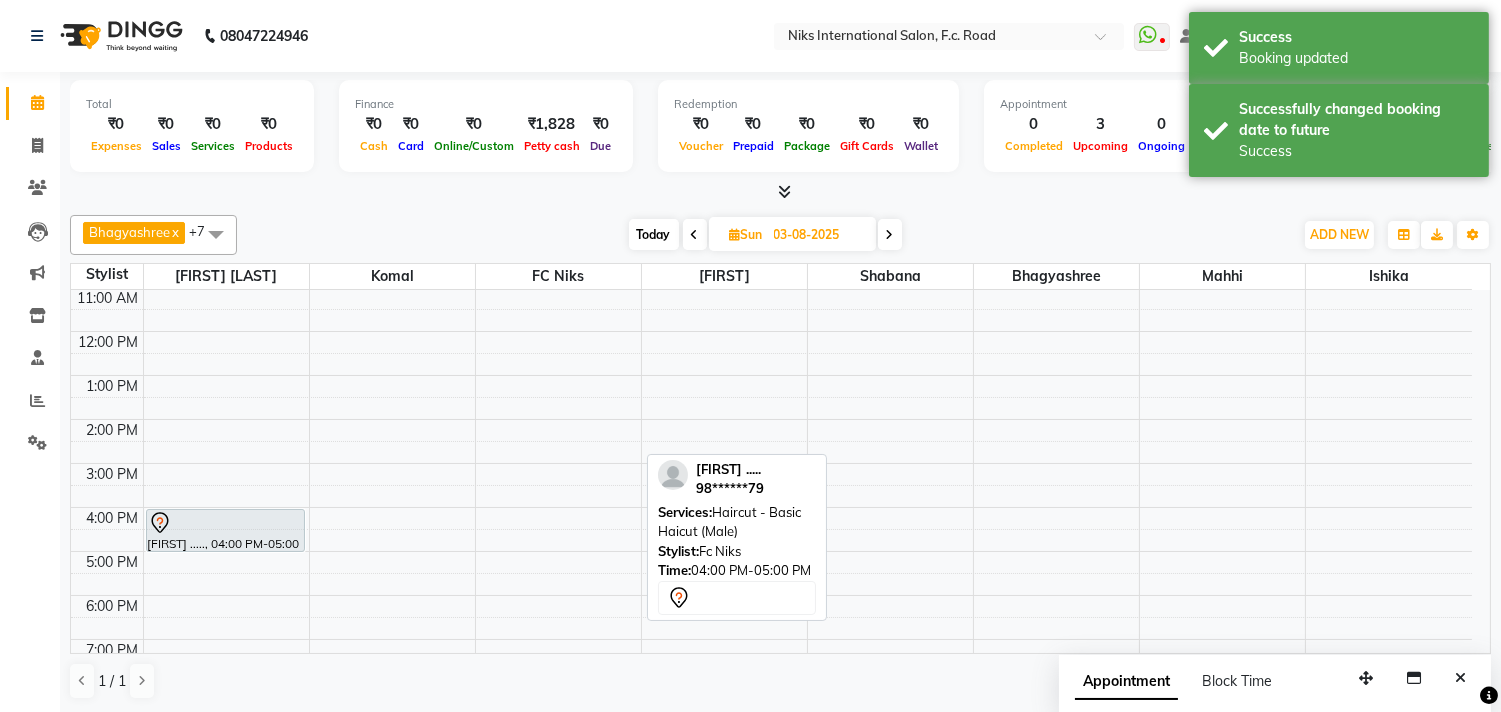 click on "Today" at bounding box center (654, 234) 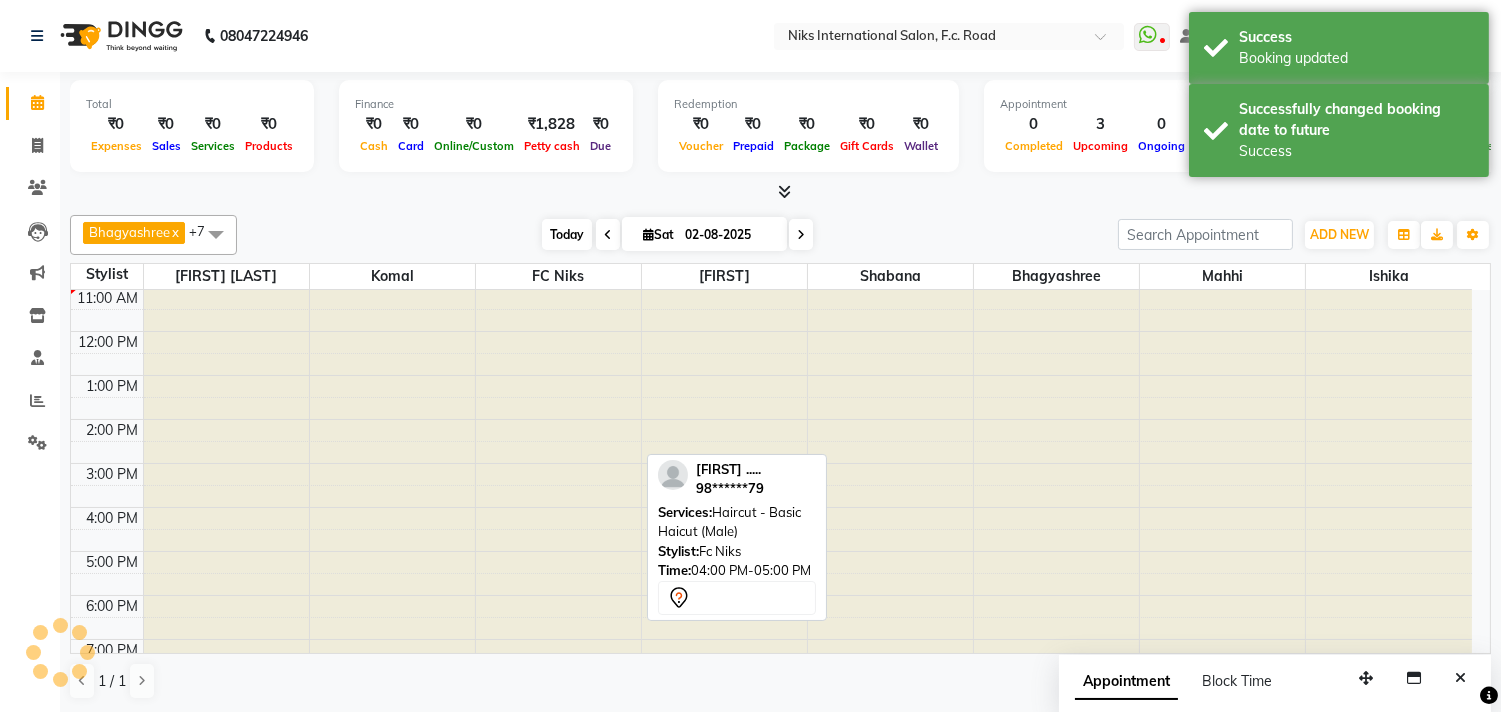 scroll, scrollTop: 134, scrollLeft: 0, axis: vertical 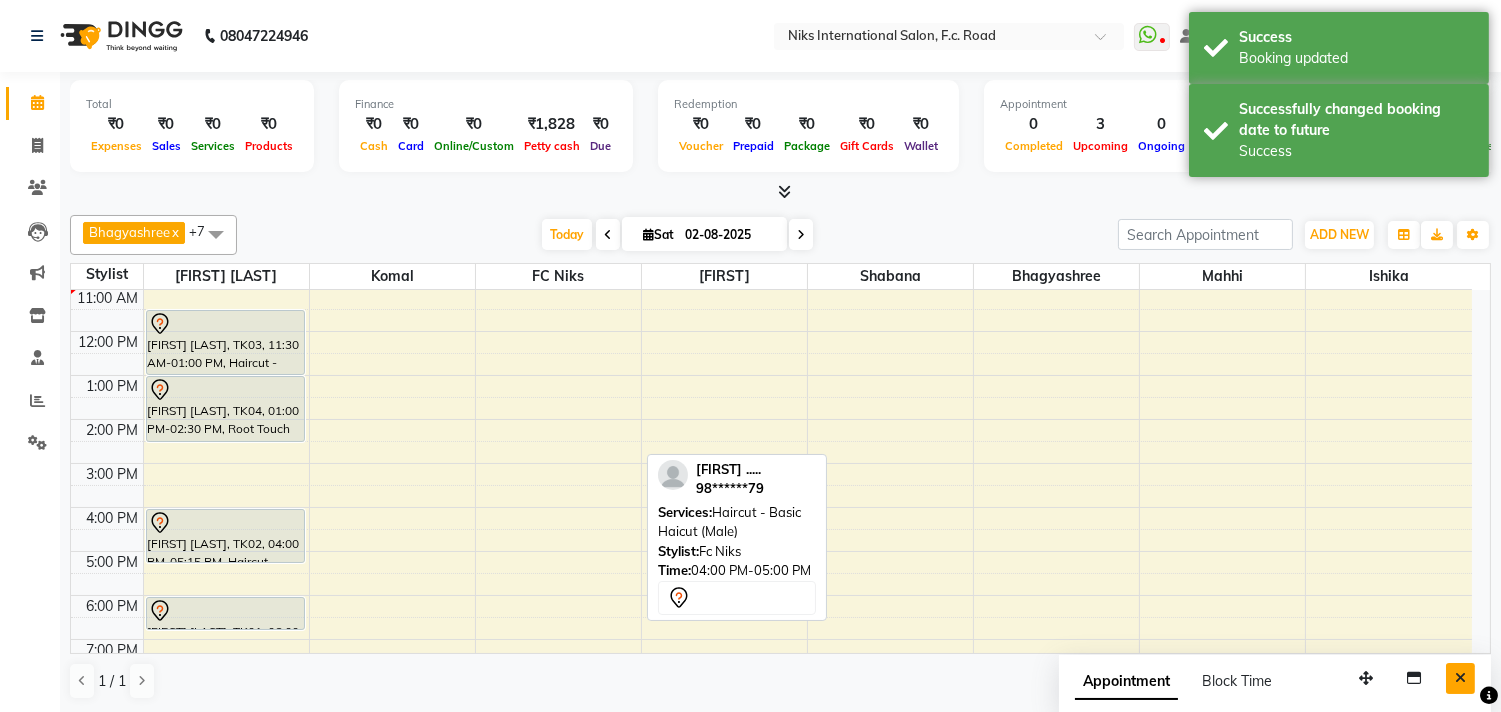 click at bounding box center (1460, 678) 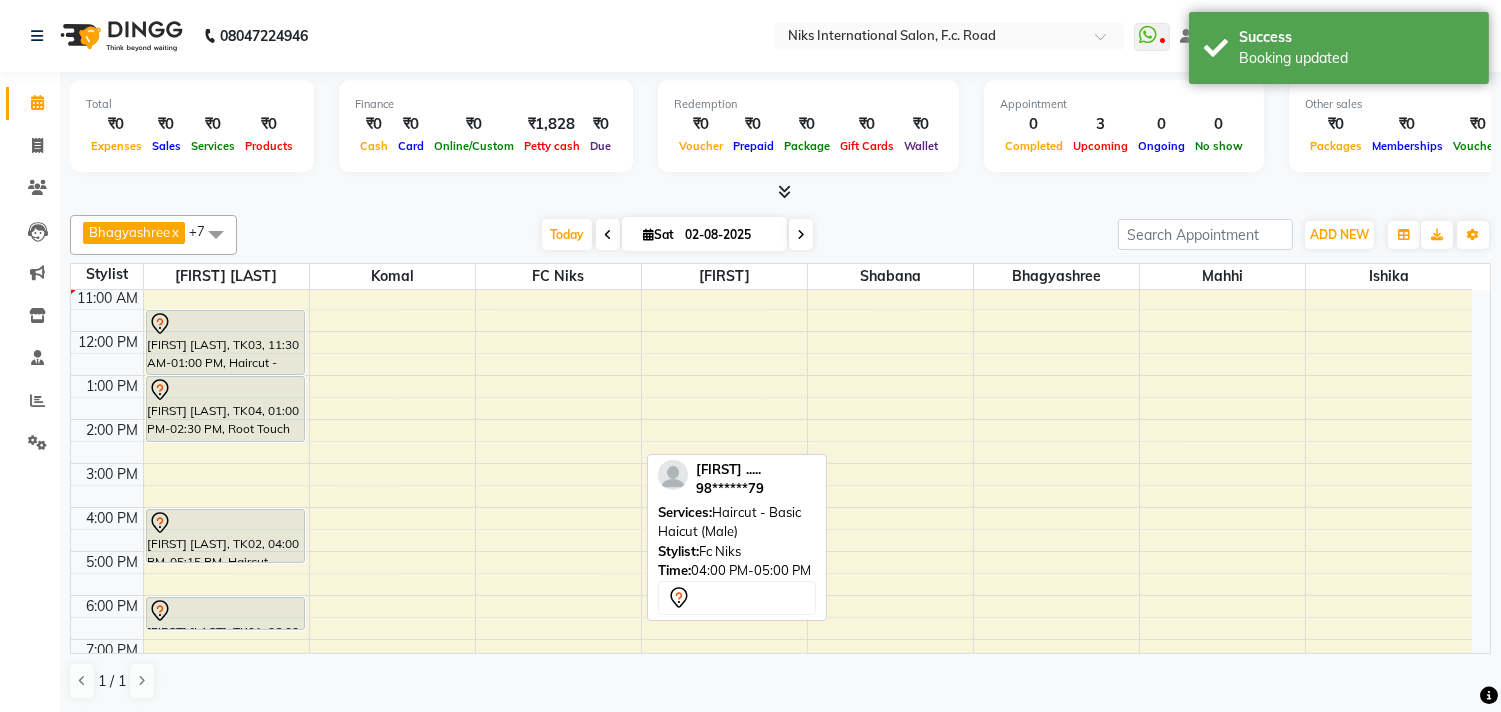 click at bounding box center [780, 192] 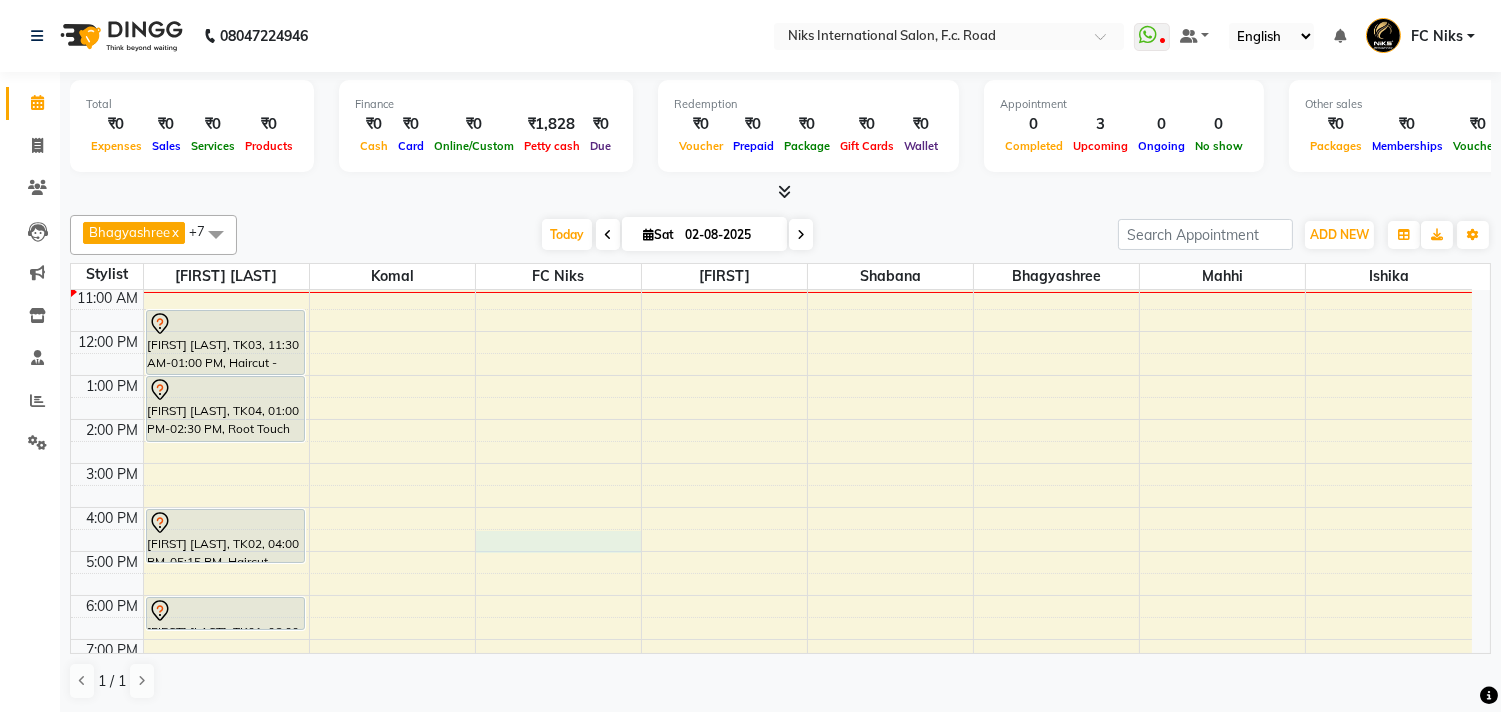 click on "8:00 AM 9:00 AM 10:00 AM 11:00 AM 12:00 PM 1:00 PM 2:00 PM 3:00 PM 4:00 PM 5:00 PM 6:00 PM 7:00 PM 8:00 PM 9:00 PM 10:00 PM             Yogeshwari Bachhav, TK03, 11:30 AM-01:00 PM, Haircut - Creative Haircut (Wash & Blowdry Complimentary) (Female)             Pradnya Bhatt, TK04, 01:00 PM-02:30 PM, Root Touch Up (Up To 1.5 Inch)  - Ammonia Free Colour  (Female)             Rupali Botre, TK02, 04:00 PM-05:15 PM, Haircut - Female Haircut (Wash & Blowdry Complimentary) (Female),Haircut - Creative Haircut (Wash & Blowdry Complimentary) (Female)             Sayali Joshi, TK01, 06:00 PM-06:45 PM, Haircut - Creative Haircut (Wash & Blowdry Complimentary) (Female)" at bounding box center (771, 485) 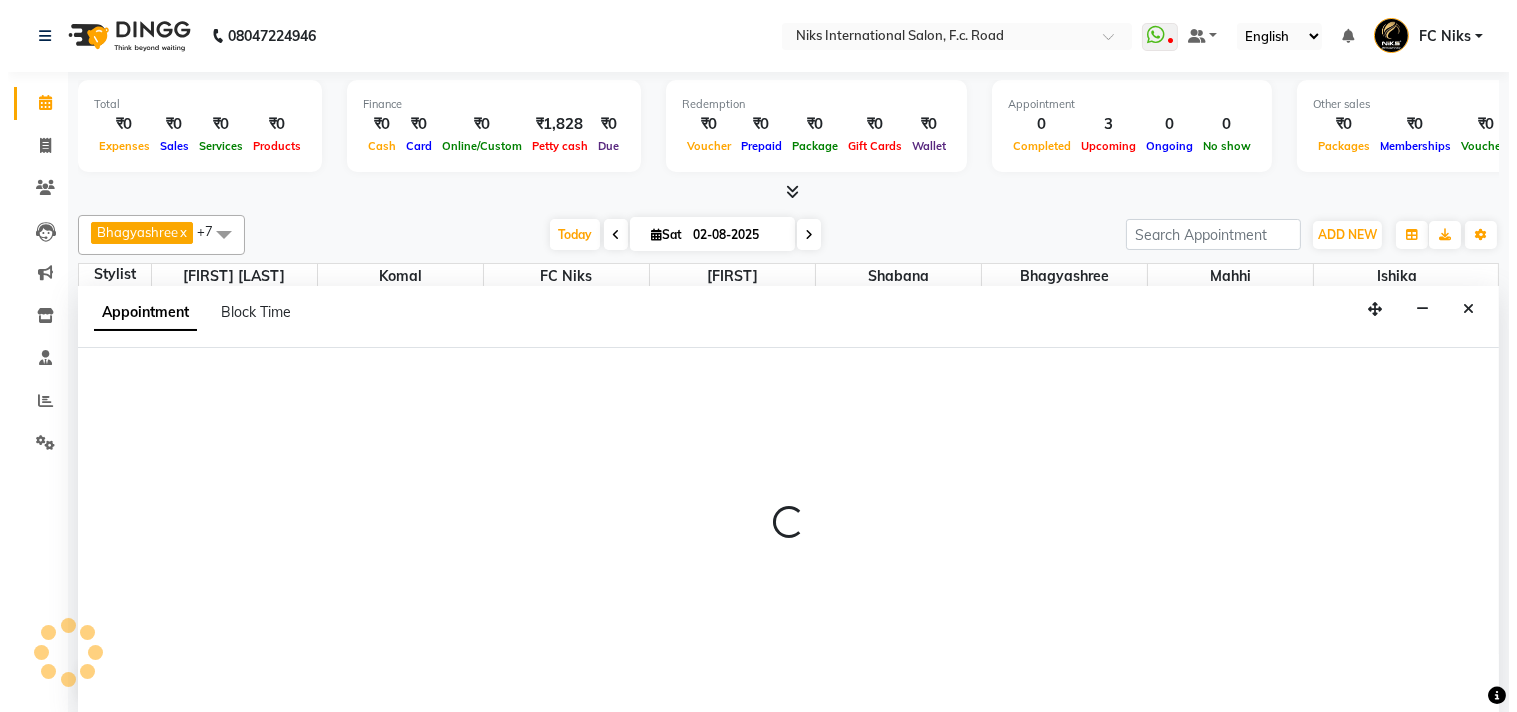 scroll, scrollTop: 1, scrollLeft: 0, axis: vertical 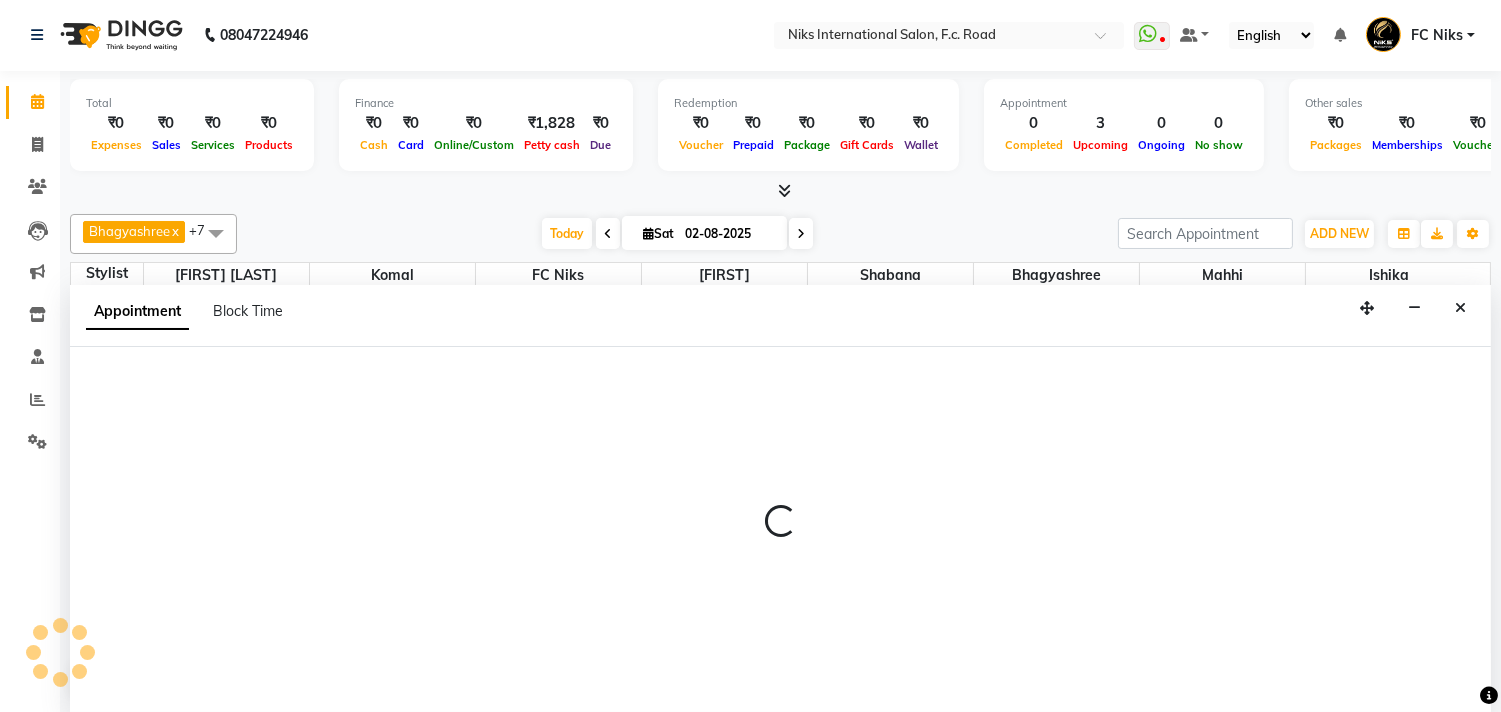 select on "800" 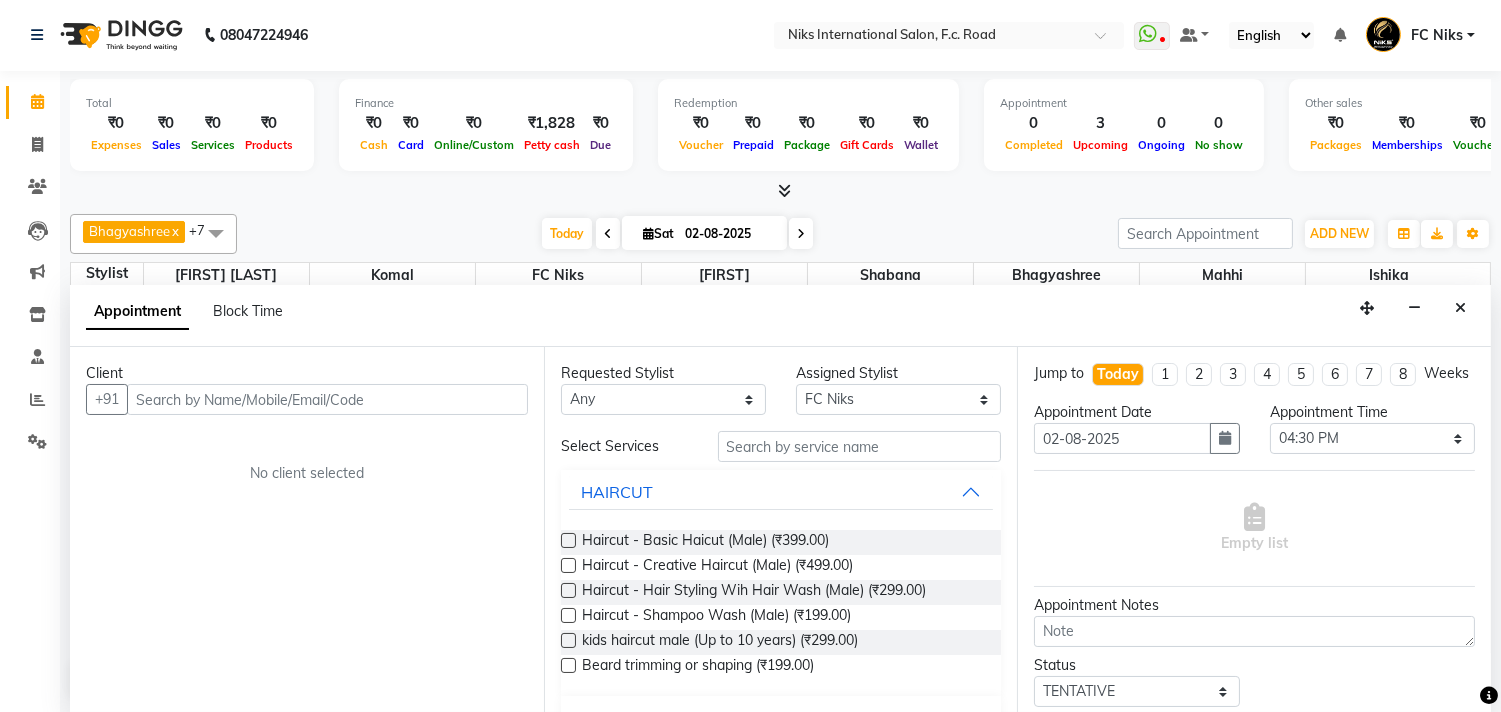 click at bounding box center [327, 399] 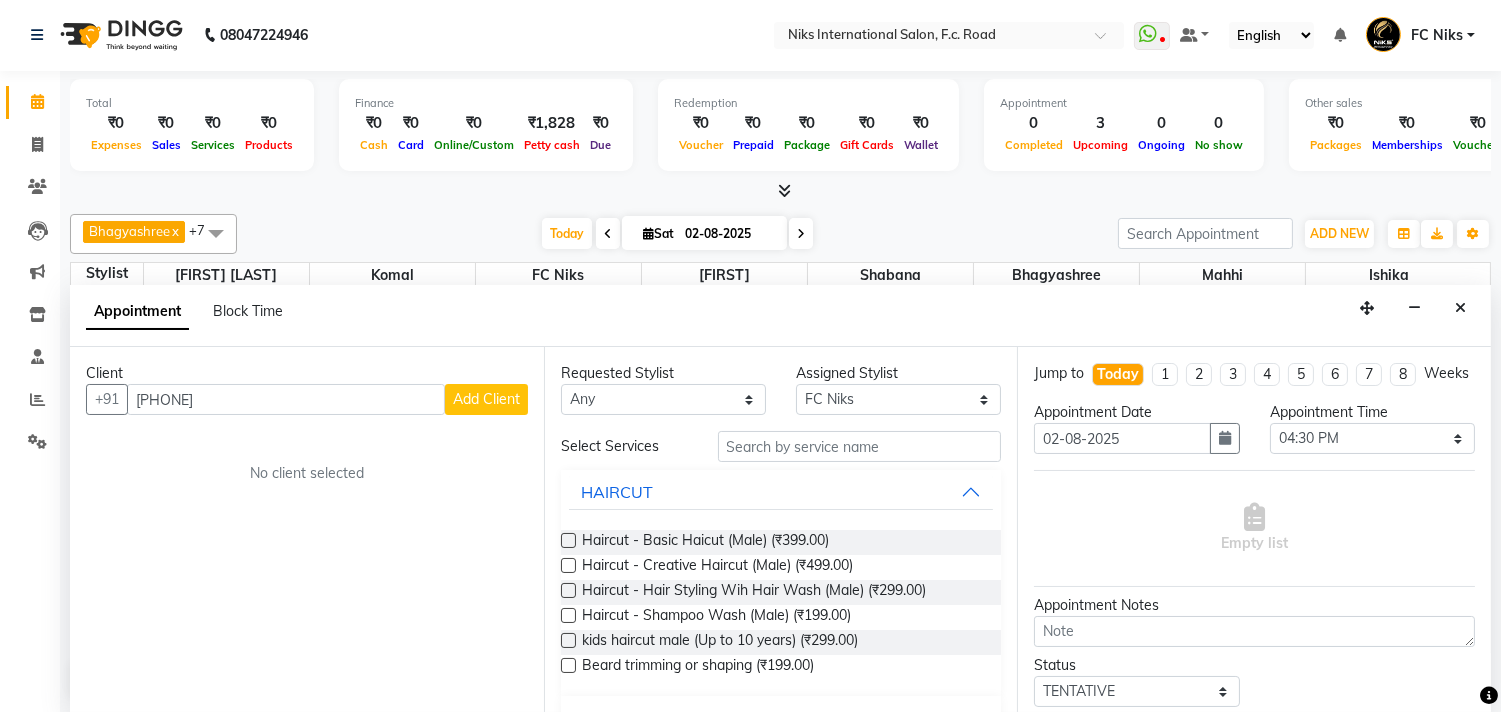 type on "9028080666" 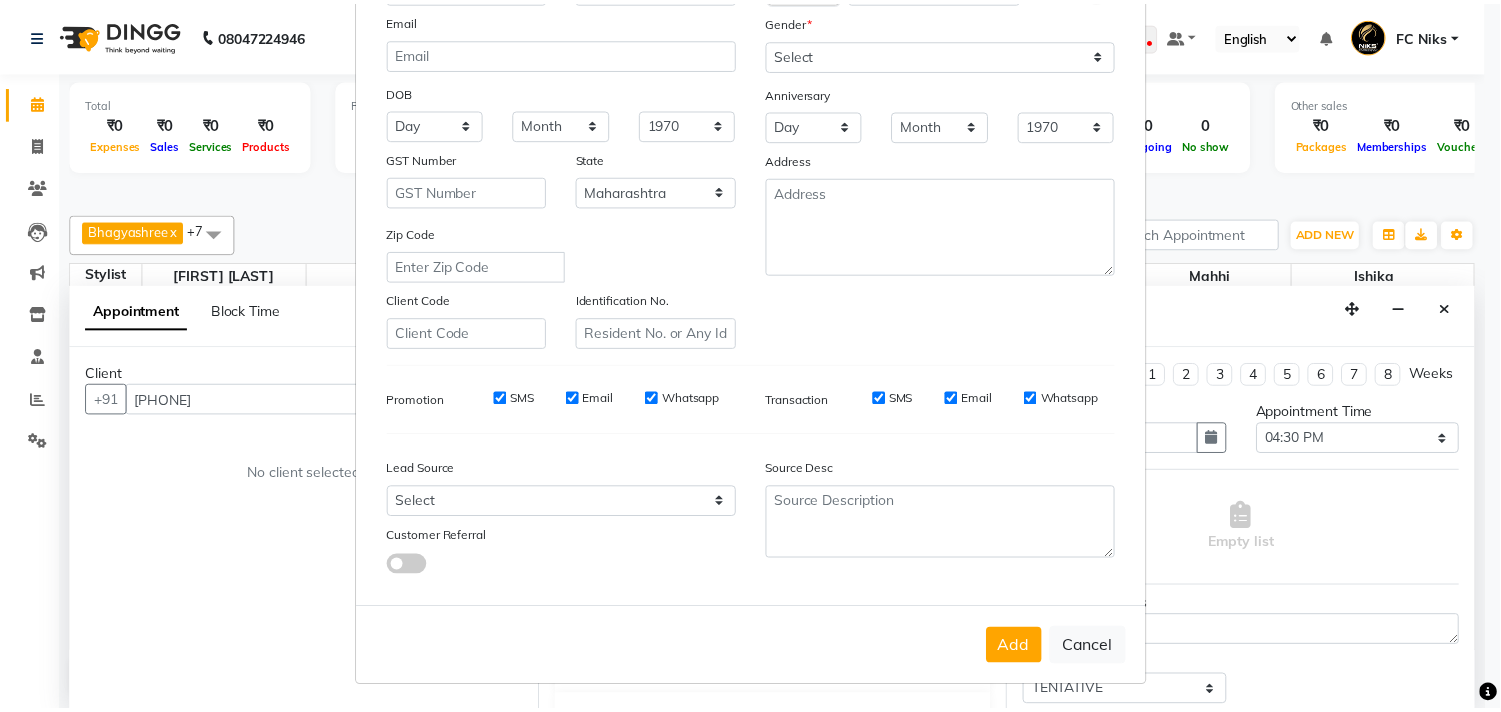 scroll, scrollTop: 212, scrollLeft: 0, axis: vertical 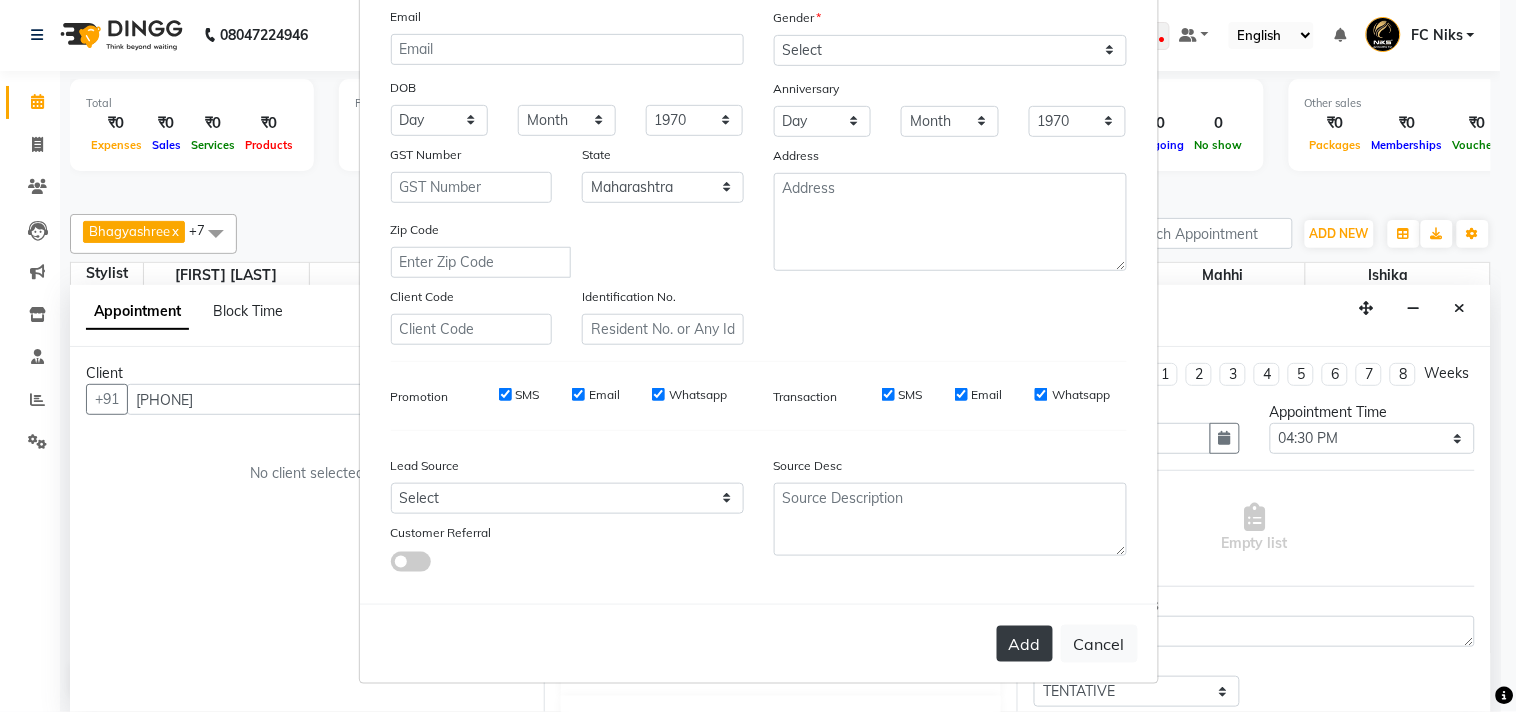 type on "Aparna" 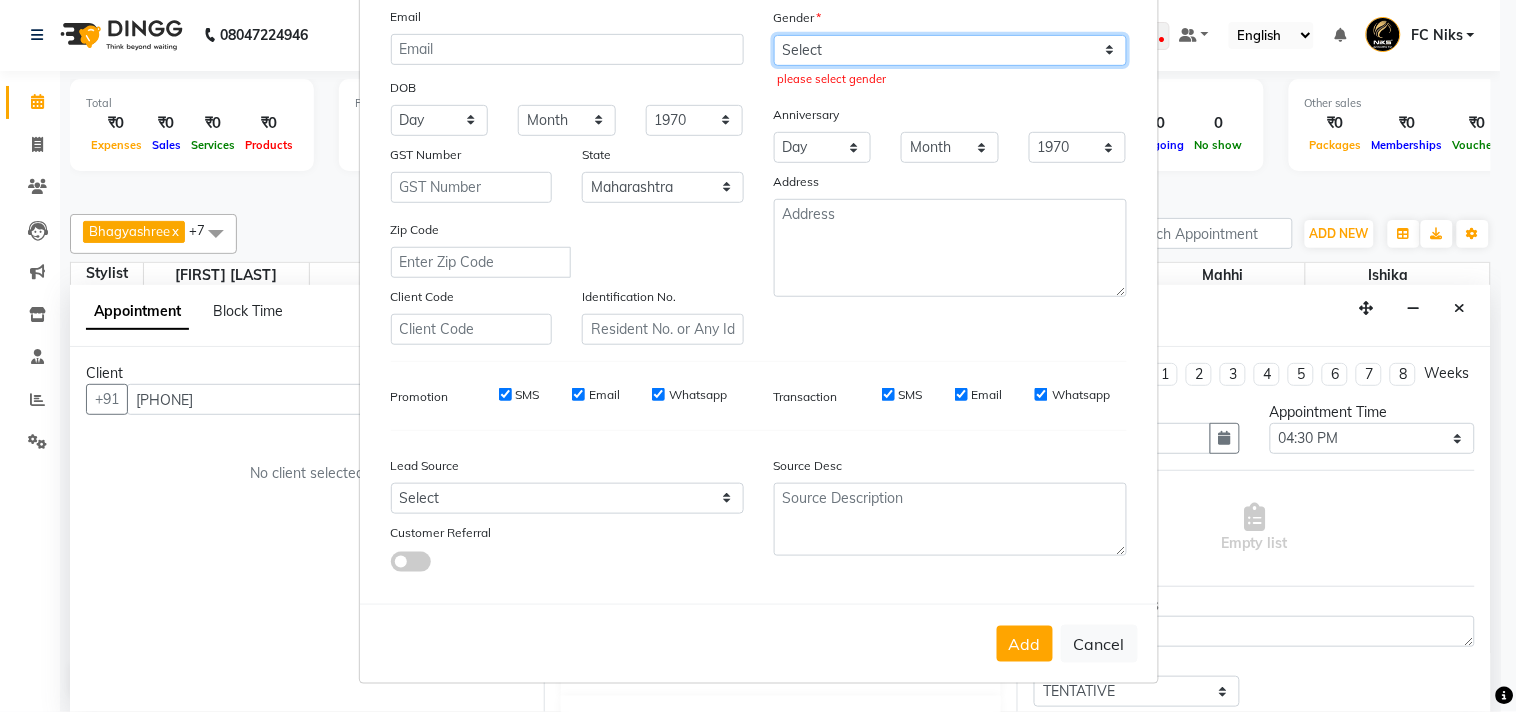click on "Select Male Female Other Prefer Not To Say" at bounding box center [950, 50] 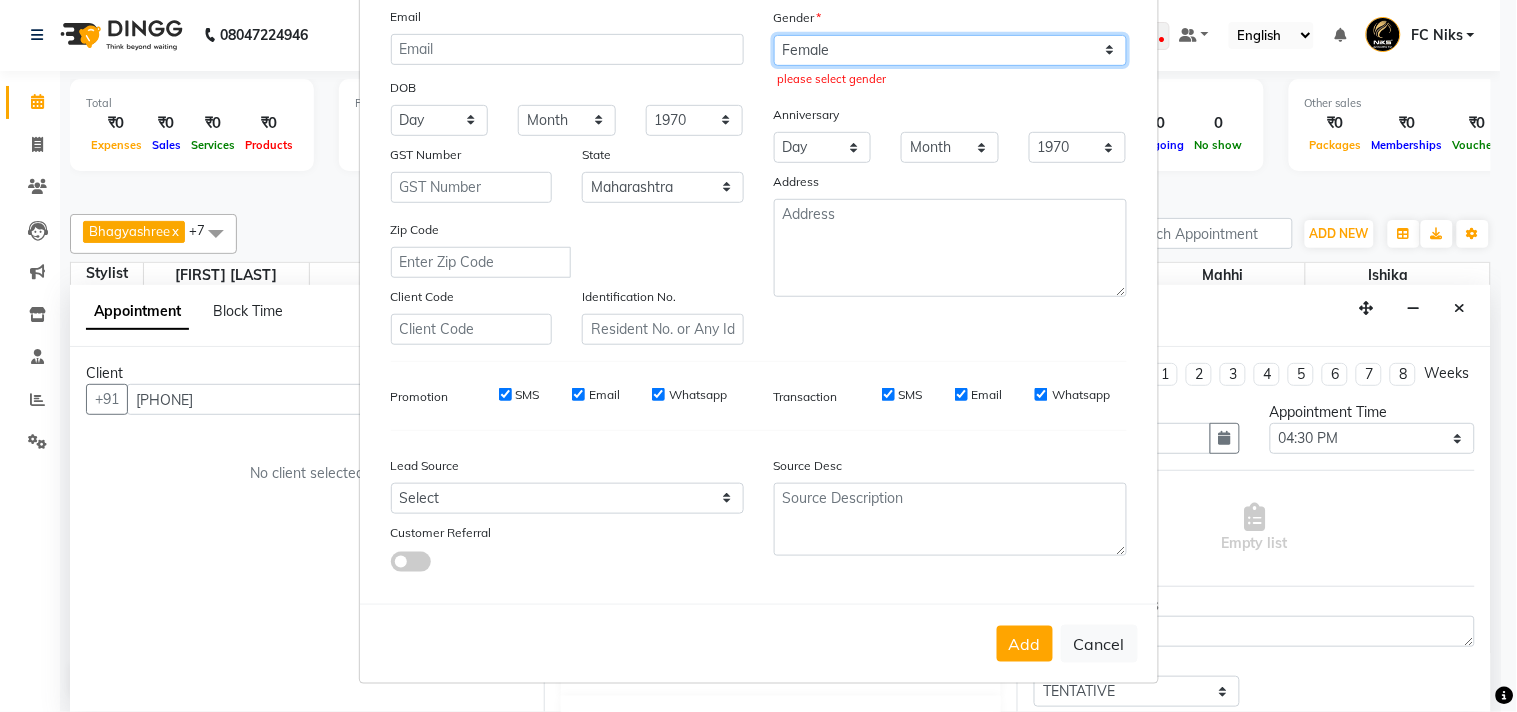 click on "Select Male Female Other Prefer Not To Say" at bounding box center [950, 50] 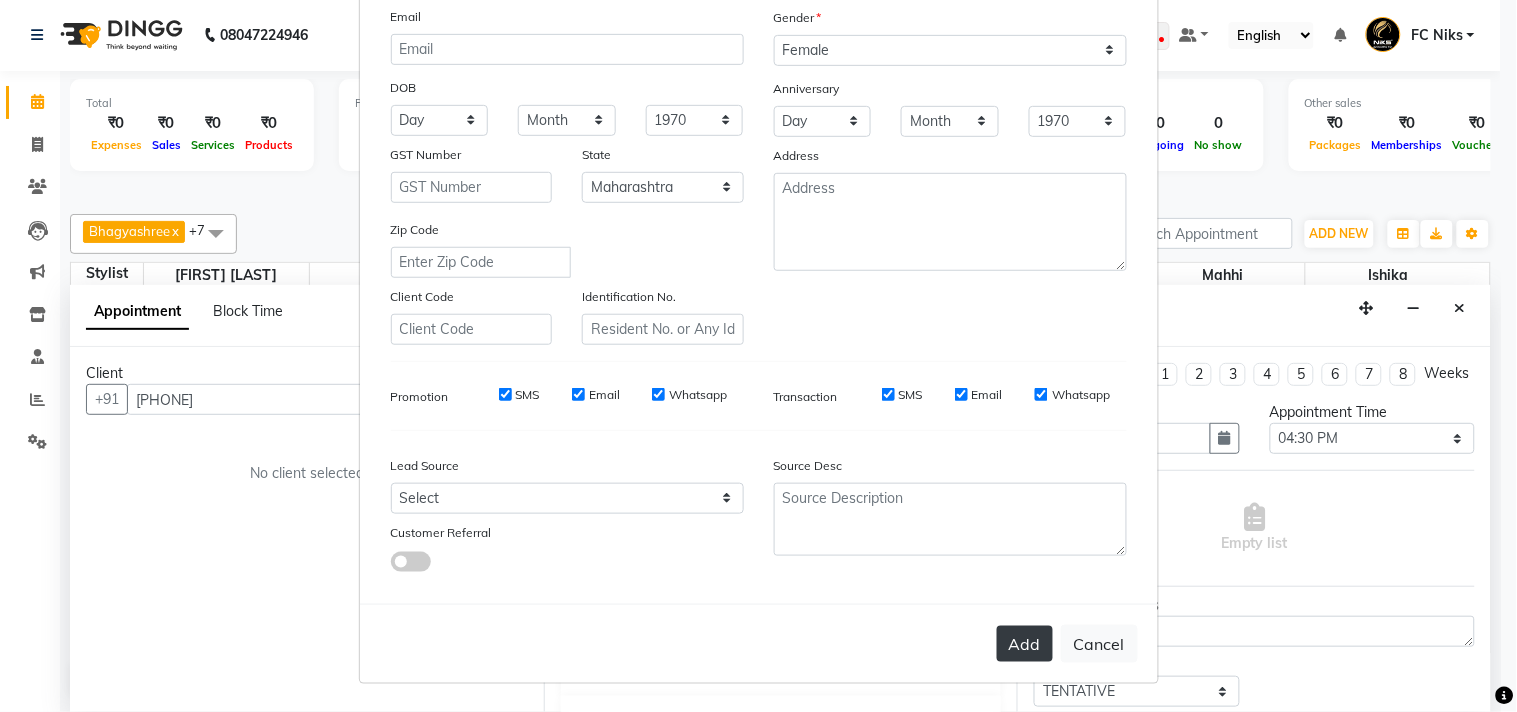 click on "Add" at bounding box center [1025, 644] 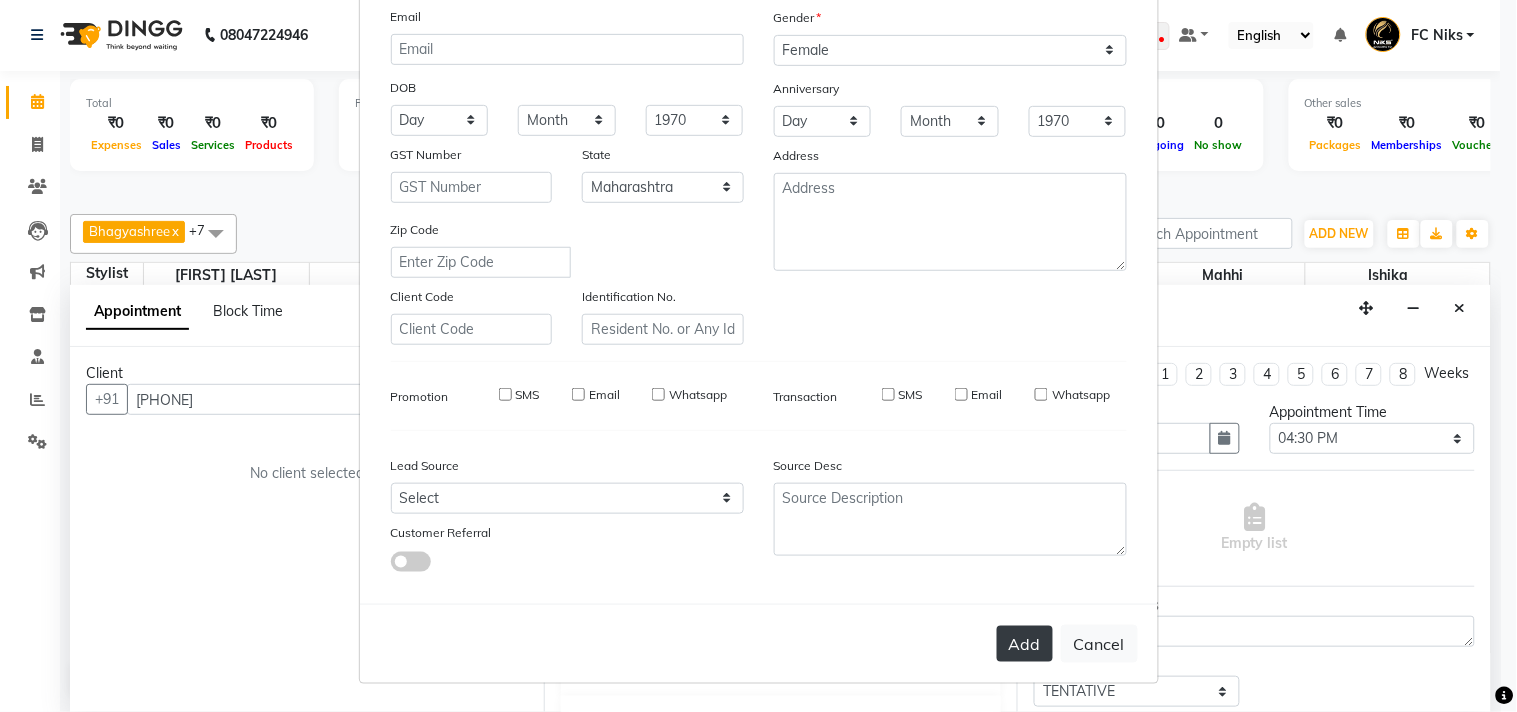type on "90******66" 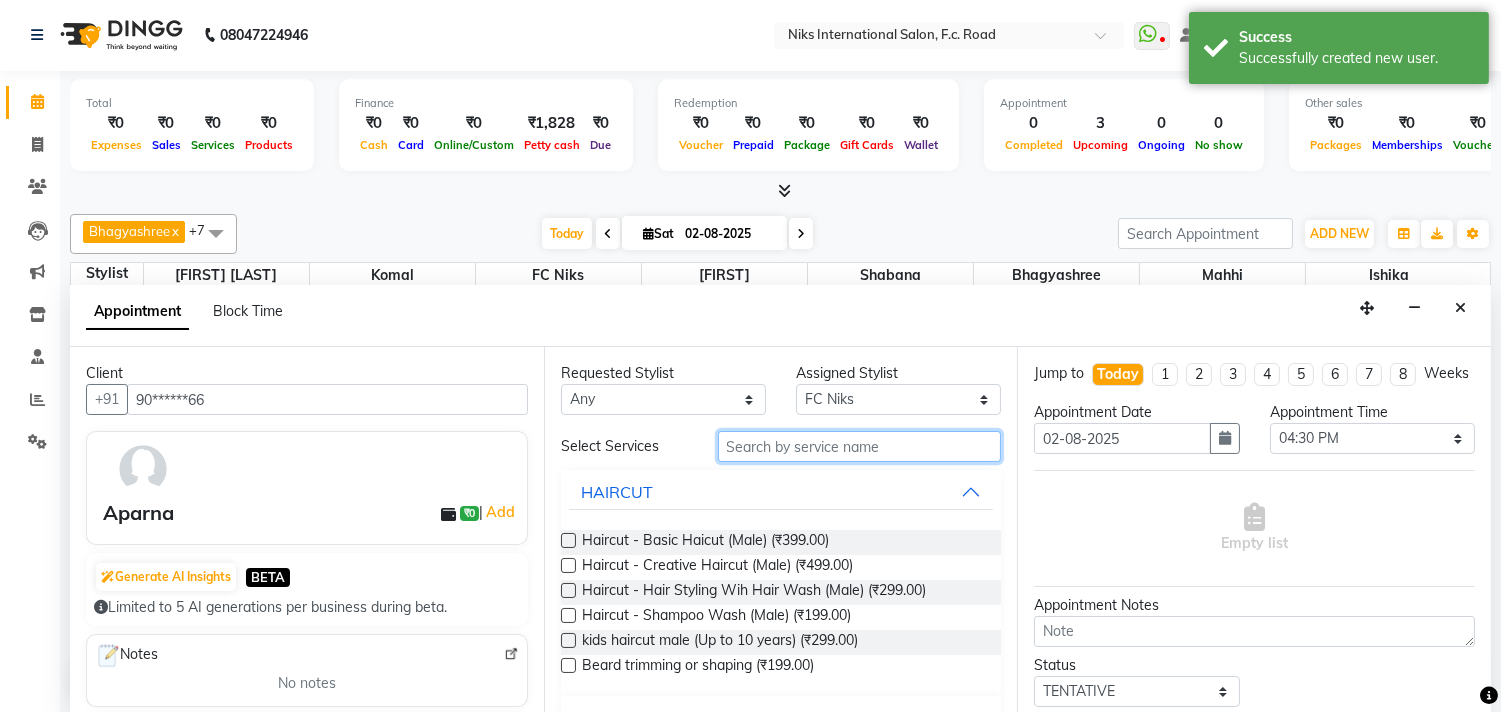 click at bounding box center [860, 446] 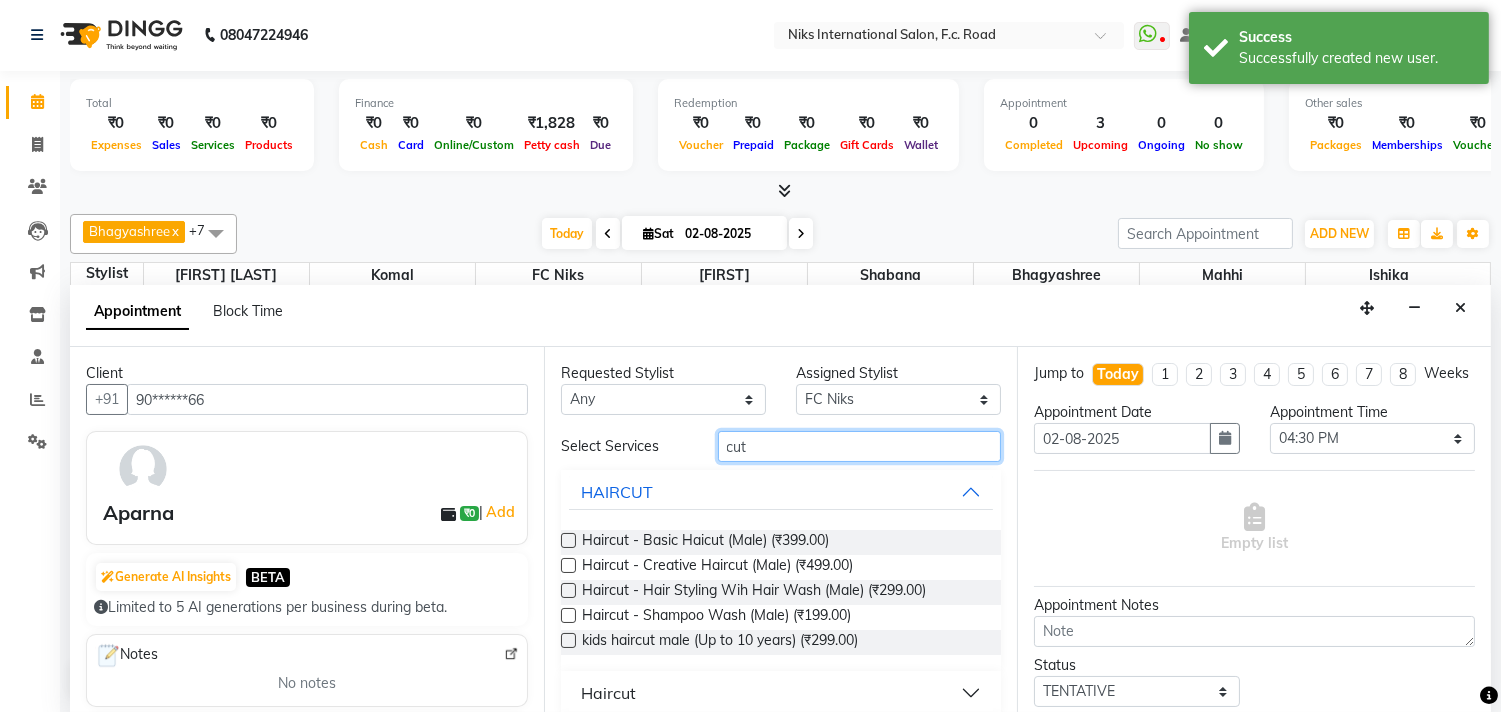 type on "cut" 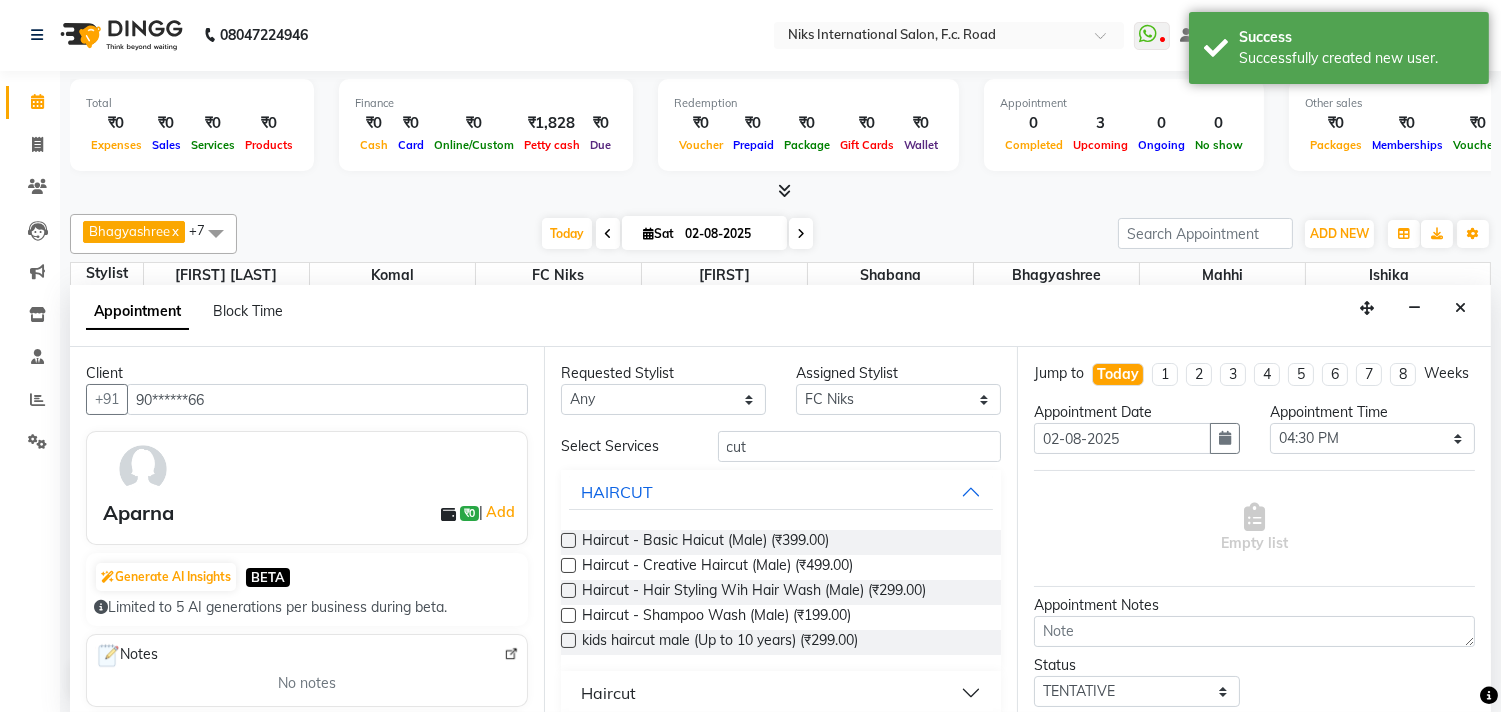 click on "Haircut" at bounding box center [781, 693] 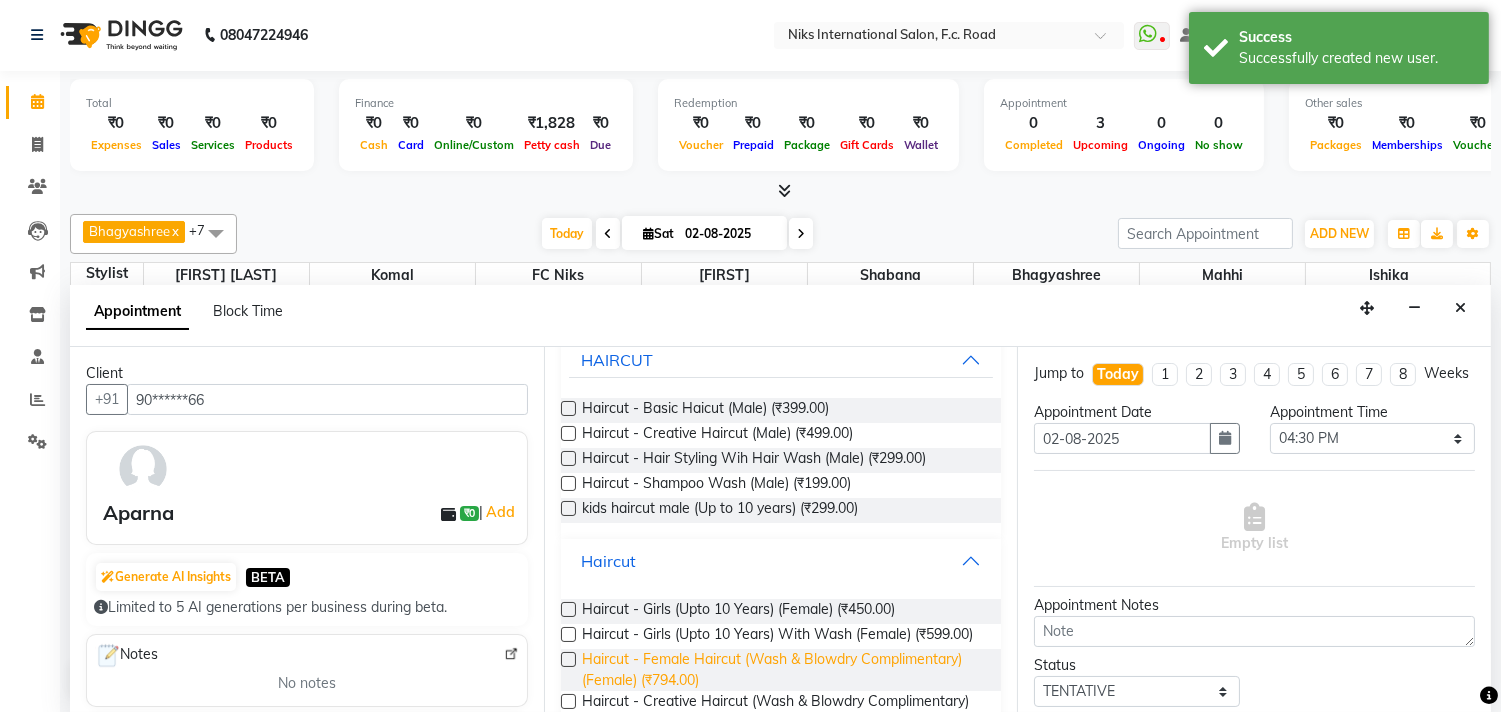 scroll, scrollTop: 222, scrollLeft: 0, axis: vertical 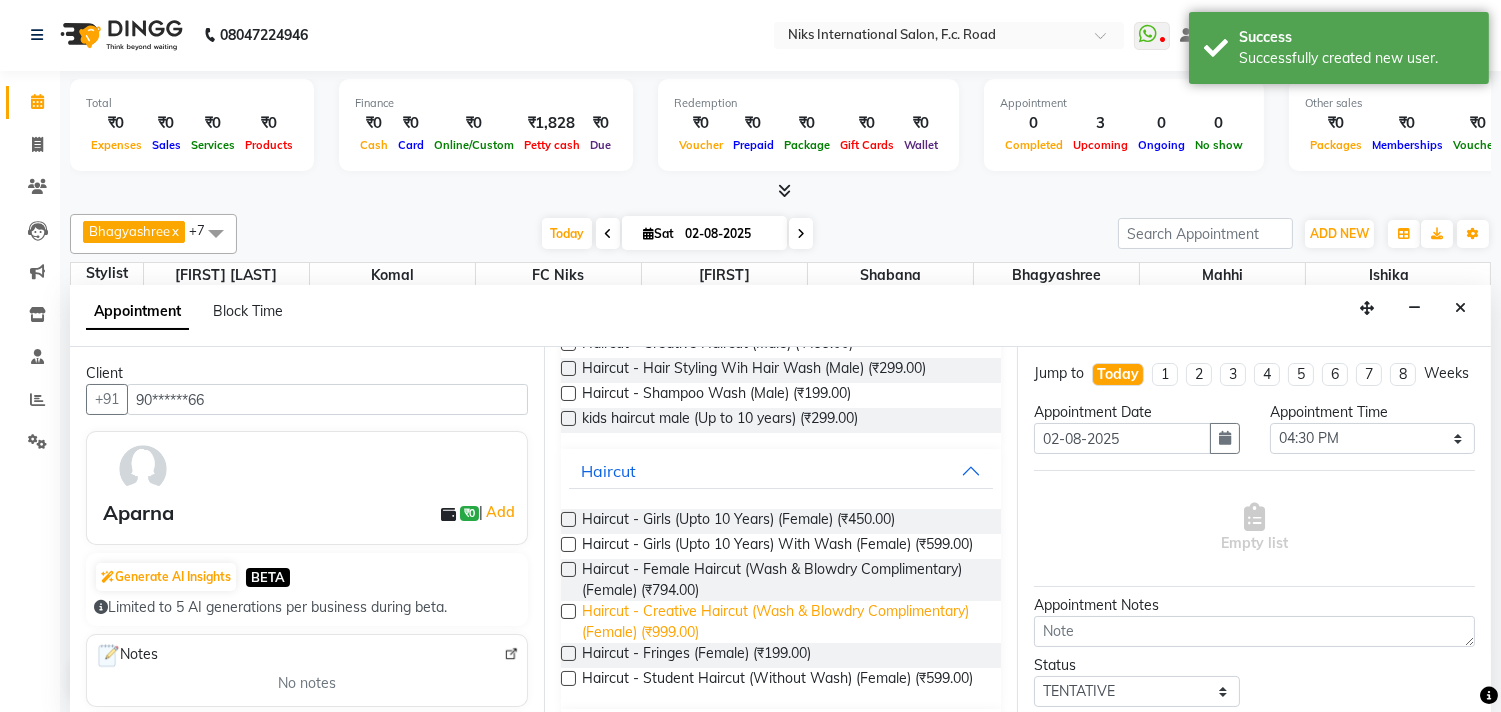 click on "Haircut - Creative Haircut (Wash & Blowdry Complimentary) (Female) (₹999.00)" at bounding box center (784, 622) 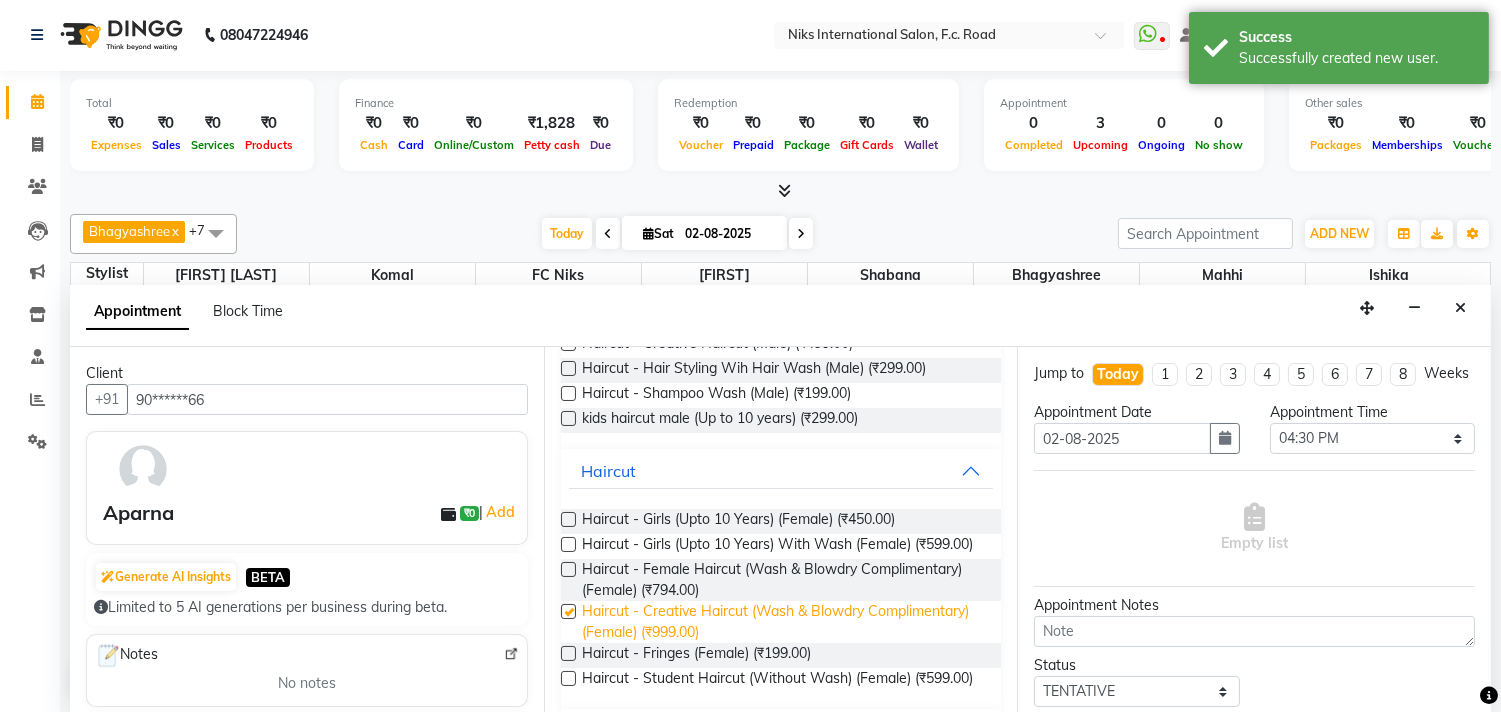 checkbox on "false" 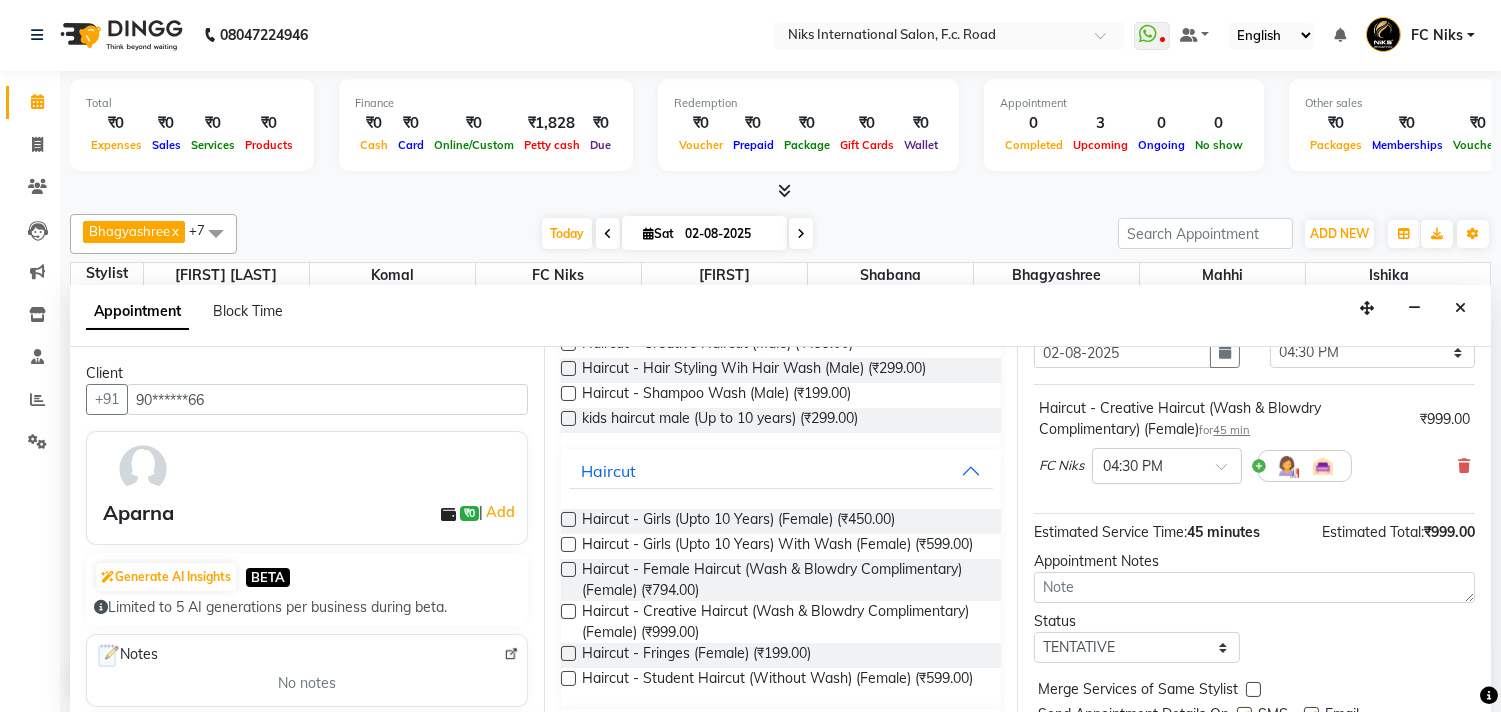 scroll, scrollTop: 181, scrollLeft: 0, axis: vertical 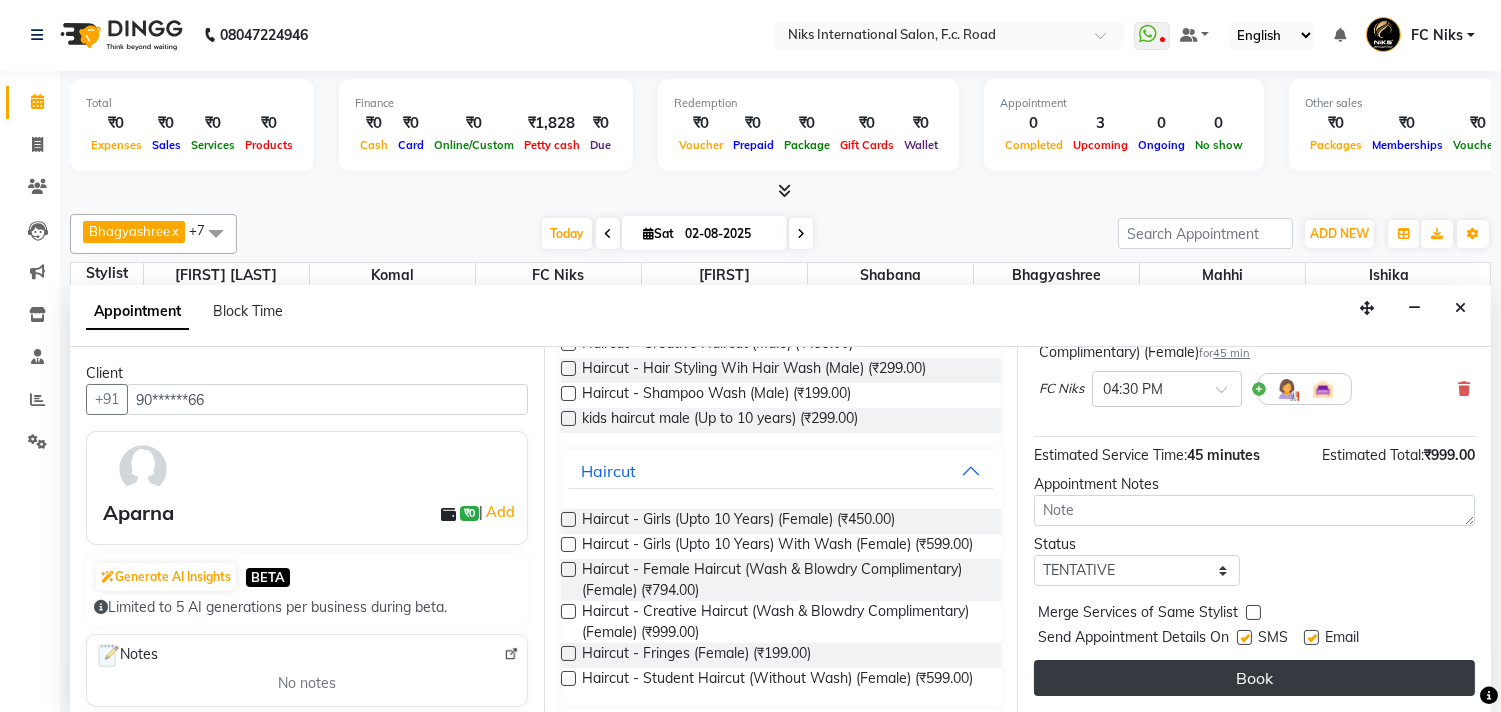 click on "Book" at bounding box center (1254, 678) 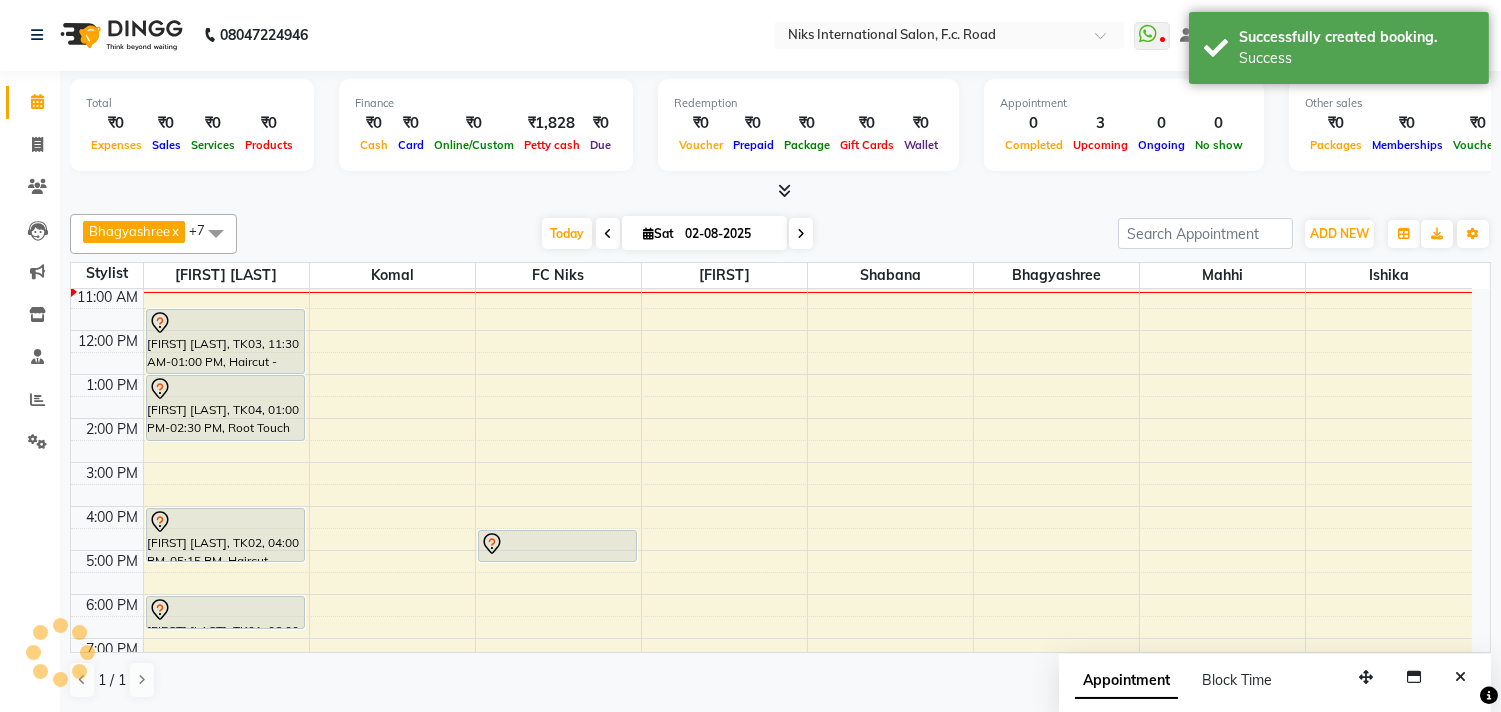 scroll, scrollTop: 0, scrollLeft: 0, axis: both 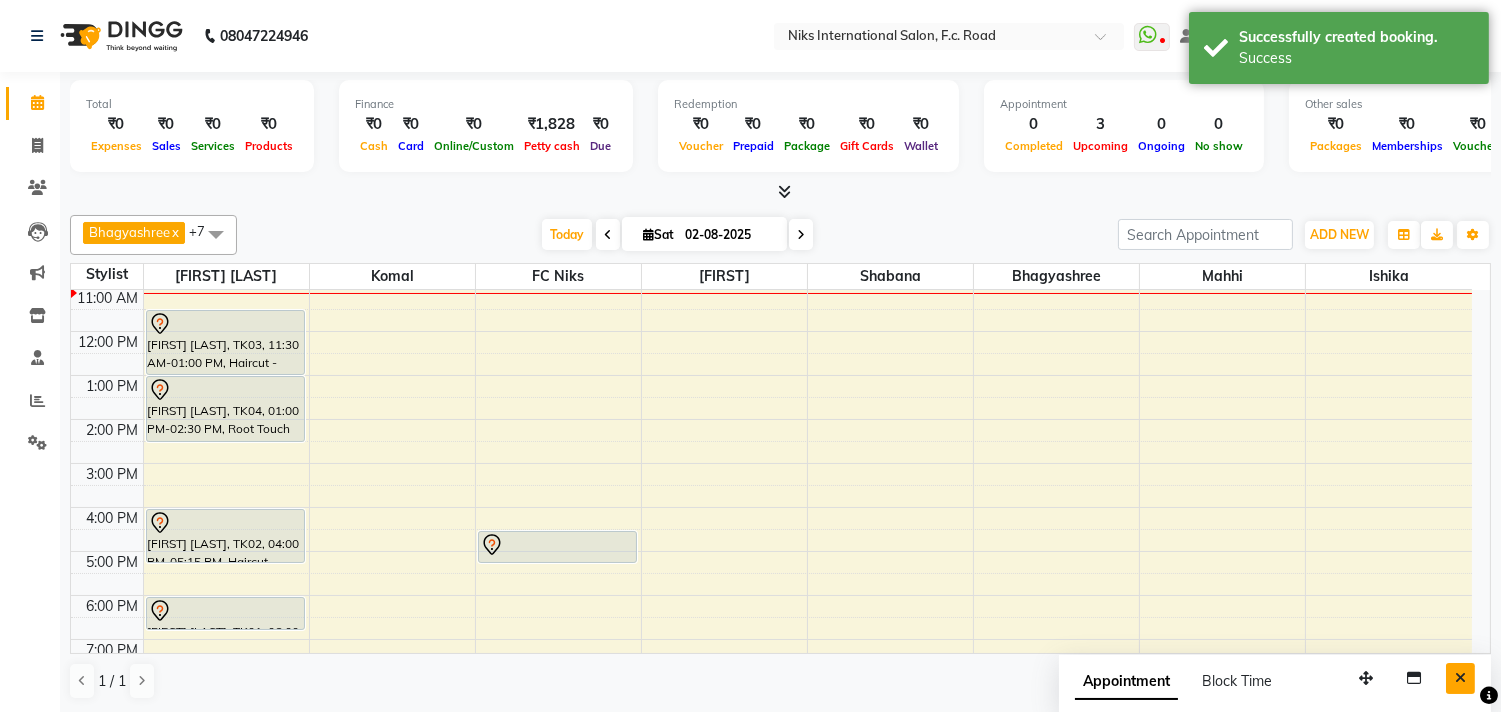 click at bounding box center (1460, 678) 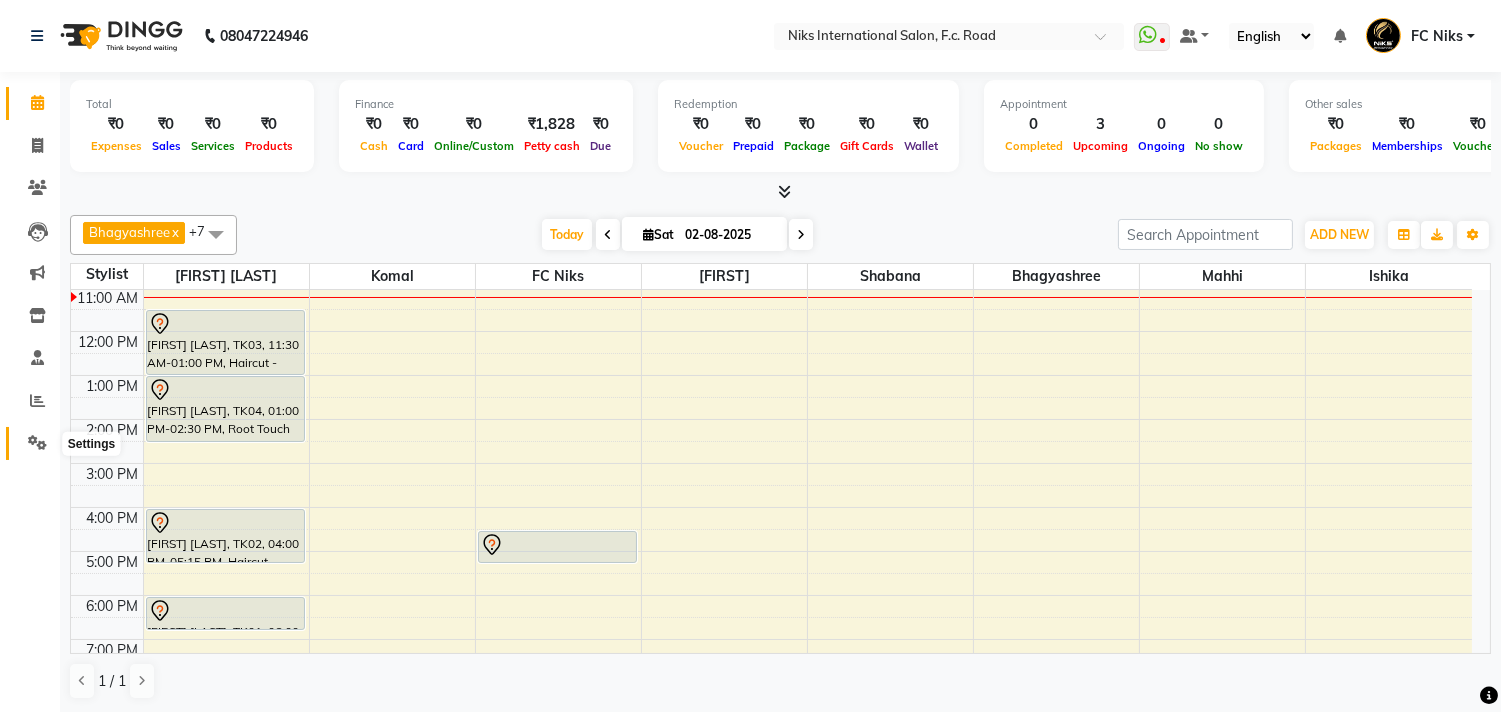 click 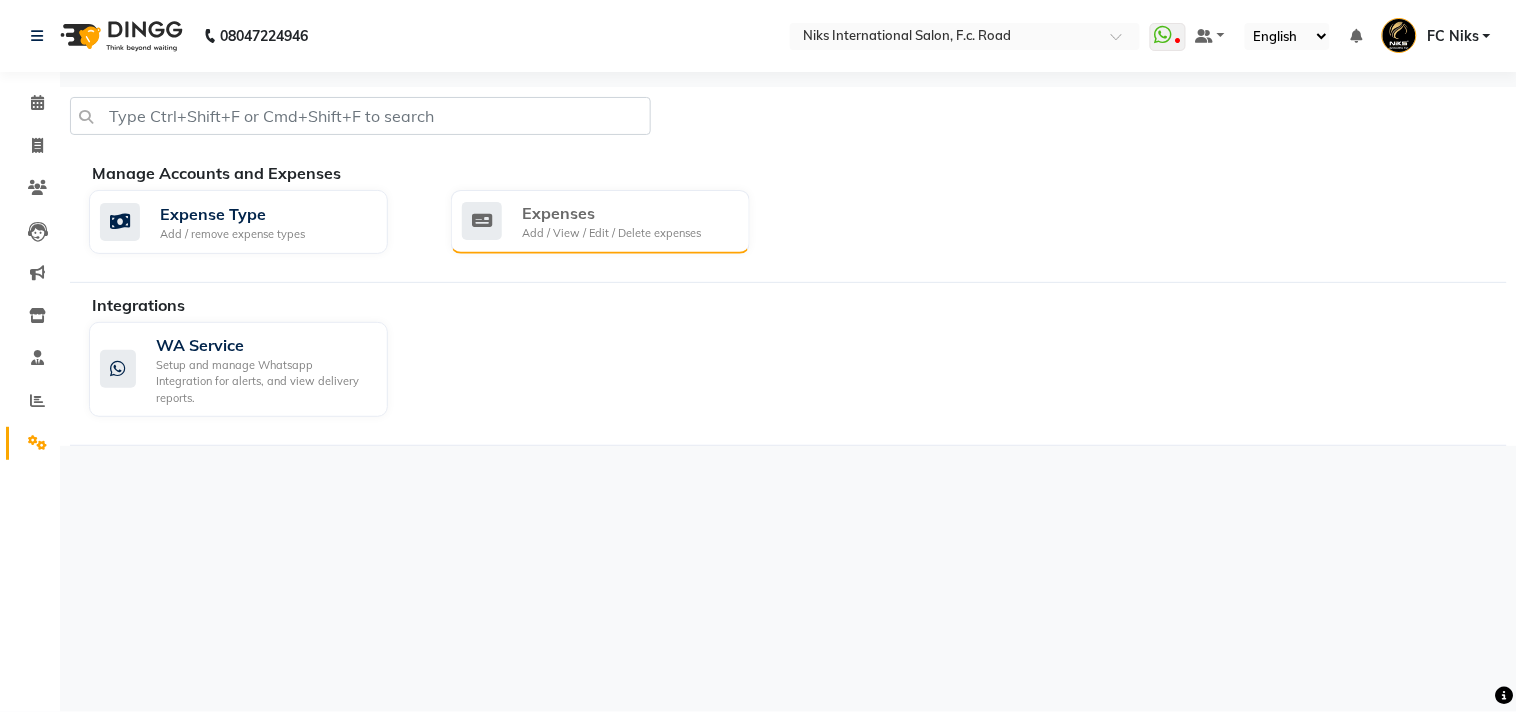 click on "Add / View / Edit / Delete expenses" 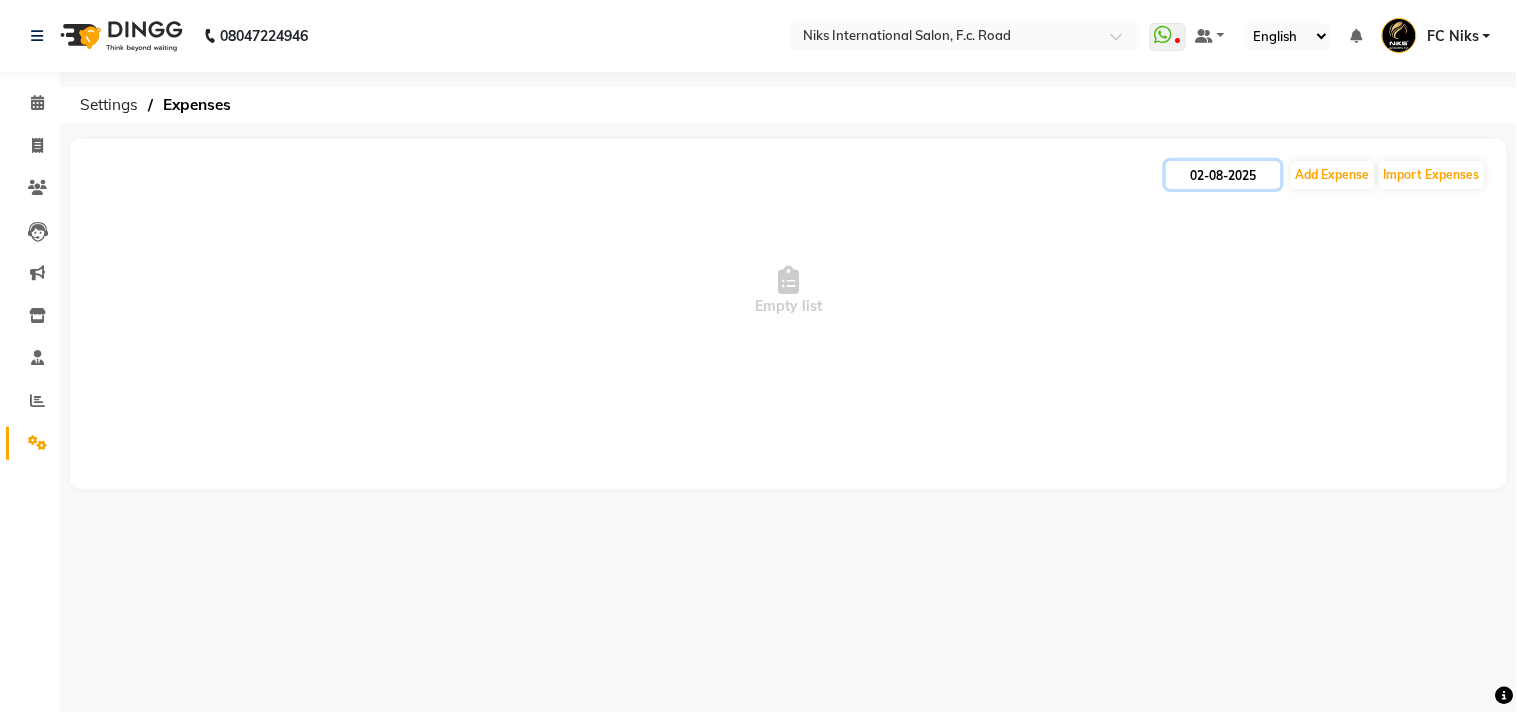 click on "02-08-2025" 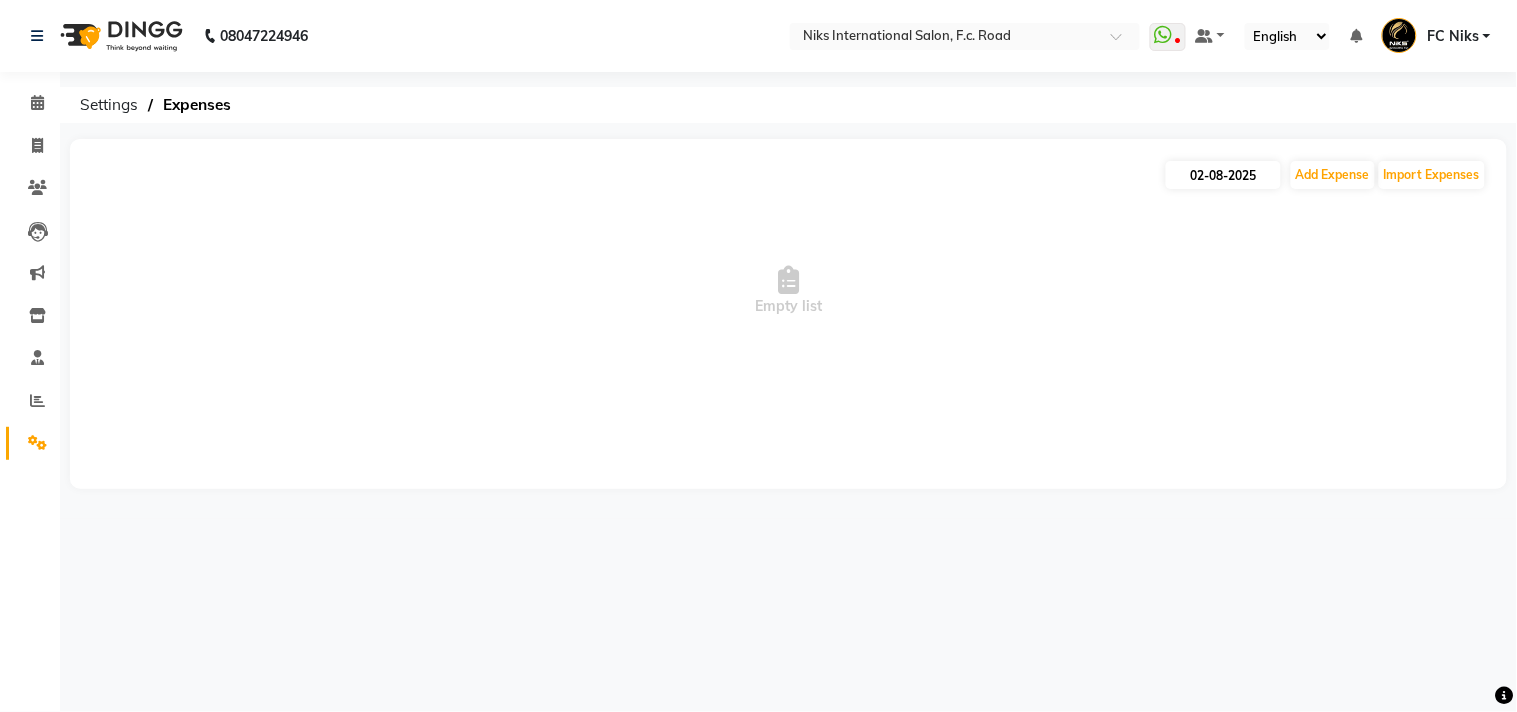 select on "8" 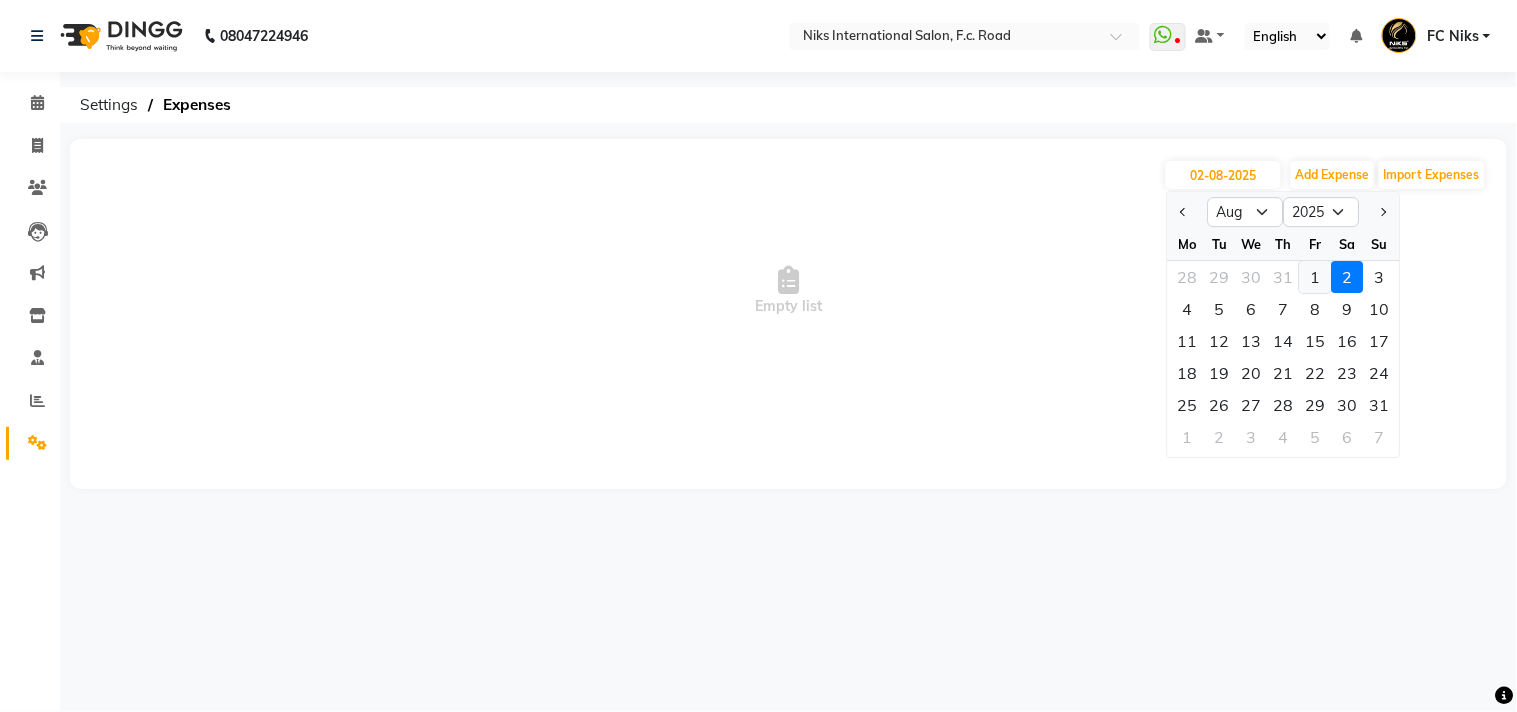 click on "1" 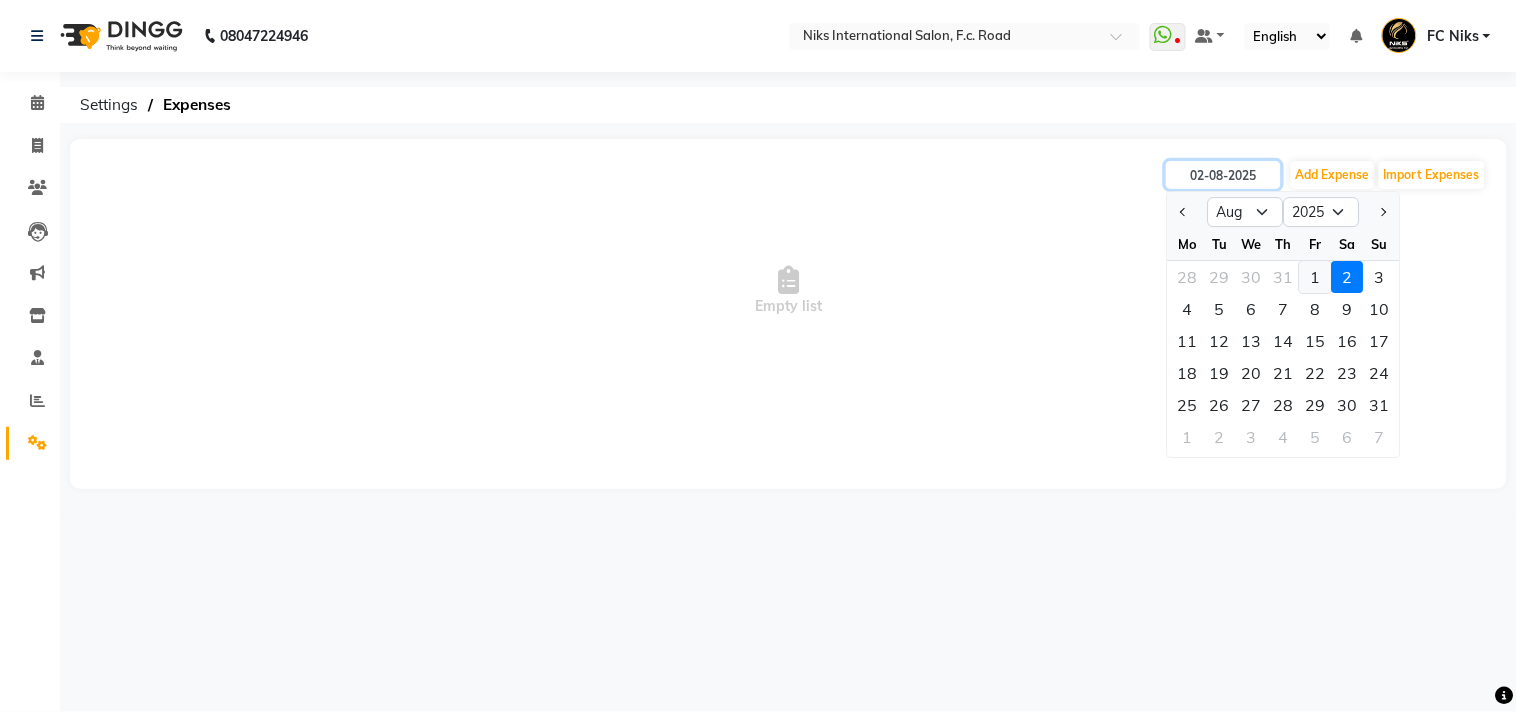 type on "01-08-2025" 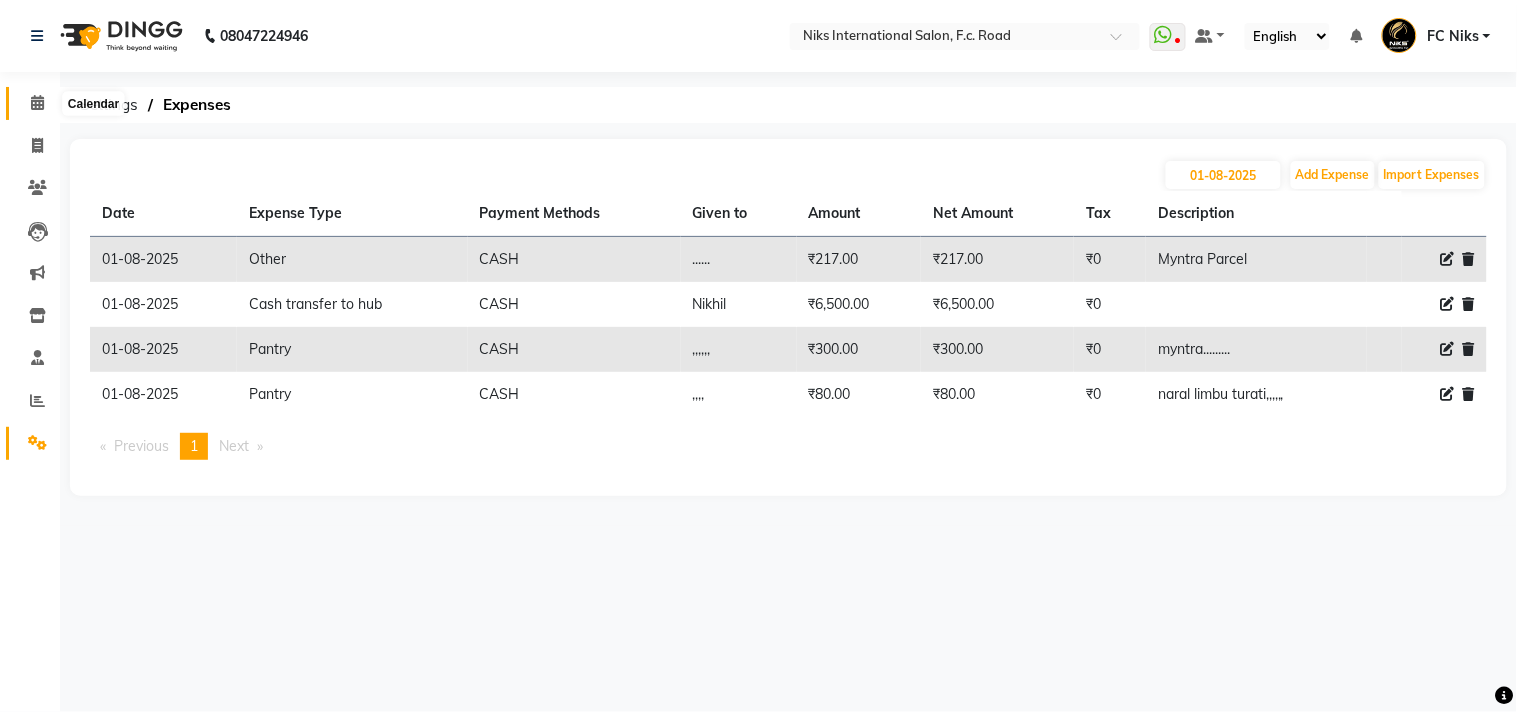 click 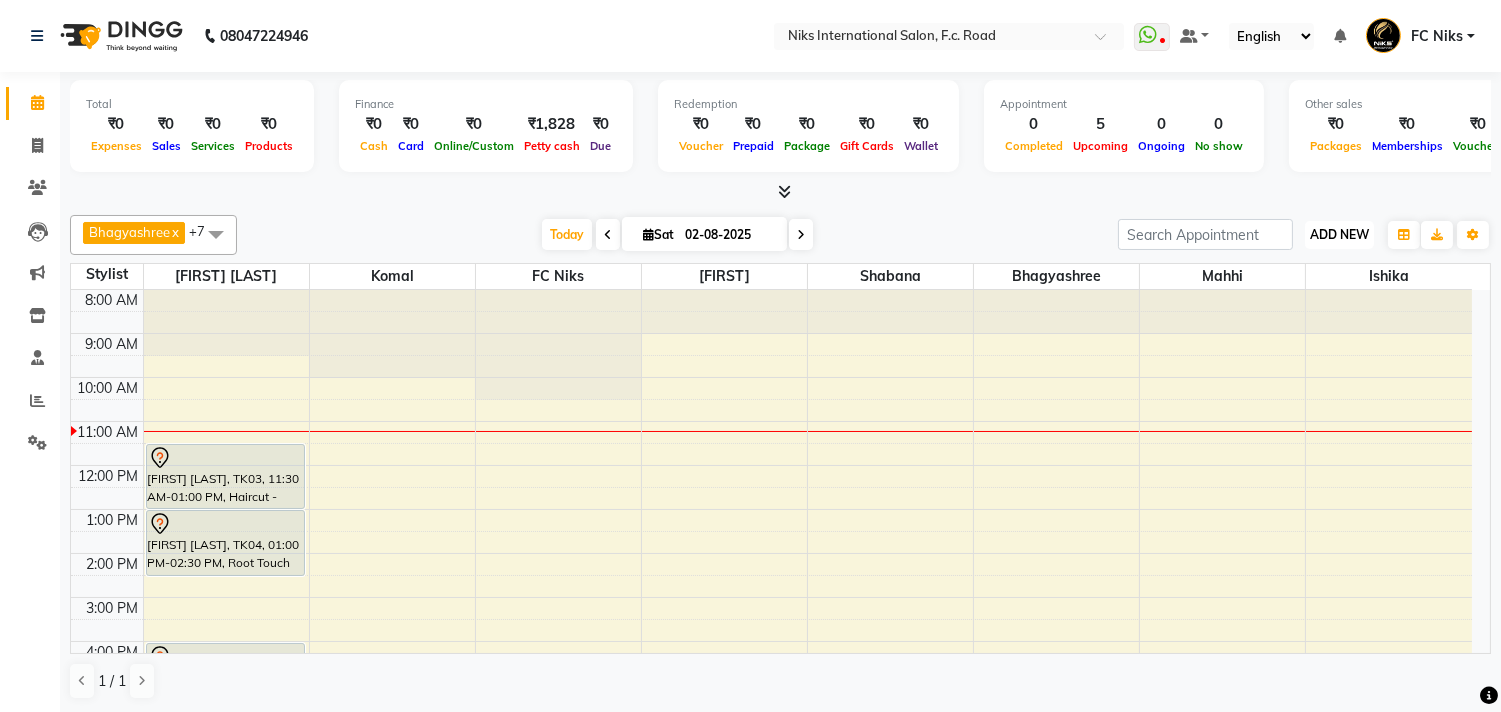 click on "ADD NEW" at bounding box center [1339, 234] 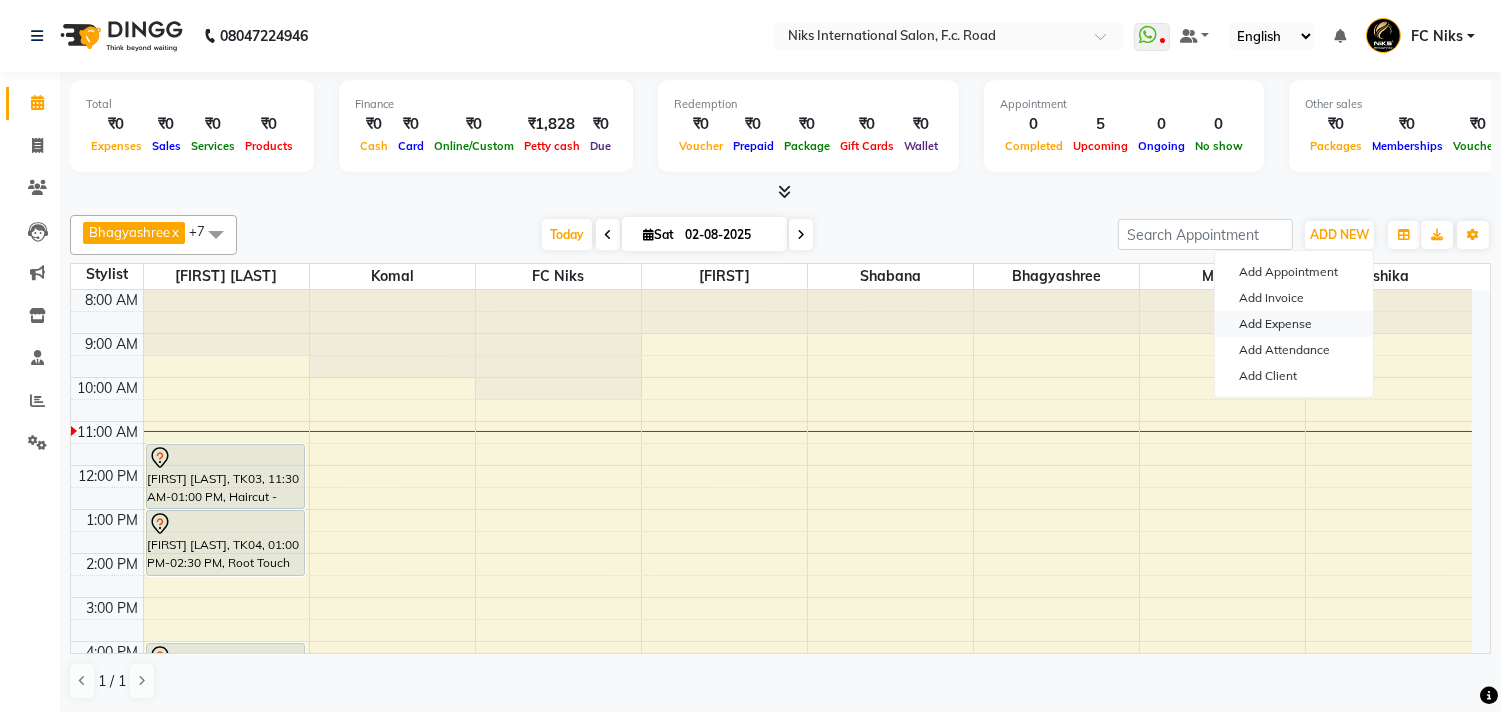 click on "Add Expense" at bounding box center (1294, 324) 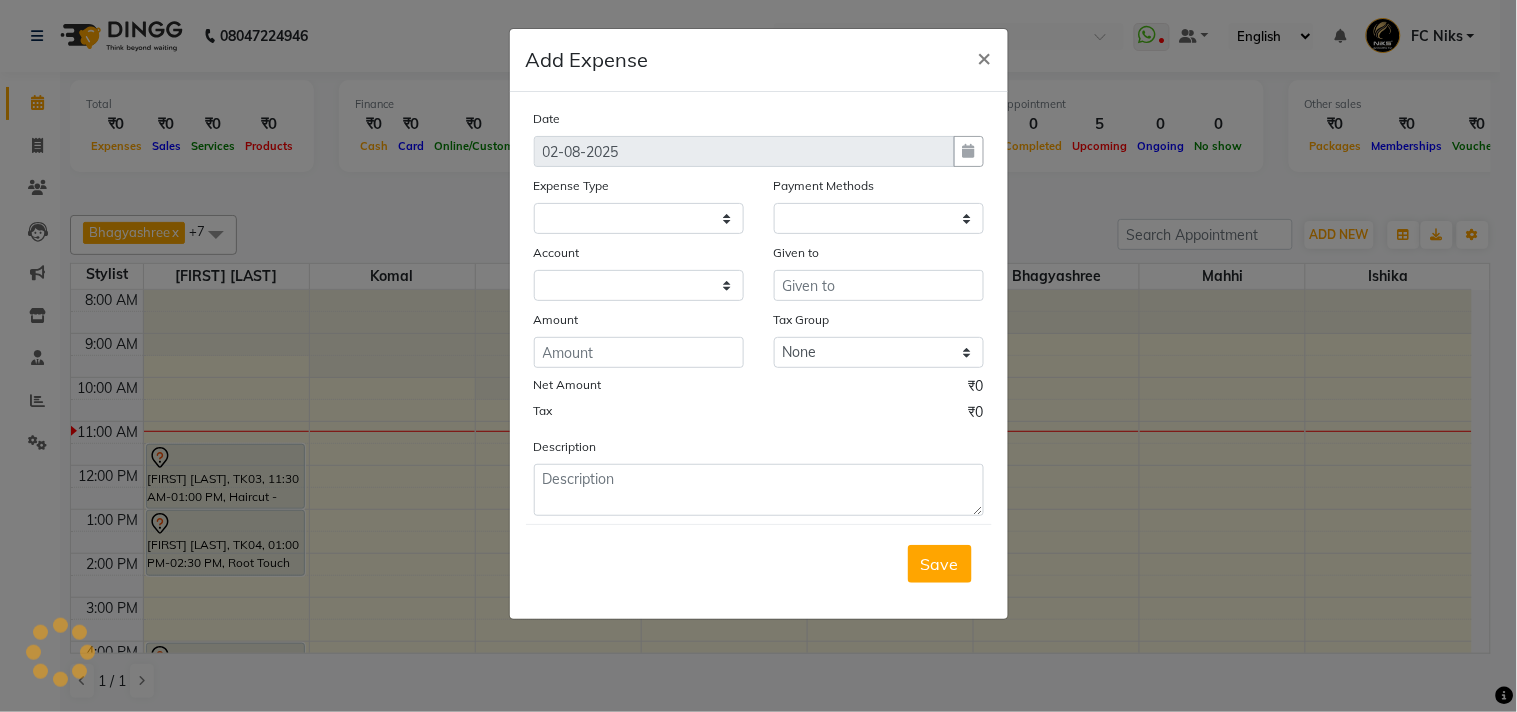 select 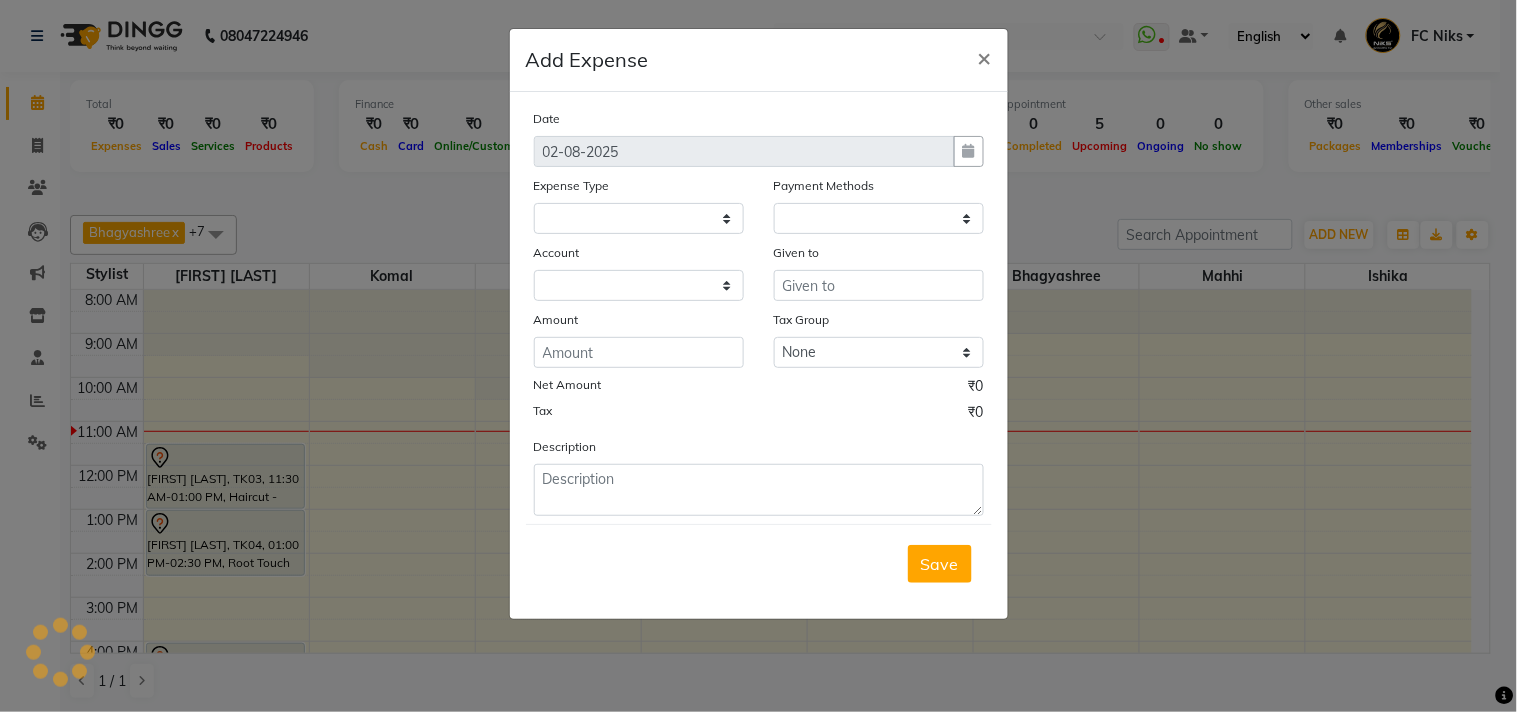 select on "1" 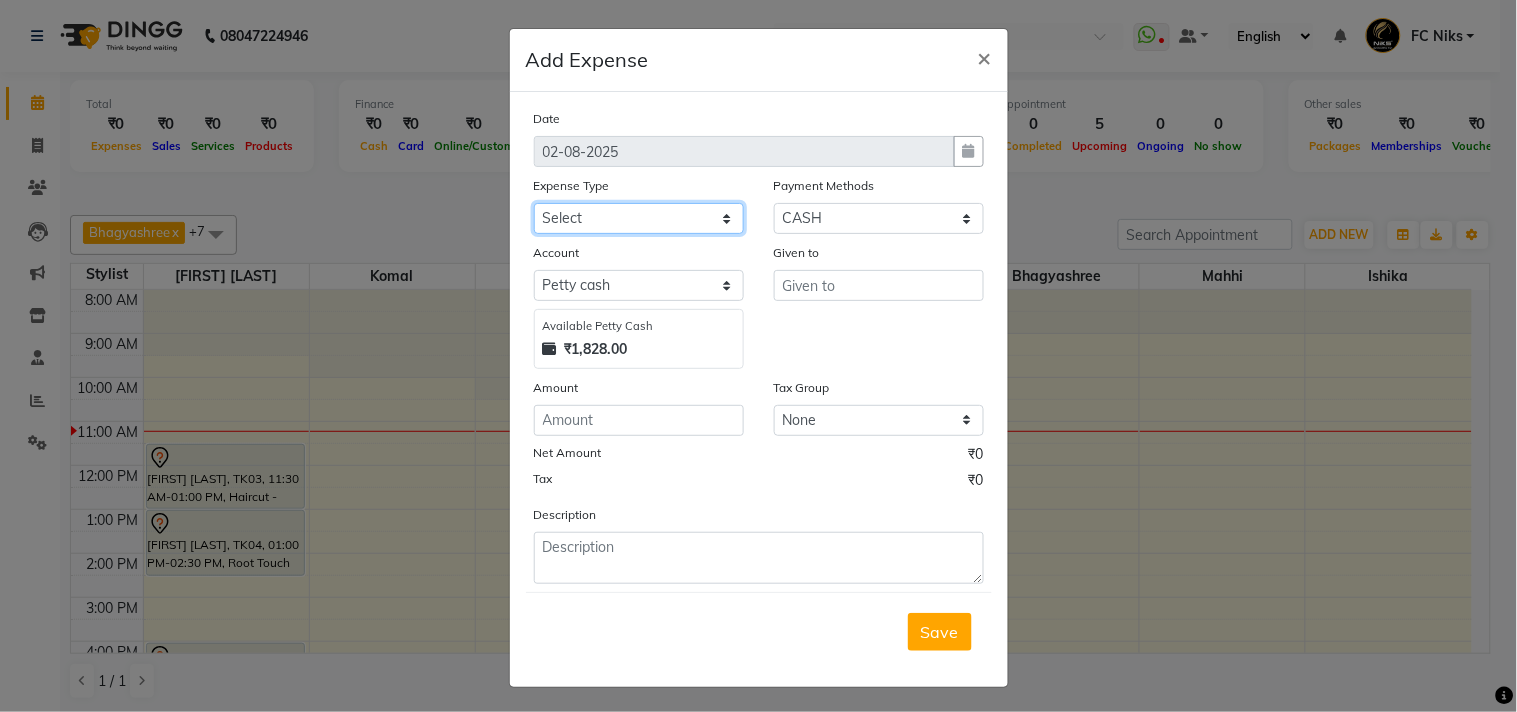 click on "Select Cash transfer to hub Client Snacks Donation Equipment Maintenance Miscellaneous Other Pantry Product Salary Staff Refreshment Tea & Refreshment Travalling" 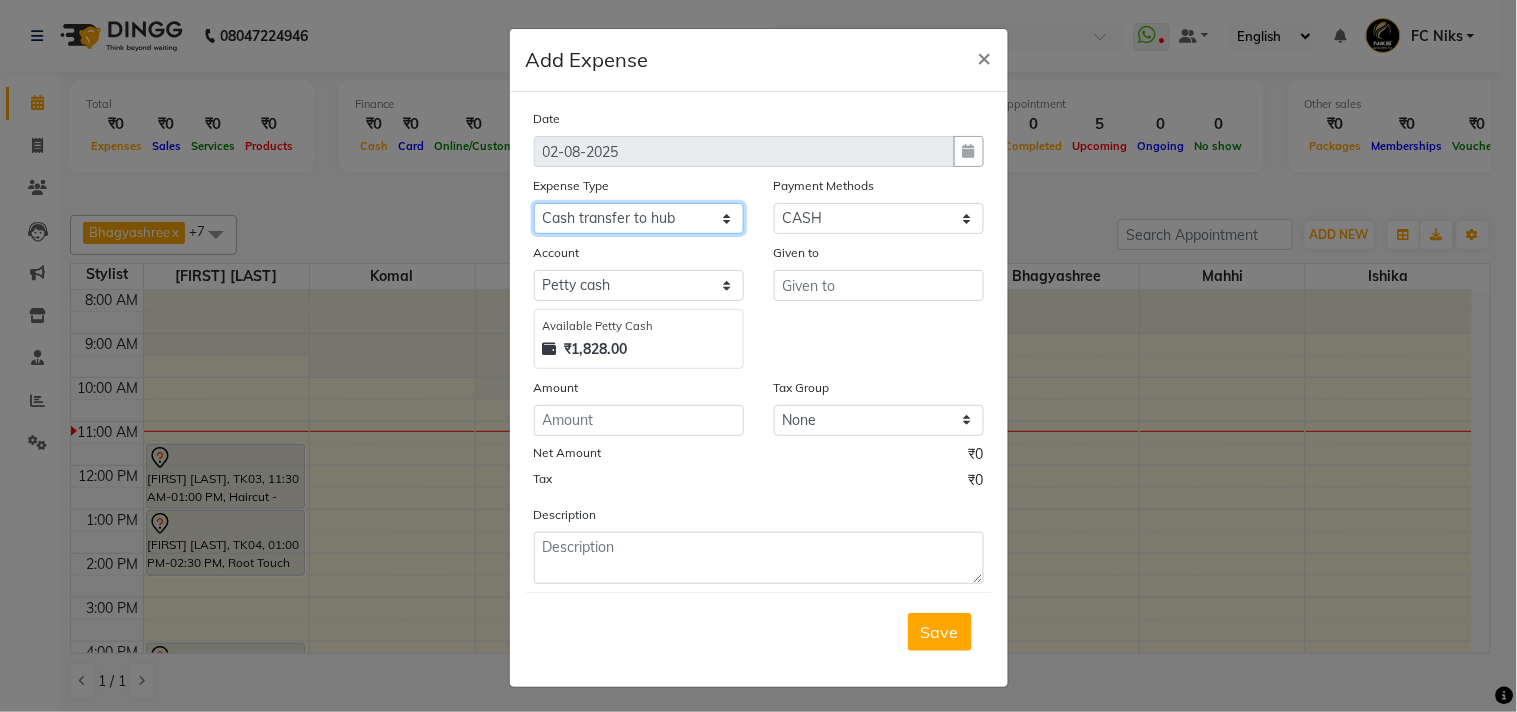 click on "Select Cash transfer to hub Client Snacks Donation Equipment Maintenance Miscellaneous Other Pantry Product Salary Staff Refreshment Tea & Refreshment Travalling" 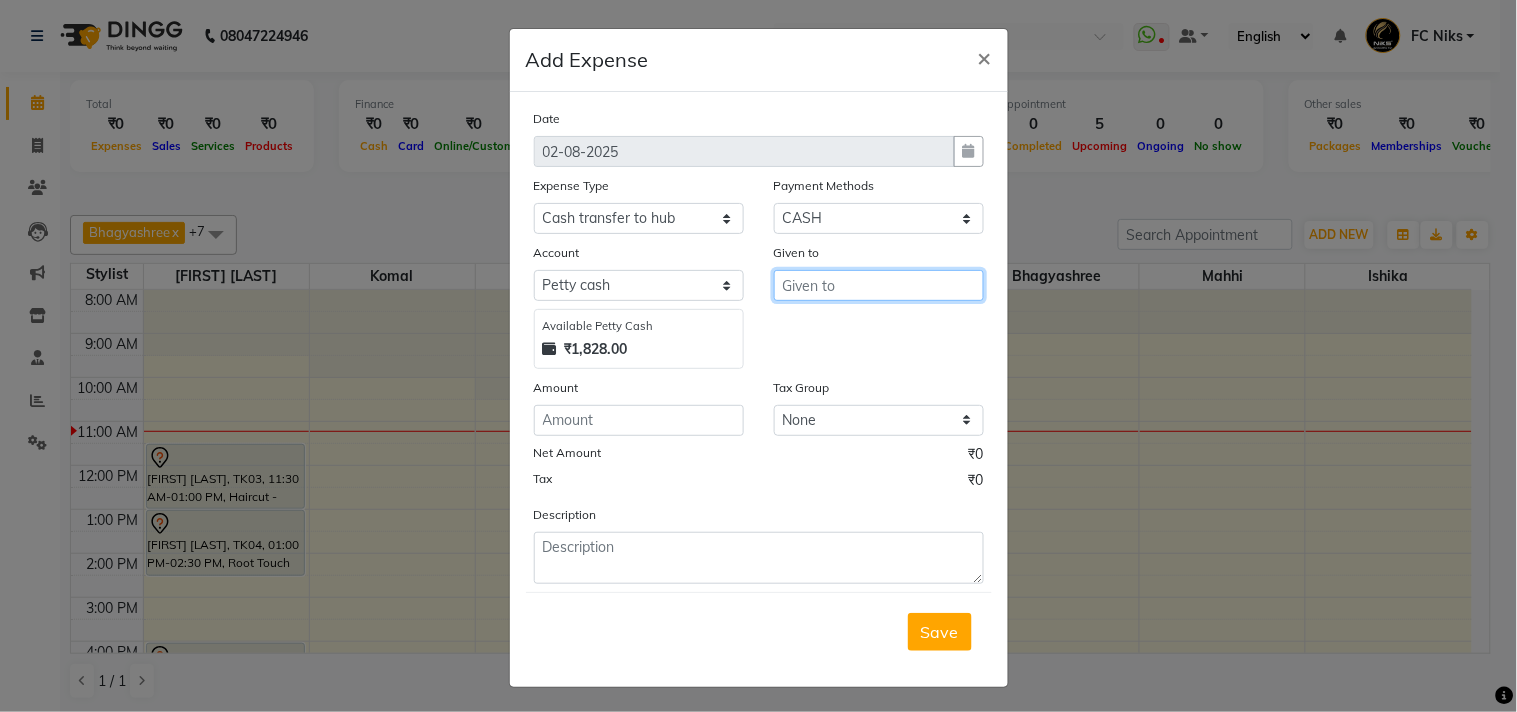 click at bounding box center [879, 285] 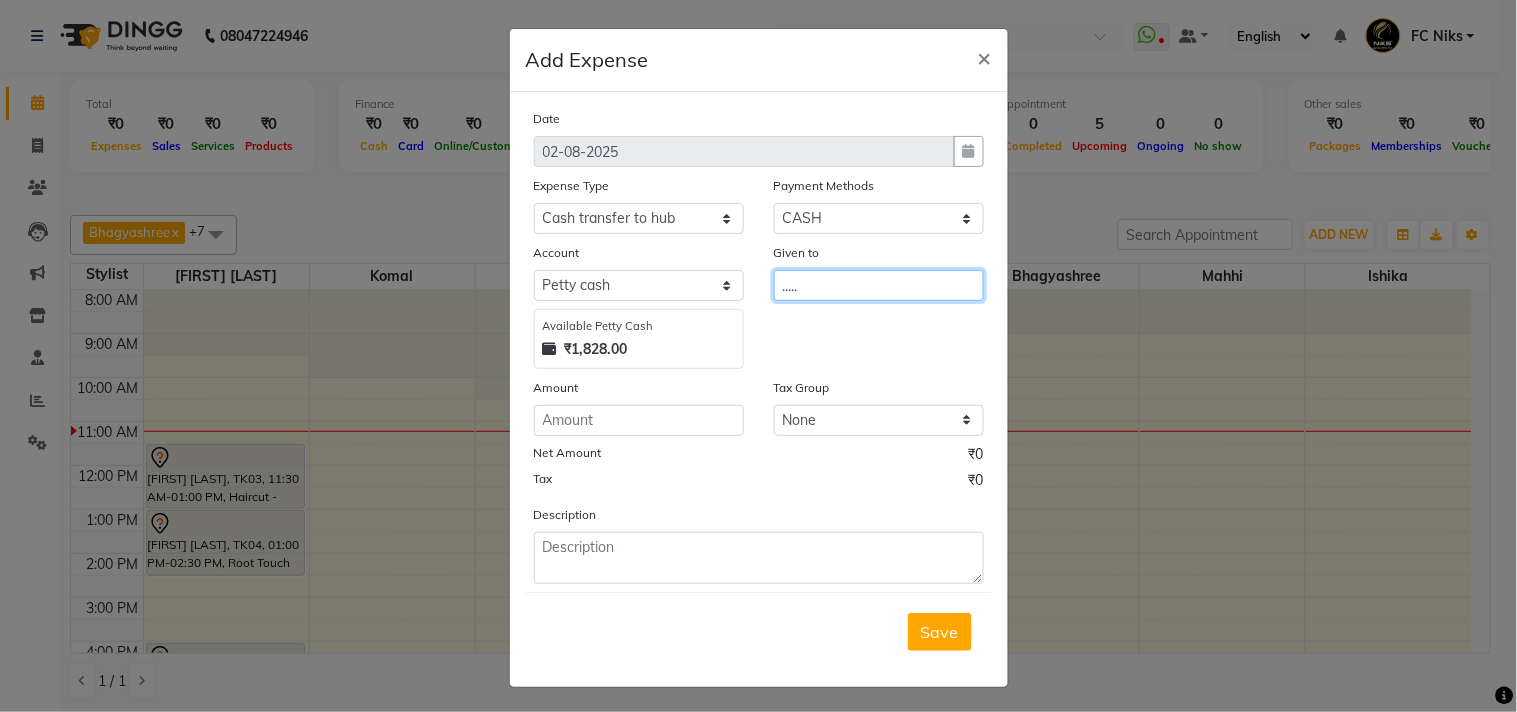type on "....." 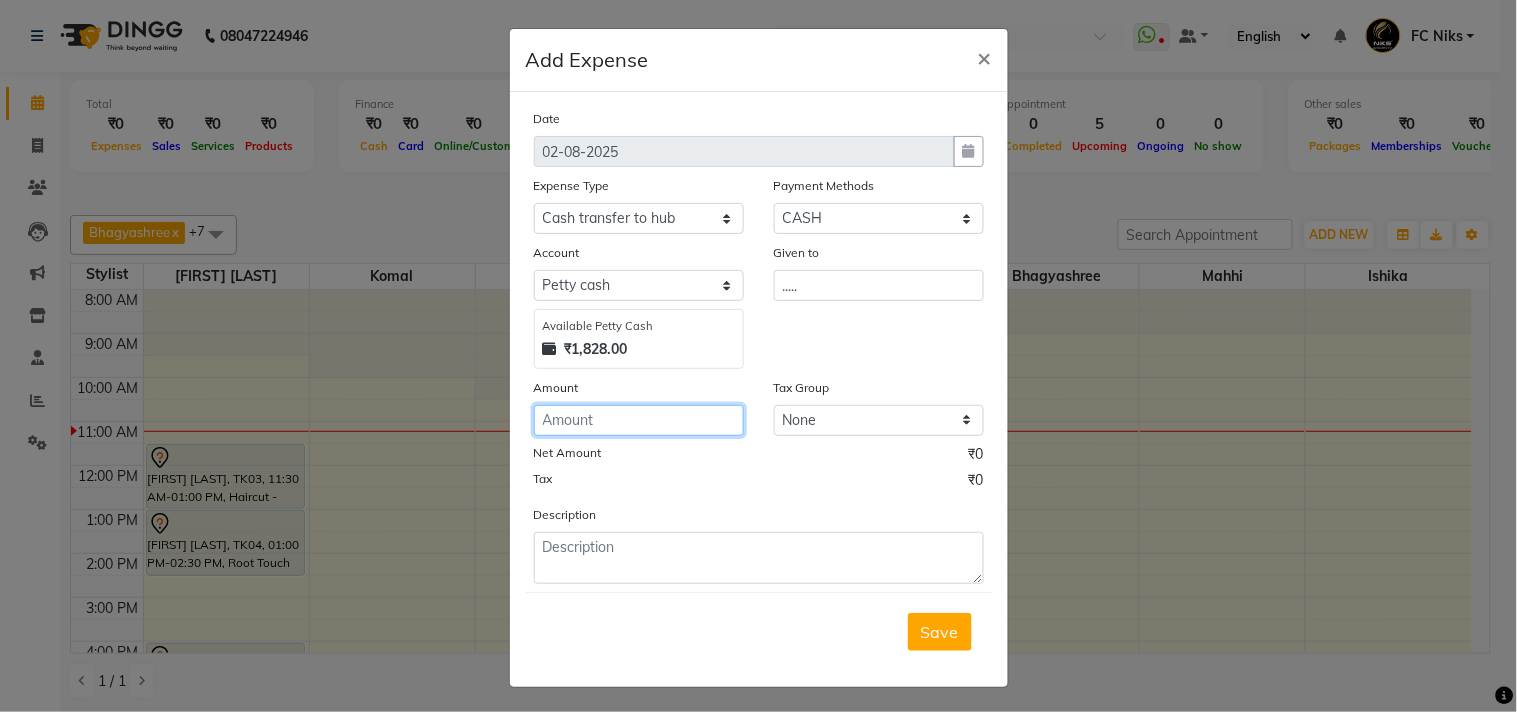click 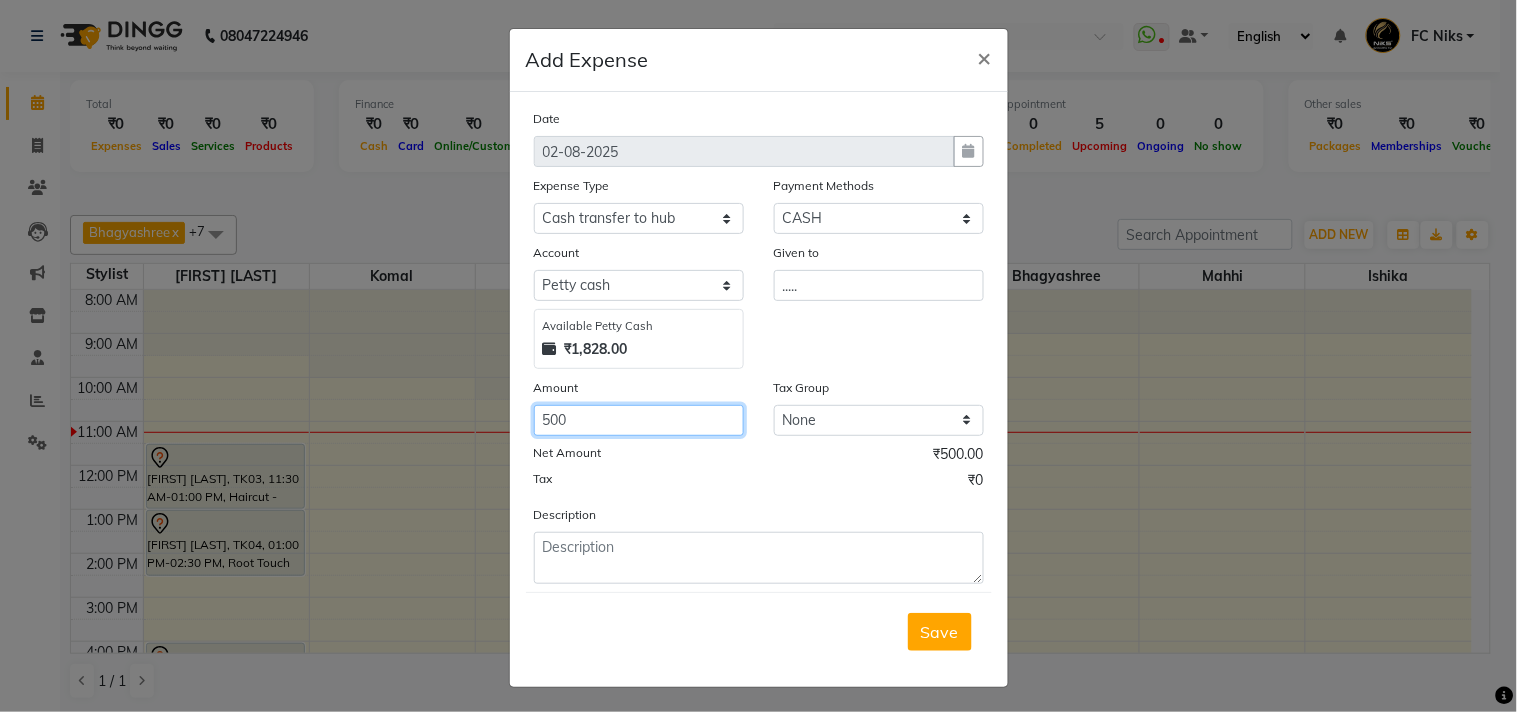 type on "500" 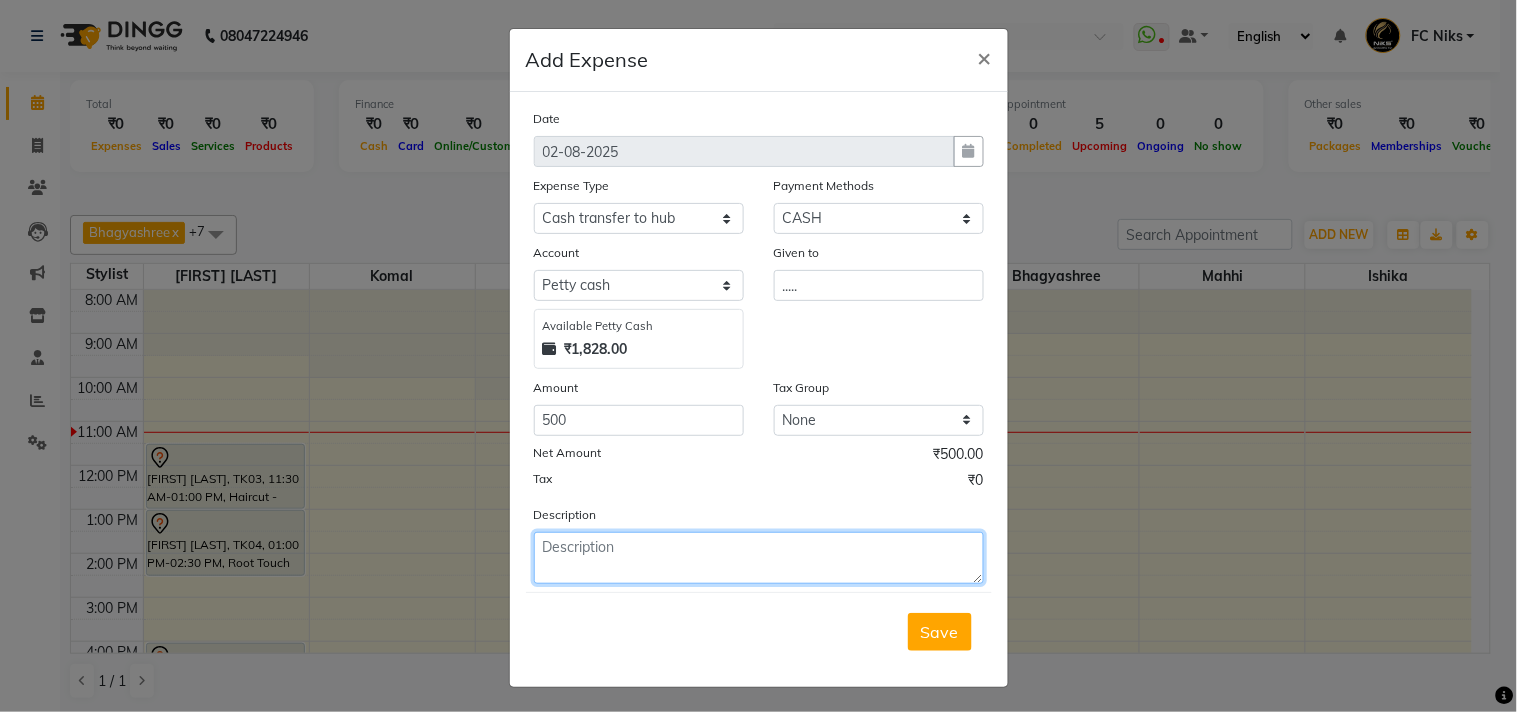 click 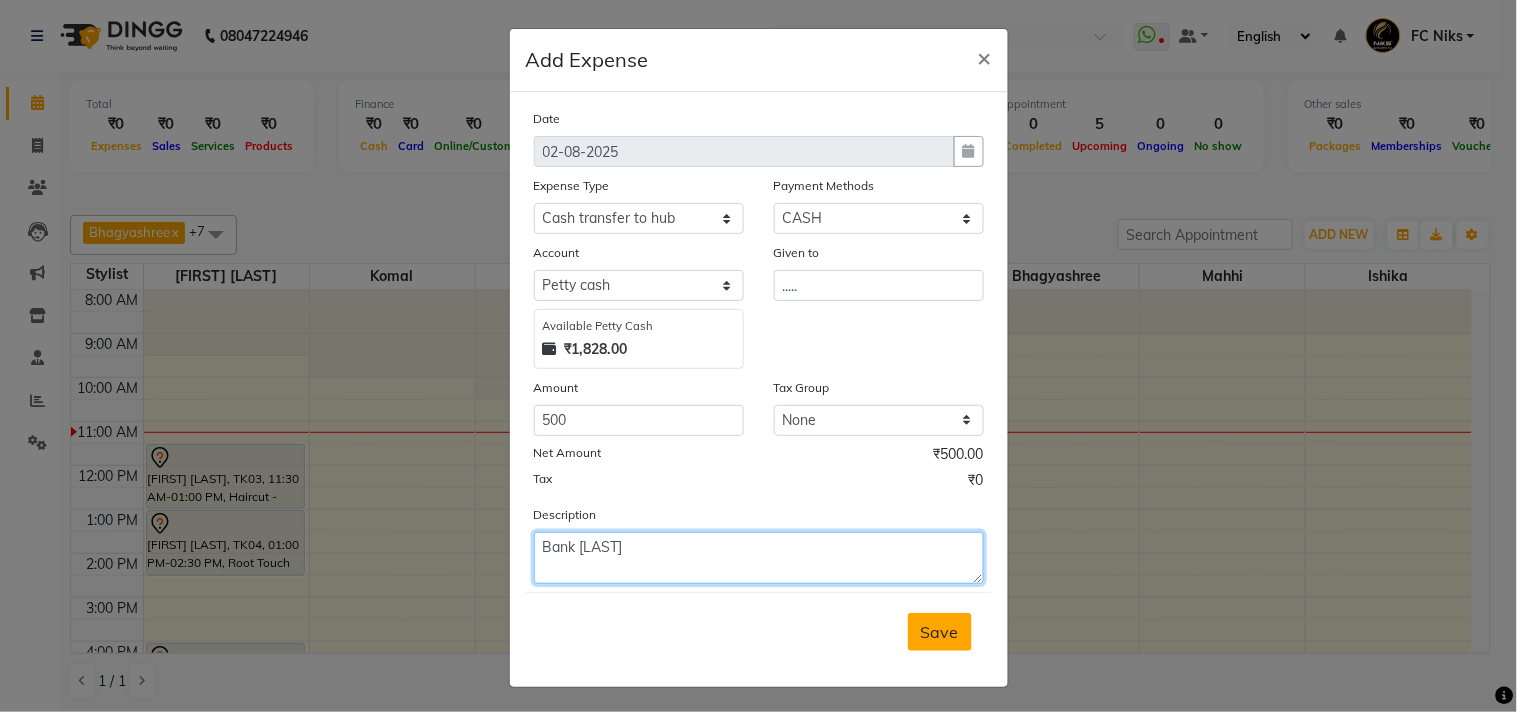 type on "Bank Saving" 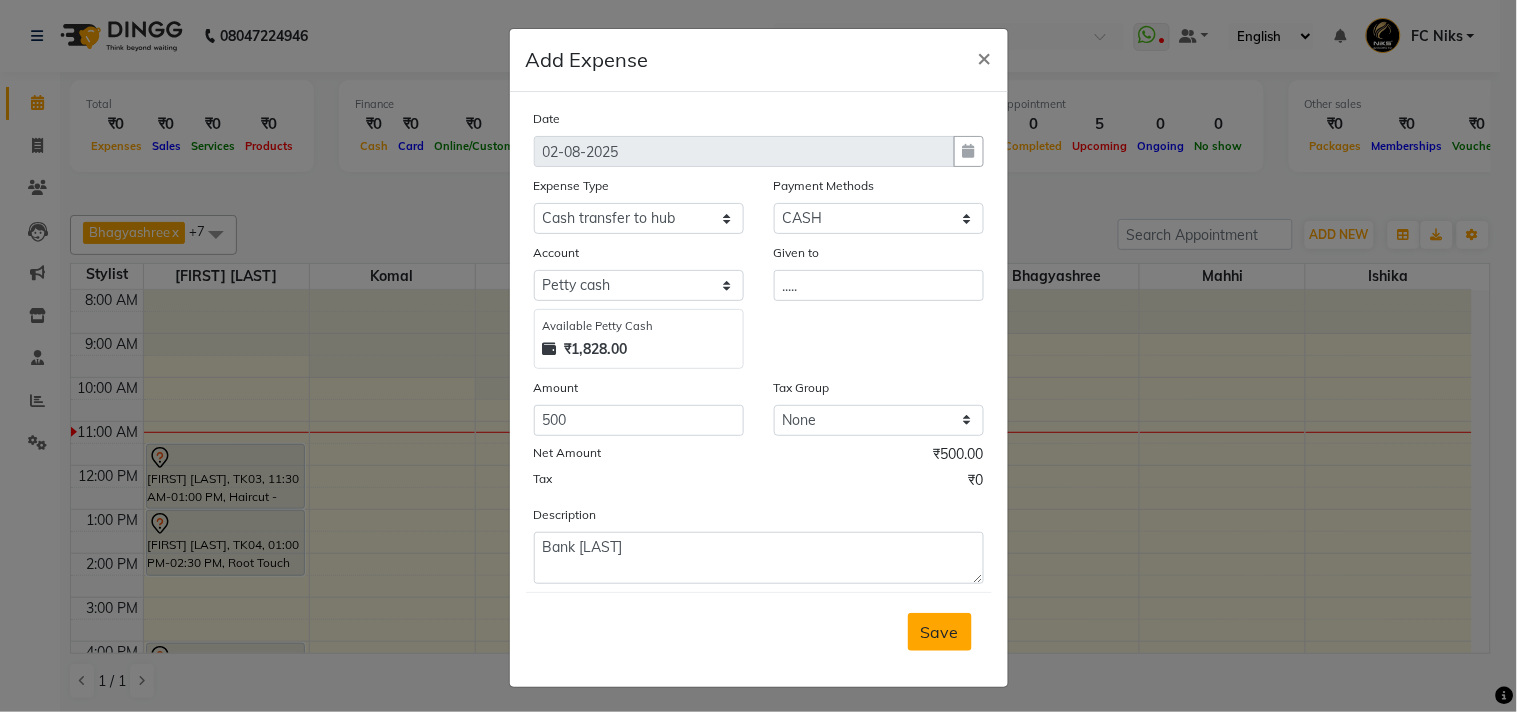 click on "Save" at bounding box center [940, 632] 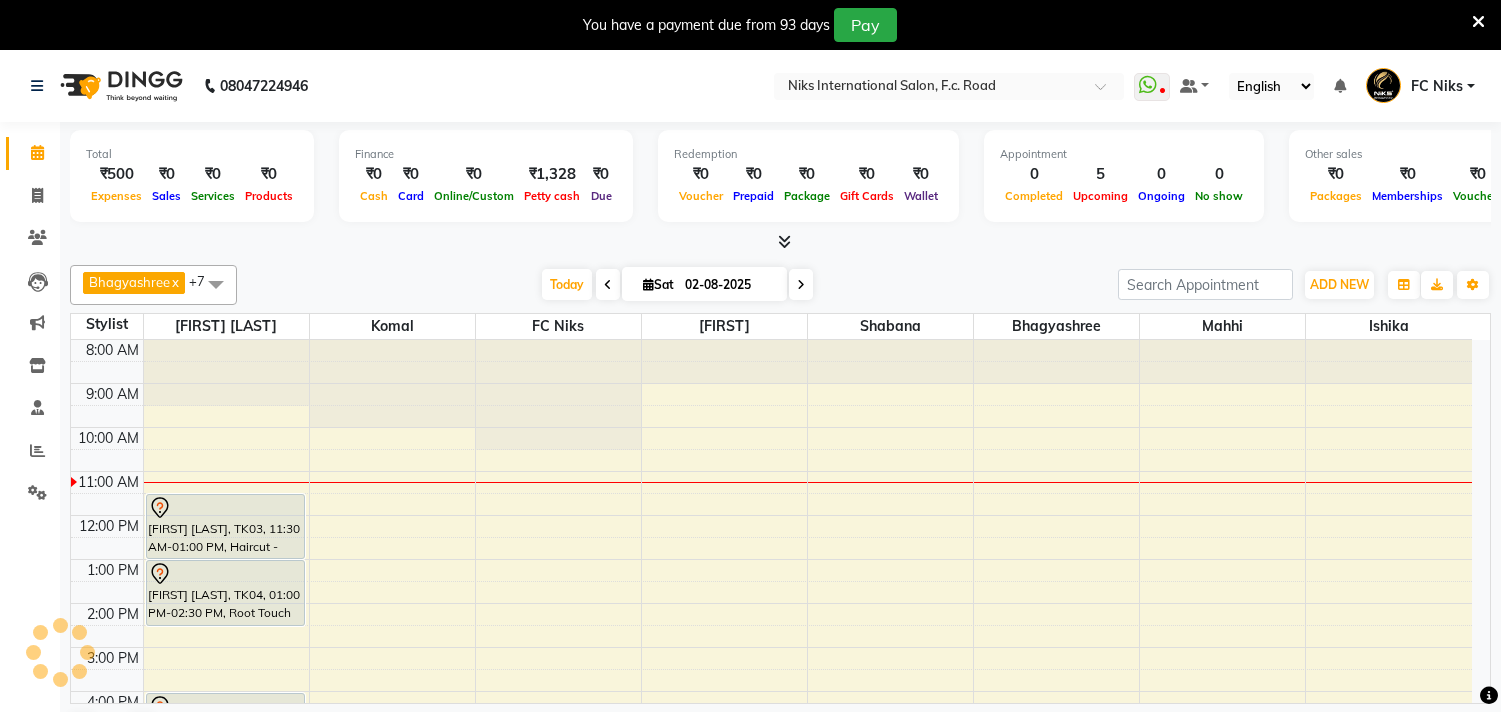 scroll, scrollTop: 0, scrollLeft: 0, axis: both 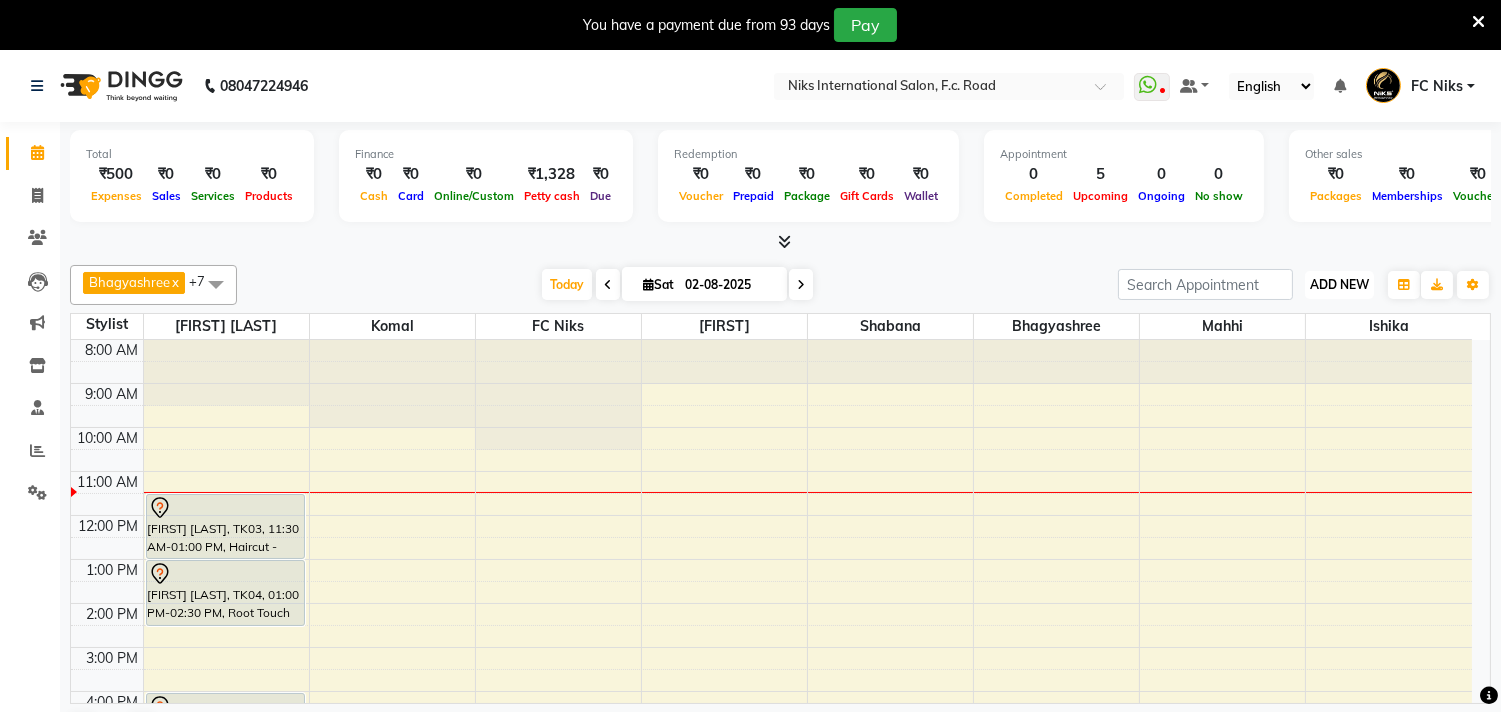 click on "ADD NEW" at bounding box center [1339, 284] 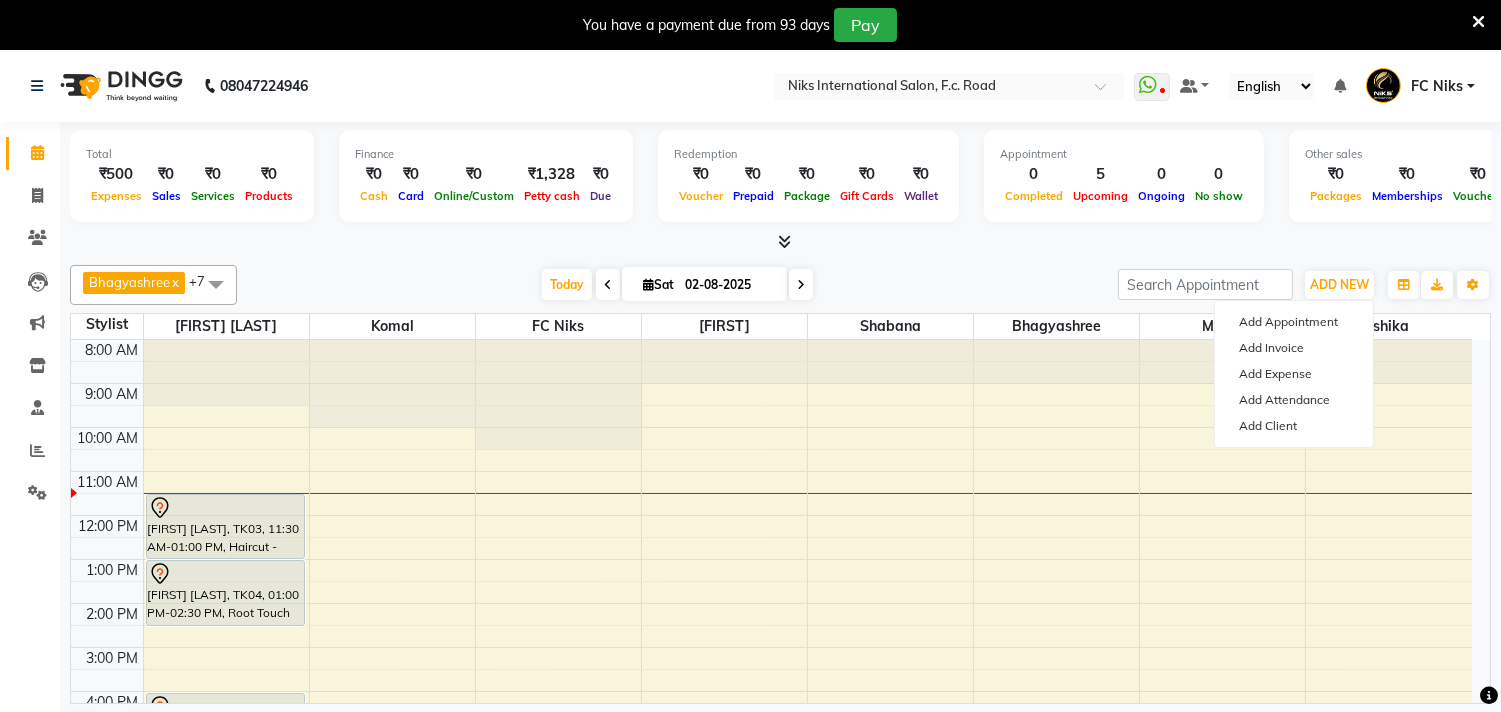click at bounding box center (801, 285) 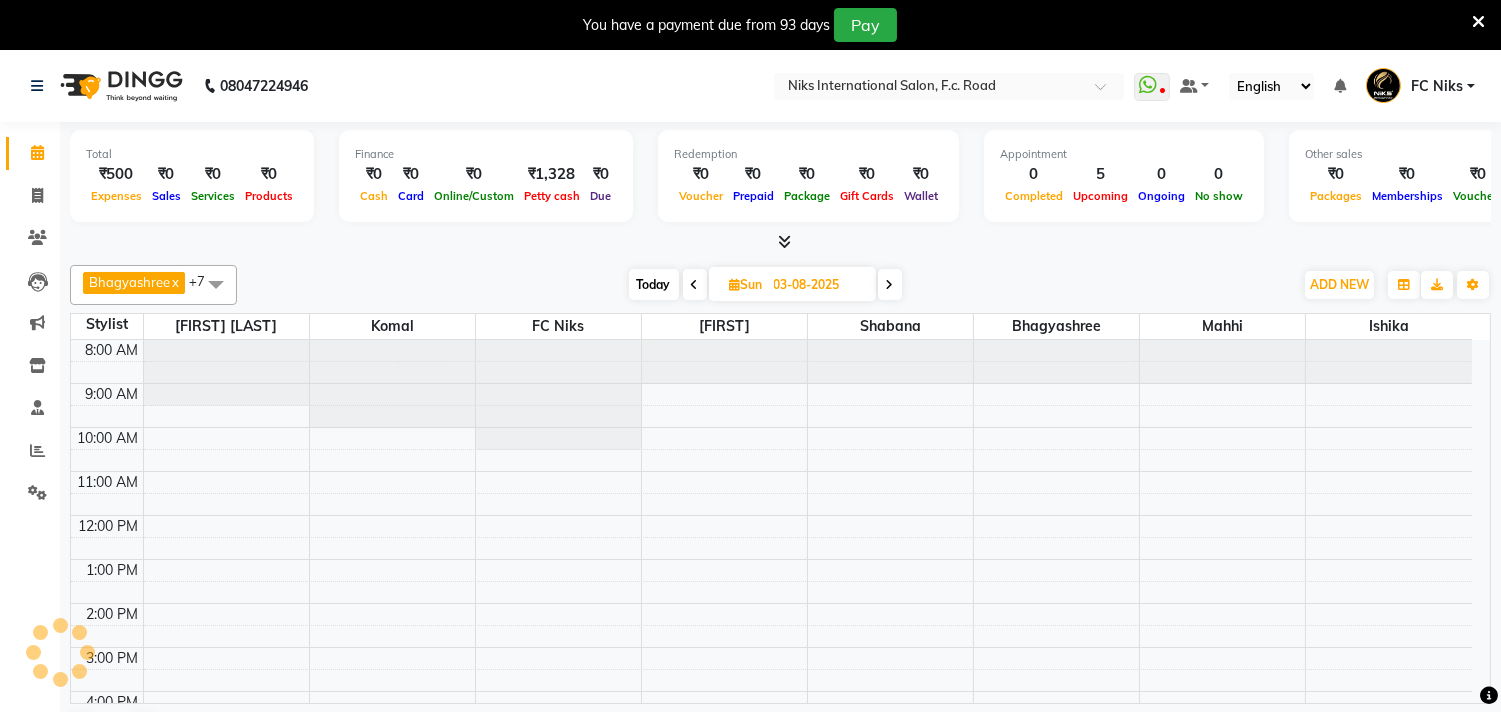 scroll, scrollTop: 134, scrollLeft: 0, axis: vertical 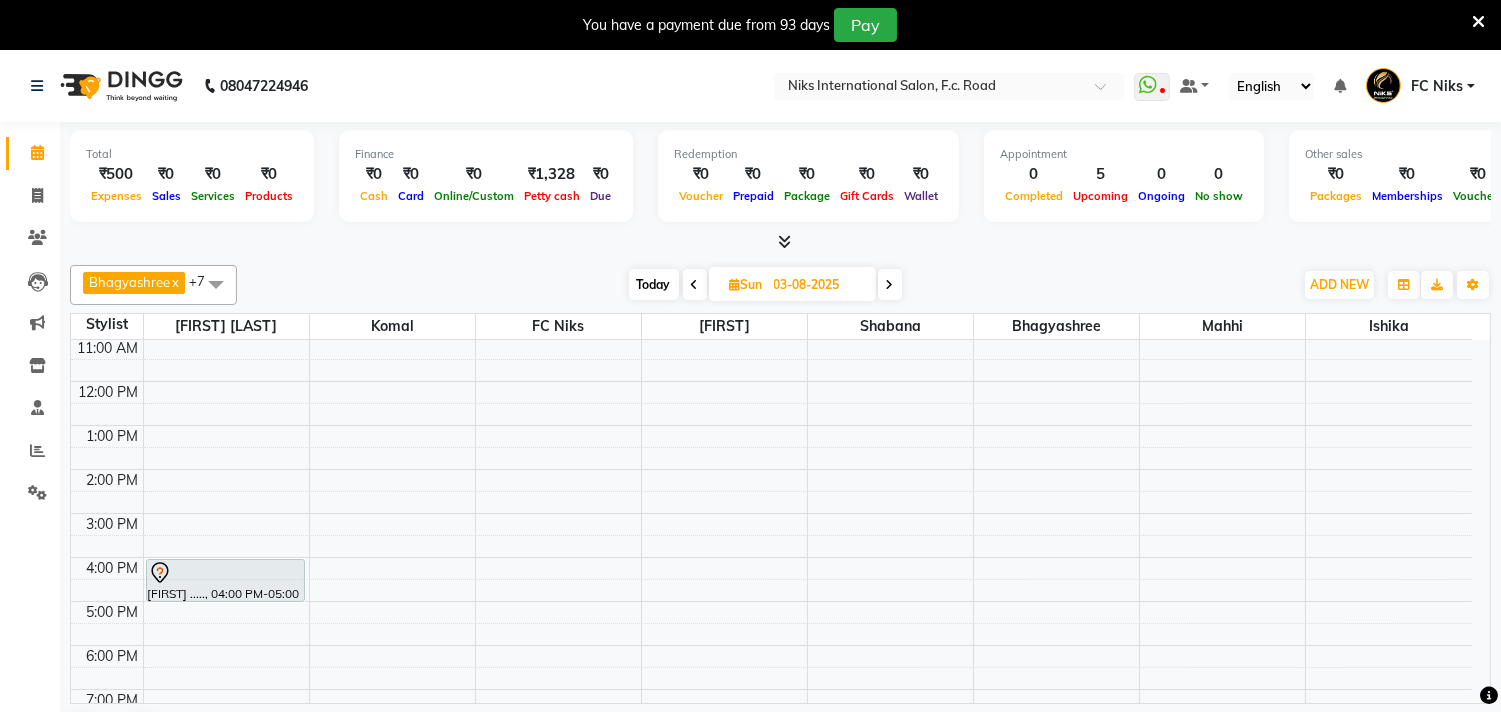 click on "Today" at bounding box center (654, 284) 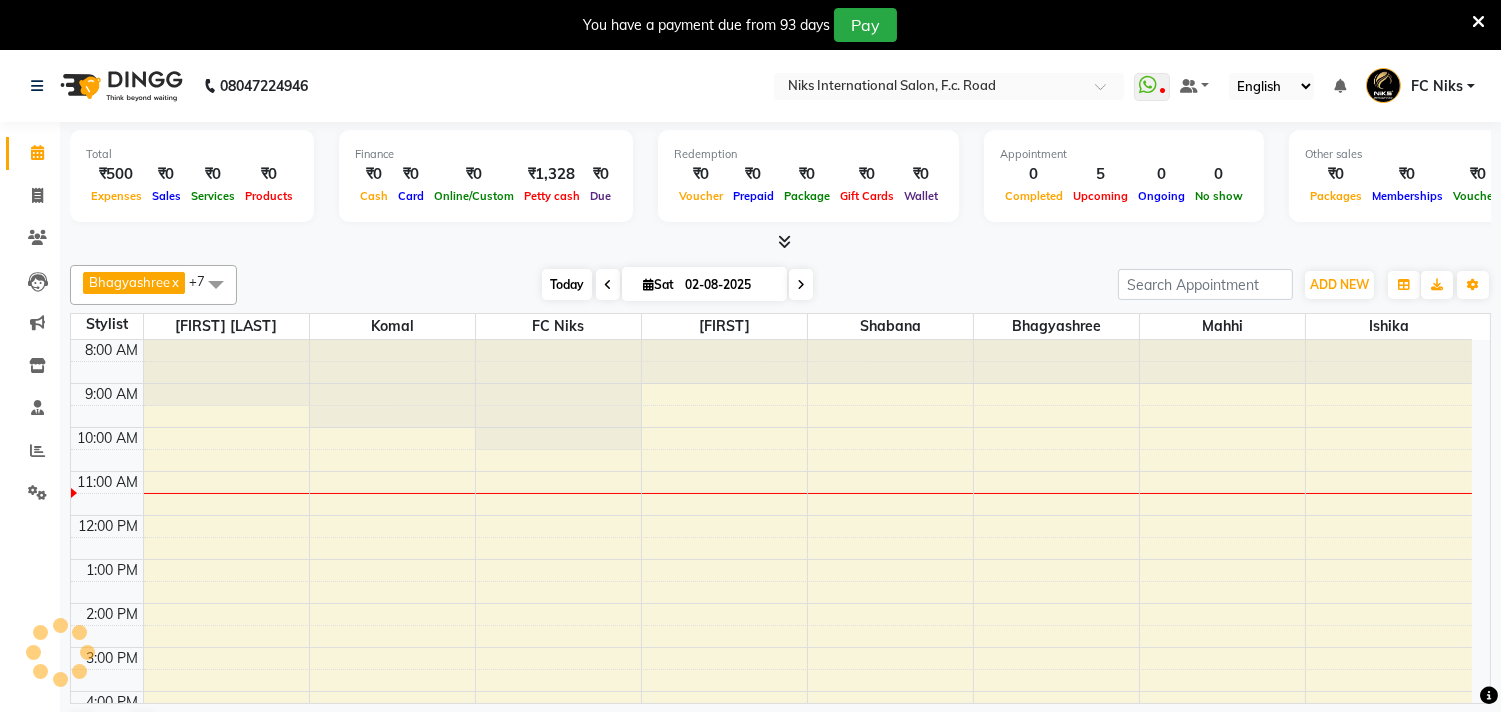 scroll, scrollTop: 134, scrollLeft: 0, axis: vertical 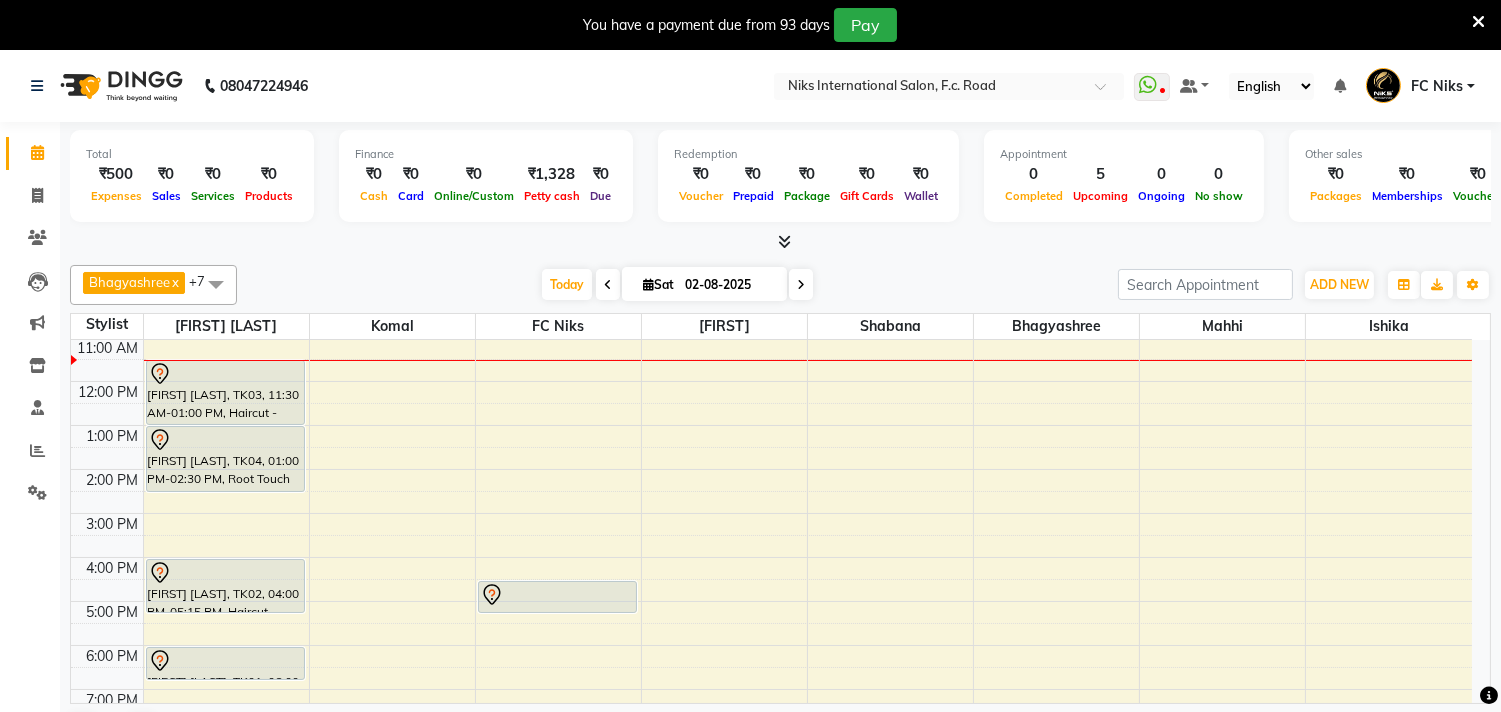 click at bounding box center (1478, 22) 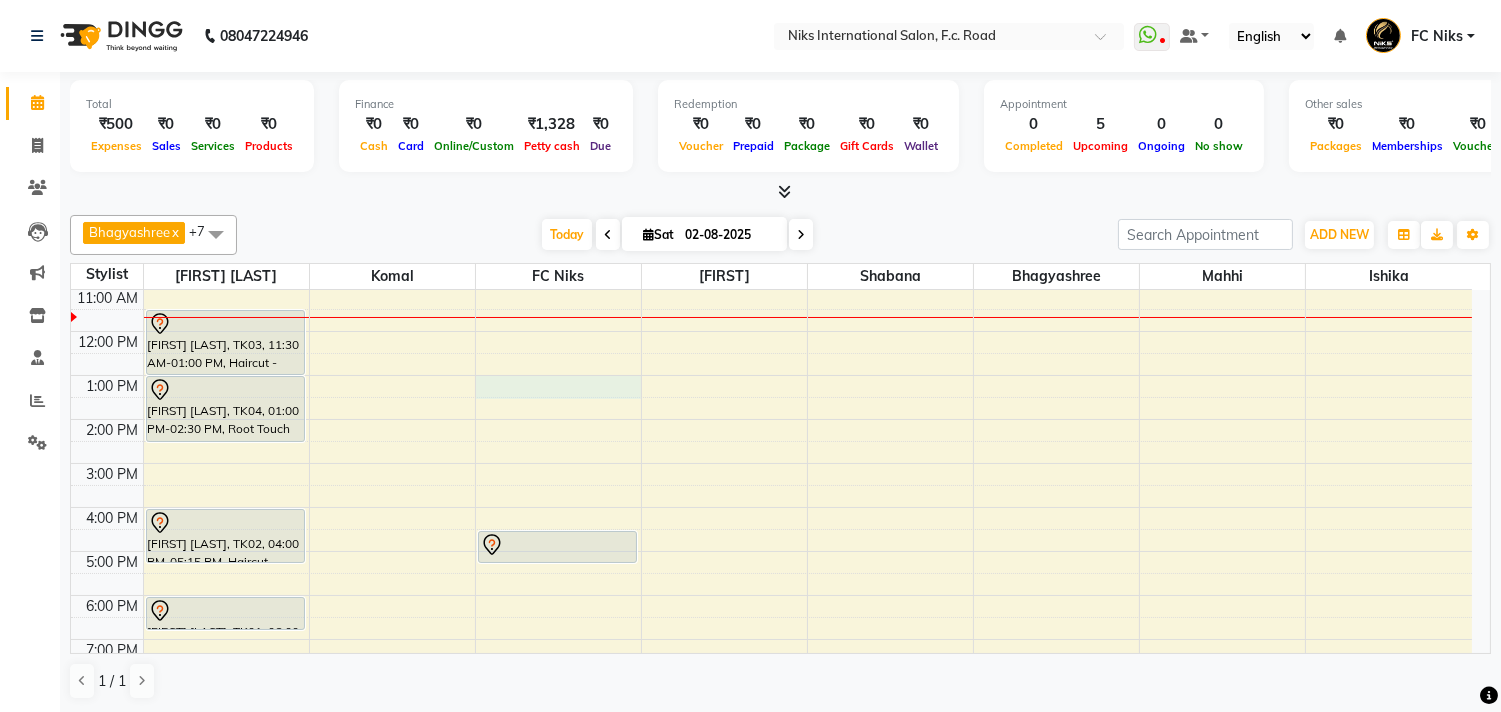 click on "8:00 AM 9:00 AM 10:00 AM 11:00 AM 12:00 PM 1:00 PM 2:00 PM 3:00 PM 4:00 PM 5:00 PM 6:00 PM 7:00 PM 8:00 PM 9:00 PM 10:00 PM             Yogeshwari Bachhav, TK03, 11:30 AM-01:00 PM, Haircut - Creative Haircut (Wash & Blowdry Complimentary) (Female)             Pradnya Bhatt, TK04, 01:00 PM-02:30 PM, Root Touch Up (Up To 1.5 Inch)  - Ammonia Free Colour  (Female)             Rupali Botre, TK02, 04:00 PM-05:15 PM, Haircut - Female Haircut (Wash & Blowdry Complimentary) (Female),Haircut - Creative Haircut (Wash & Blowdry Complimentary) (Female)             Sayali Joshi, TK01, 06:00 PM-06:45 PM, Haircut - Creative Haircut (Wash & Blowdry Complimentary) (Female)             Aparna, TK06, 04:30 PM-05:15 PM, Haircut - Creative Haircut (Wash & Blowdry Complimentary) (Female)" at bounding box center (771, 485) 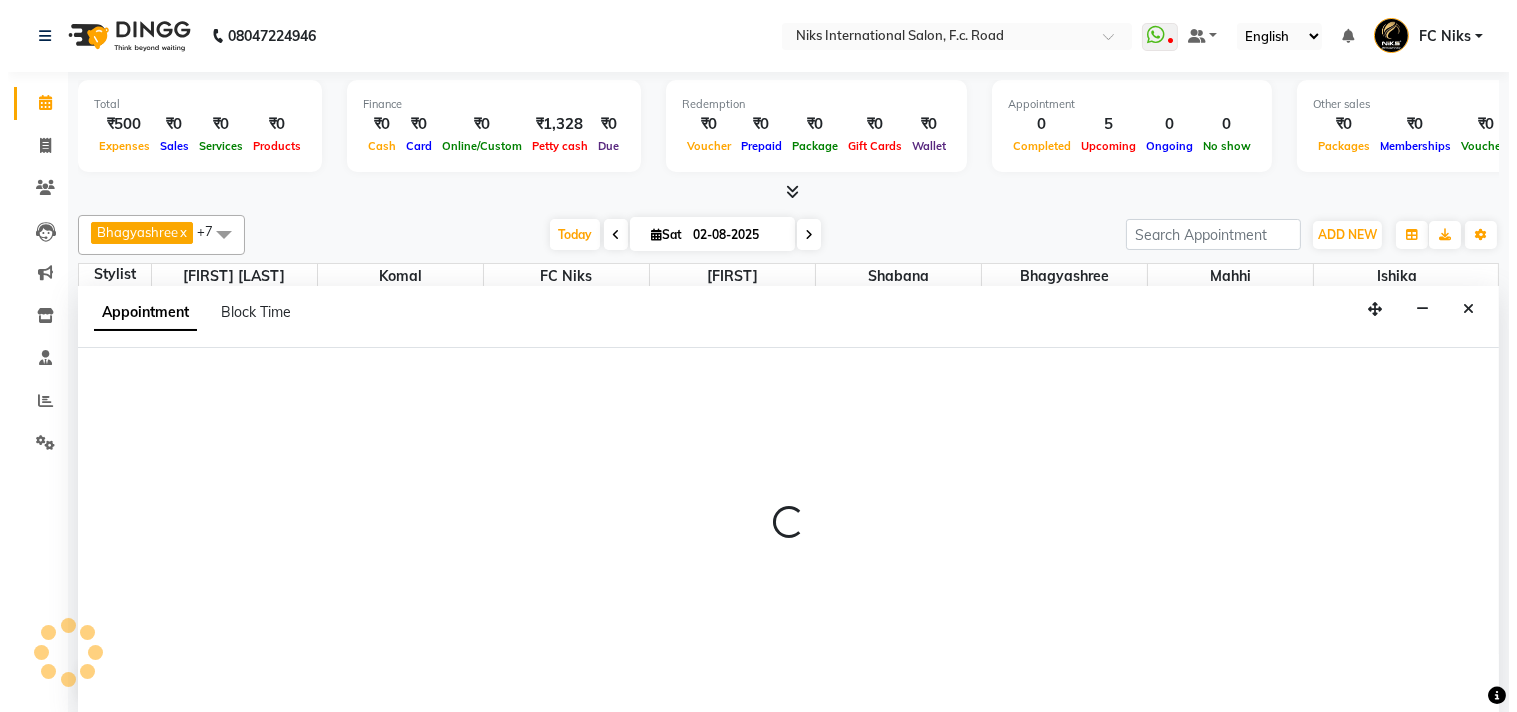 scroll, scrollTop: 1, scrollLeft: 0, axis: vertical 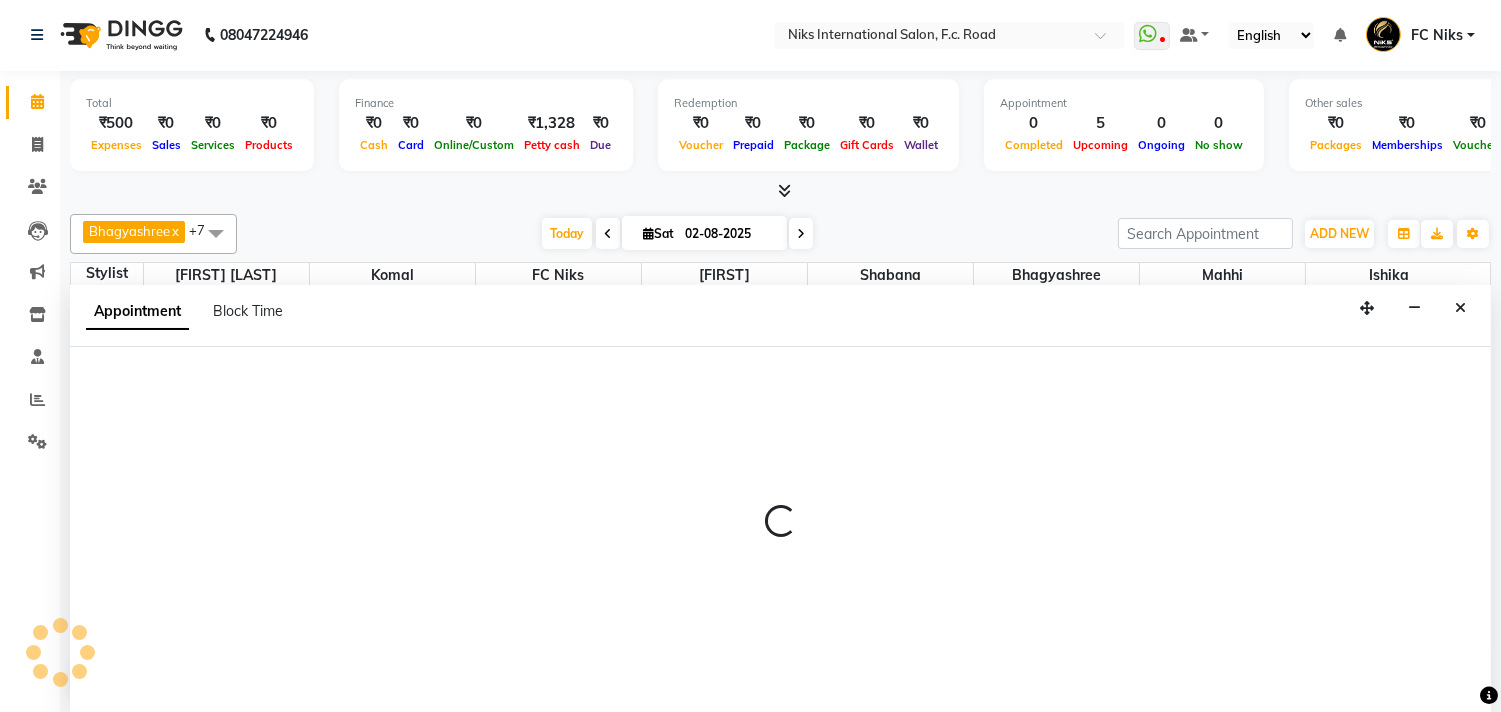 select on "800" 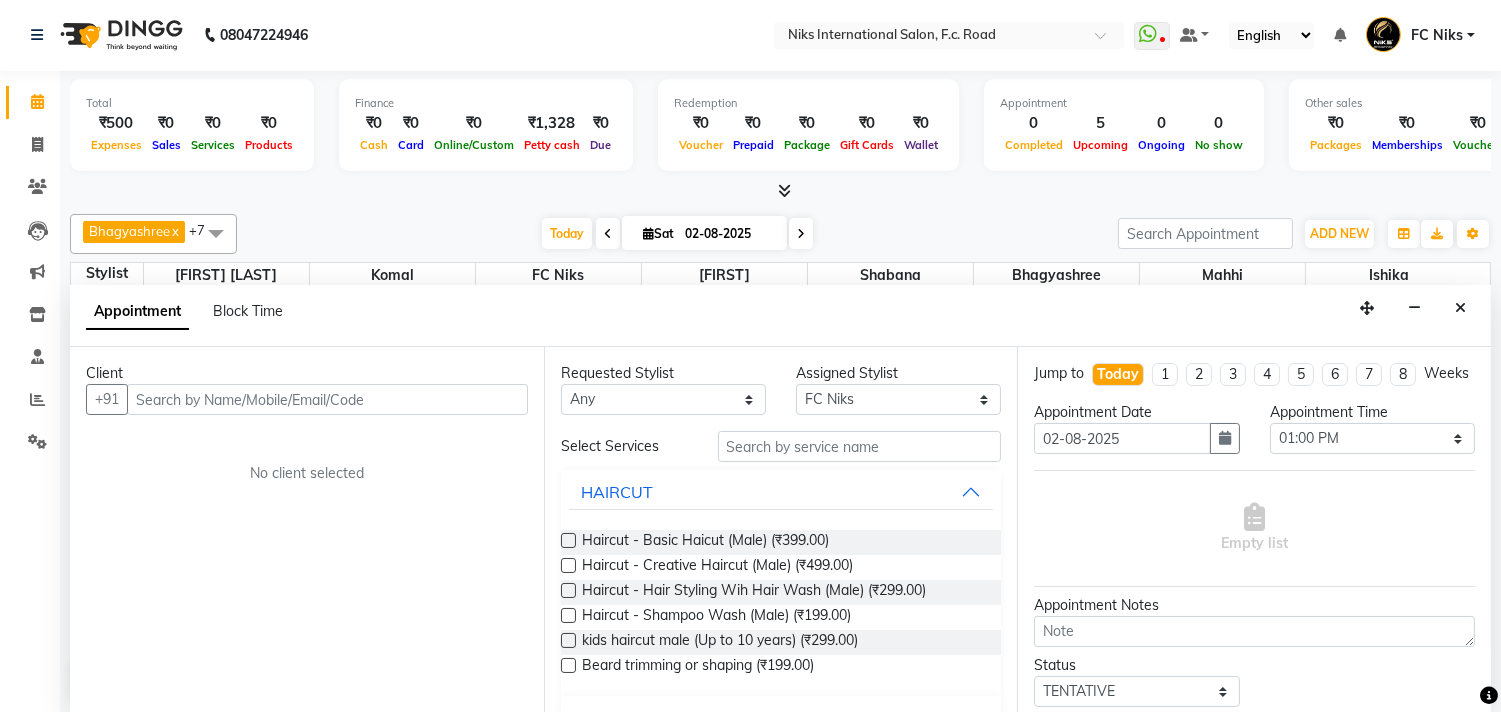 click at bounding box center (327, 399) 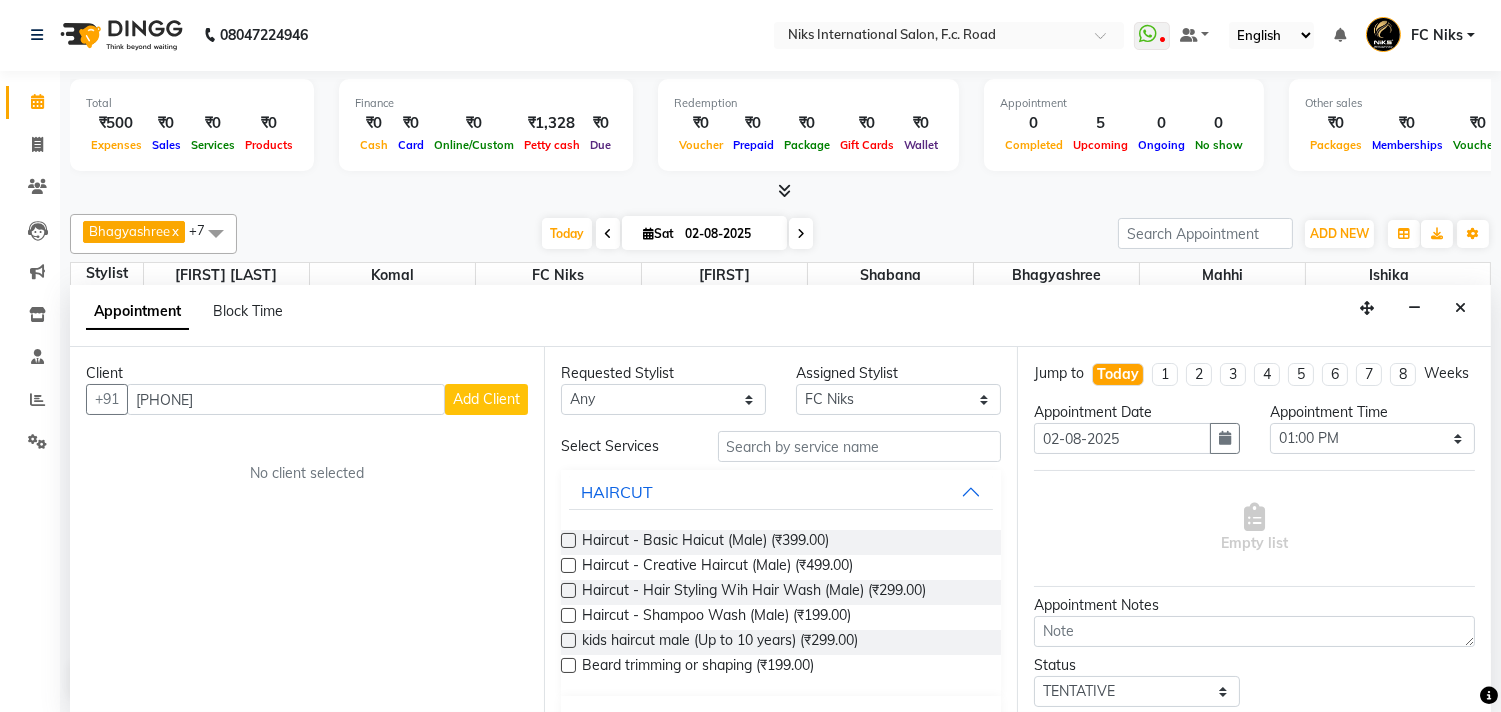 type on "8484925462" 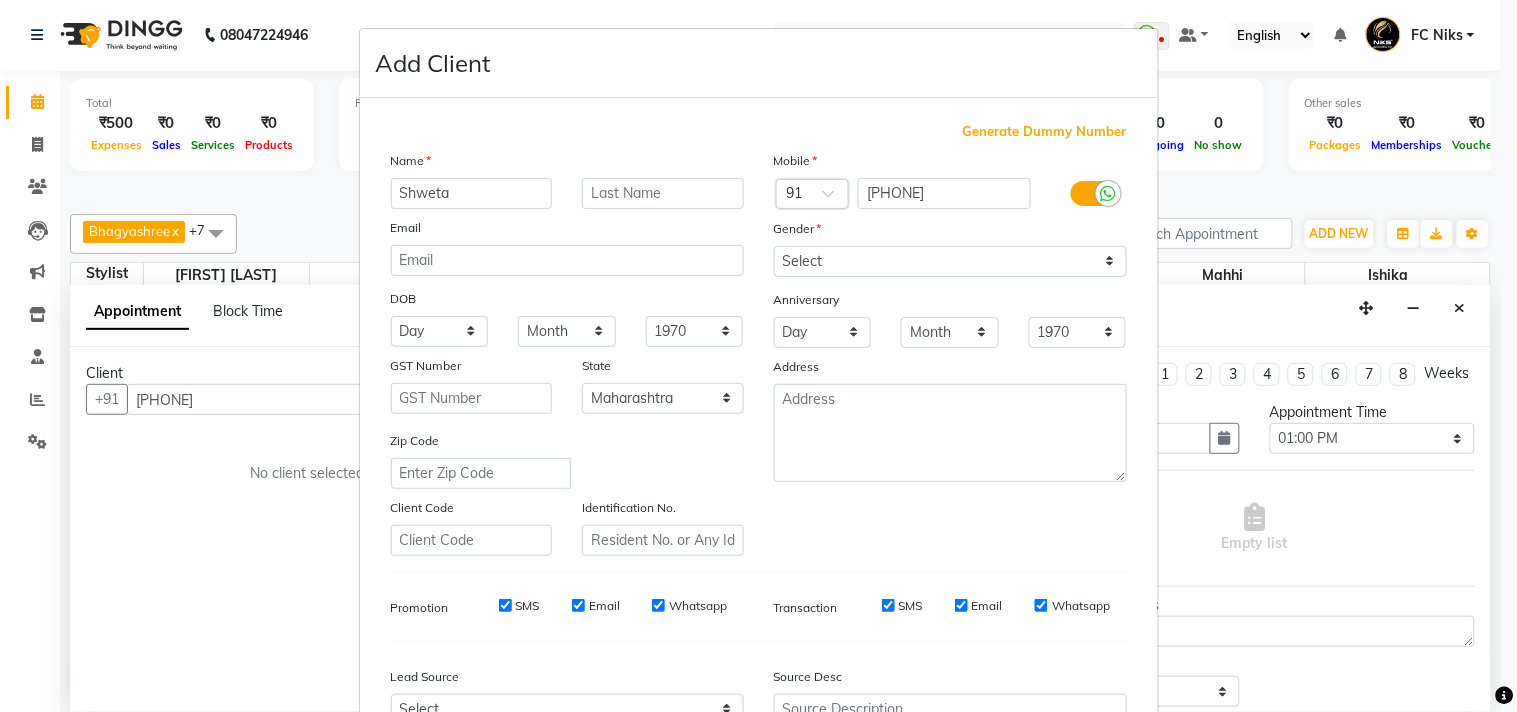 type on "Shweta" 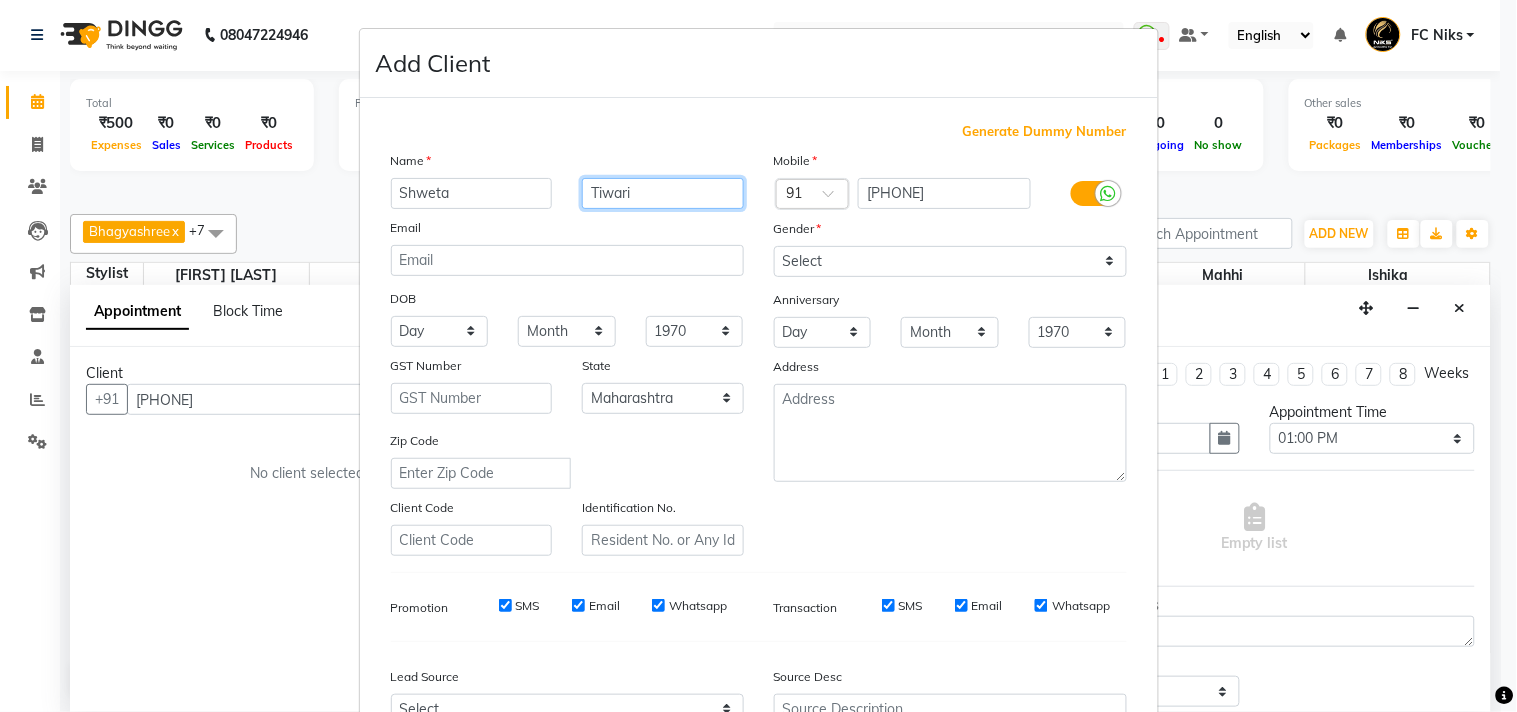 type on "Tiwari" 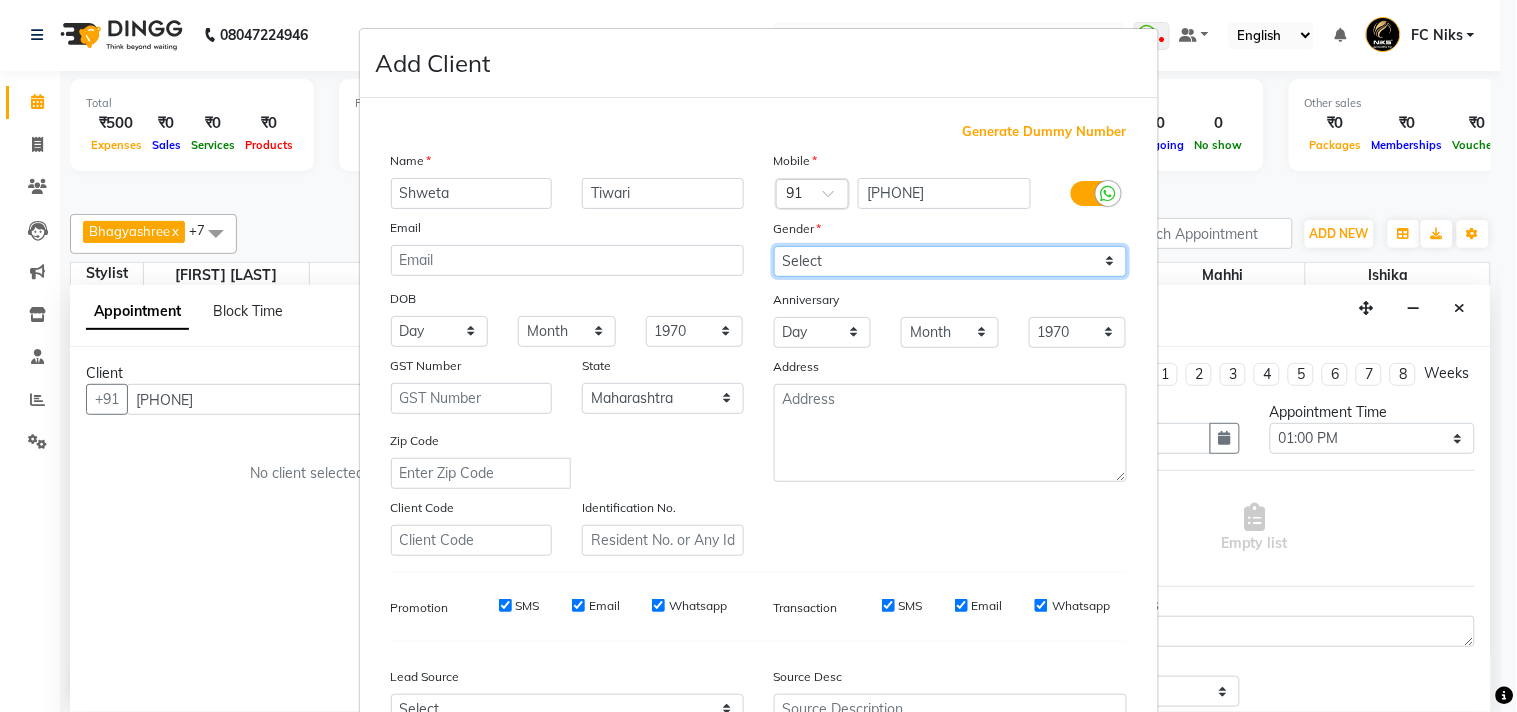 click on "Select Male Female Other Prefer Not To Say" at bounding box center (950, 261) 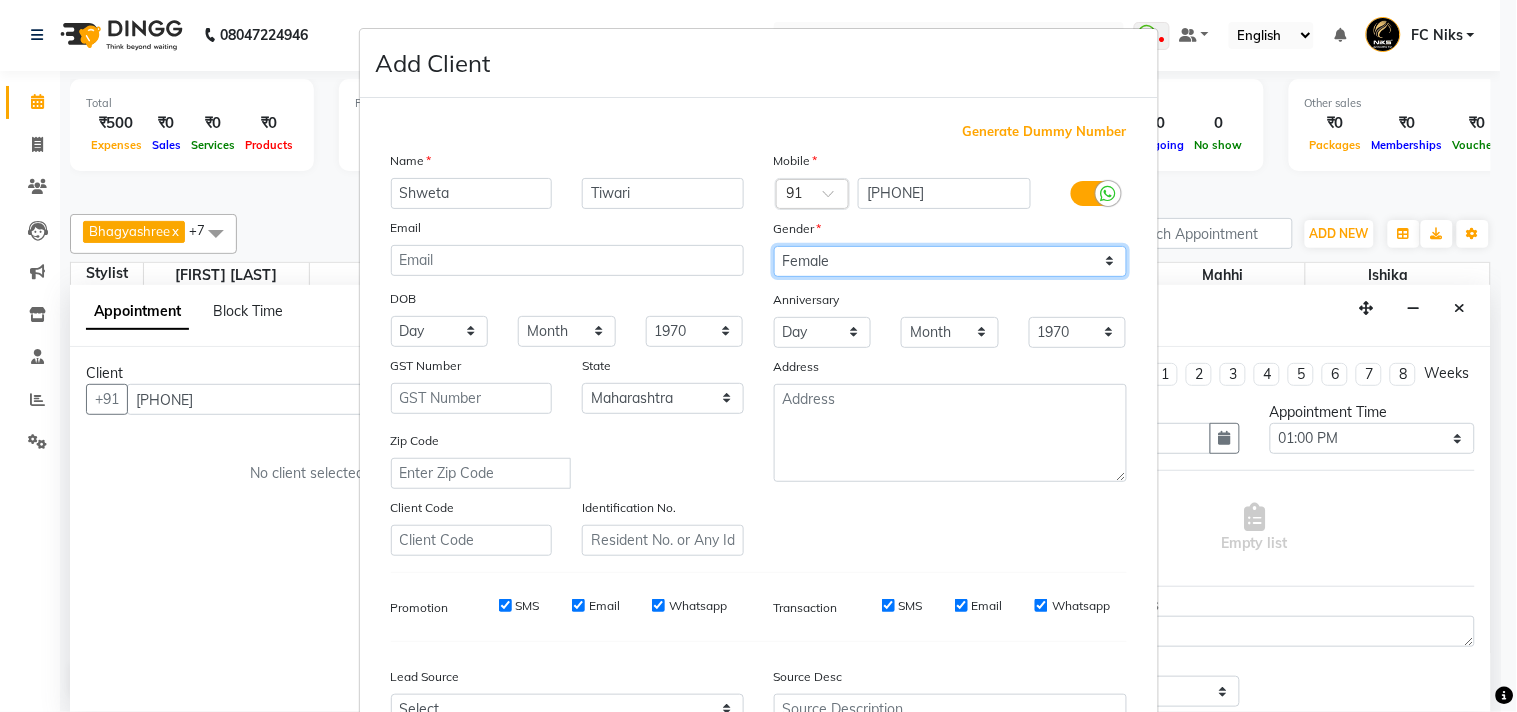 click on "Select Male Female Other Prefer Not To Say" at bounding box center (950, 261) 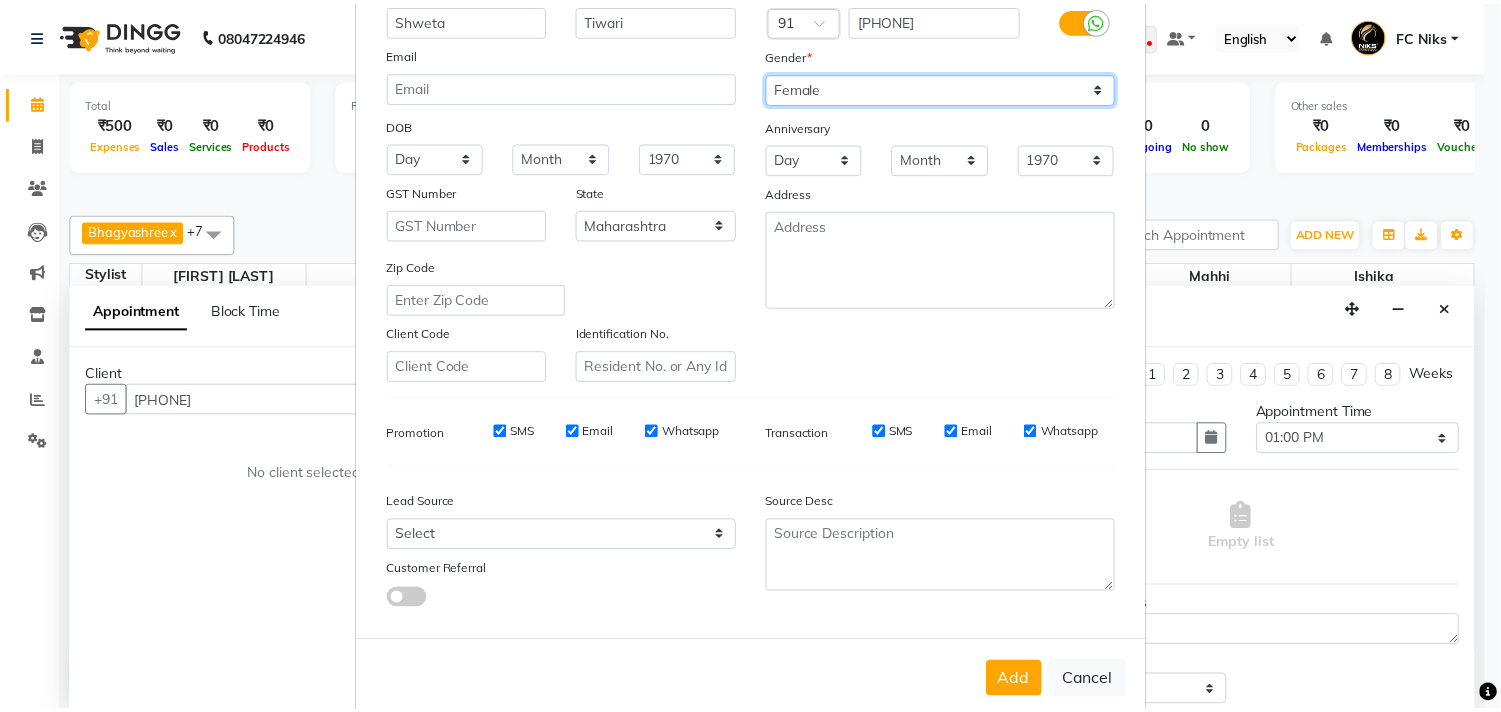 scroll, scrollTop: 212, scrollLeft: 0, axis: vertical 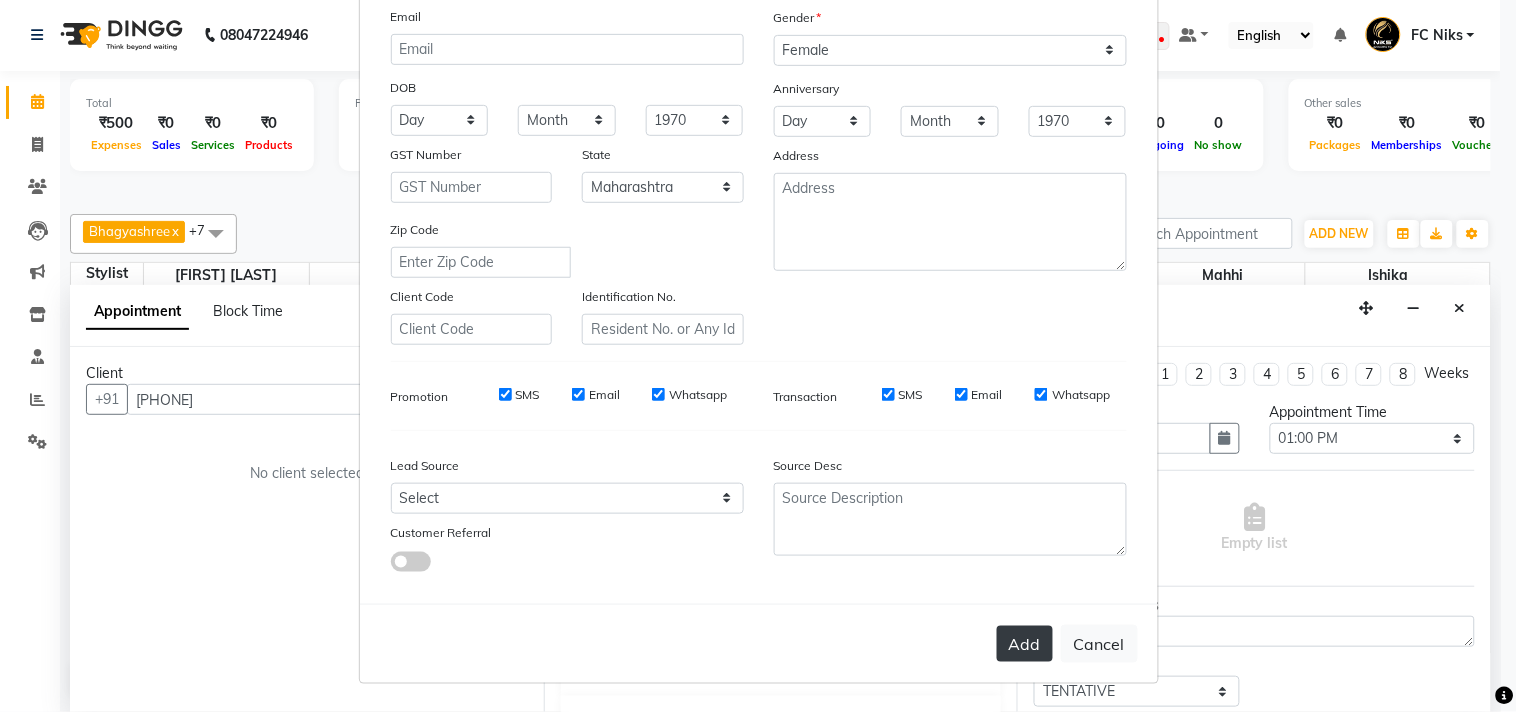 click on "Add" at bounding box center (1025, 644) 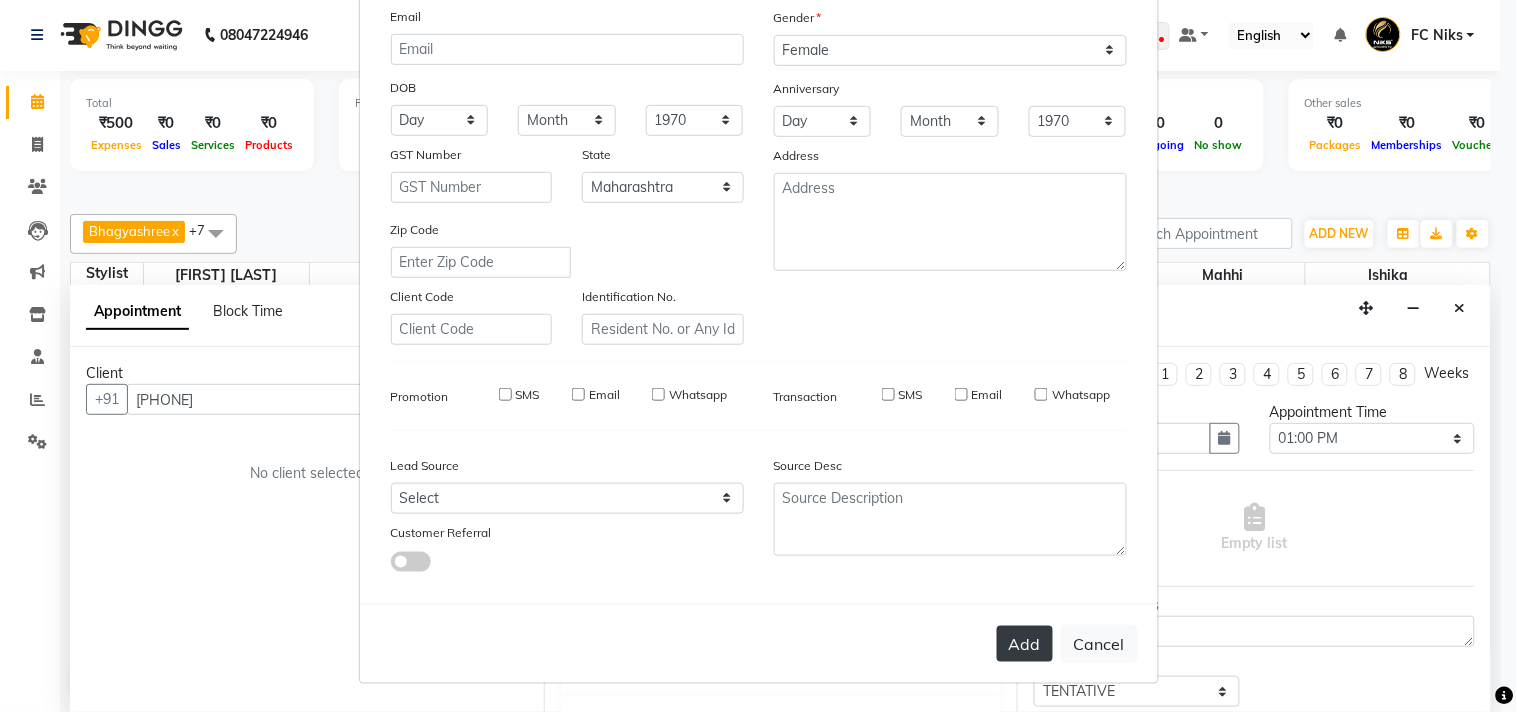 type on "84******62" 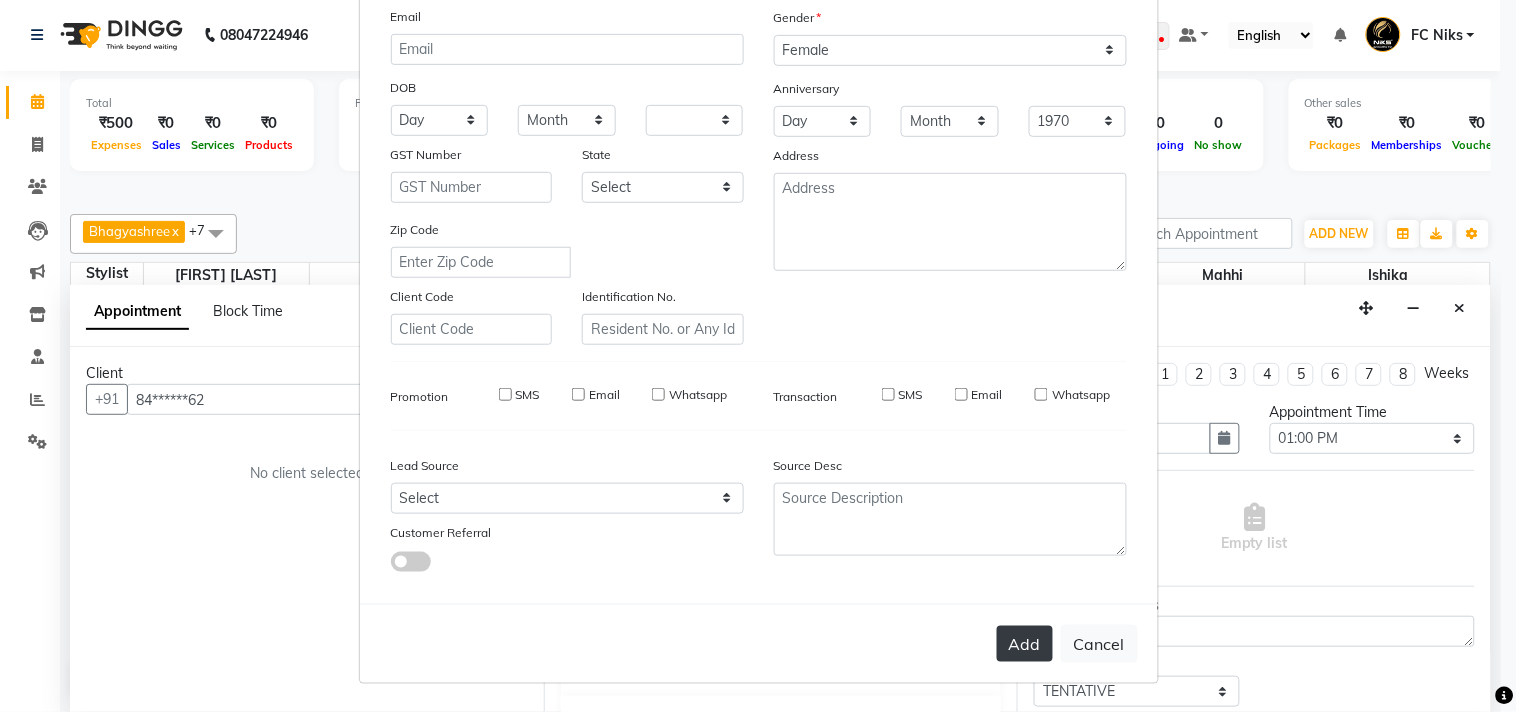 select 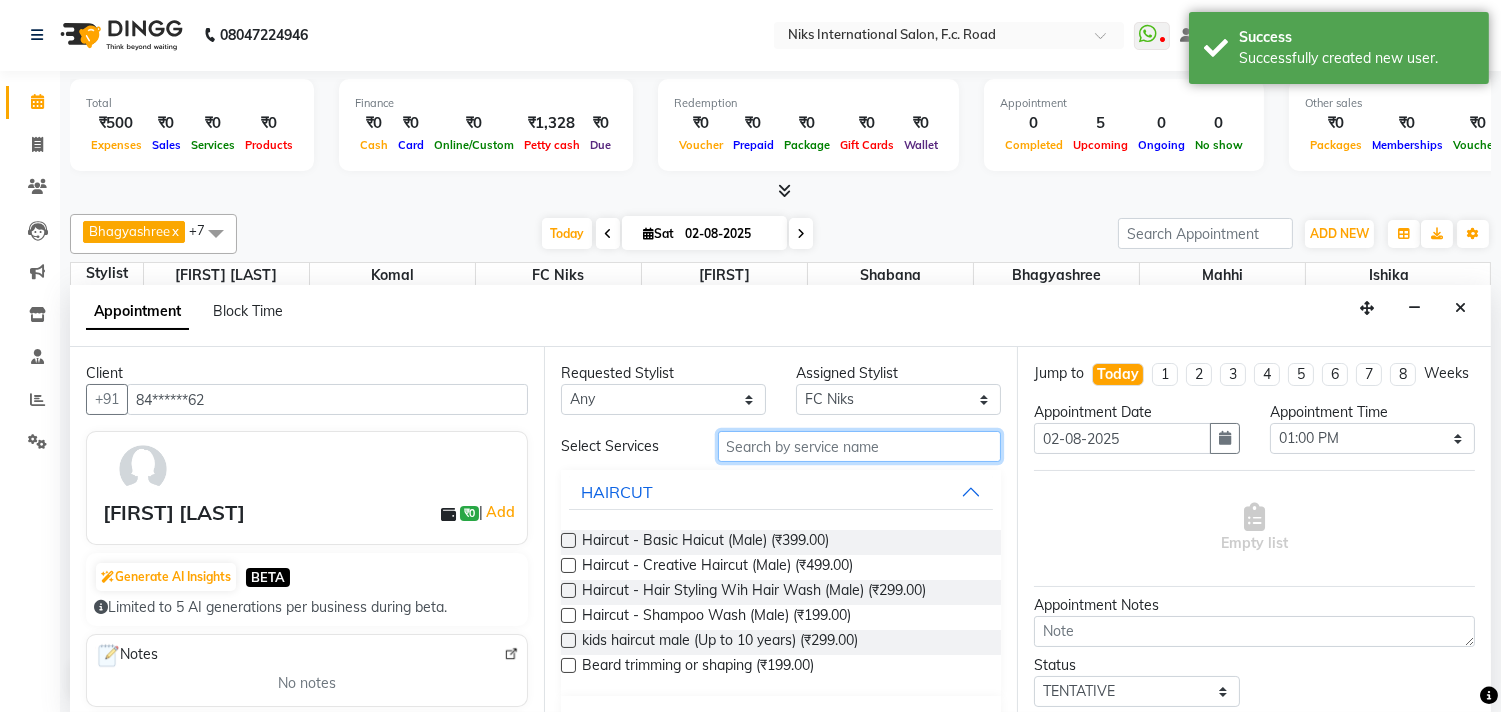 click at bounding box center [860, 446] 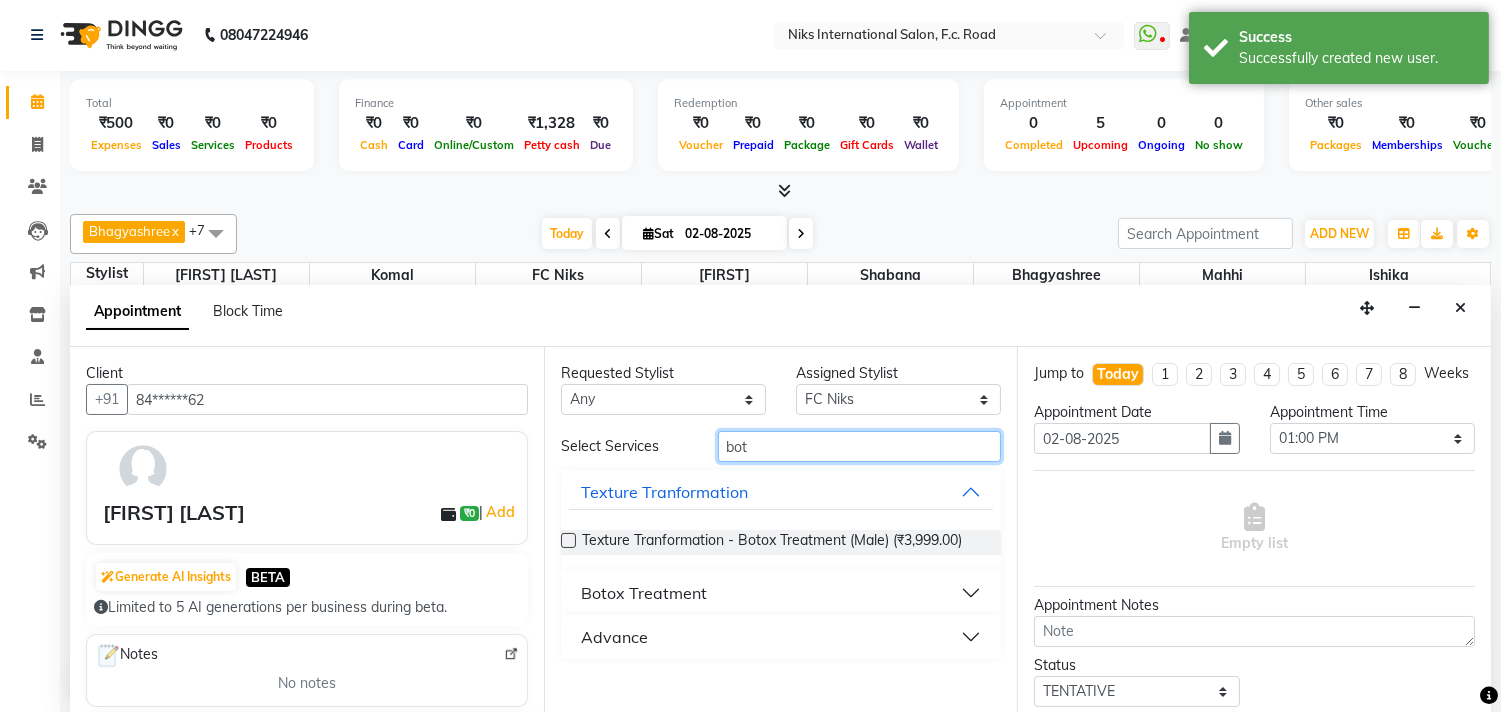 type on "bot" 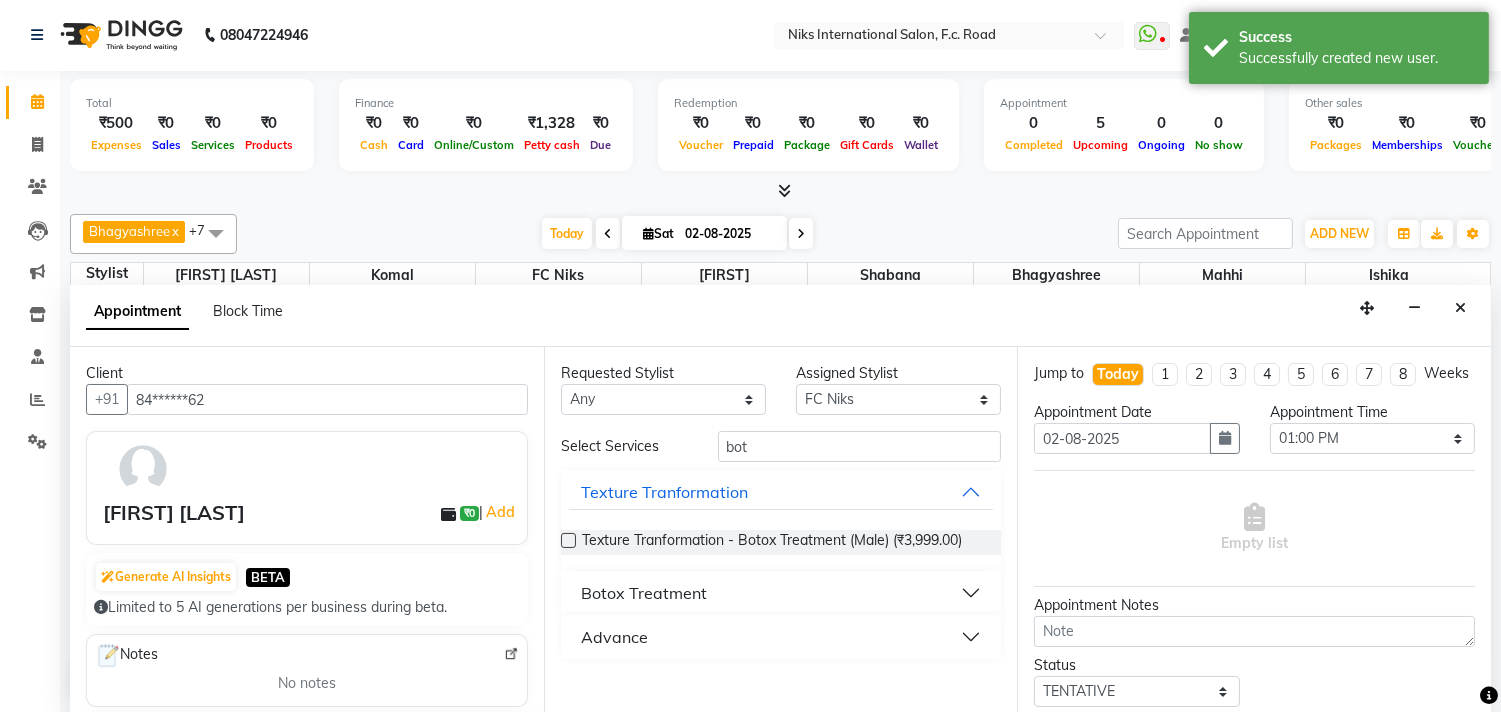 click on "Botox Treatment" at bounding box center [781, 593] 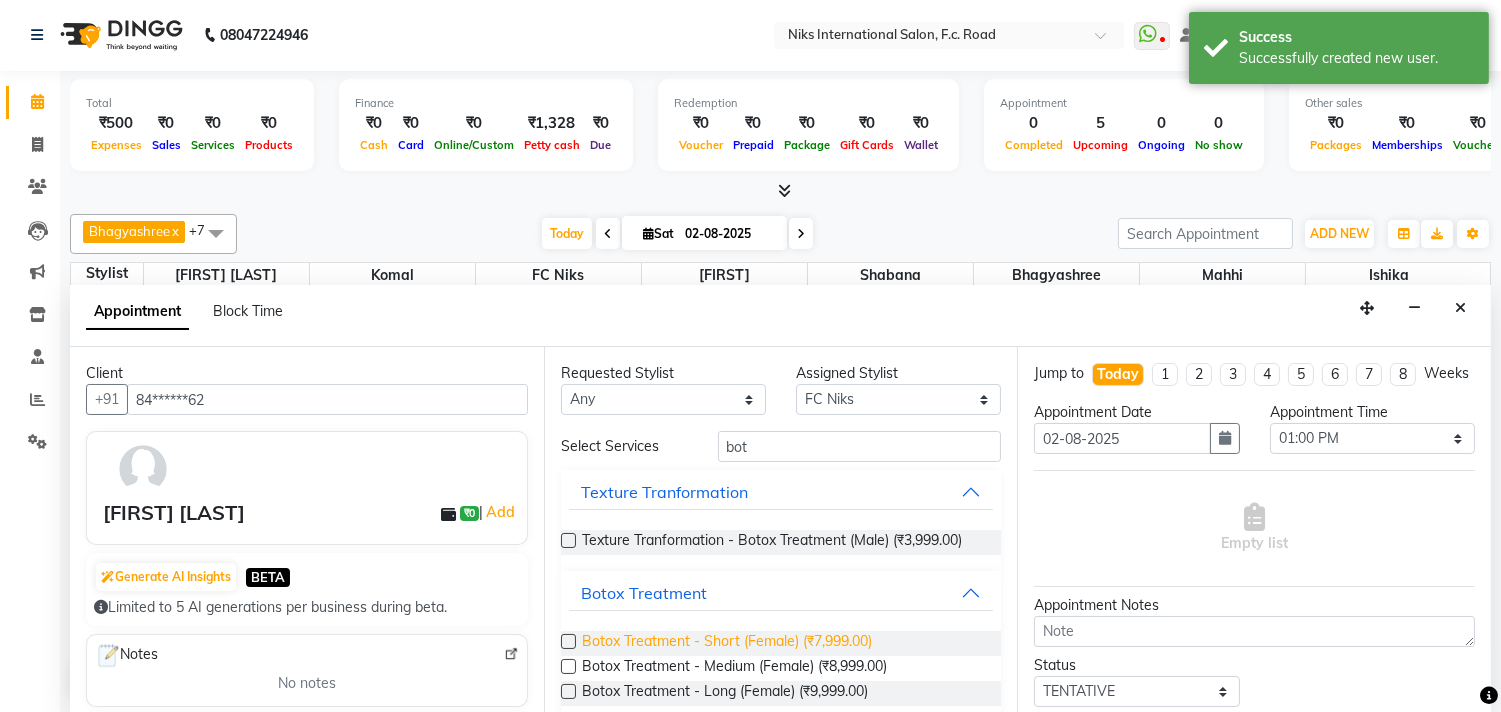 click on "Botox Treatment - Short (Female) (₹7,999.00)" at bounding box center [727, 643] 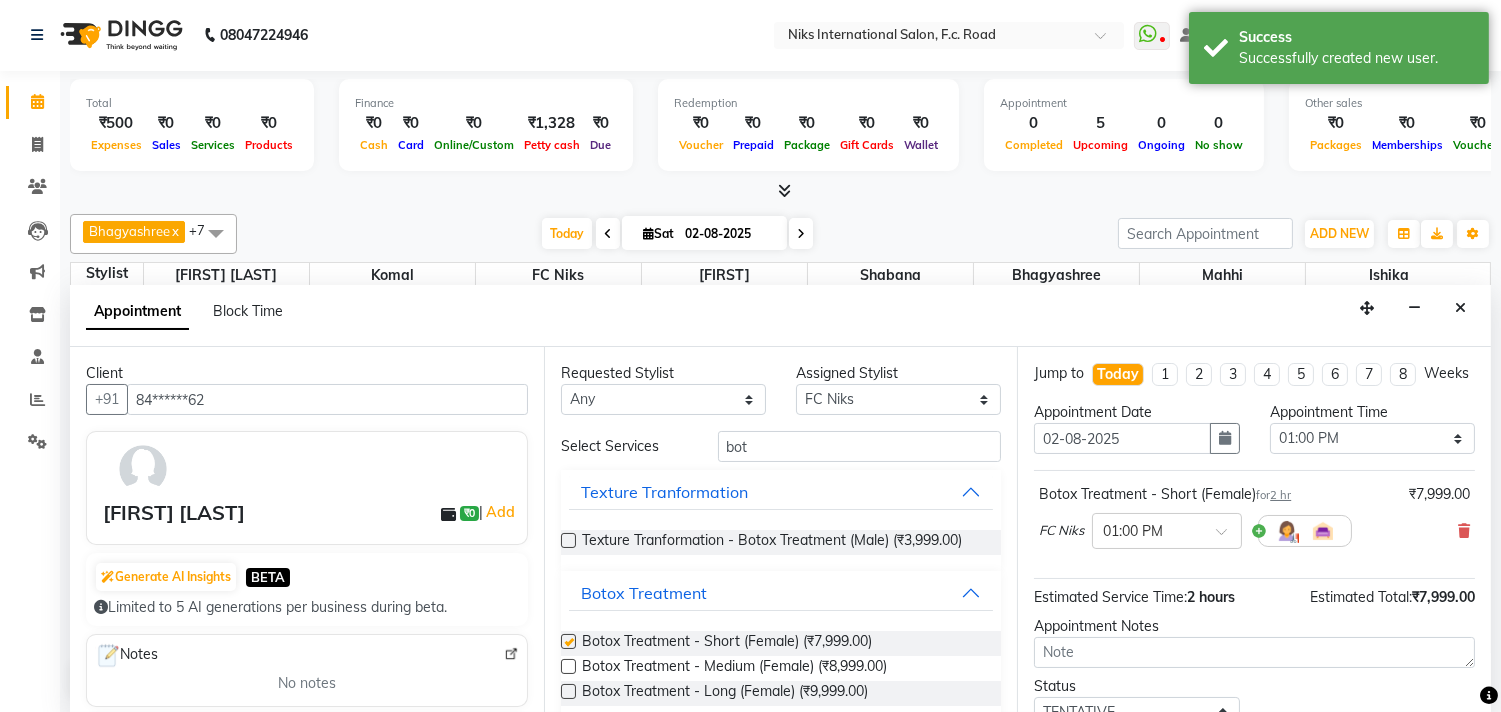 checkbox on "false" 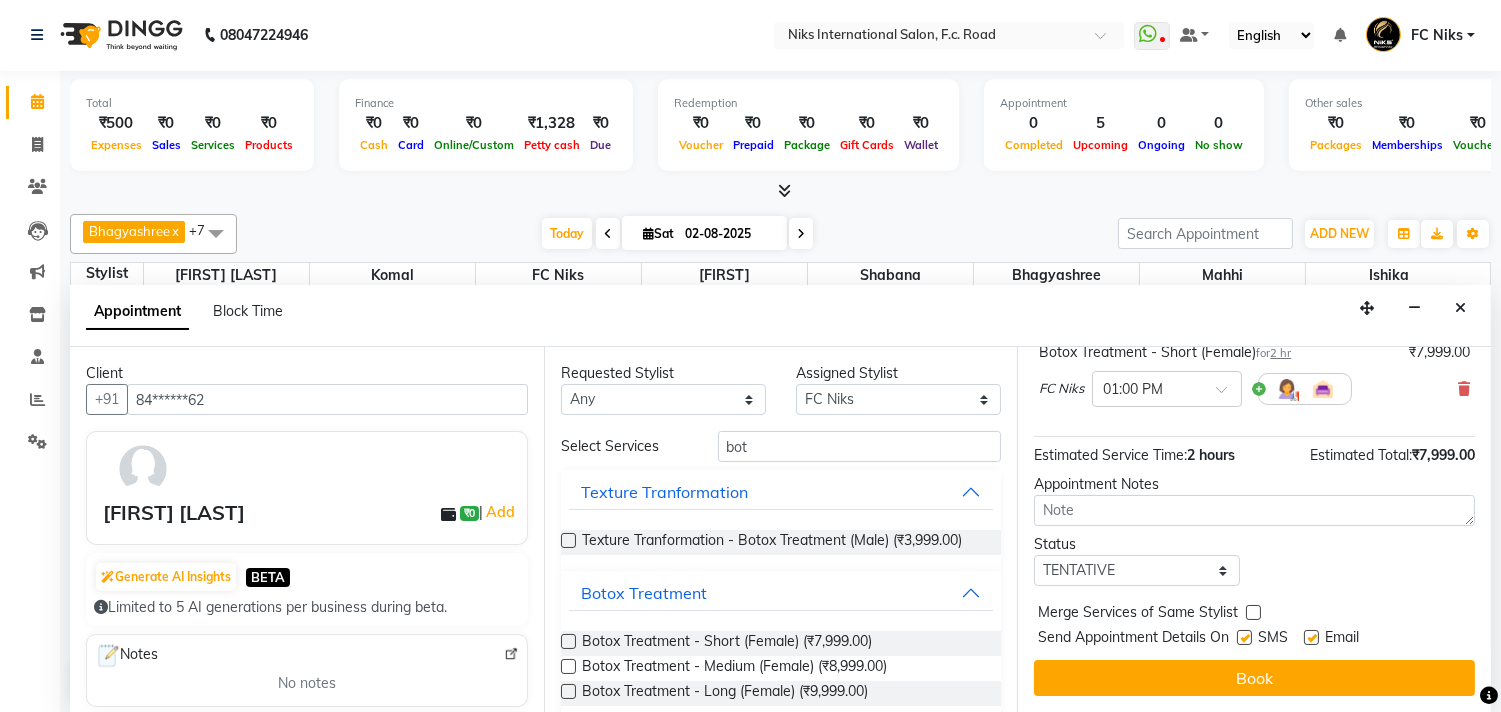 scroll, scrollTop: 161, scrollLeft: 0, axis: vertical 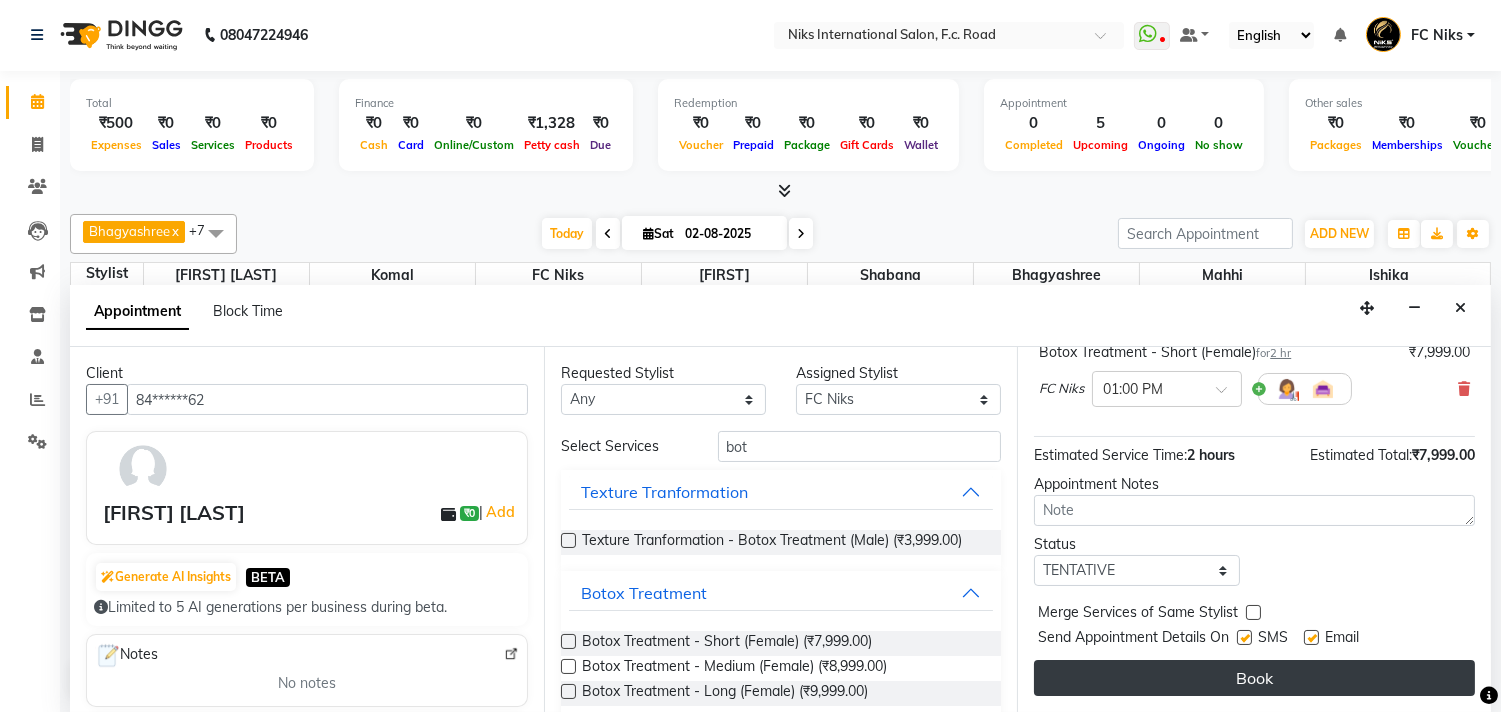 click on "Book" at bounding box center [1254, 678] 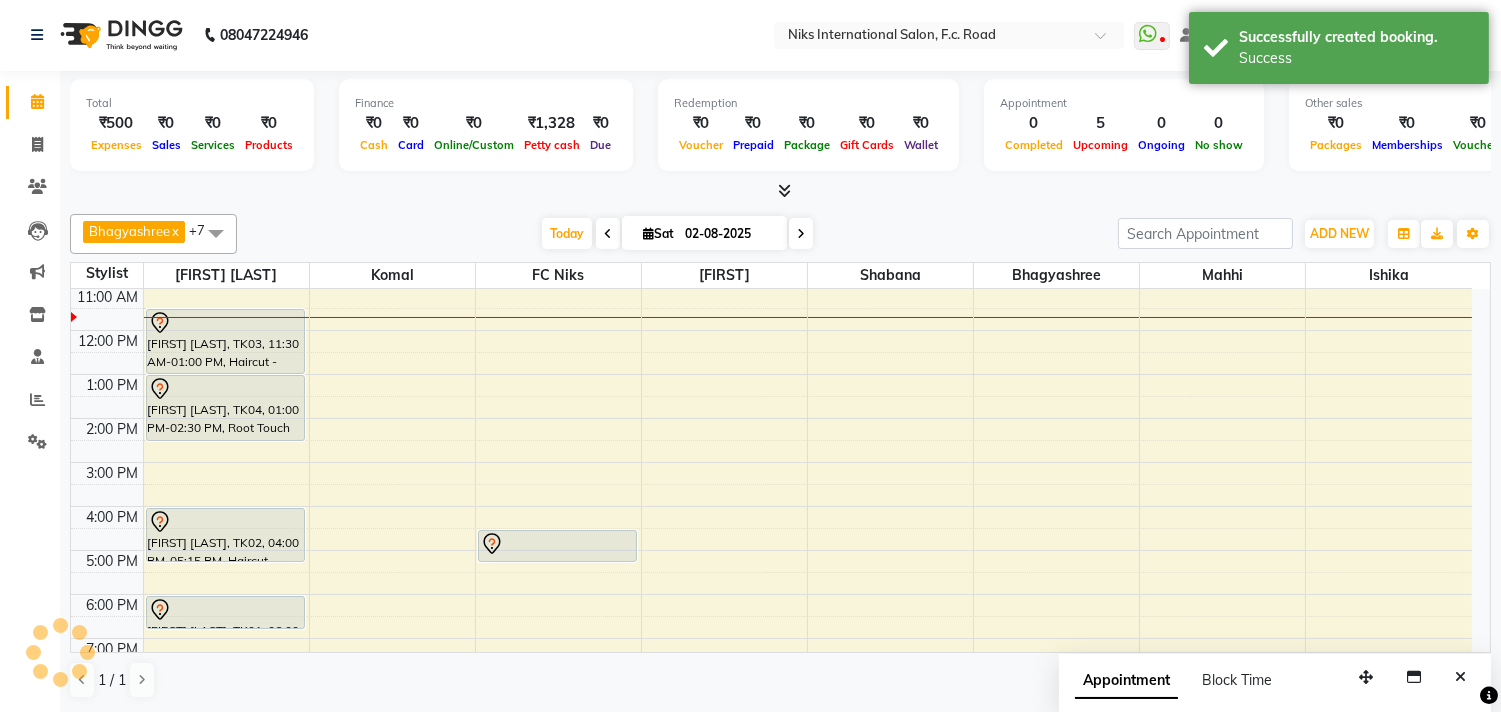 scroll, scrollTop: 0, scrollLeft: 0, axis: both 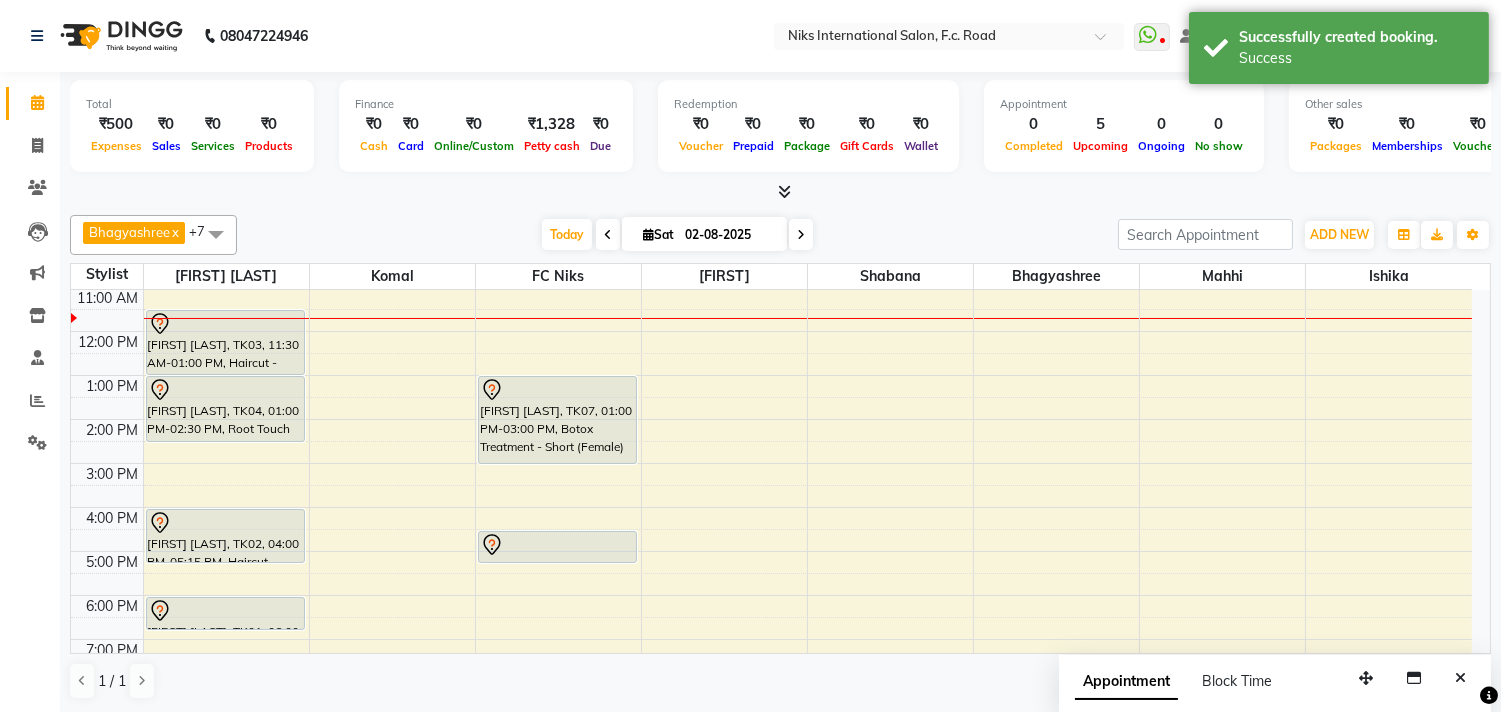 click at bounding box center (1460, 678) 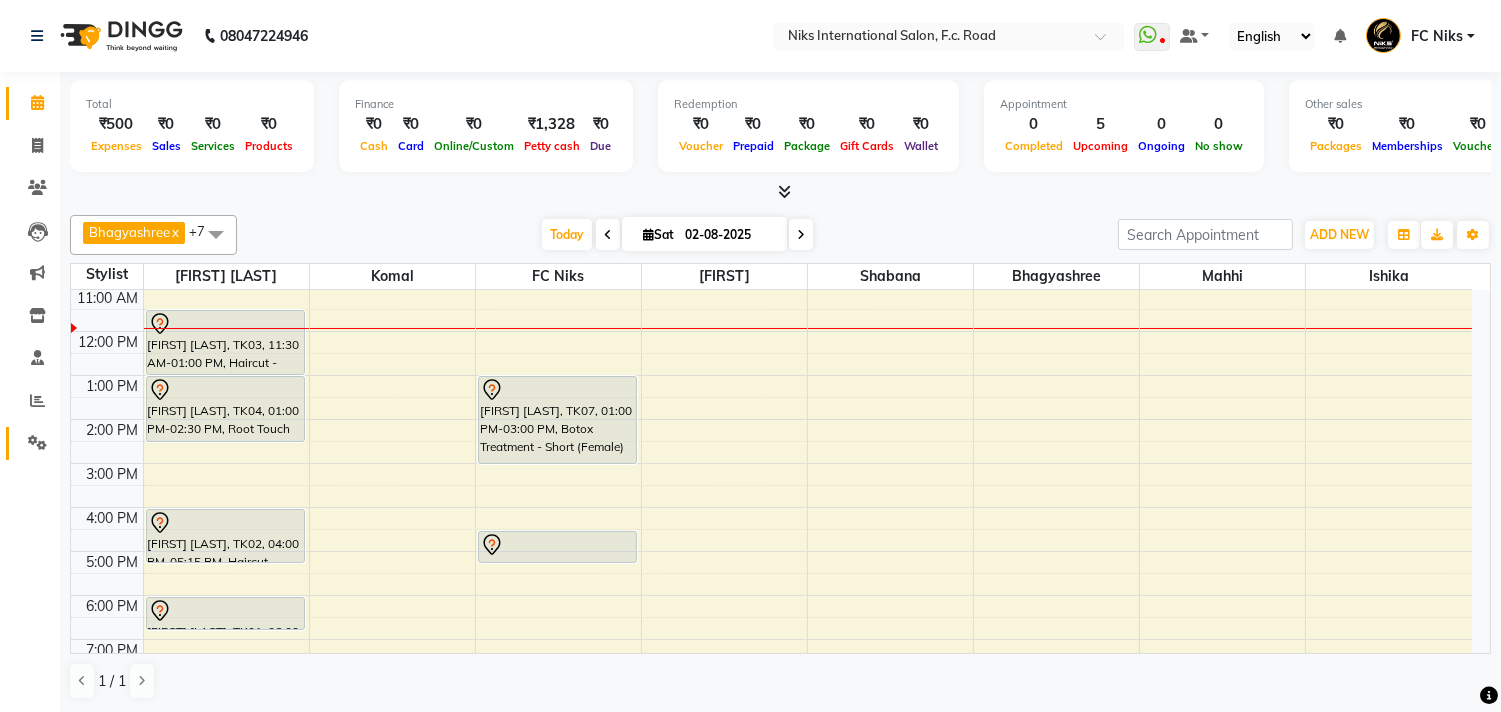 click 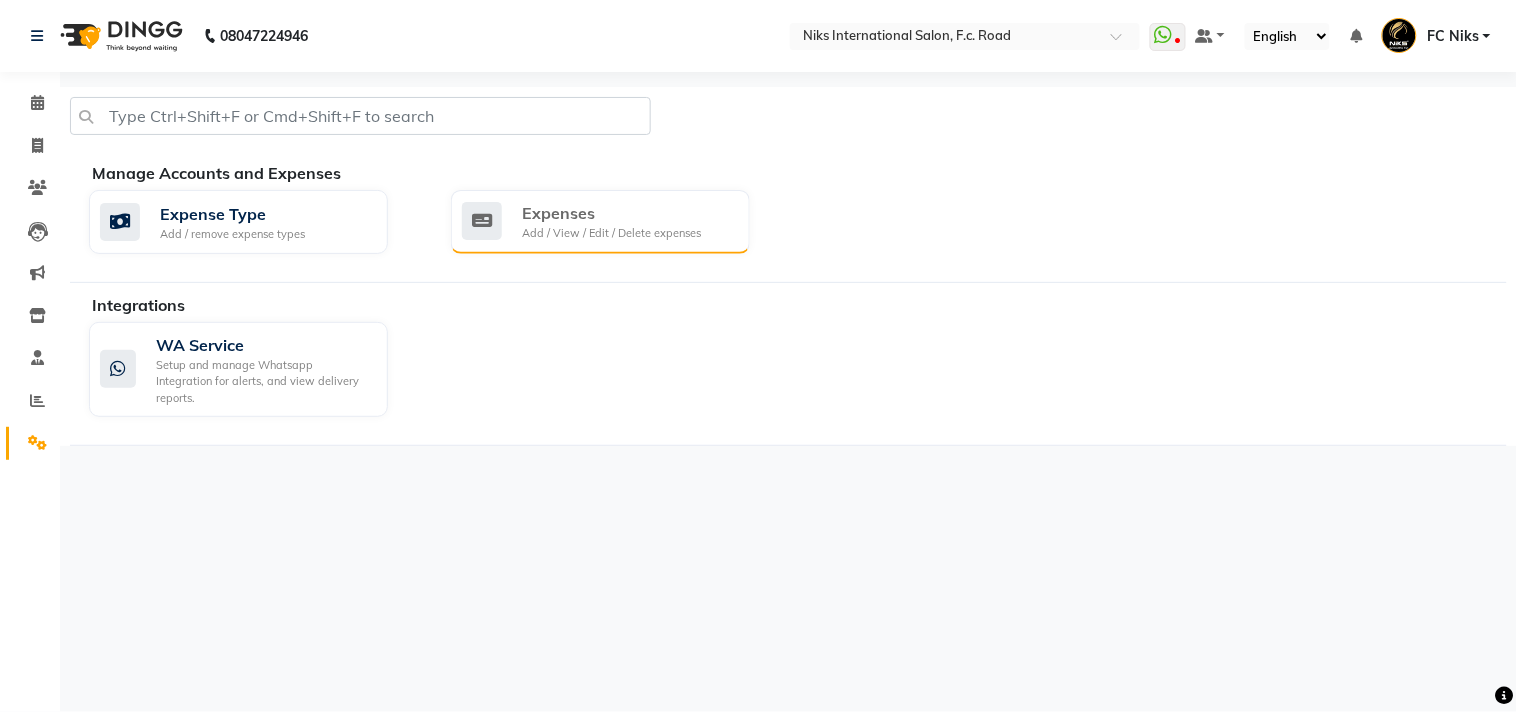 click on "Expenses" 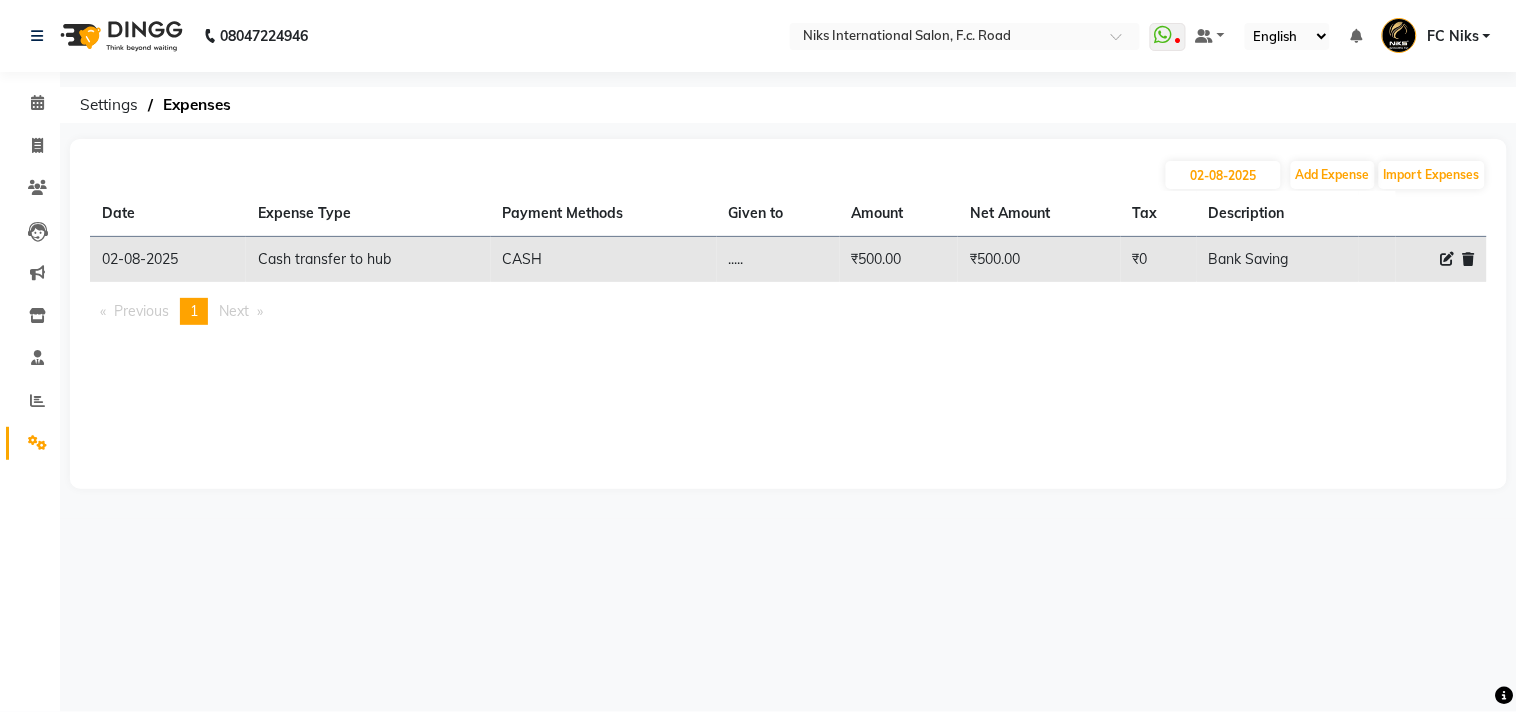 click on "You're on page  1" at bounding box center [194, 311] 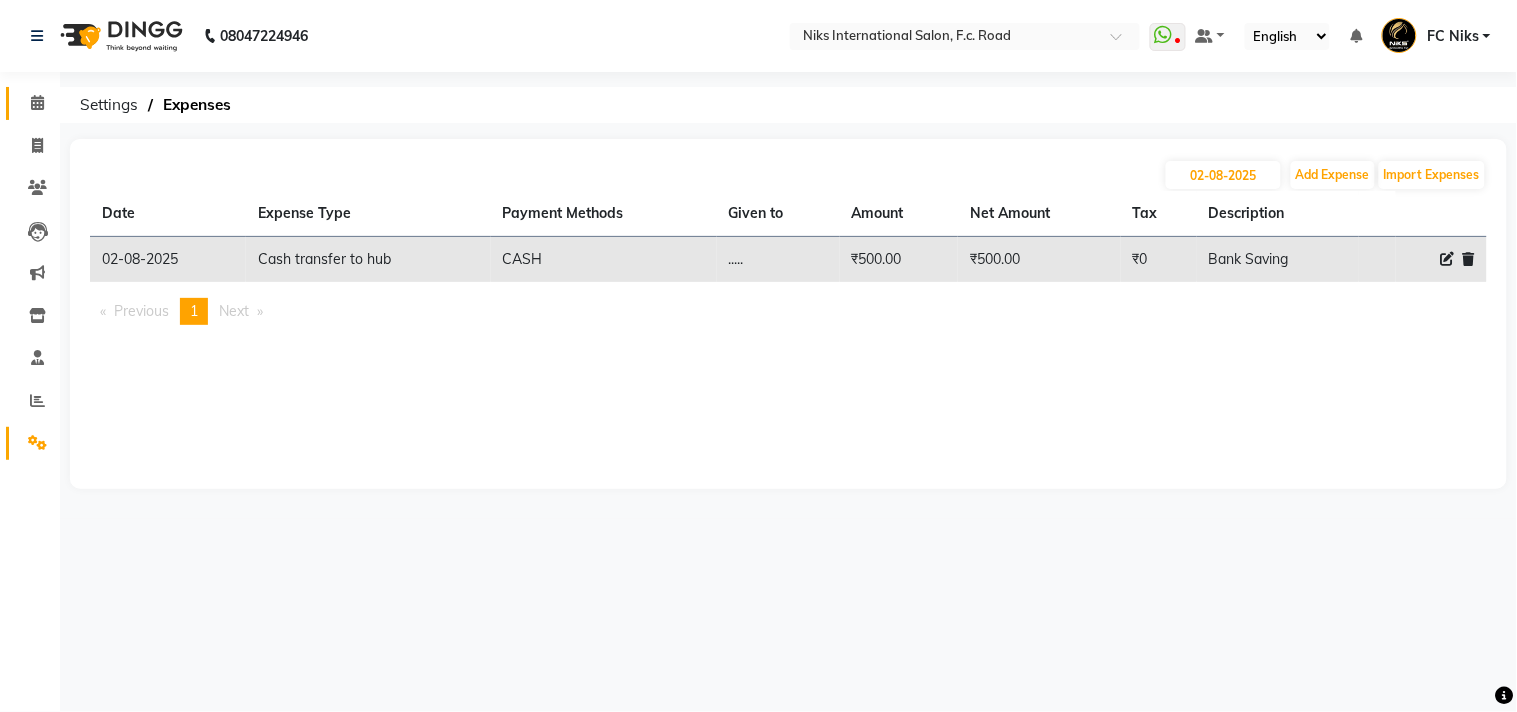 click on "Calendar" 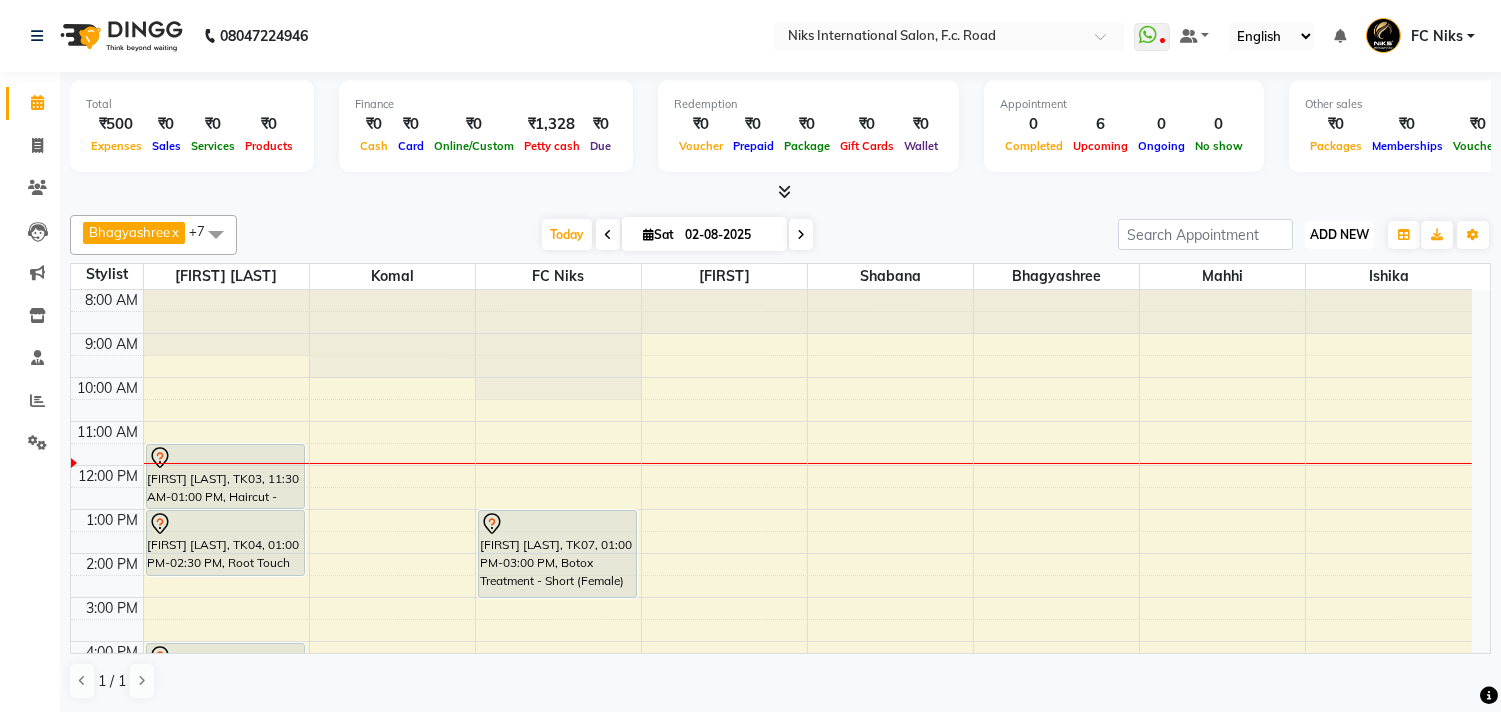 click on "ADD NEW Toggle Dropdown" at bounding box center (1339, 235) 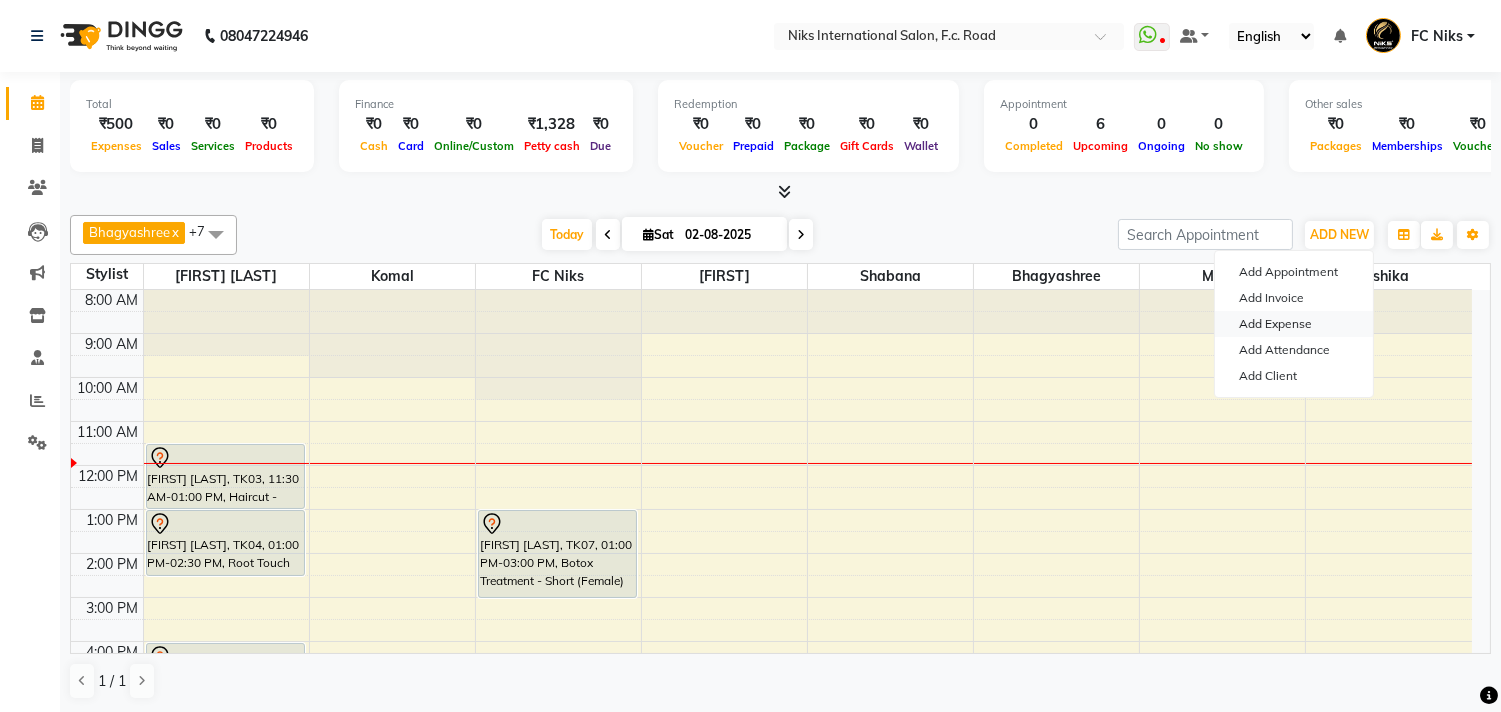 click on "Add Expense" at bounding box center (1294, 324) 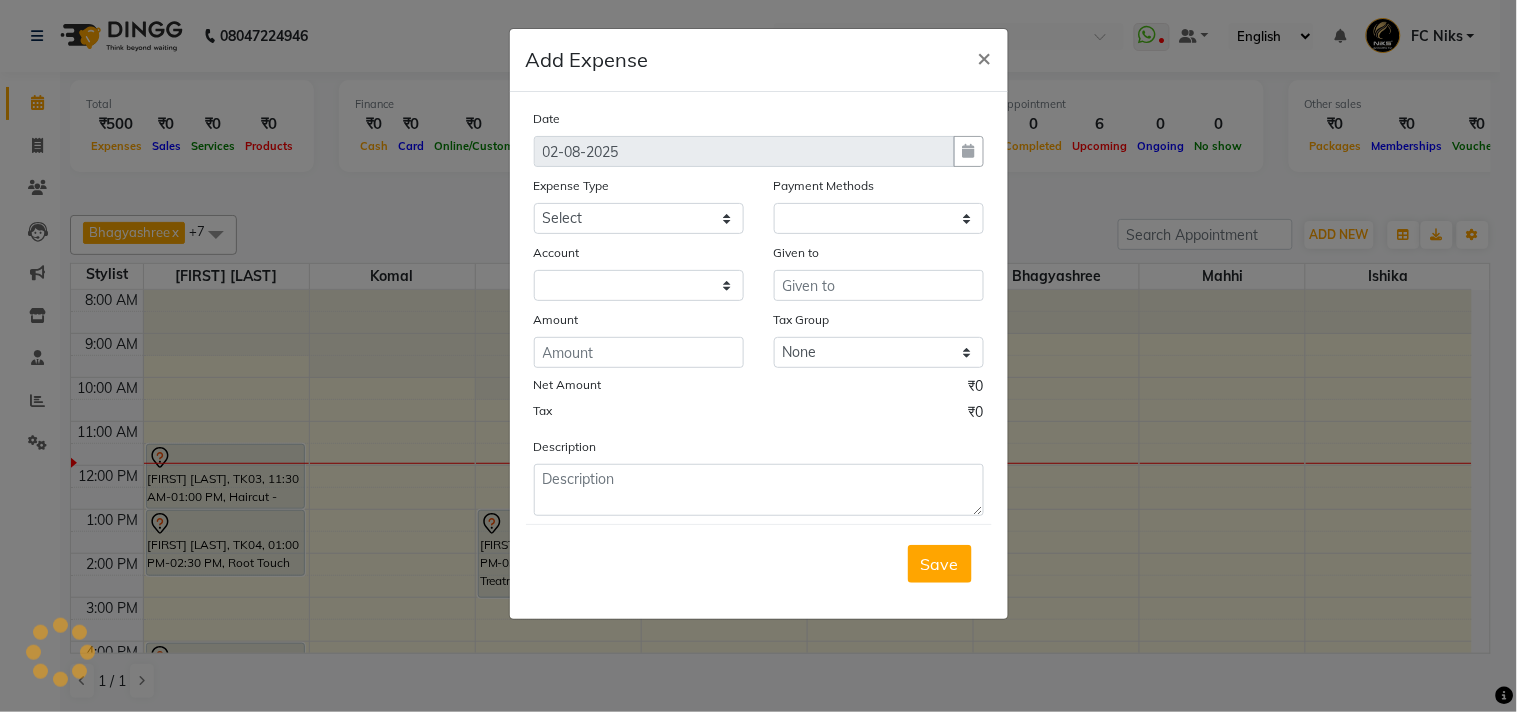 select on "1" 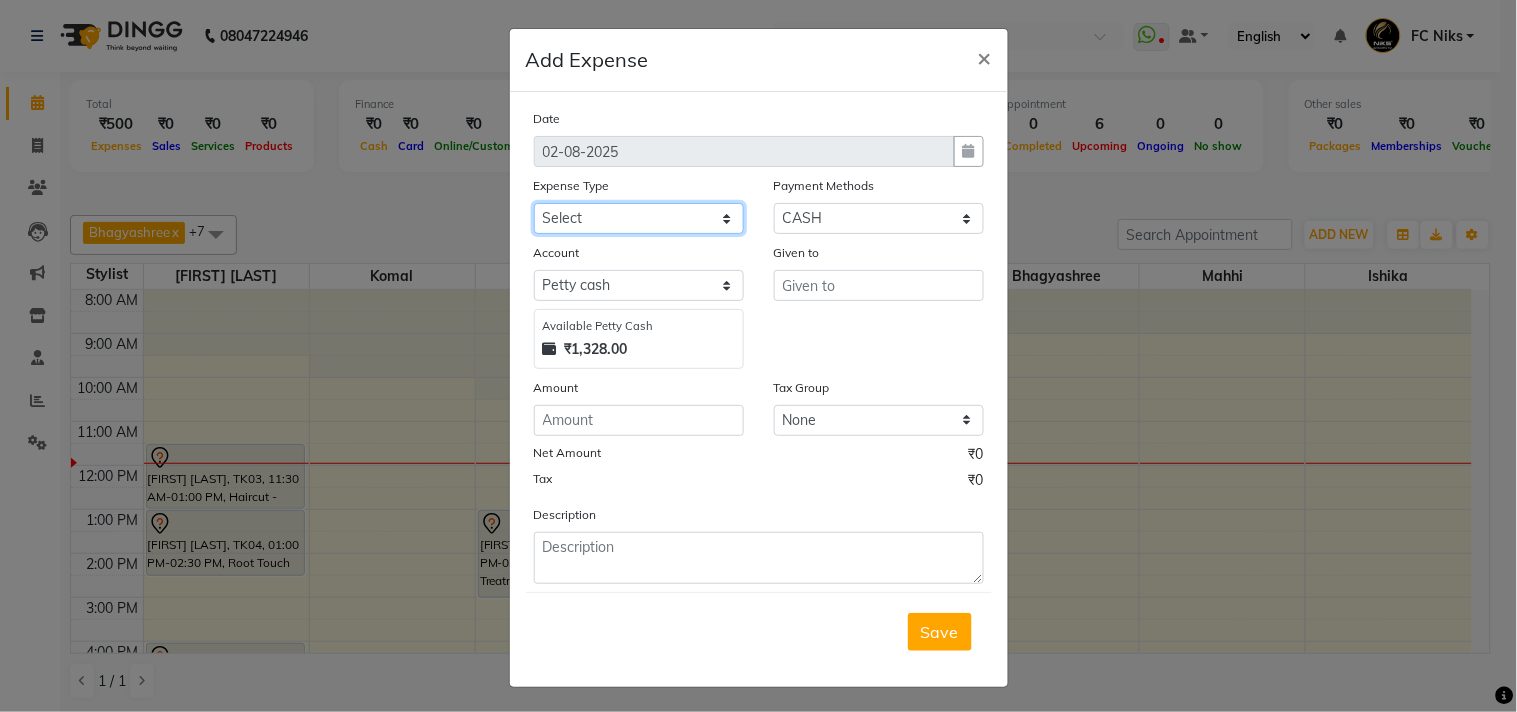 click on "Select Cash transfer to hub Client Snacks Donation Equipment Maintenance Miscellaneous Other Pantry Product Salary Staff Refreshment Tea & Refreshment Travalling" 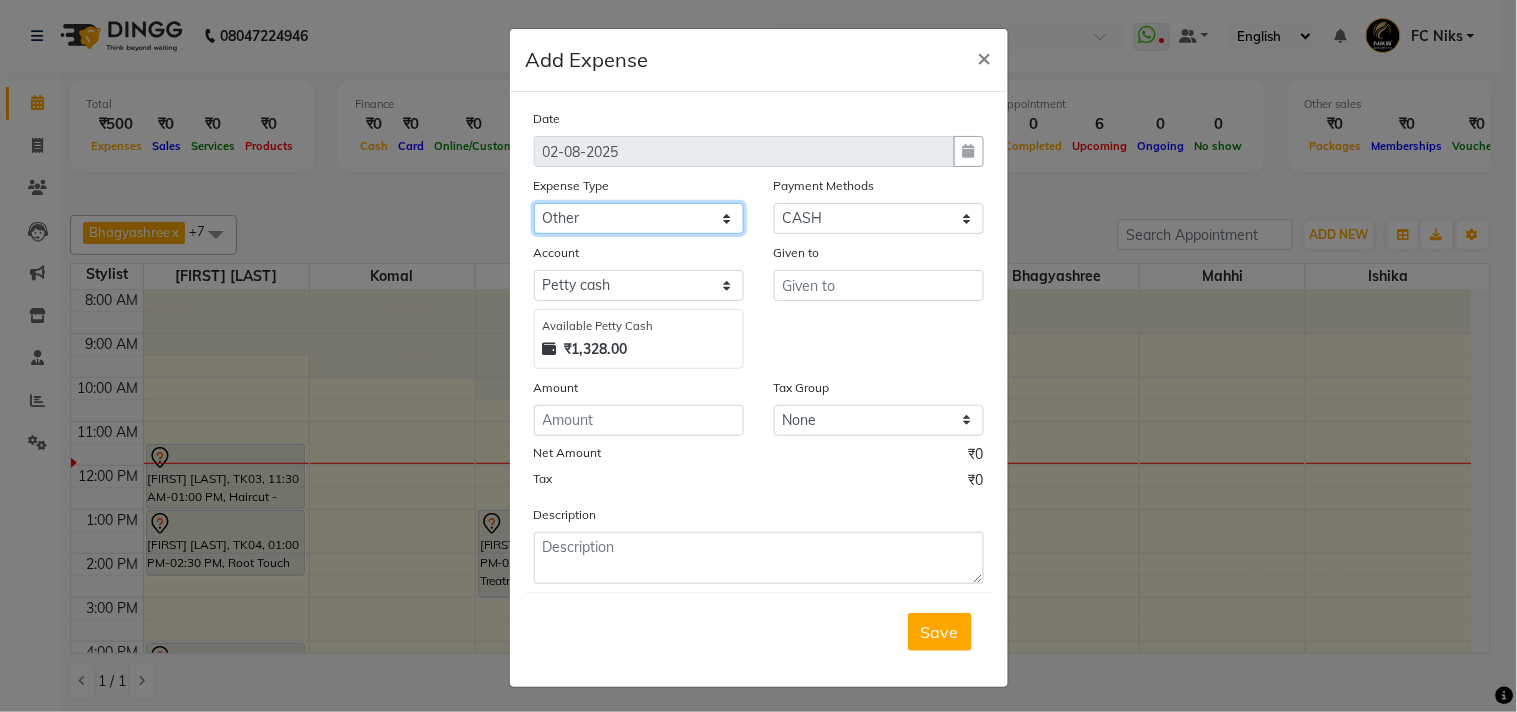 click on "Select Cash transfer to hub Client Snacks Donation Equipment Maintenance Miscellaneous Other Pantry Product Salary Staff Refreshment Tea & Refreshment Travalling" 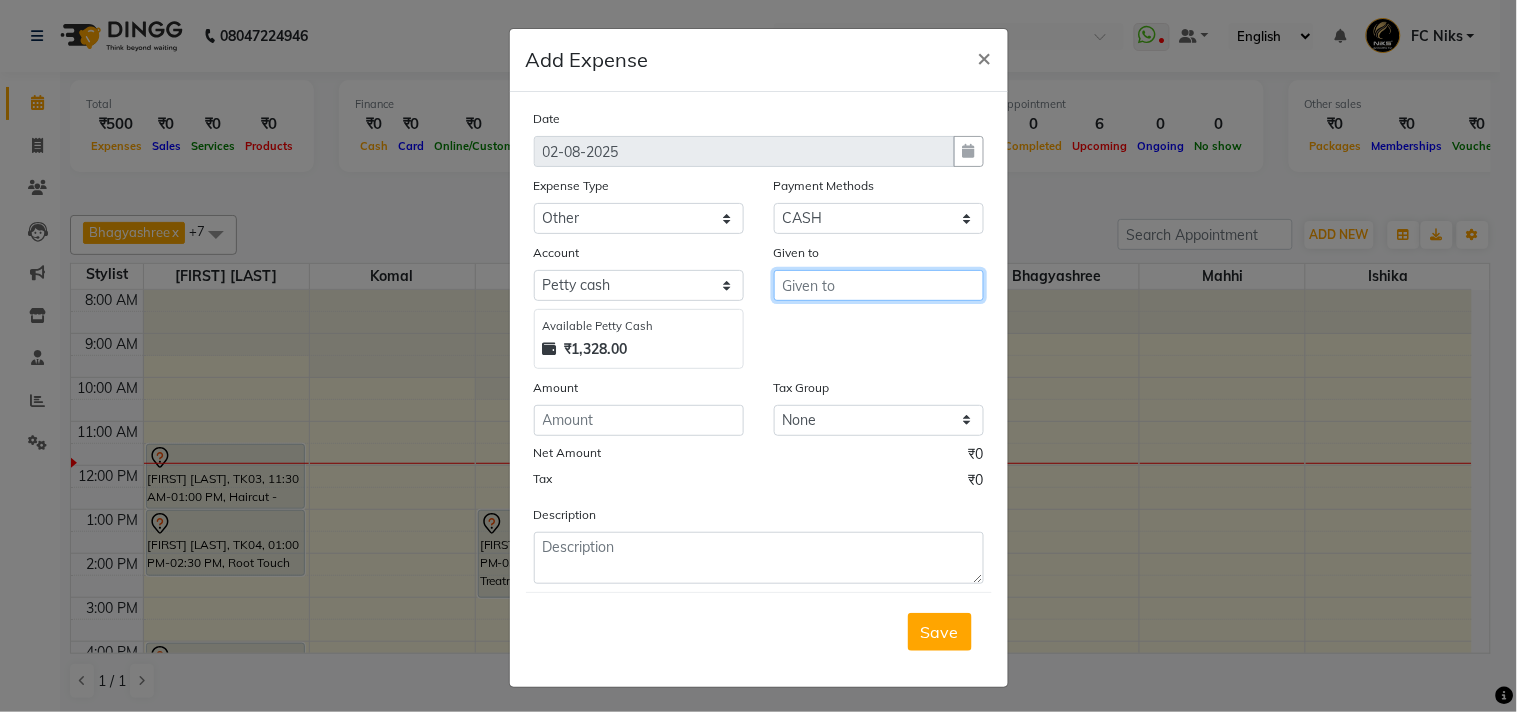 click at bounding box center [879, 285] 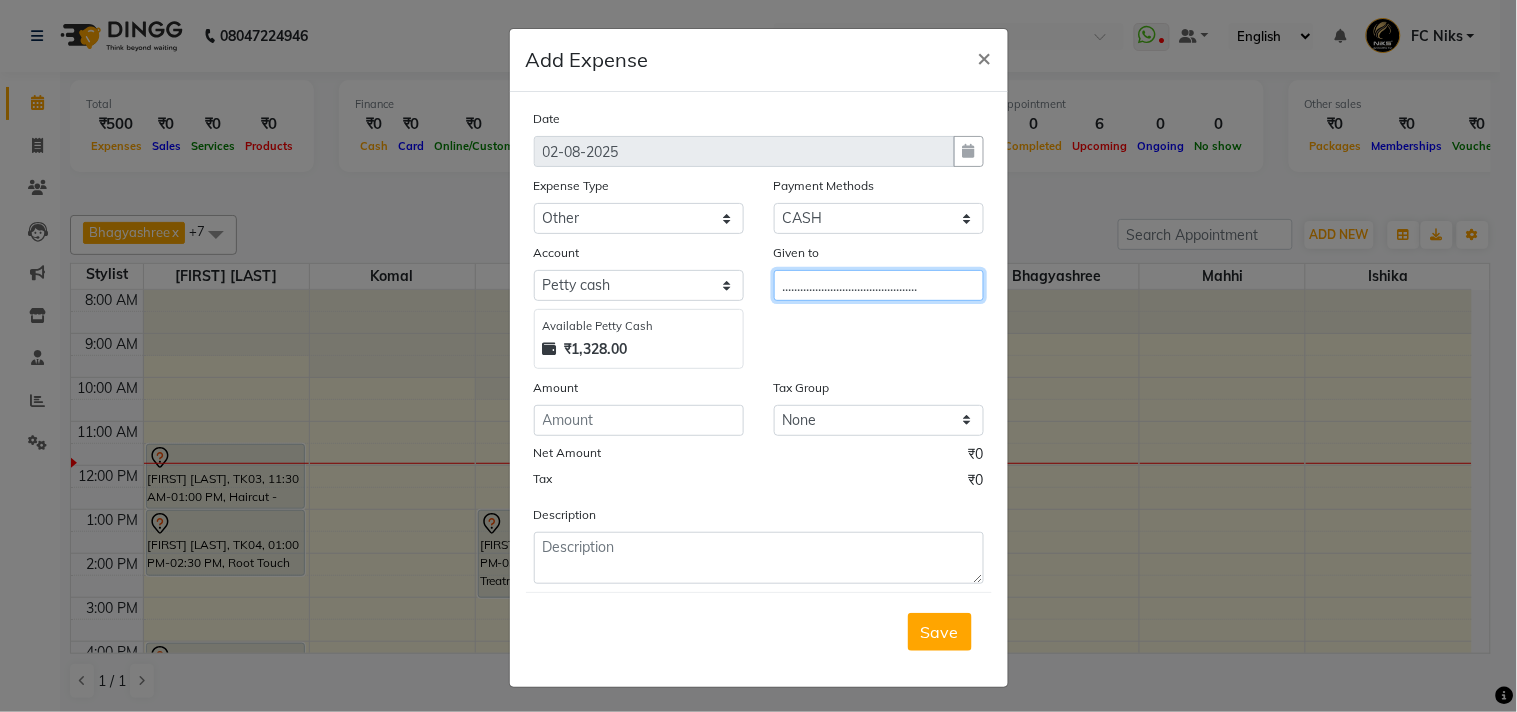 type on "............................................." 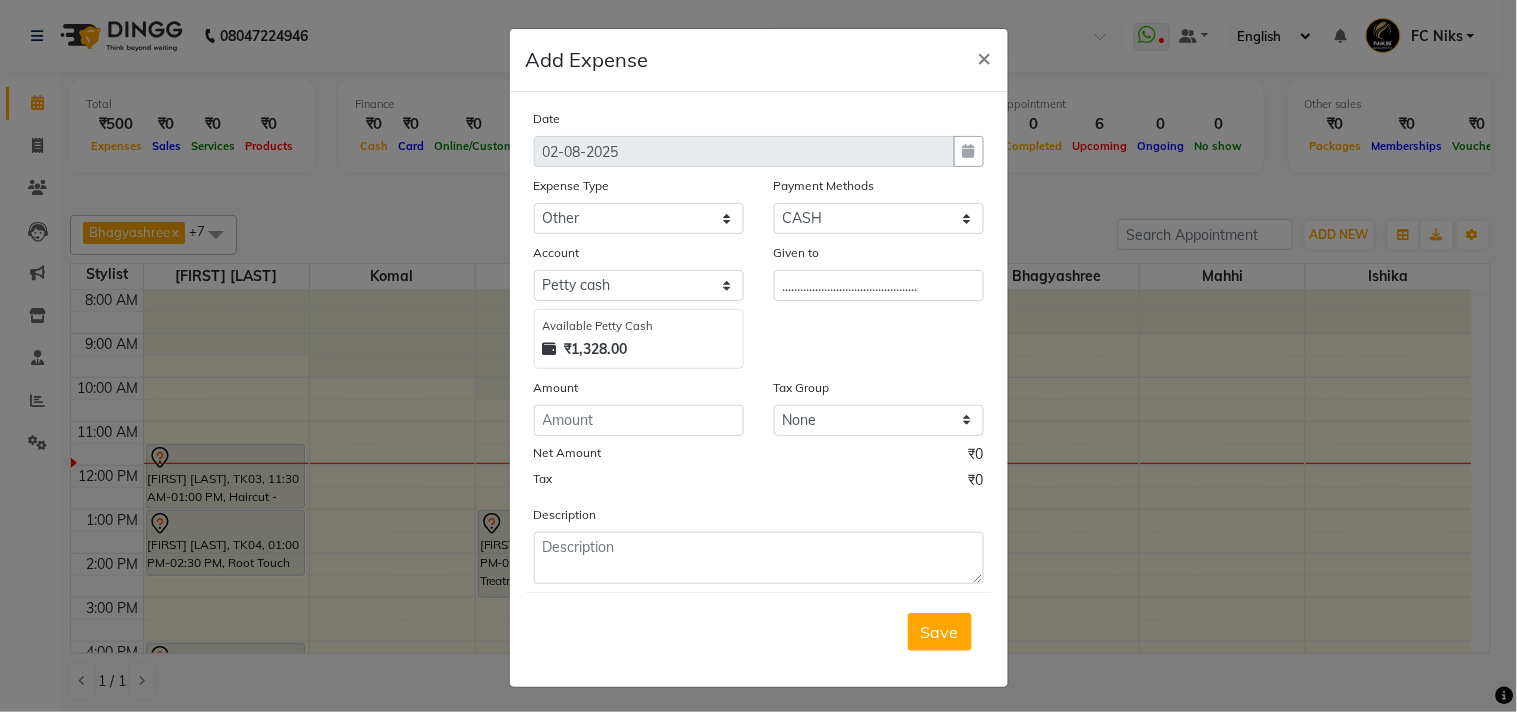 click on "Amount" 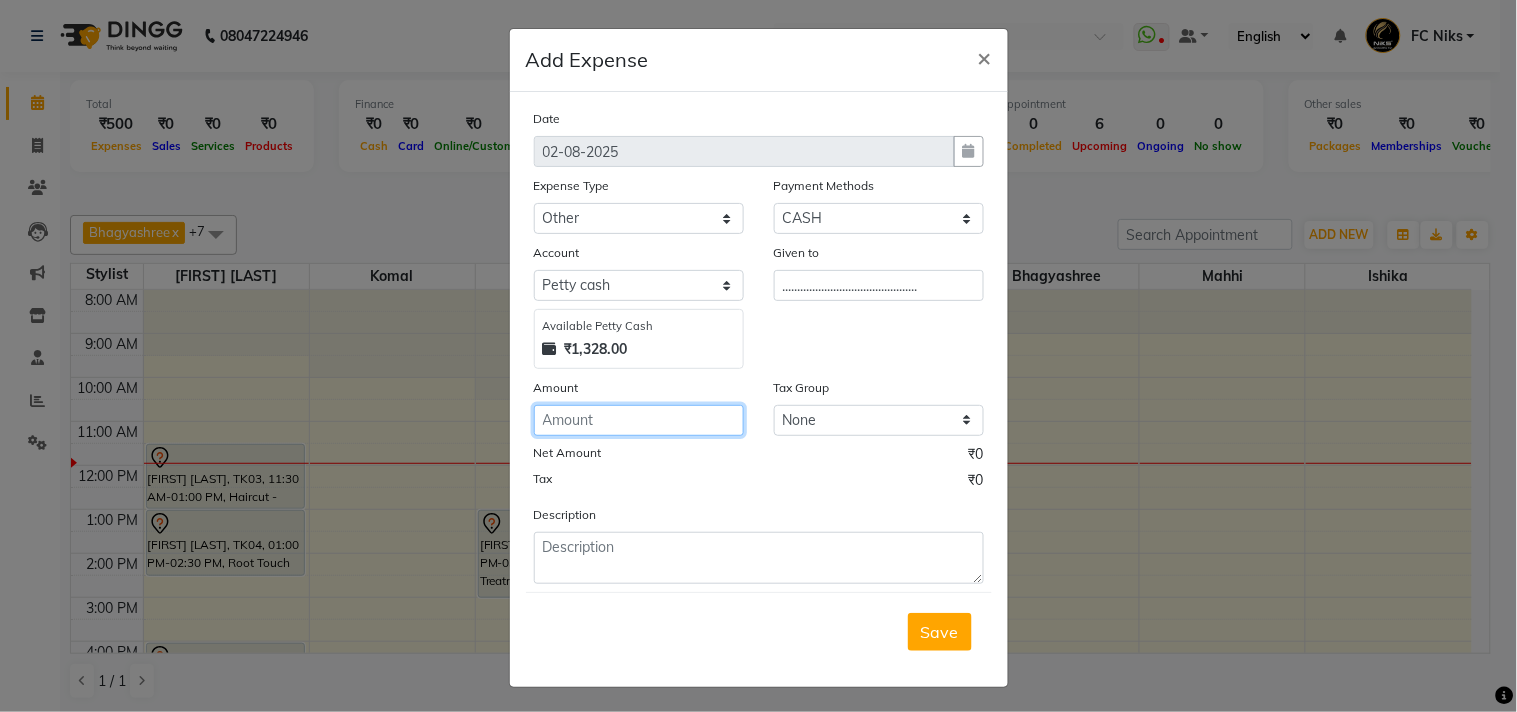 click 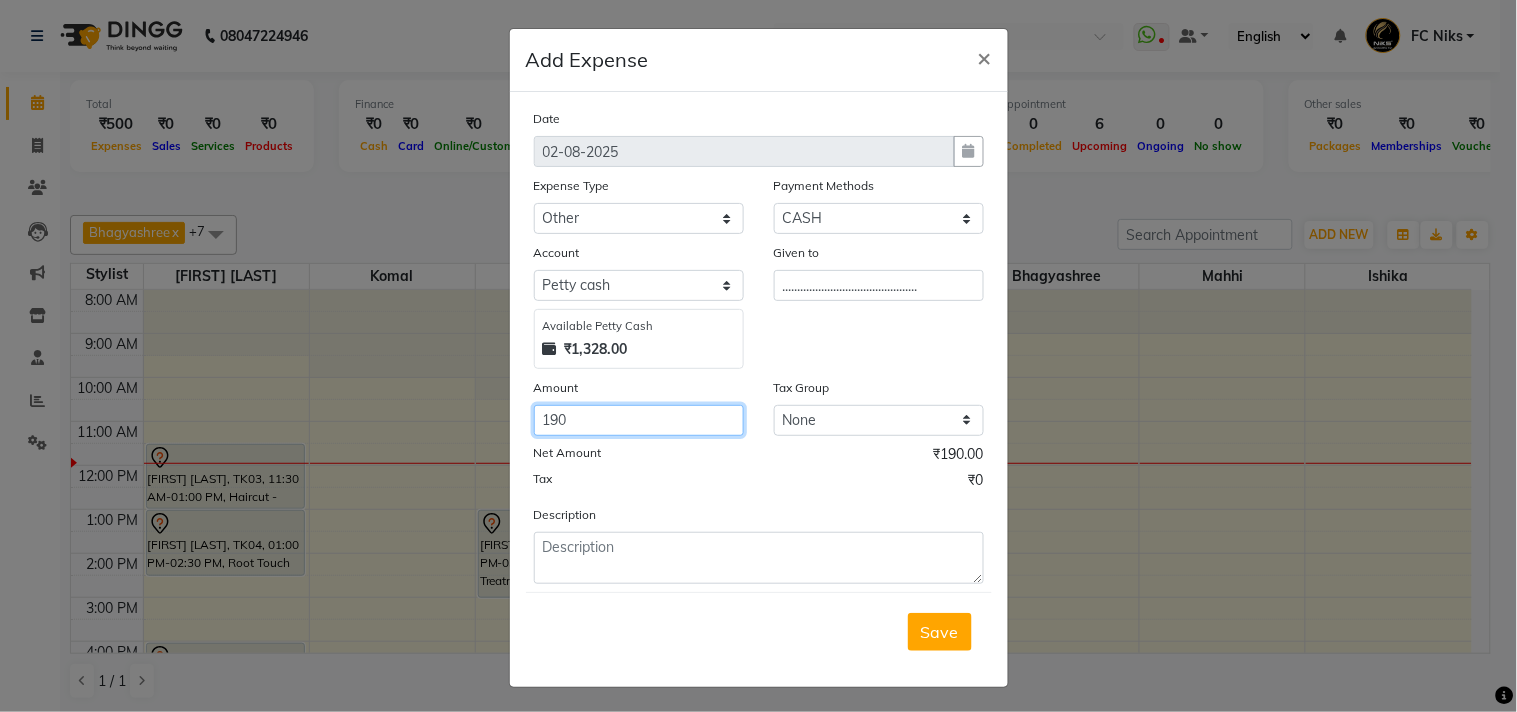 type on "190" 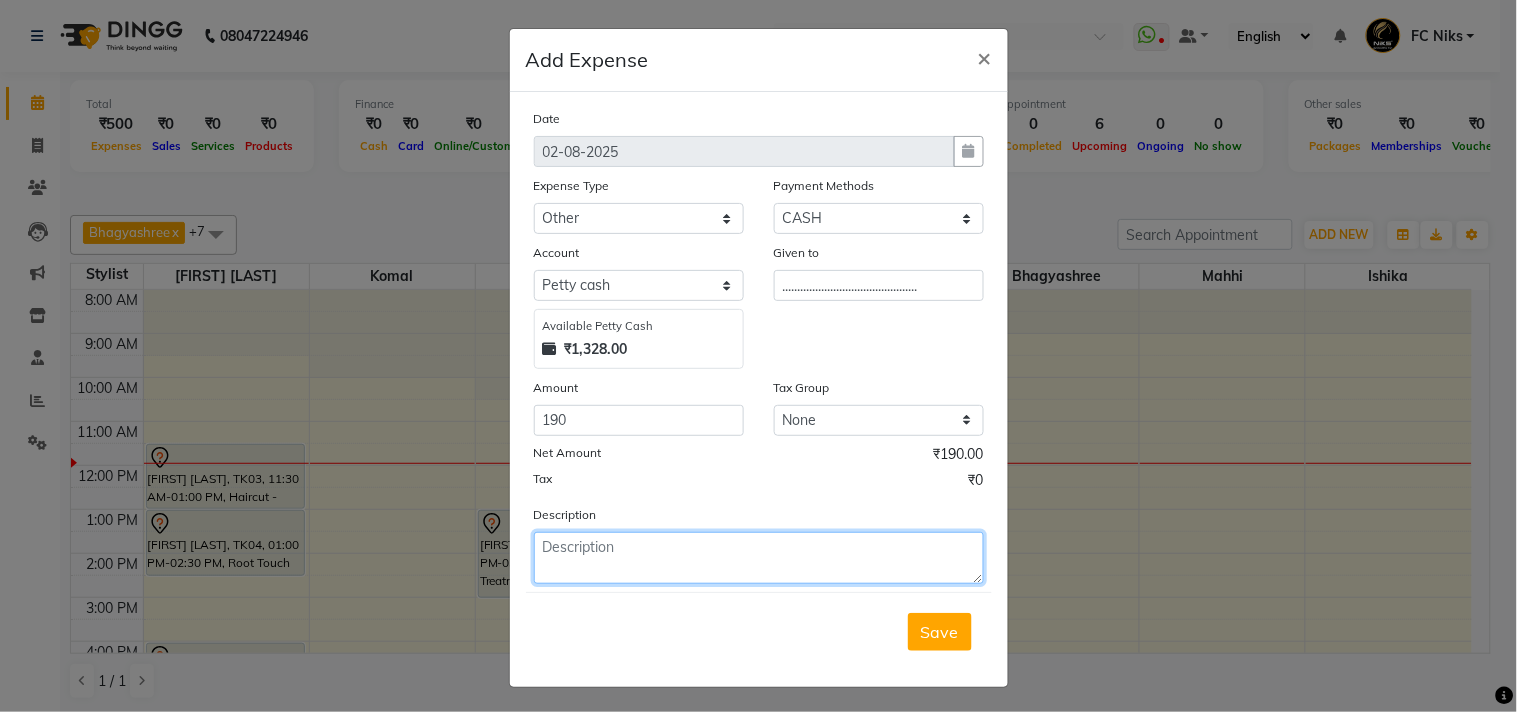 click 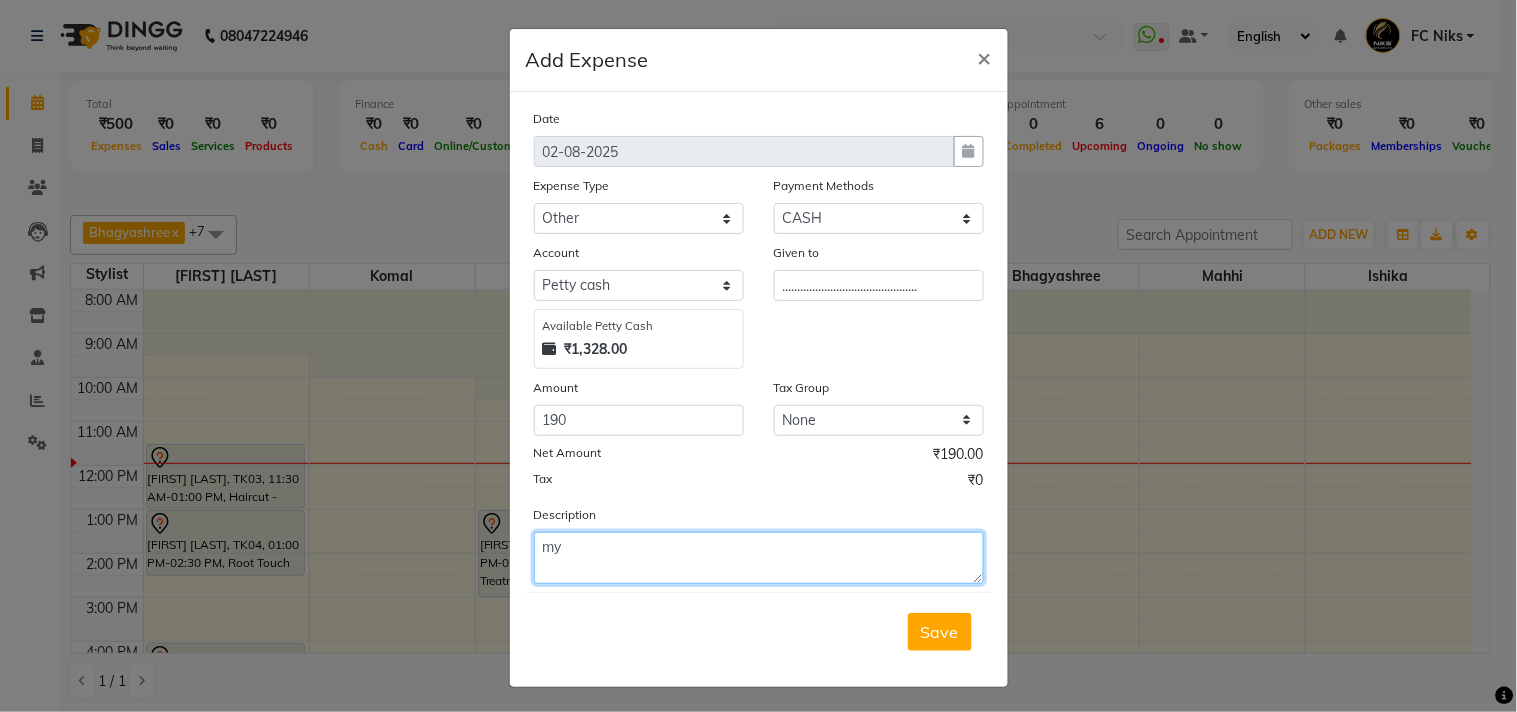 type on "m" 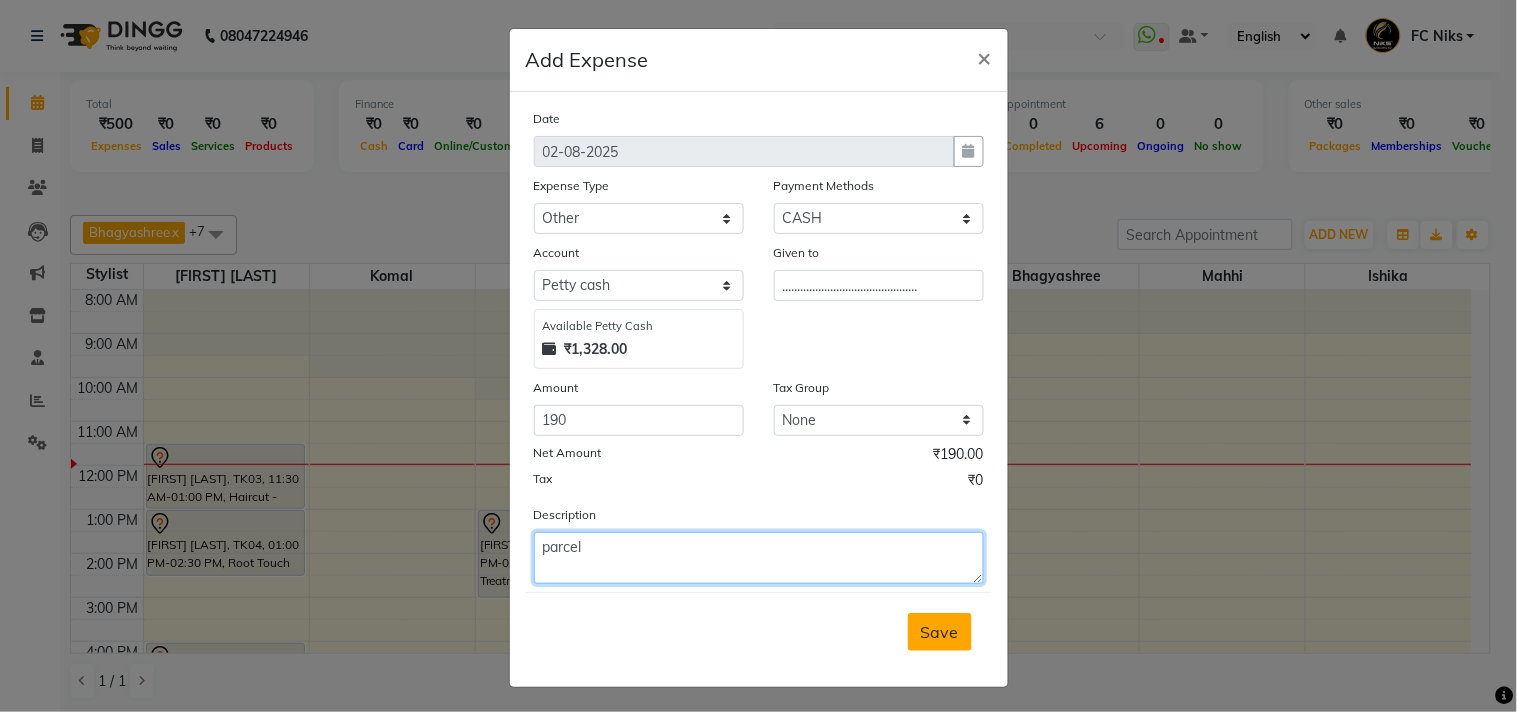 type on "parcel" 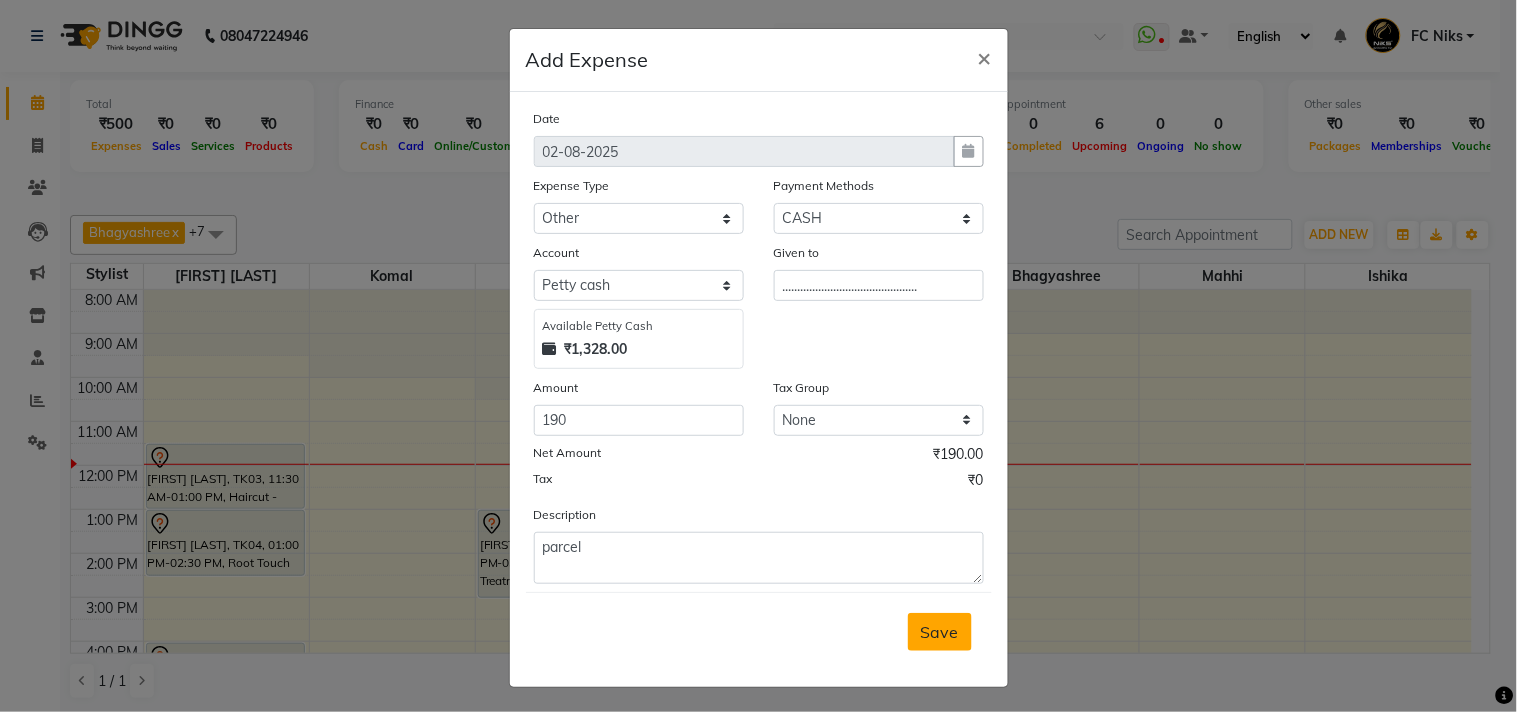 click on "Save" at bounding box center (940, 632) 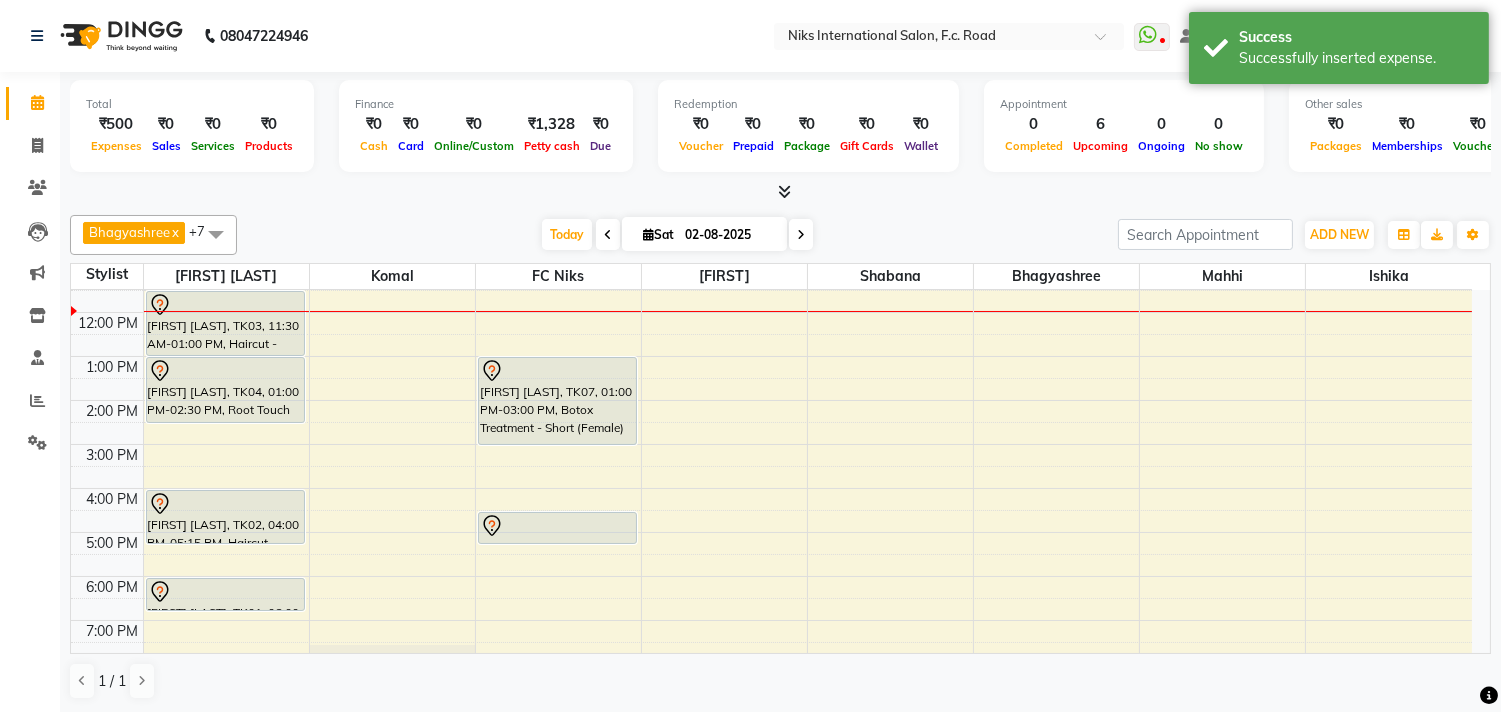 scroll, scrollTop: 185, scrollLeft: 0, axis: vertical 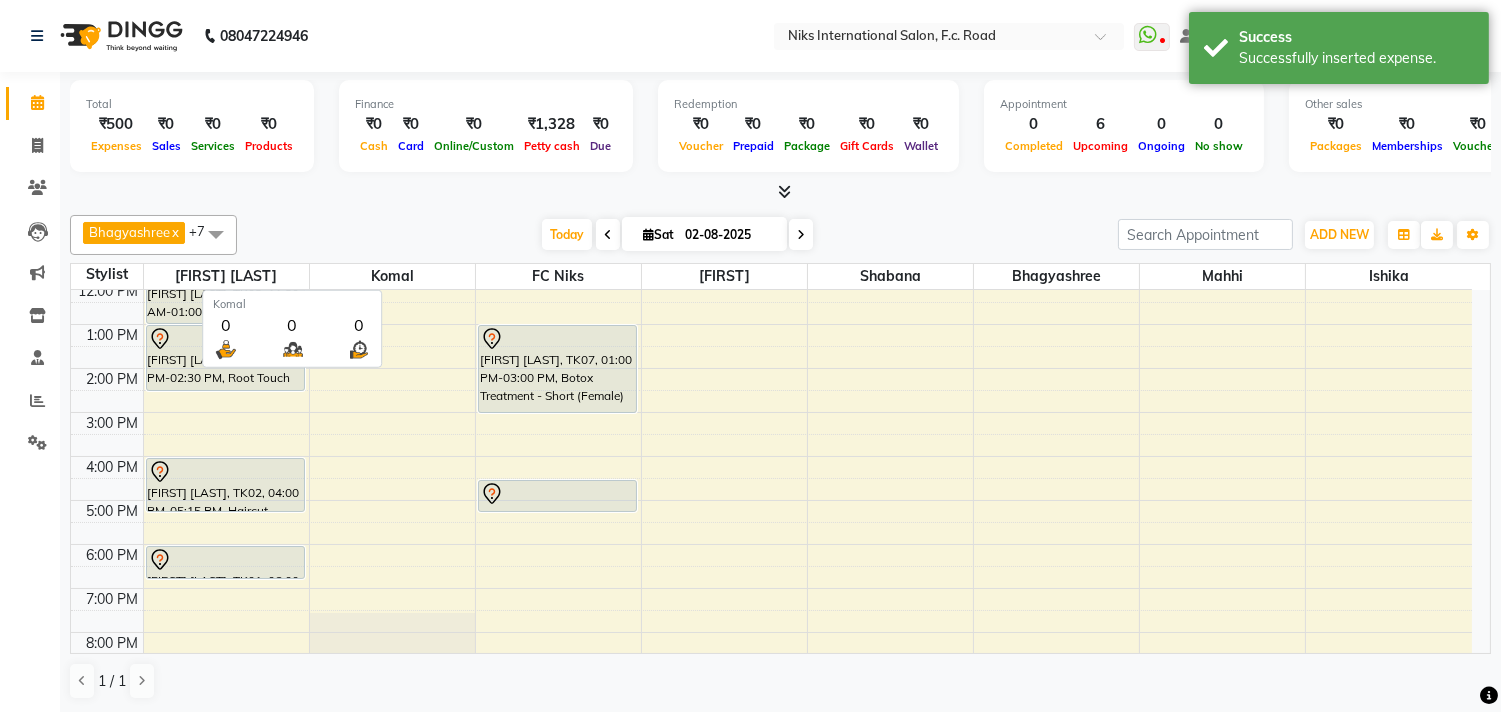 drag, startPoint x: 402, startPoint y: 281, endPoint x: 426, endPoint y: 345, distance: 68.35203 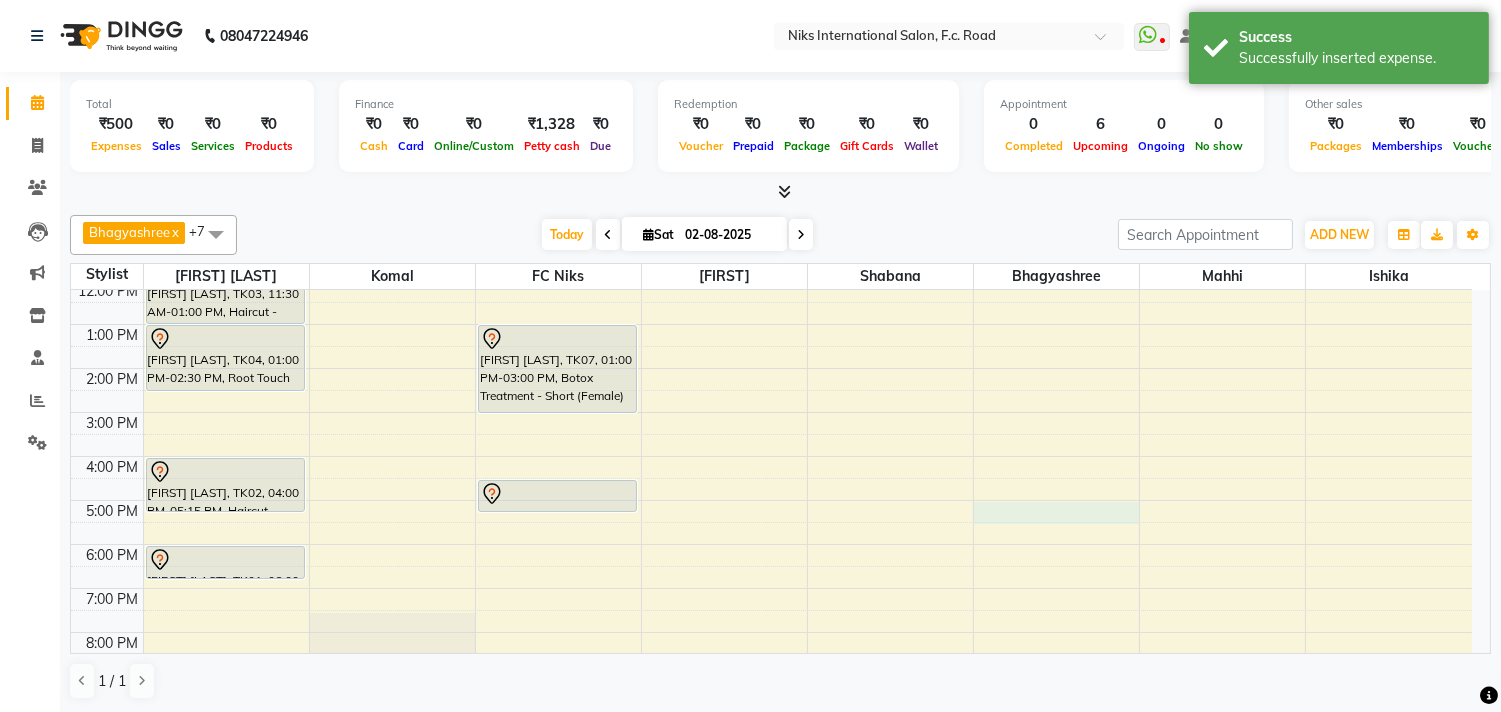 click on "8:00 AM 9:00 AM 10:00 AM 11:00 AM 12:00 PM 1:00 PM 2:00 PM 3:00 PM 4:00 PM 5:00 PM 6:00 PM 7:00 PM 8:00 PM 9:00 PM 10:00 PM             Yogeshwari Bachhav, TK03, 11:30 AM-01:00 PM, Haircut - Creative Haircut (Wash & Blowdry Complimentary) (Female)             Pradnya Bhatt, TK04, 01:00 PM-02:30 PM, Root Touch Up (Up To 1.5 Inch)  - Ammonia Free Colour  (Female)             Rupali Botre, TK02, 04:00 PM-05:15 PM, Haircut - Female Haircut (Wash & Blowdry Complimentary) (Female),Haircut - Creative Haircut (Wash & Blowdry Complimentary) (Female)             Sayali Joshi, TK01, 06:00 PM-06:45 PM, Haircut - Creative Haircut (Wash & Blowdry Complimentary) (Female)             Shweta Tiwari, TK07, 01:00 PM-03:00 PM, Botox Treatment - Short (Female)             Aparna, TK06, 04:30 PM-05:15 PM, Haircut - Creative Haircut (Wash & Blowdry Complimentary) (Female)" at bounding box center (771, 434) 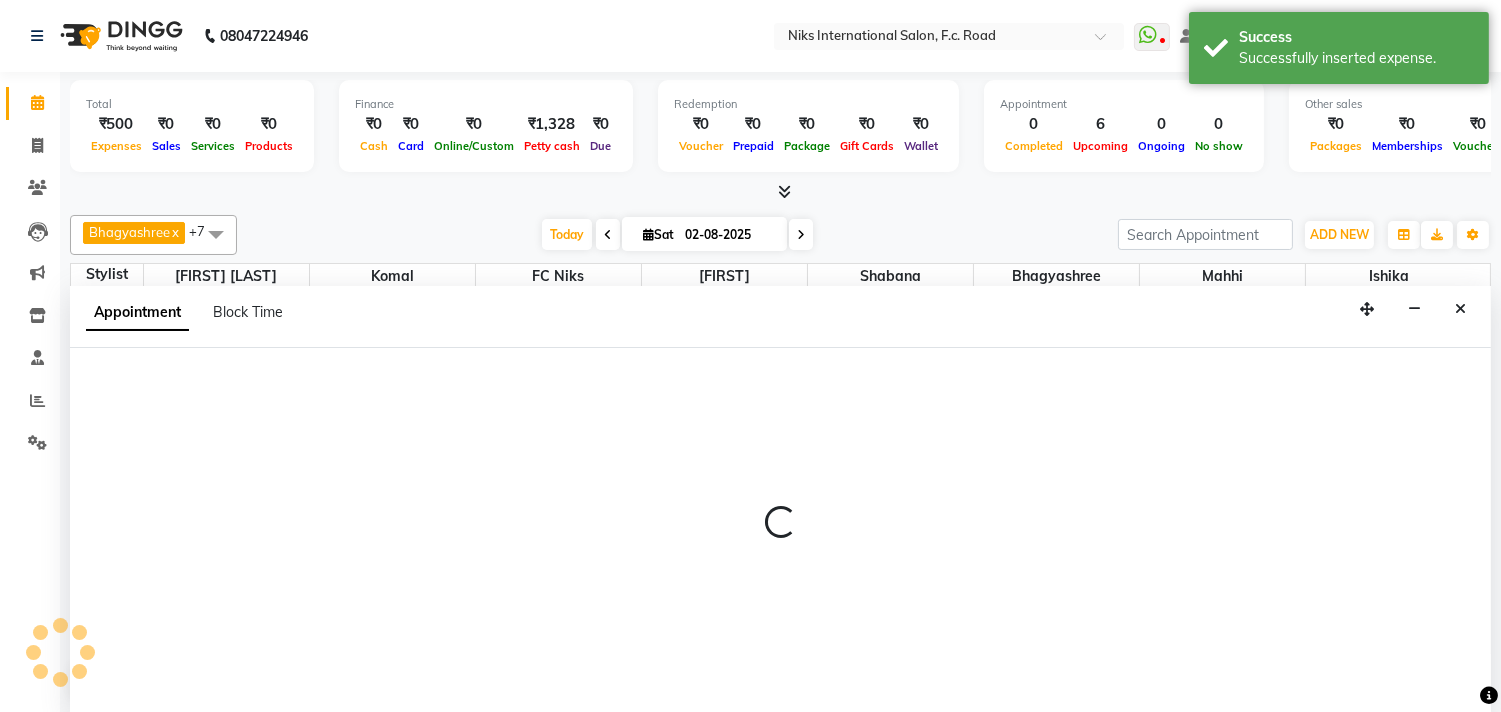 scroll, scrollTop: 1, scrollLeft: 0, axis: vertical 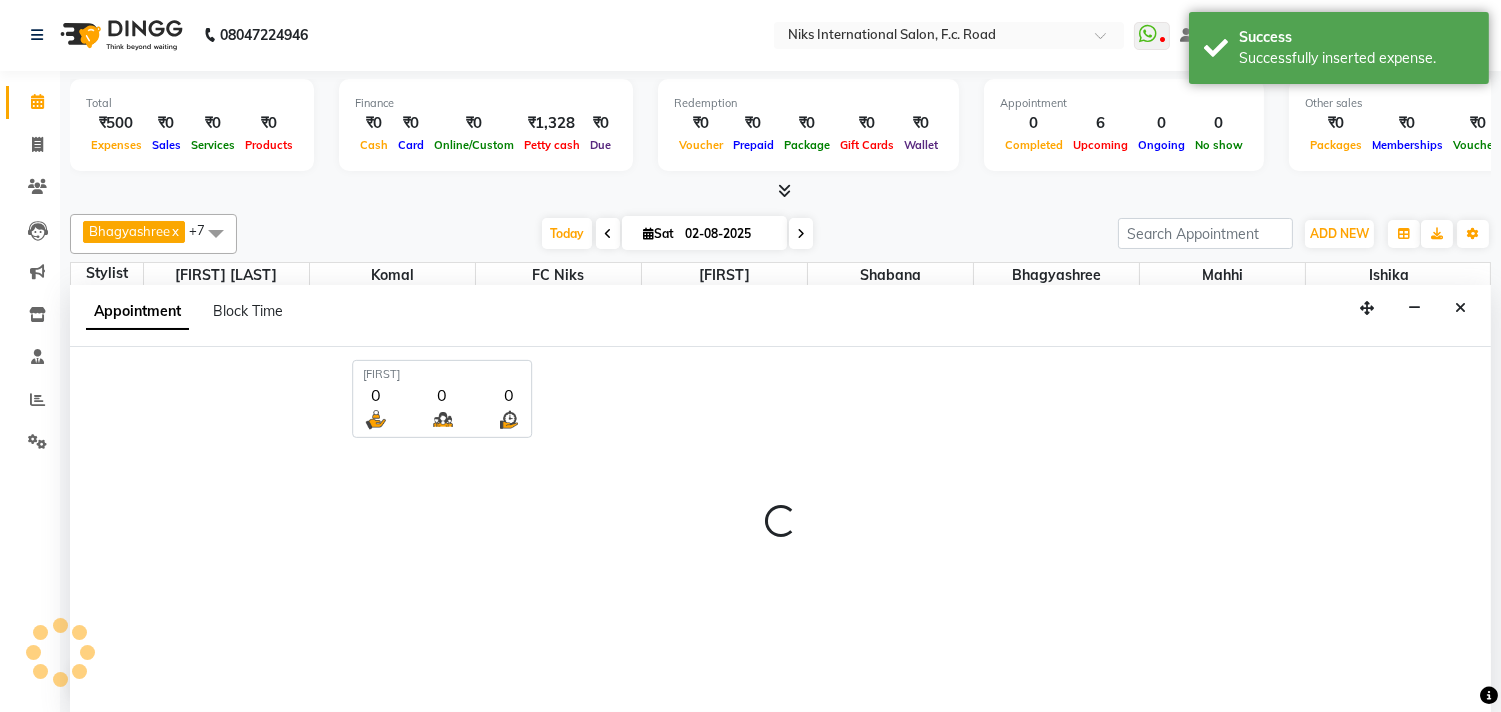 select on "63217" 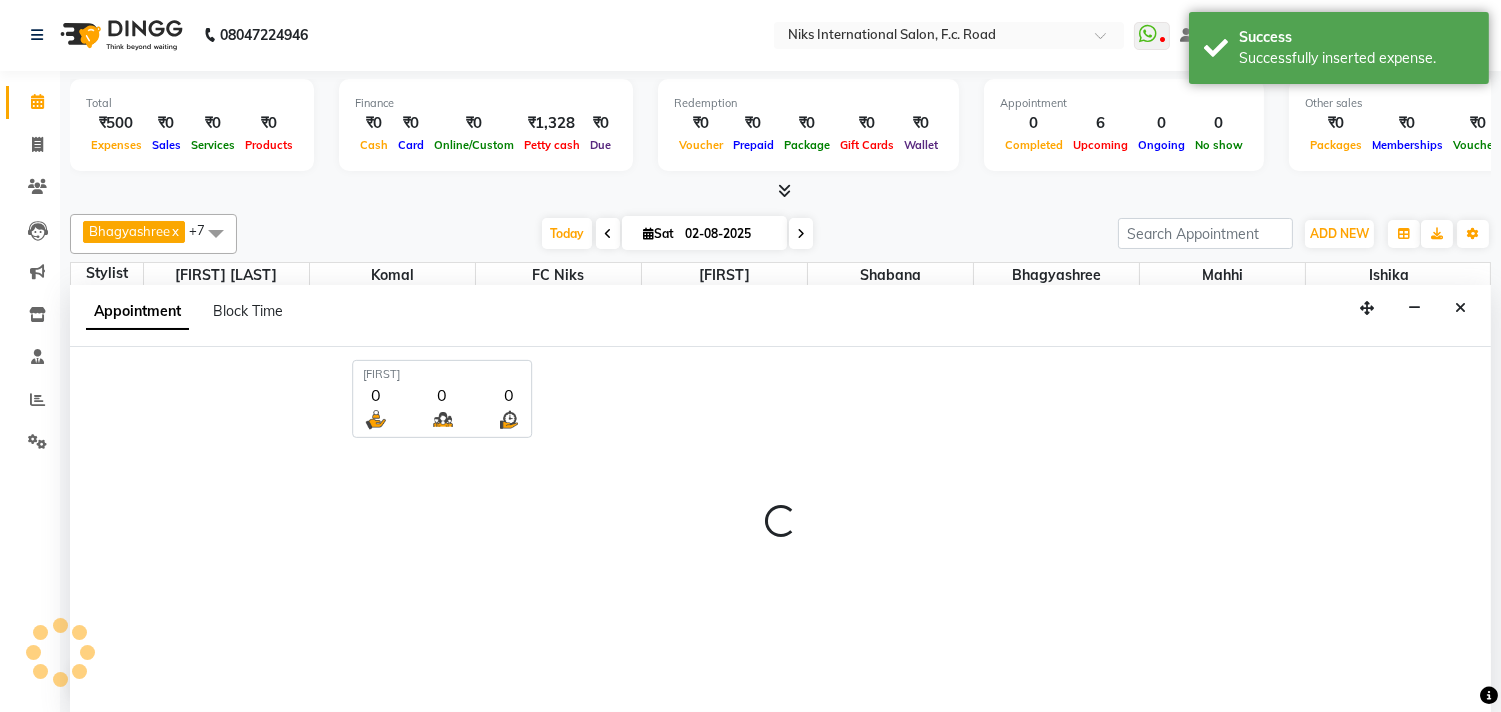 select on "1020" 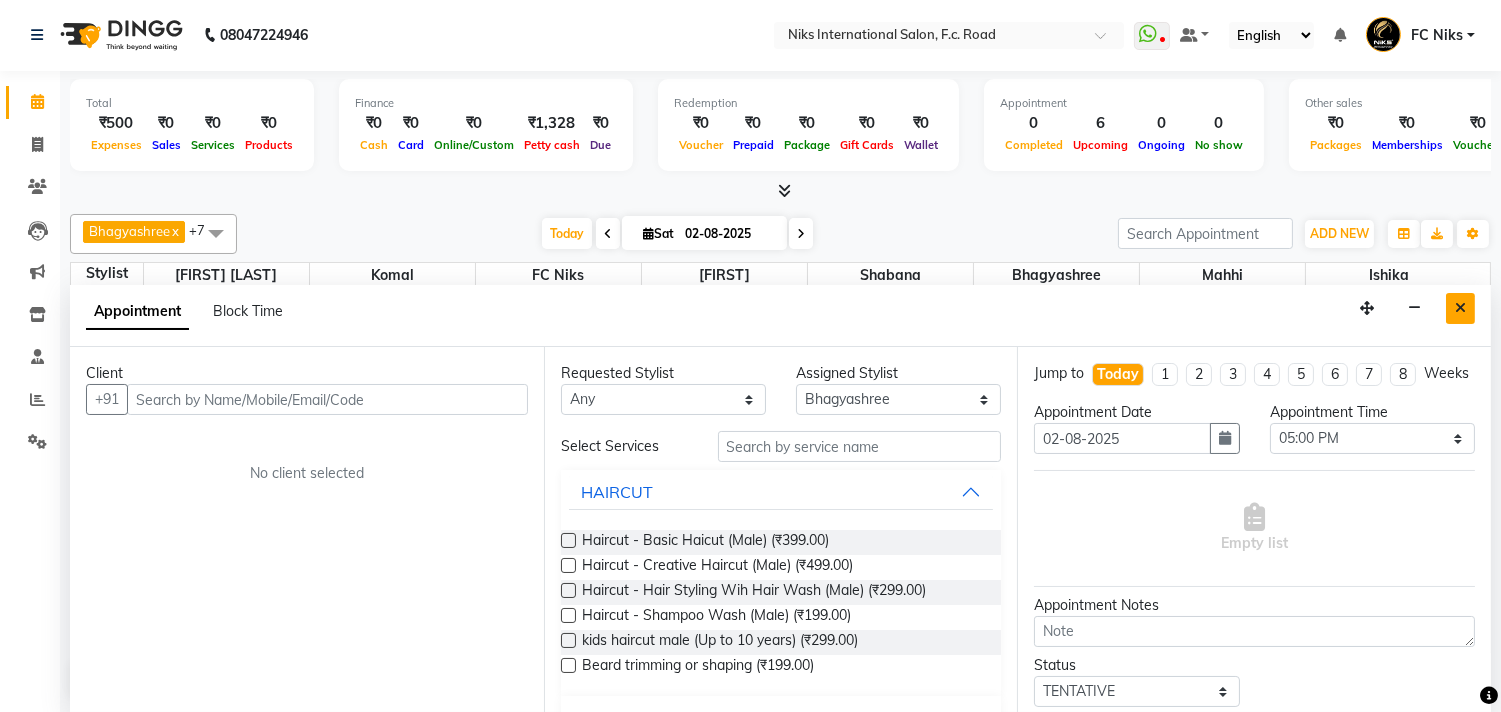 click at bounding box center [1460, 308] 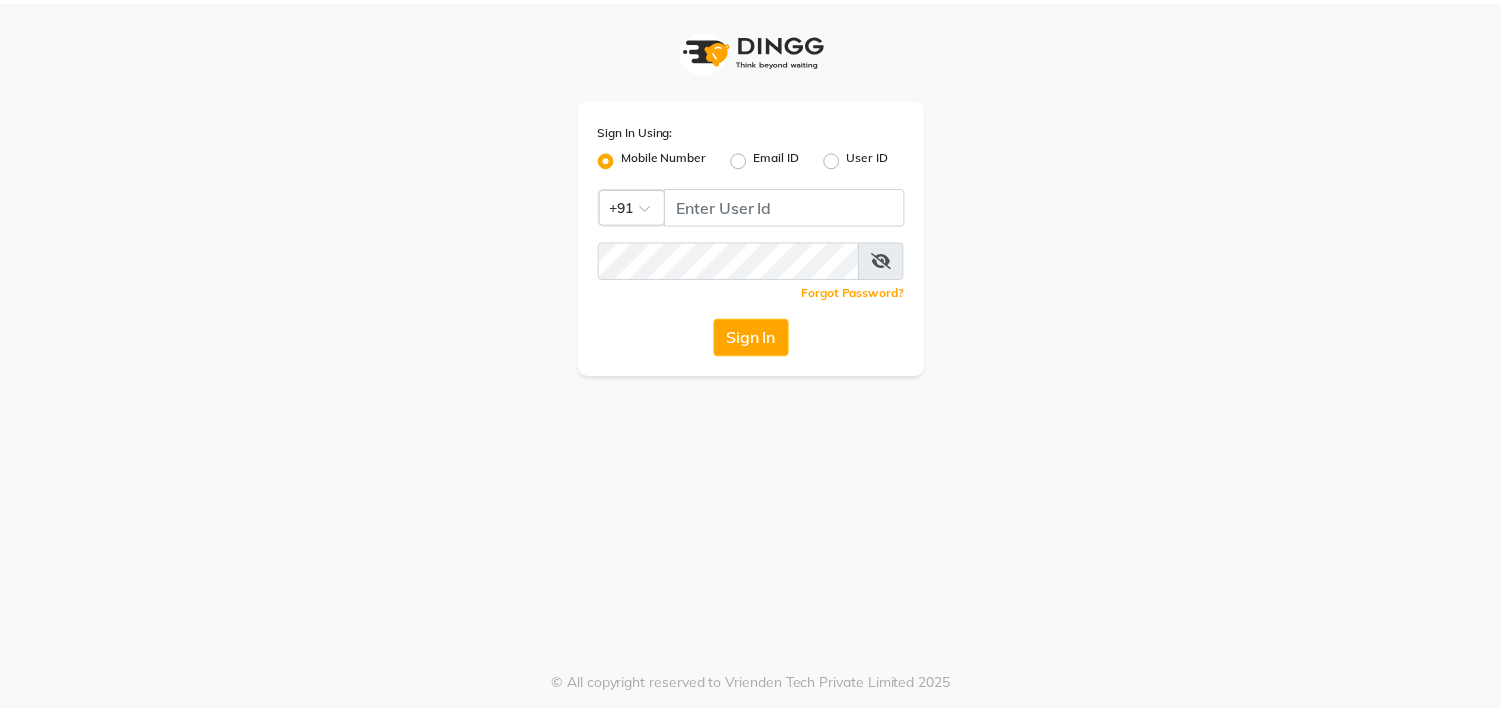 scroll, scrollTop: 0, scrollLeft: 0, axis: both 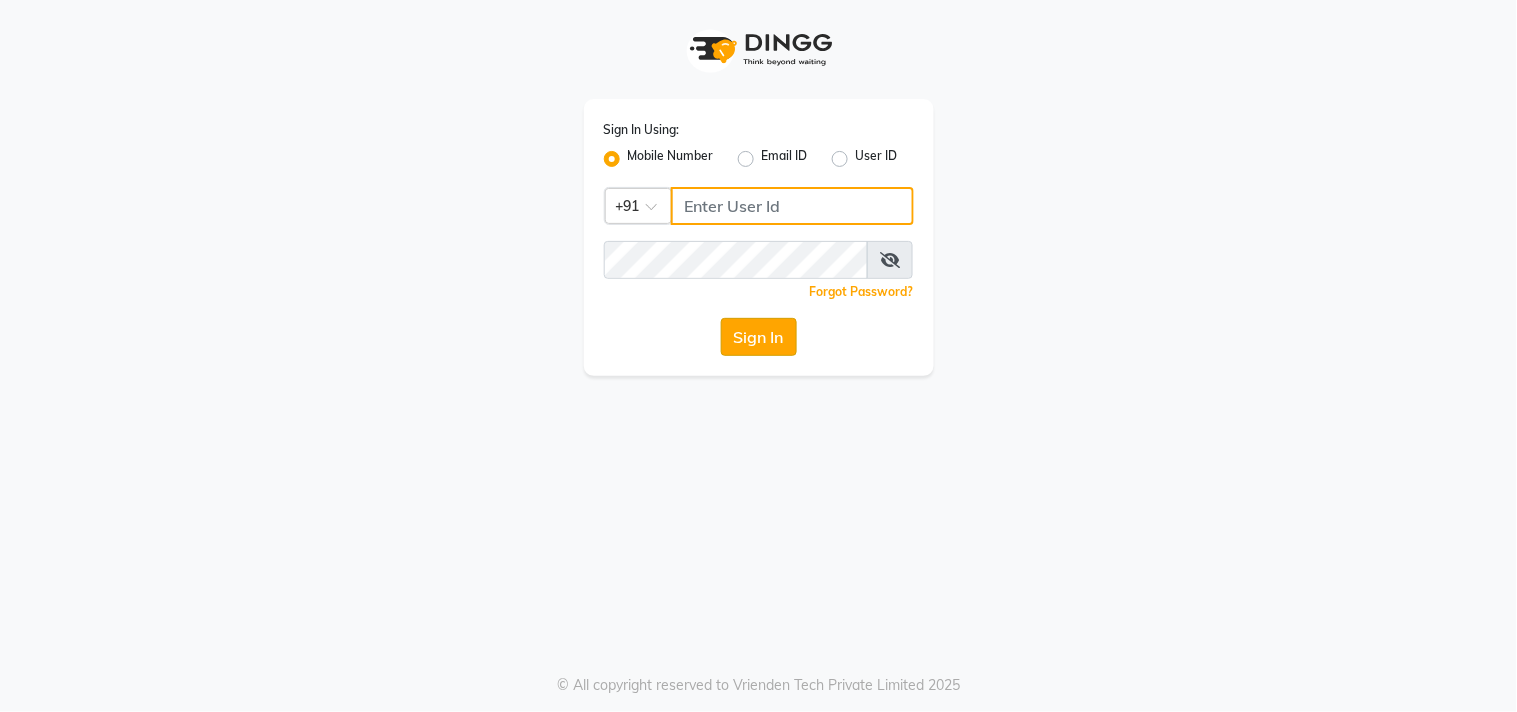 type on "8530086780" 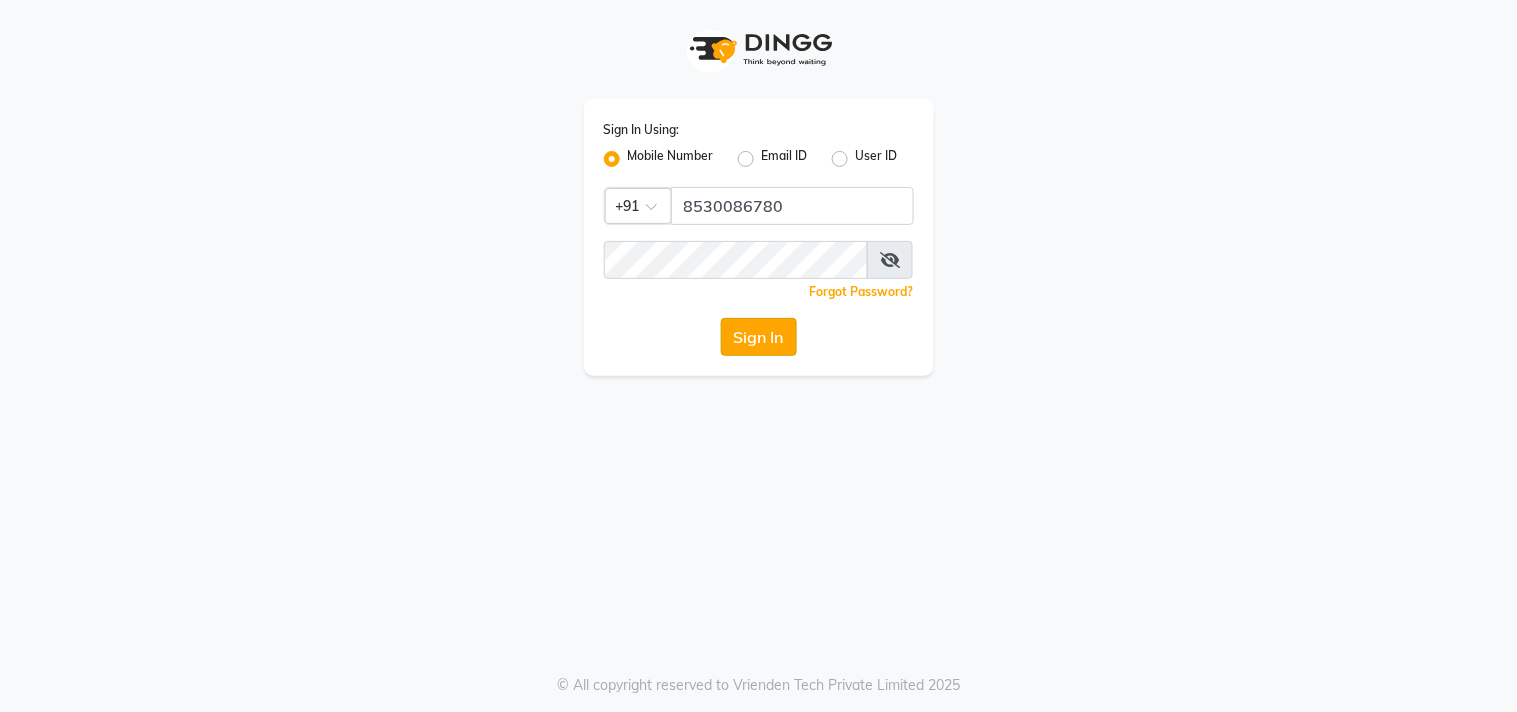 click on "Sign In" 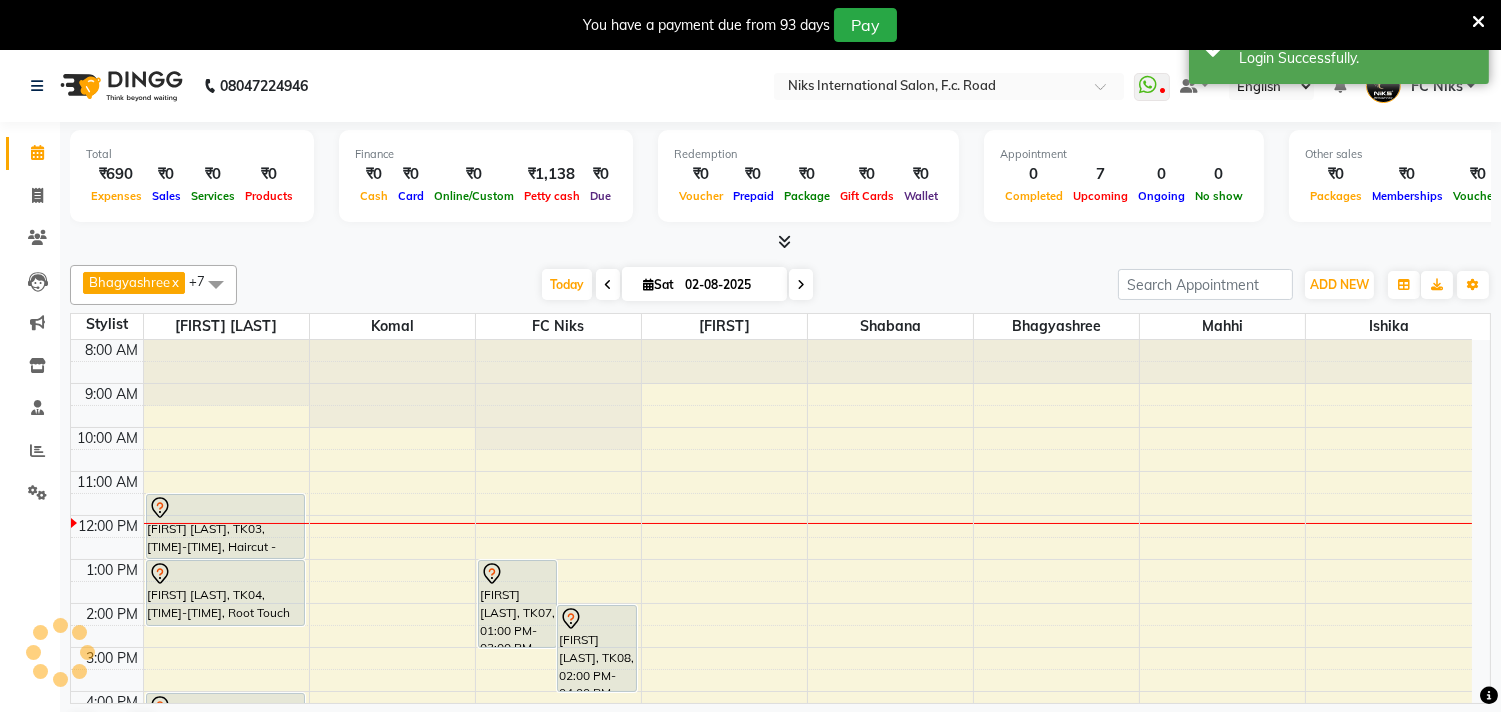 scroll, scrollTop: 177, scrollLeft: 0, axis: vertical 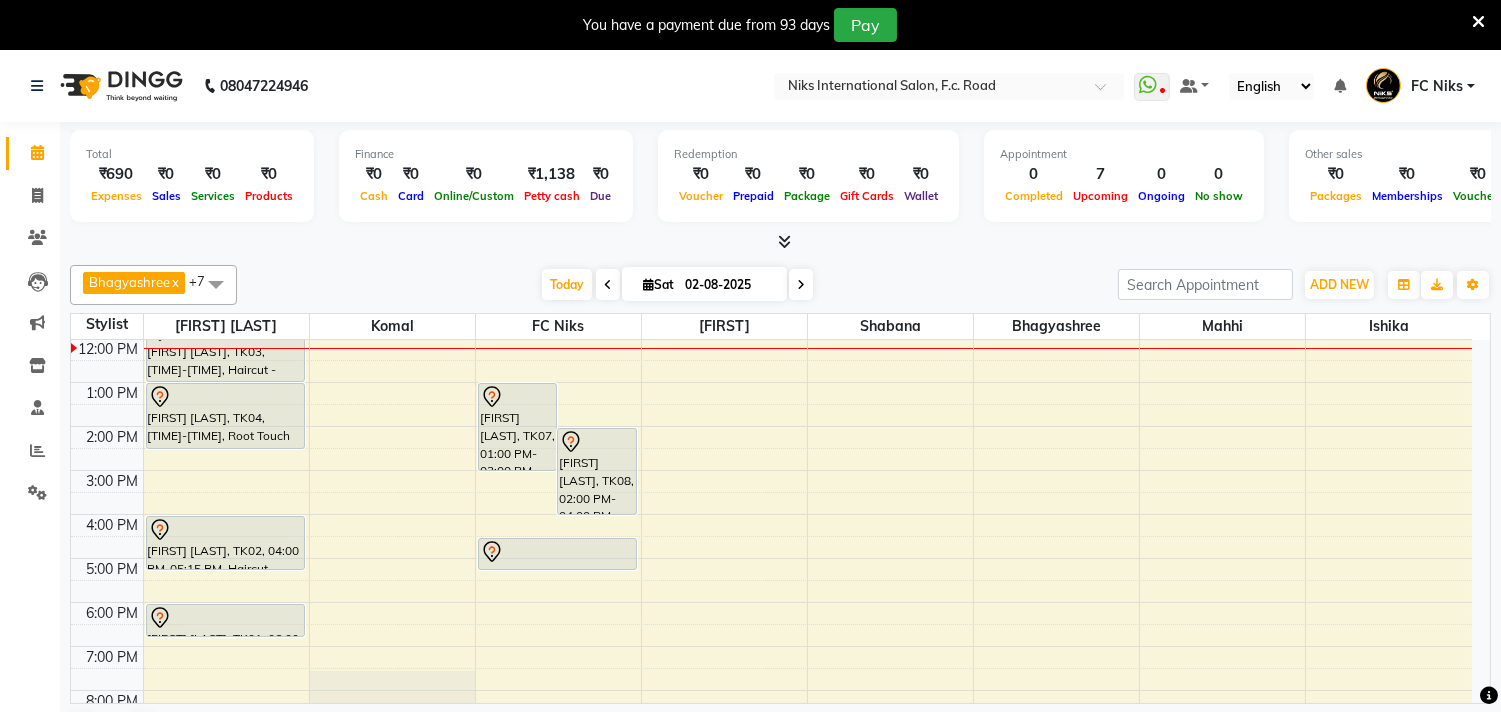 click on "[TIME] [TIME] [TIME] [TIME] [TIME] [TIME] [TIME] [TIME] [TIME] [TIME] [TIME] [TIME] [TIME] [TIME] [TIME] [FIRST] [LAST], TK03, [TIME]-[TIME], Haircut - Creative Haircut (Wash & Blowdry Complimentary) (Female) [TIME]-[TIME], Root Touch Up (Up To [LENGTH])  - Ammonia Free Colour  (Female) [TIME]-[TIME], Haircut - Female Haircut (Wash & Blowdry Complimentary) (Female),Haircut - Creative Haircut (Wash & Blowdry Complimentary) (Female) [TIME]-[TIME], Haircut - Creative Haircut (Wash & Blowdry Complimentary) (Female) [TIME]-[TIME], Botox Treatment - Short (Female) [TIME]-[TIME], Botox Treatment - Medium (Female) [TIME]-[TIME], Haircut - Creative Haircut (Wash & Blowdry Complimentary) (Female)" at bounding box center (771, 492) 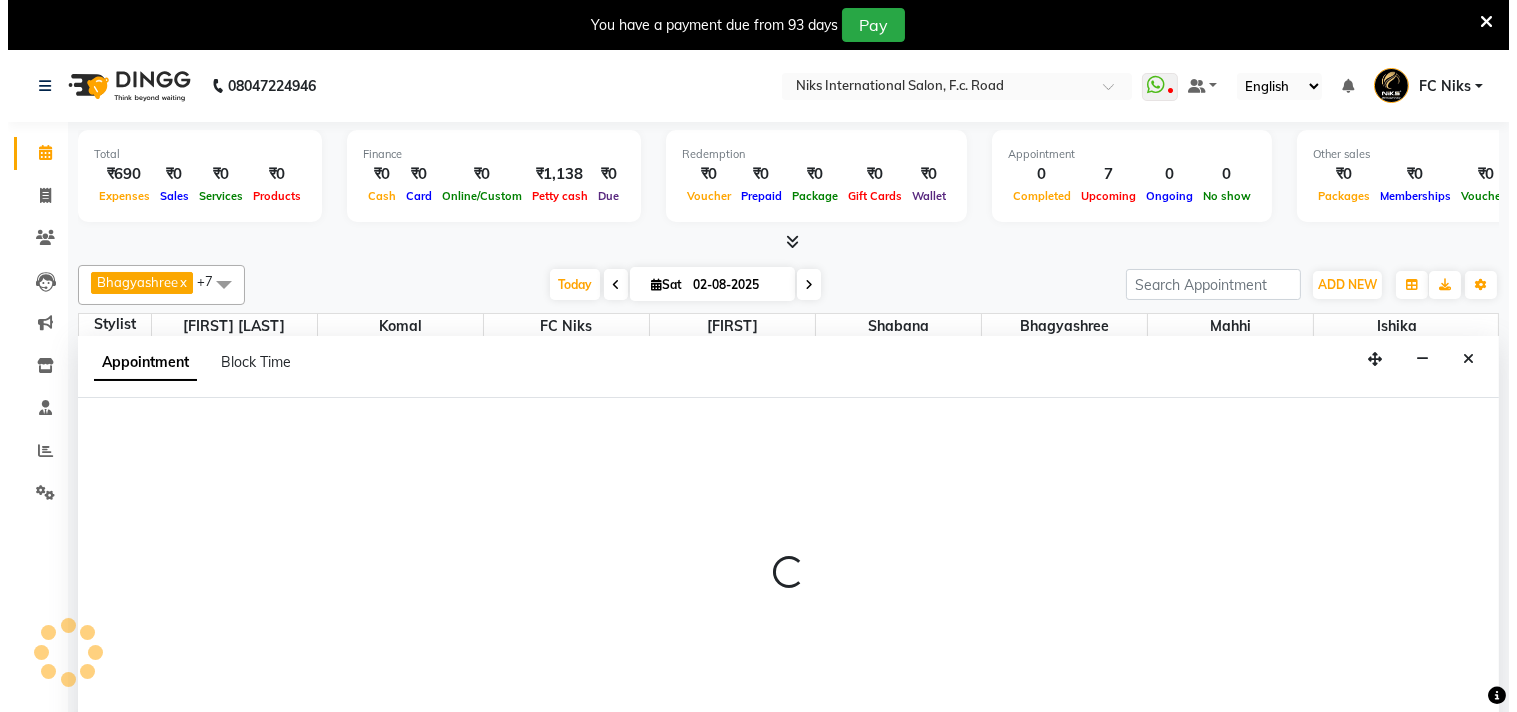 scroll, scrollTop: 20, scrollLeft: 0, axis: vertical 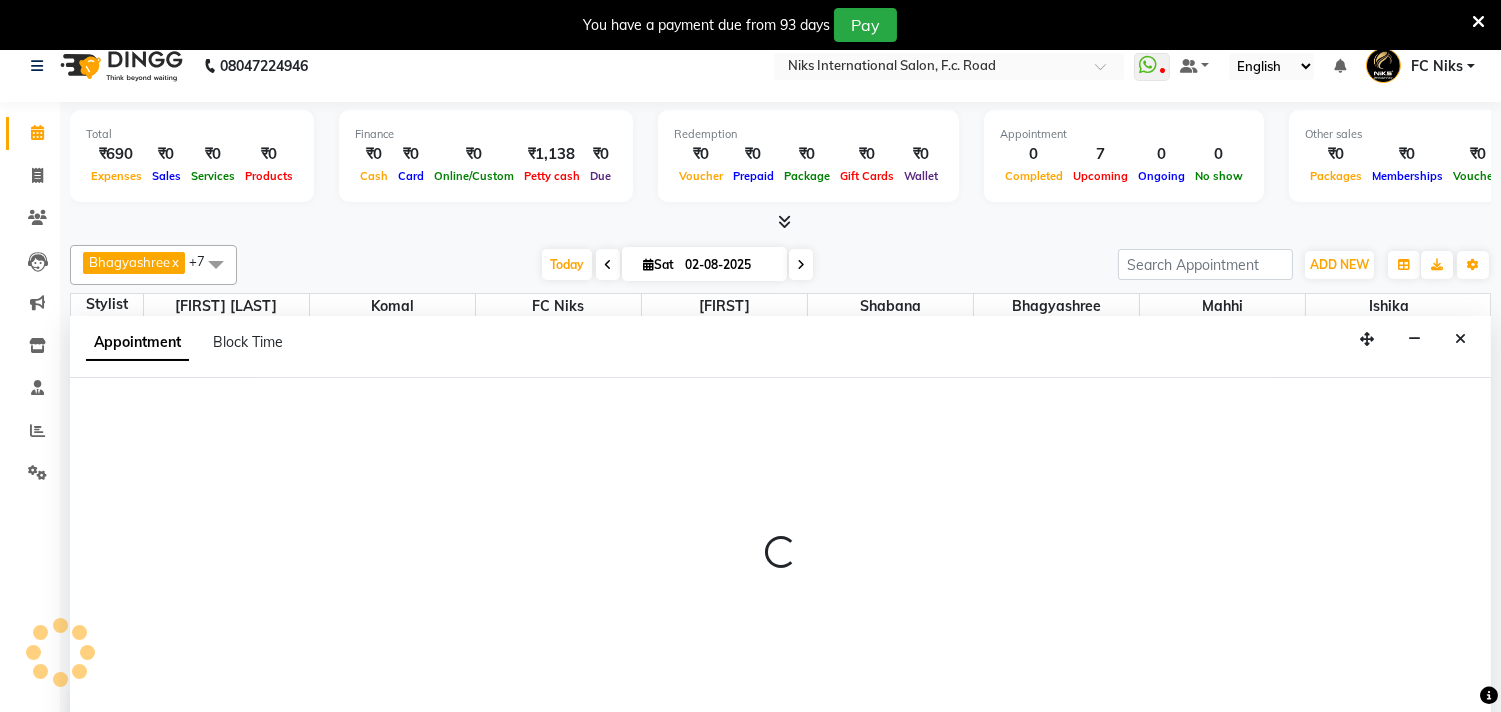 select on "800" 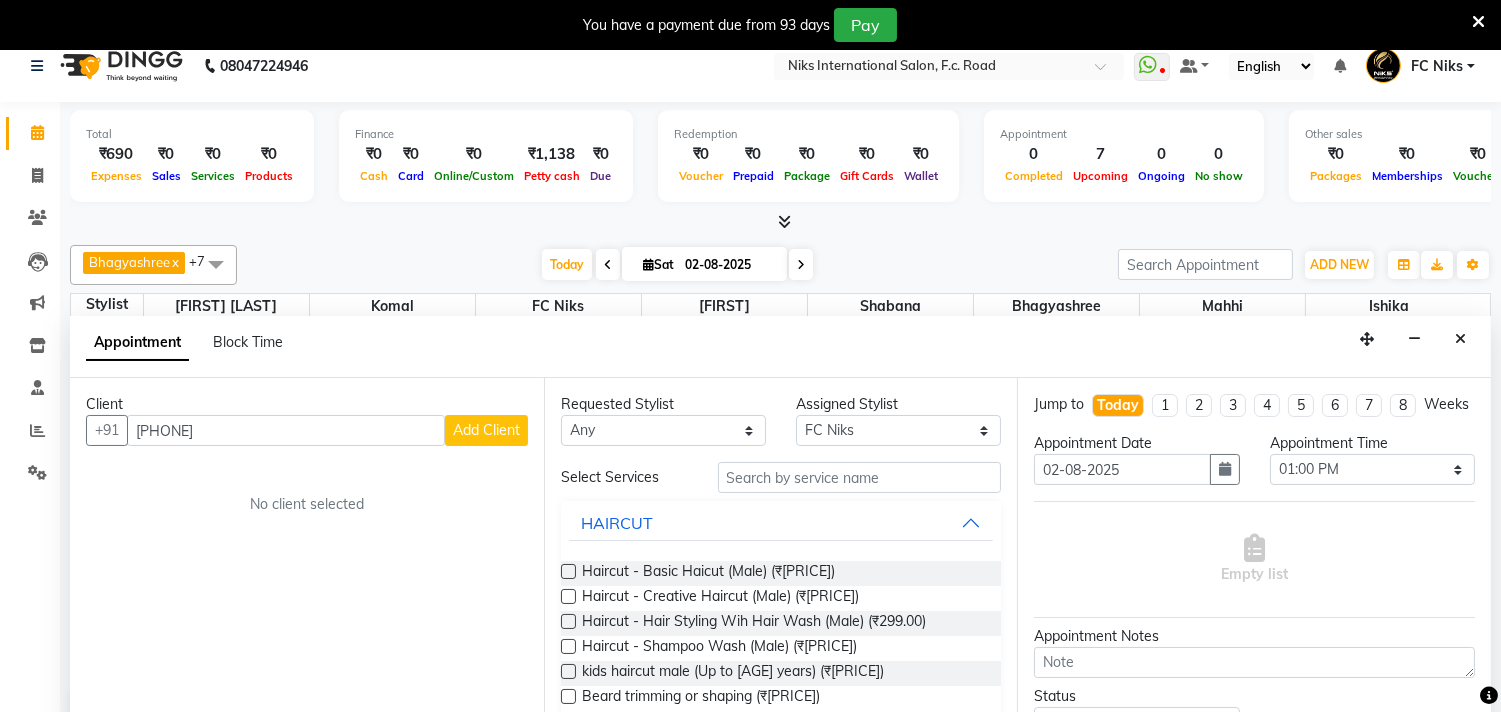type on "[PHONE]" 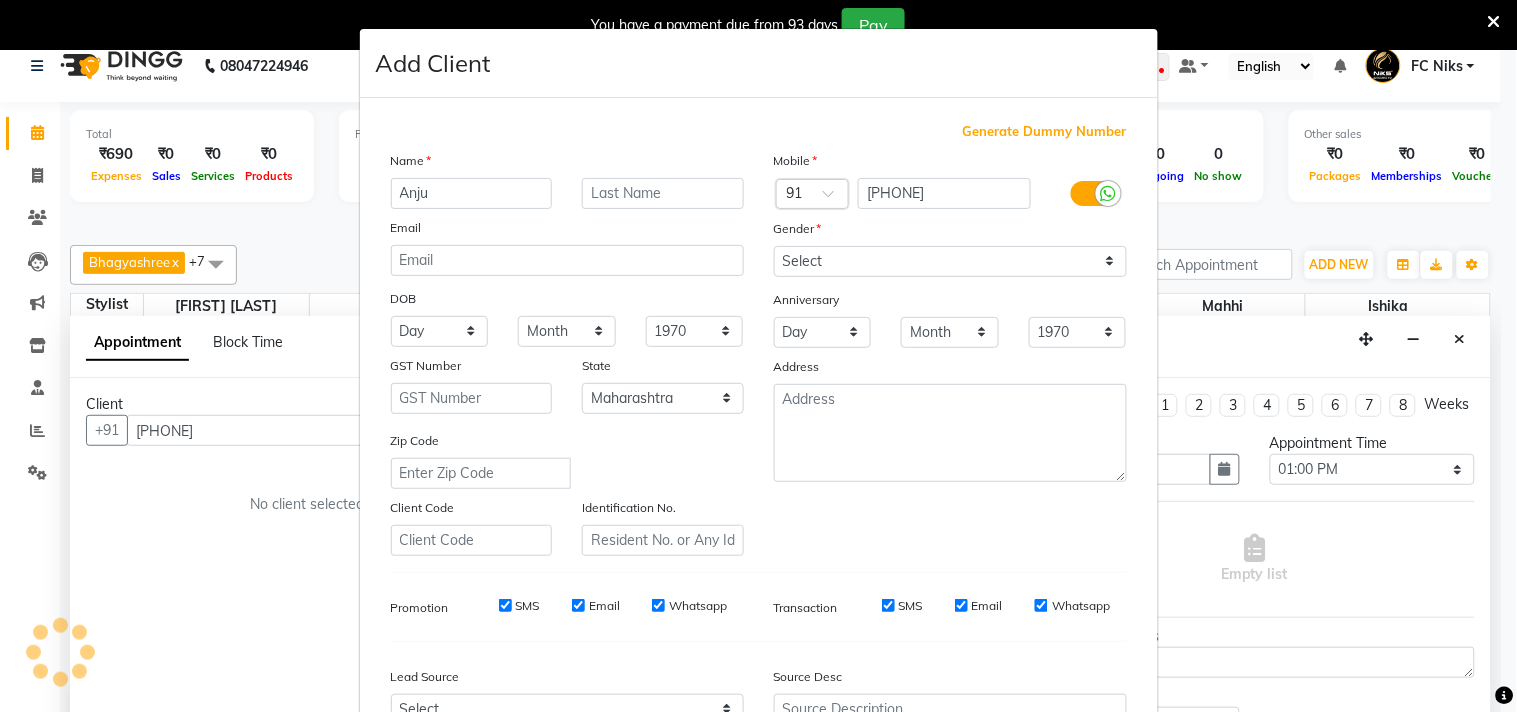 type on "Anju" 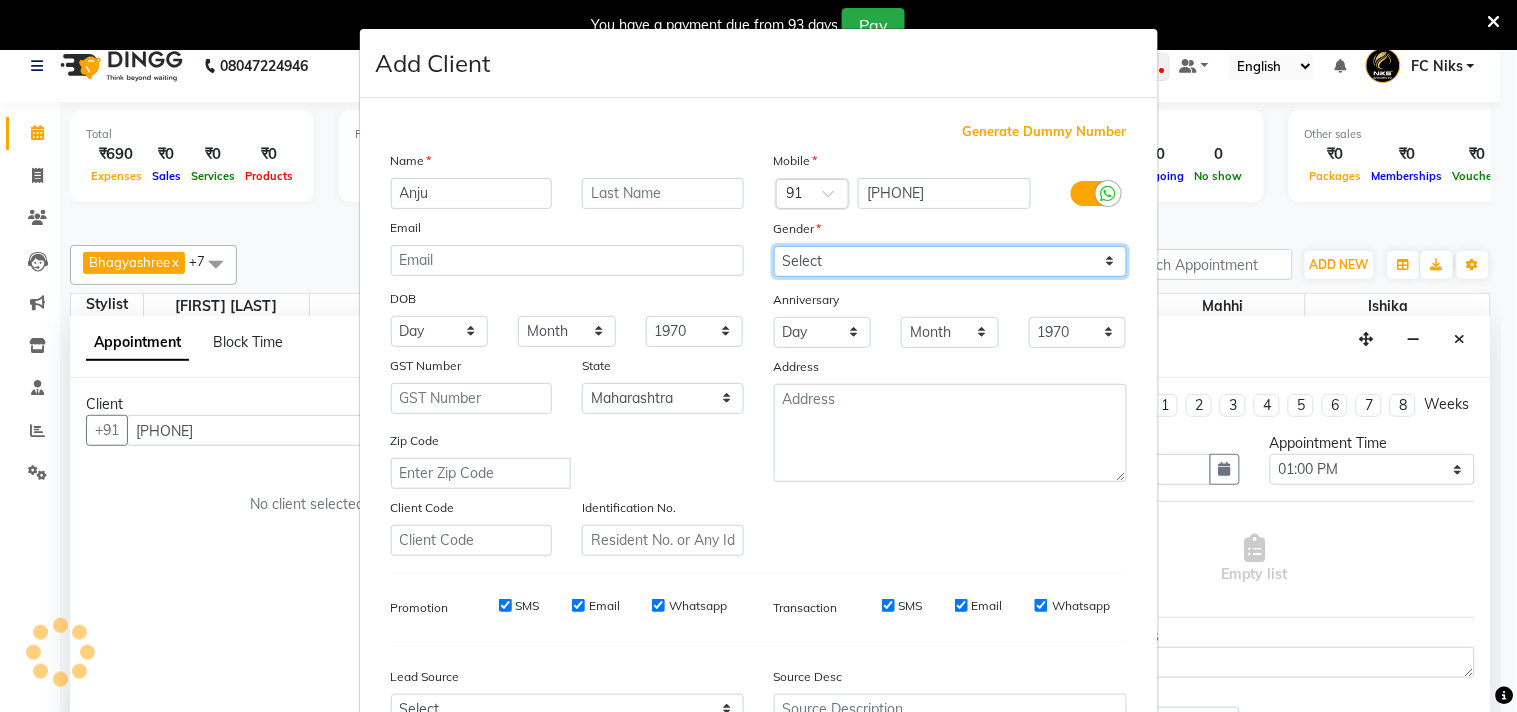 click on "Select Male Female Other Prefer Not To Say" at bounding box center (950, 261) 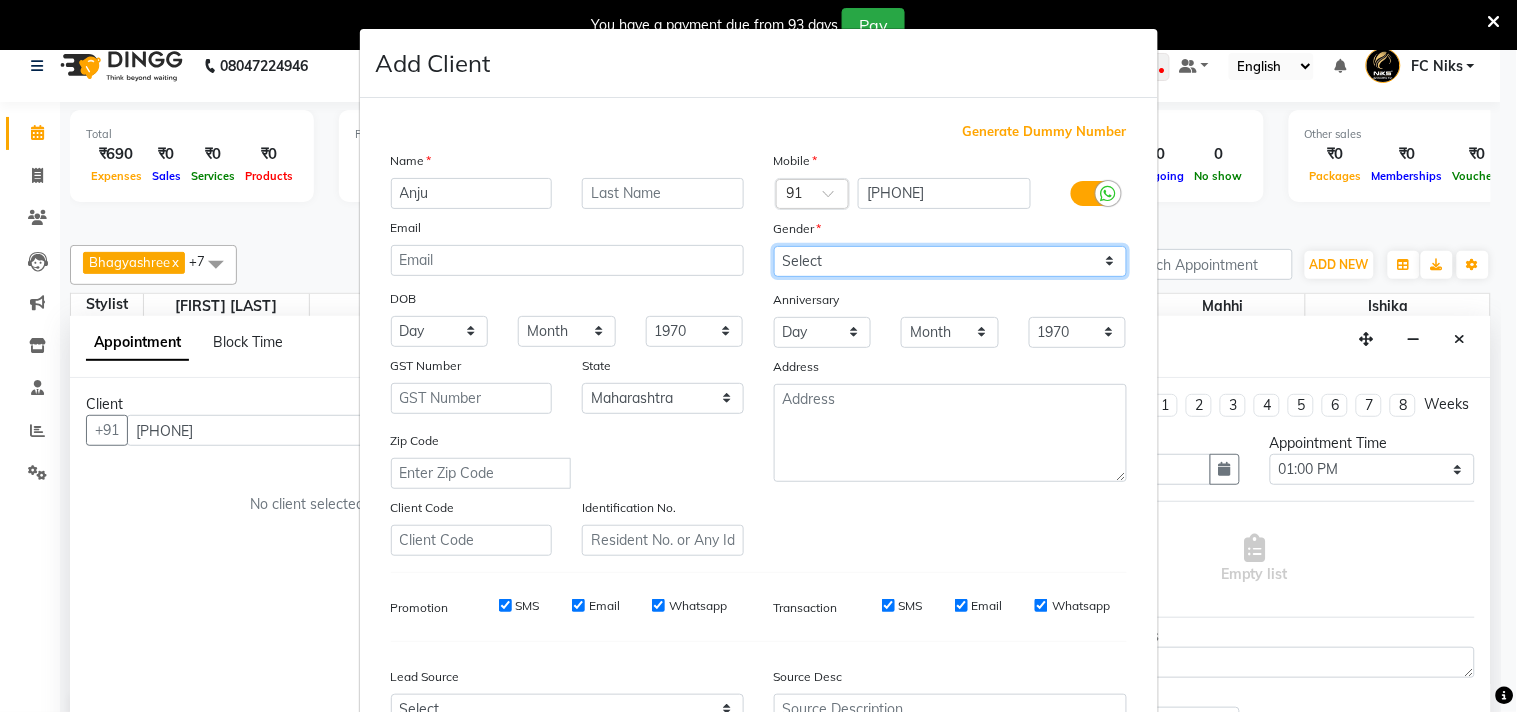 select on "female" 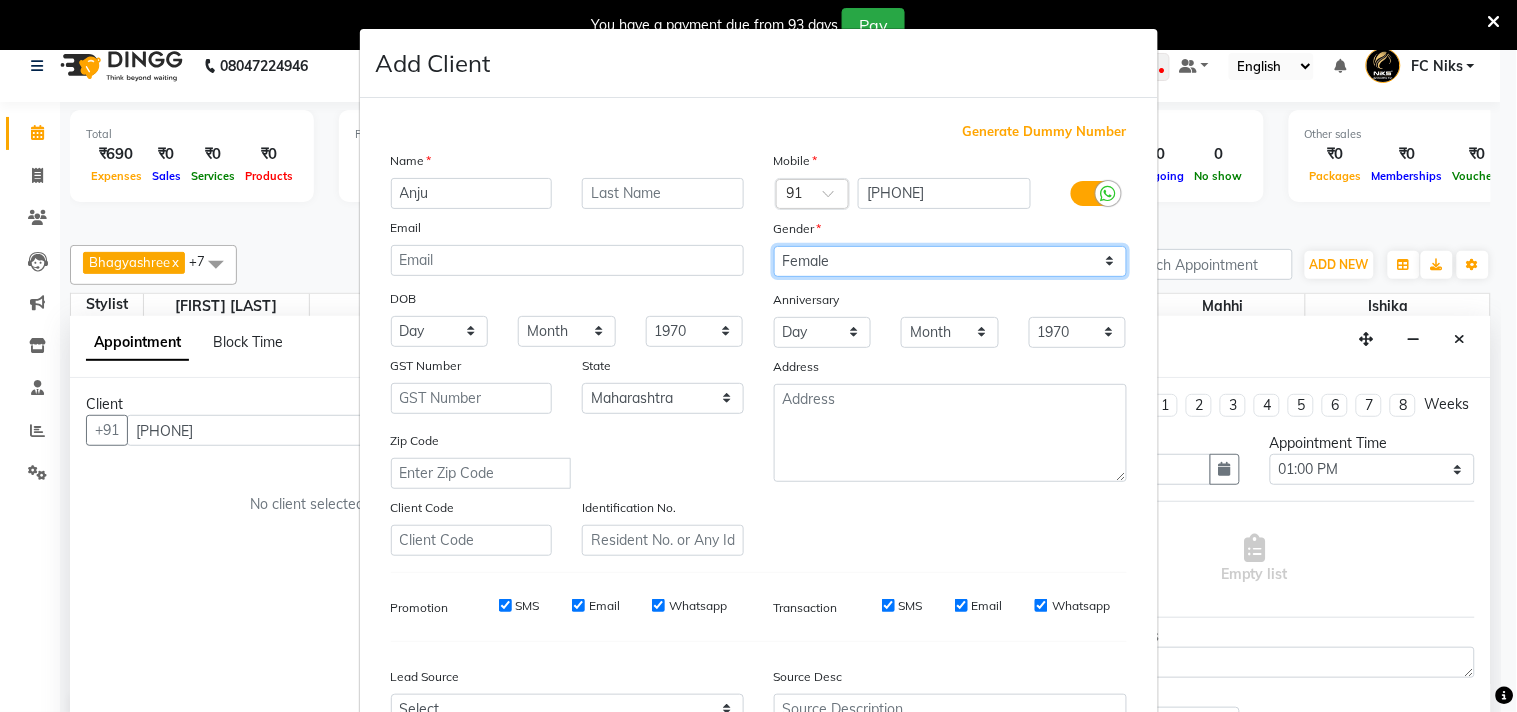 click on "Select Male Female Other Prefer Not To Say" at bounding box center [950, 261] 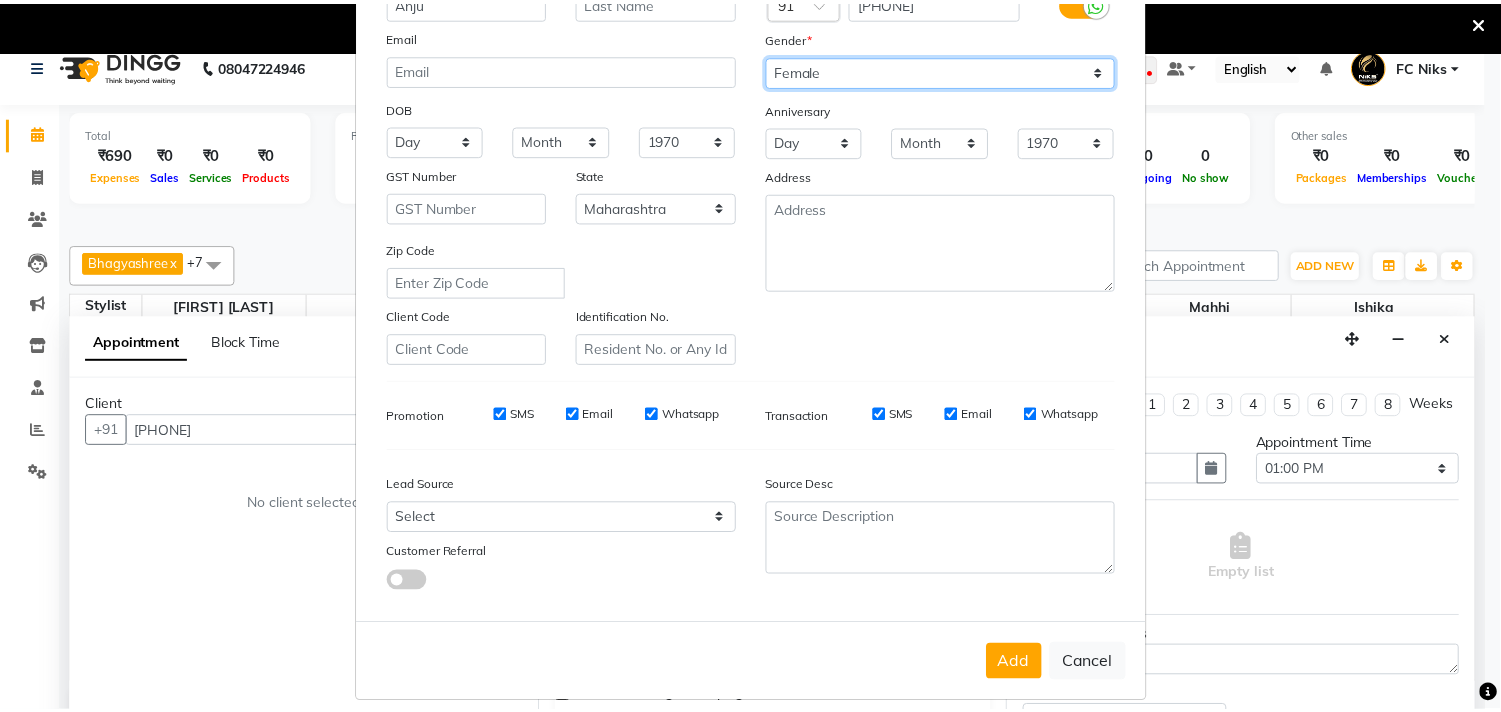 scroll, scrollTop: 212, scrollLeft: 0, axis: vertical 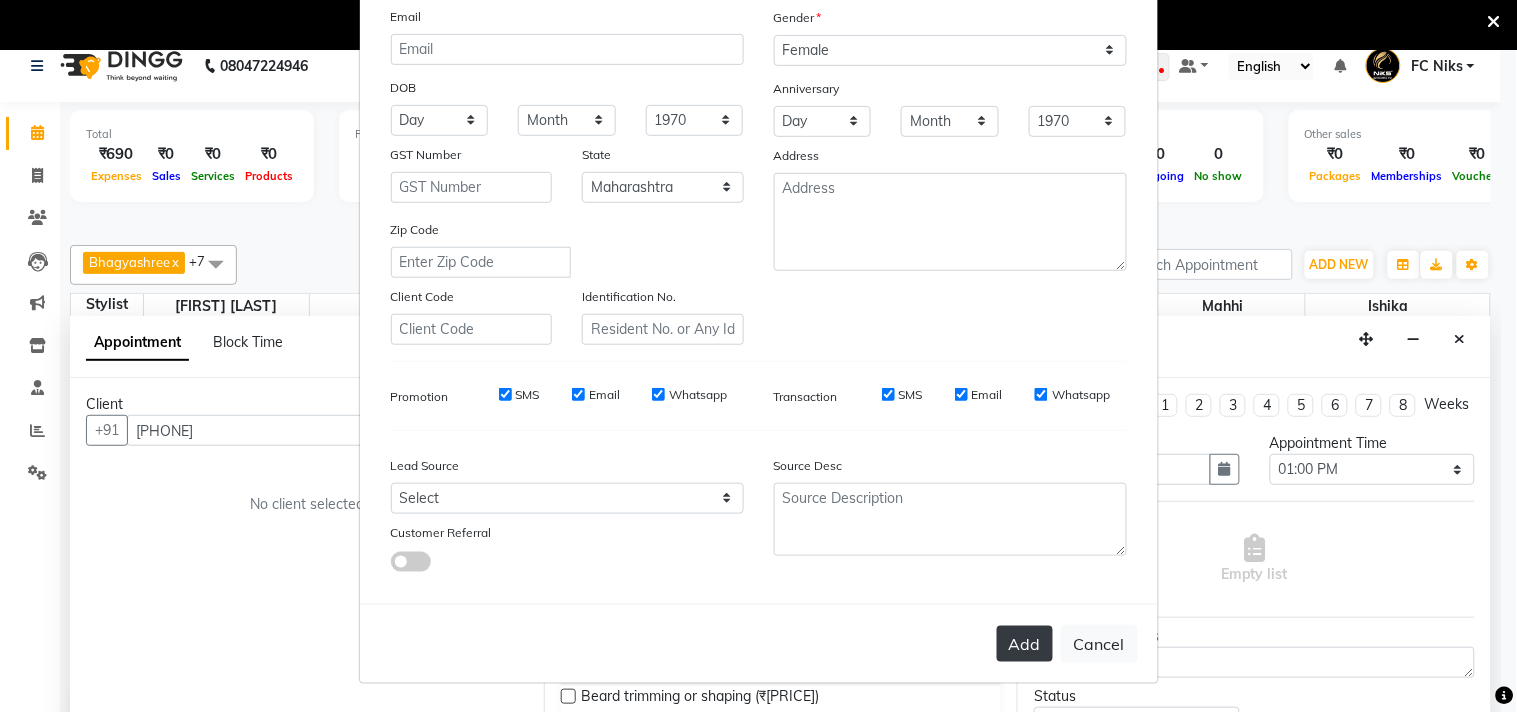 click on "Add" at bounding box center [1025, 644] 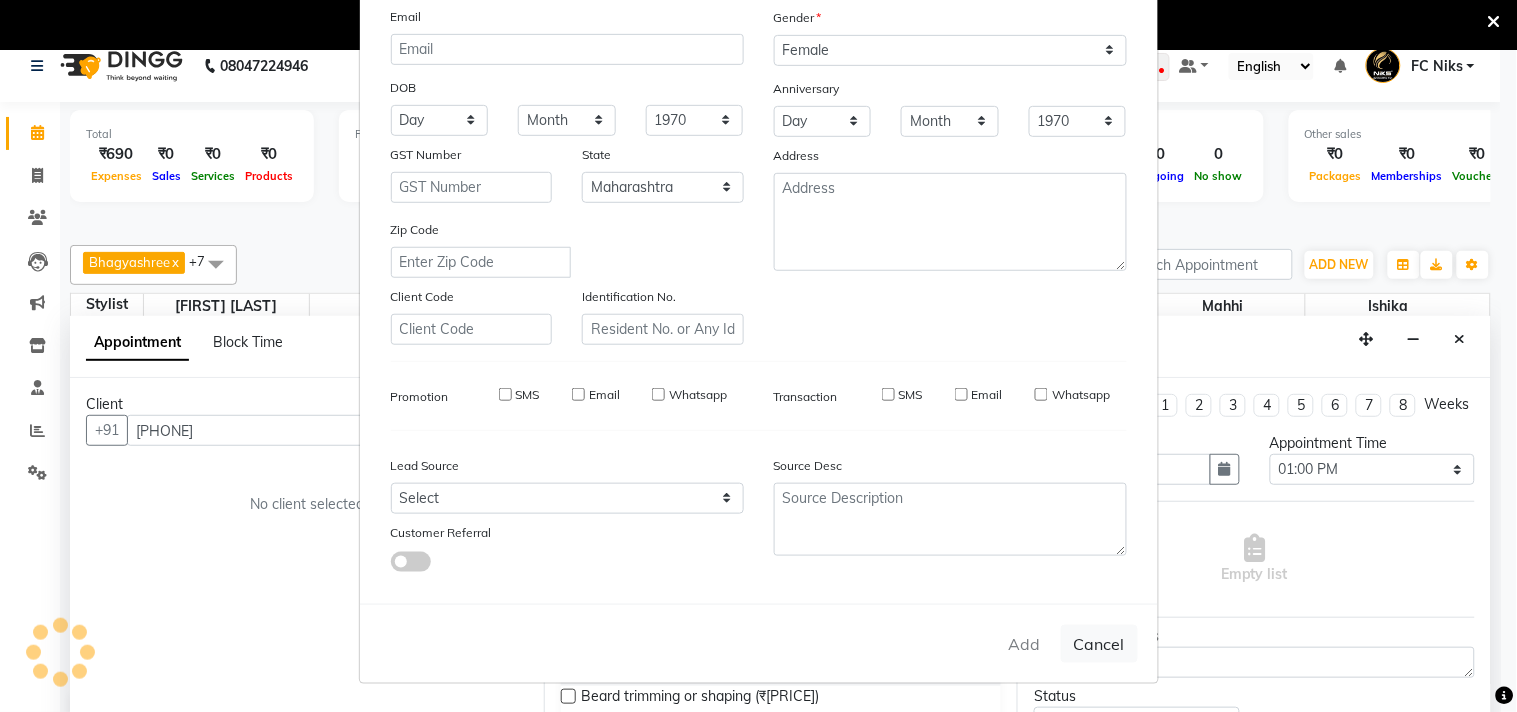type on "95******33" 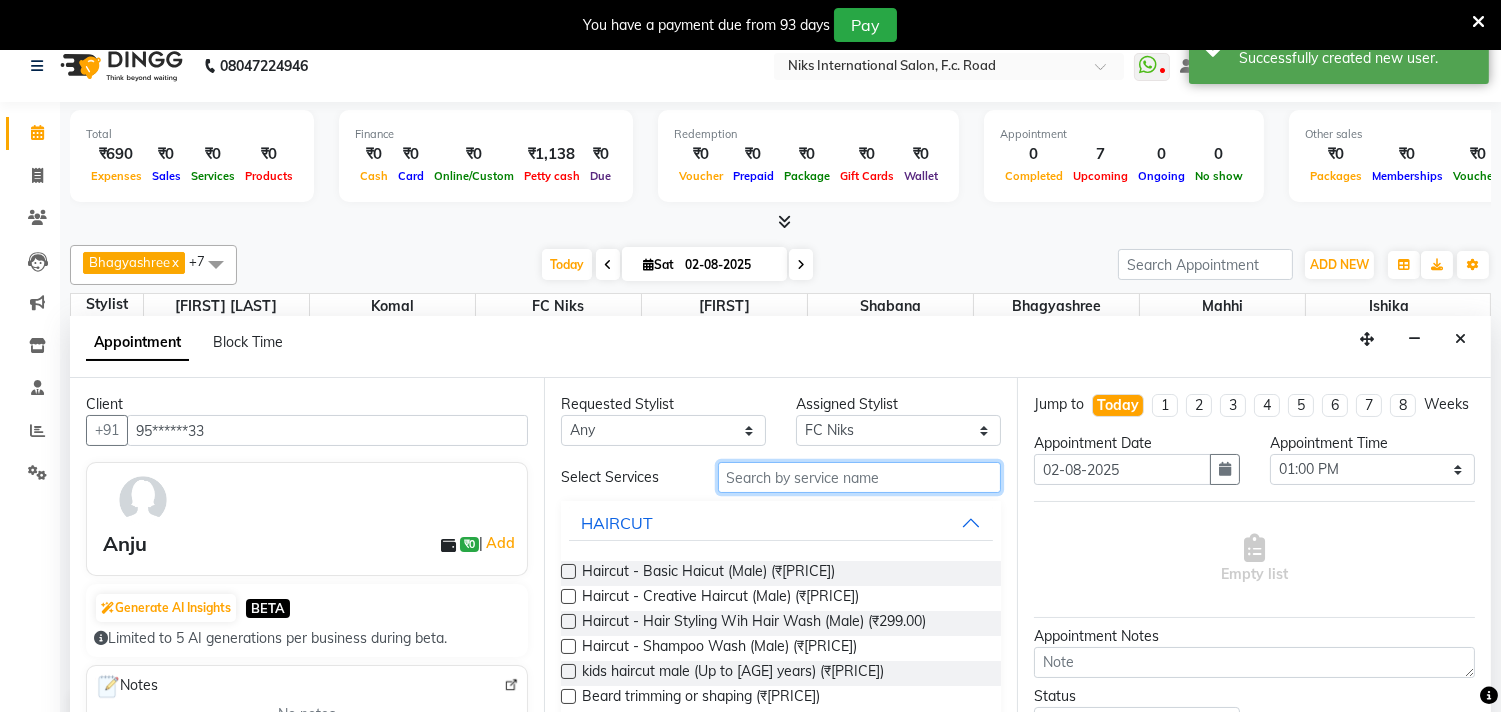 click at bounding box center [860, 477] 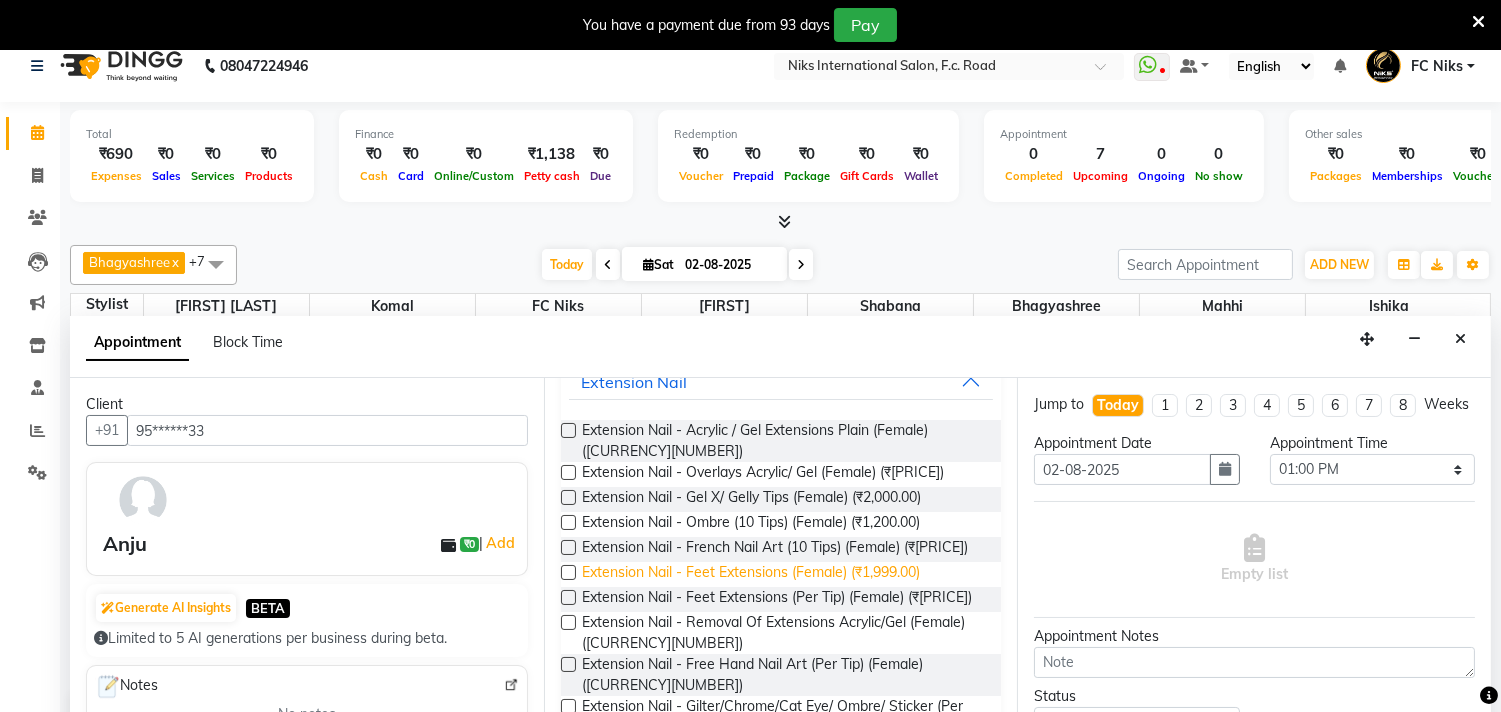 scroll, scrollTop: 147, scrollLeft: 0, axis: vertical 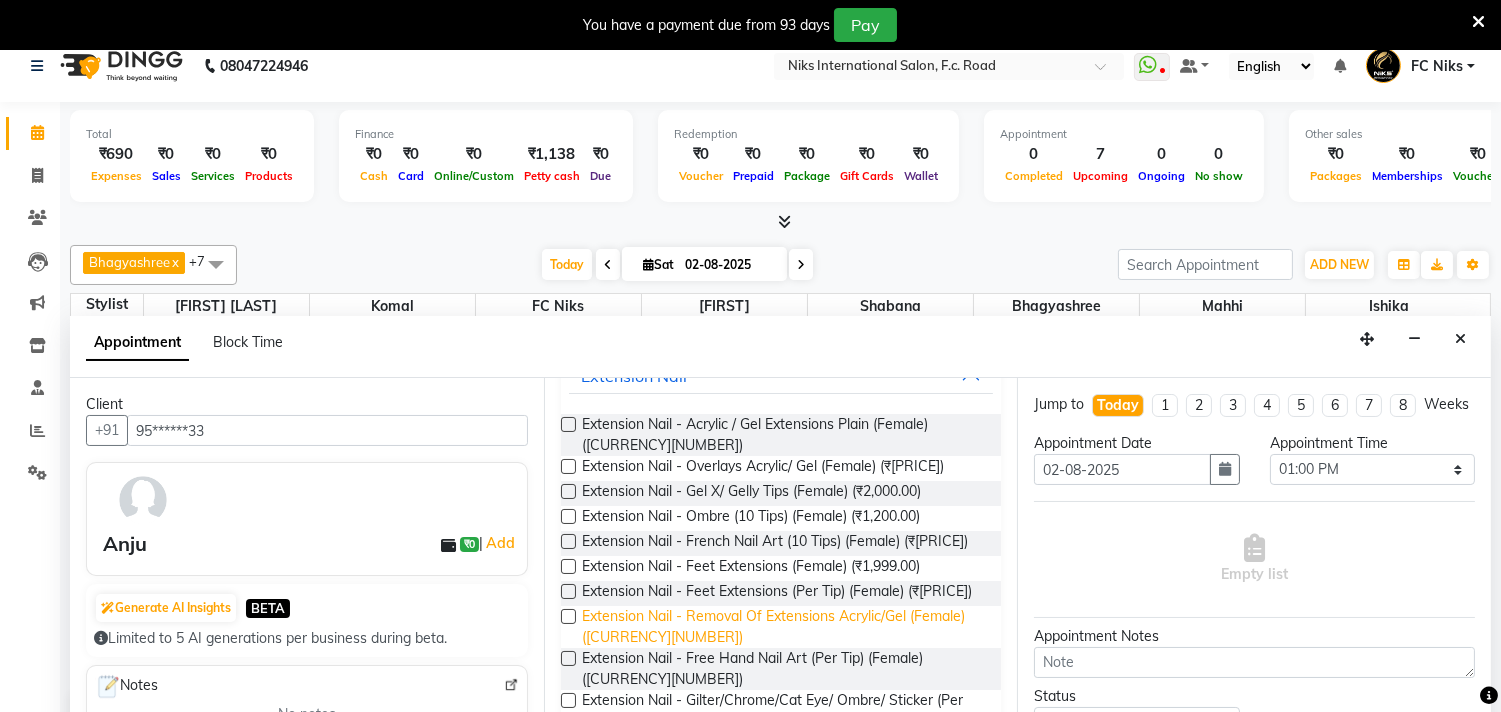 type on "nail" 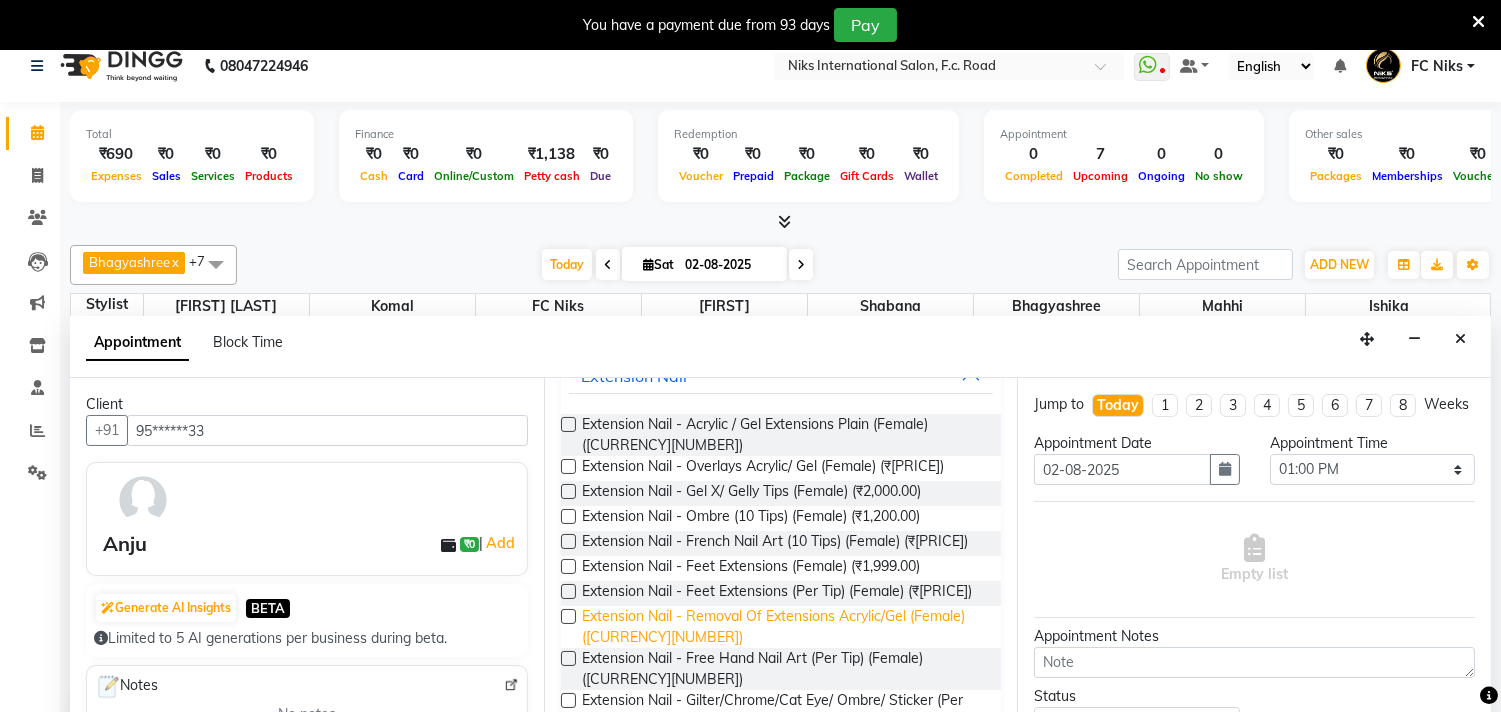 click on "Extension Nail - Removal Of Extensions Acrylic/Gel (Female) ([CURRENCY][NUMBER])" at bounding box center [784, 627] 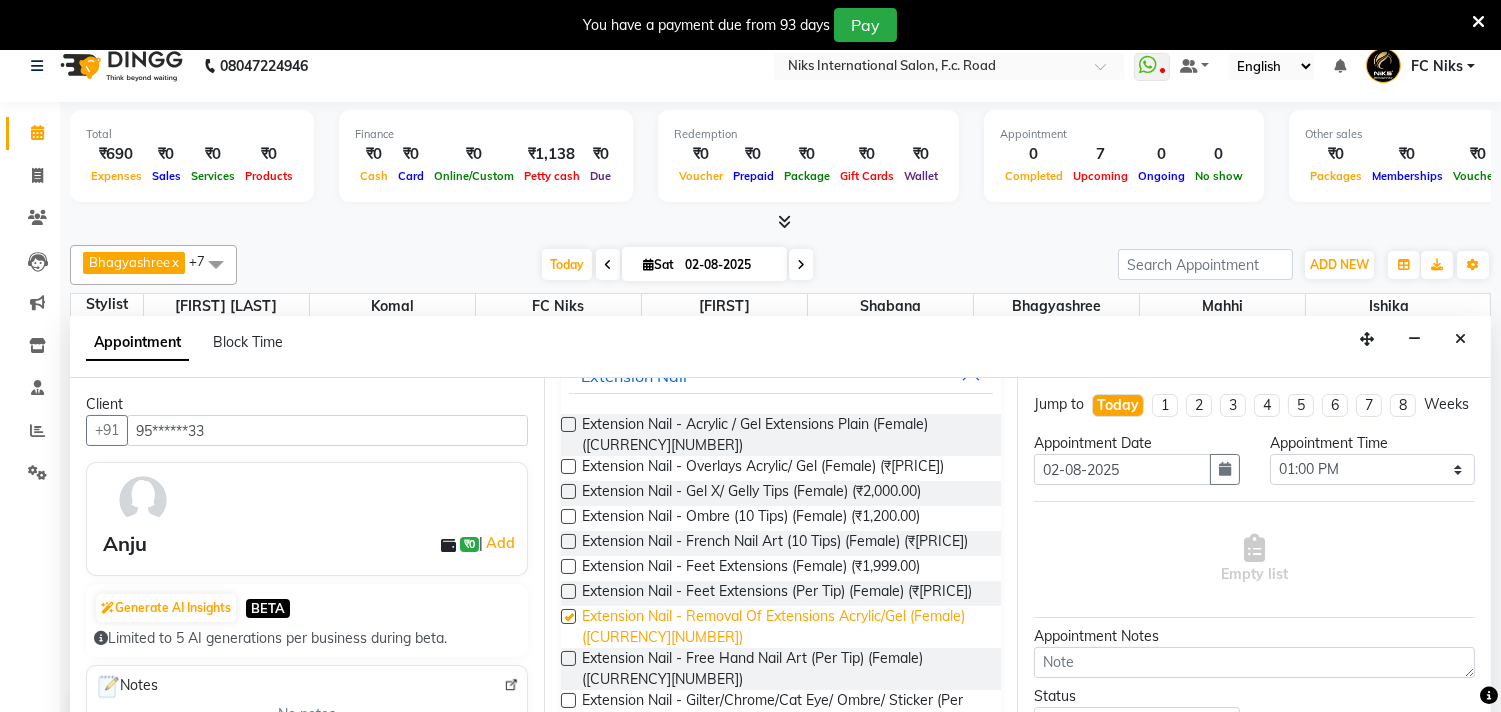 checkbox on "false" 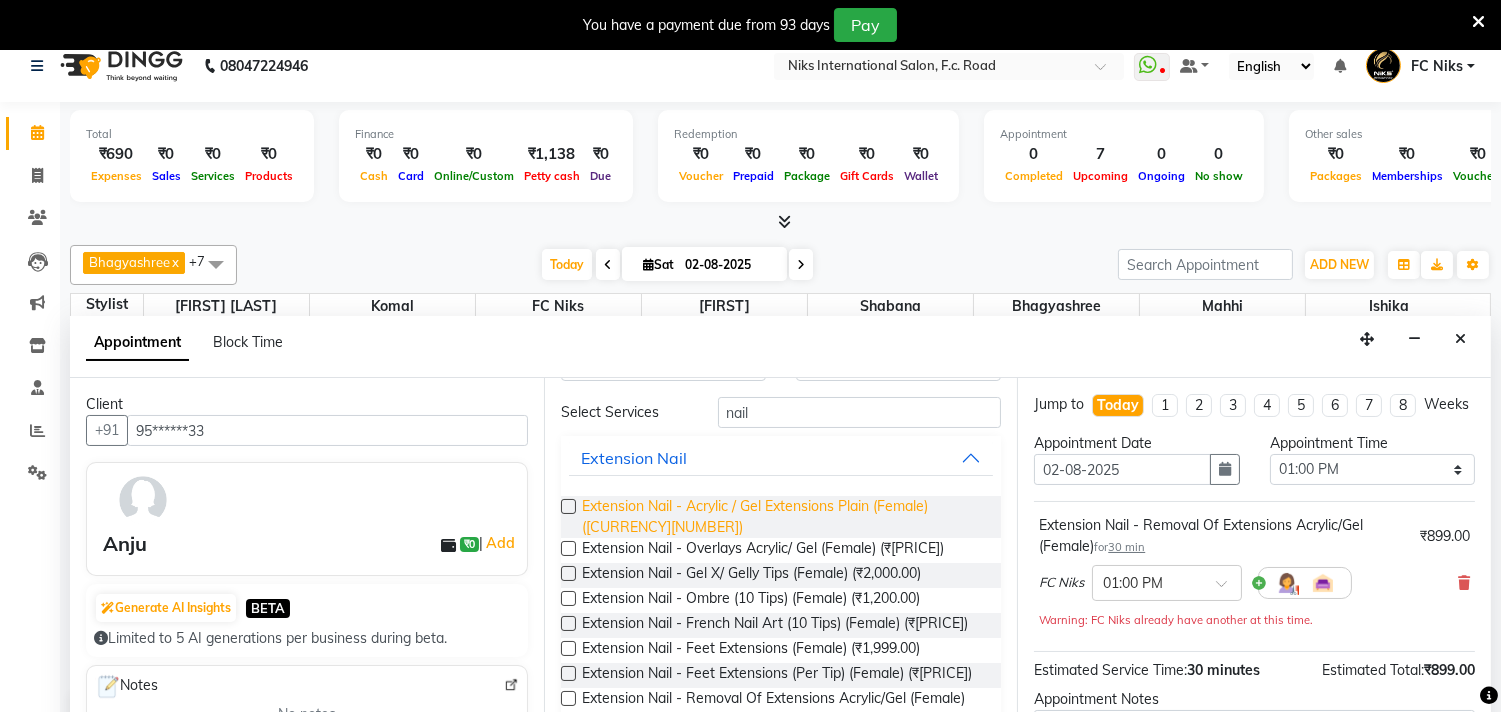 scroll, scrollTop: 64, scrollLeft: 0, axis: vertical 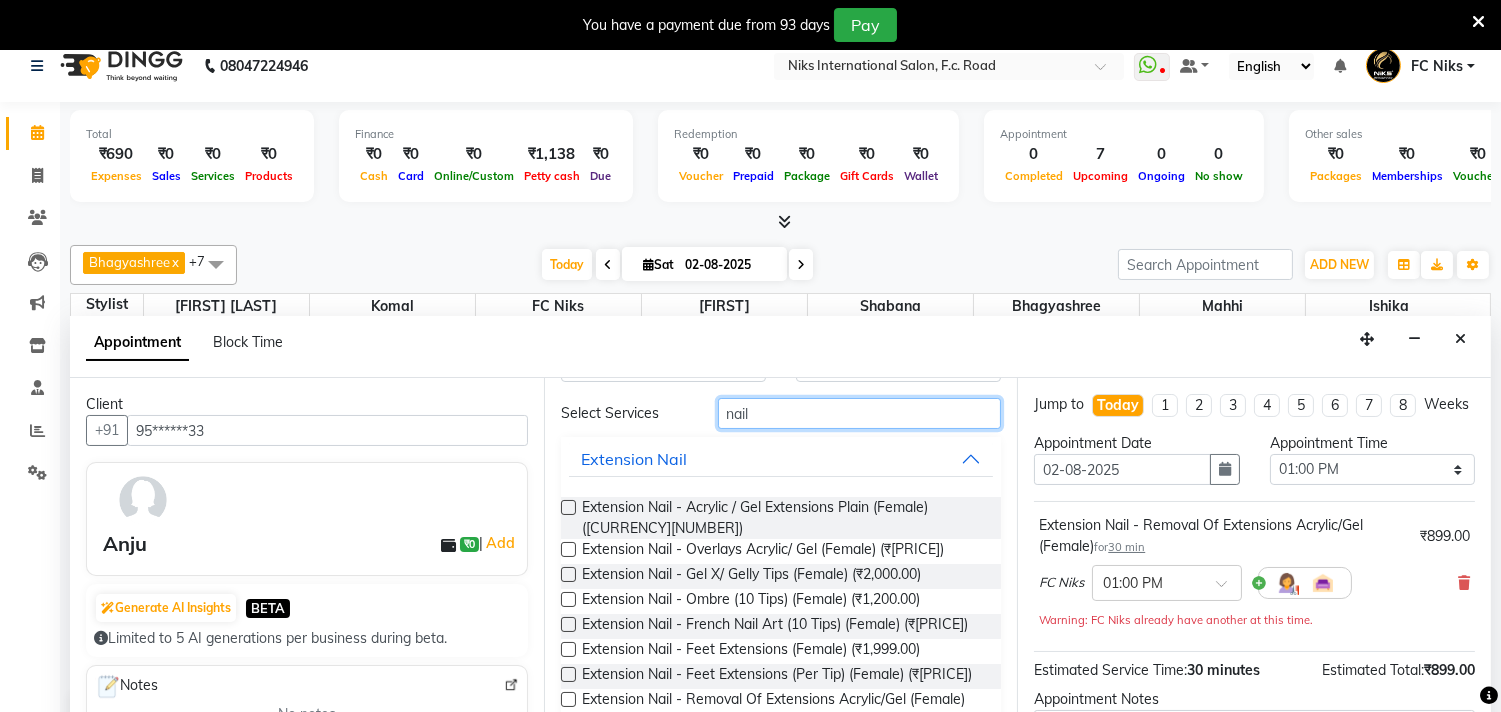 click on "nail" at bounding box center (860, 413) 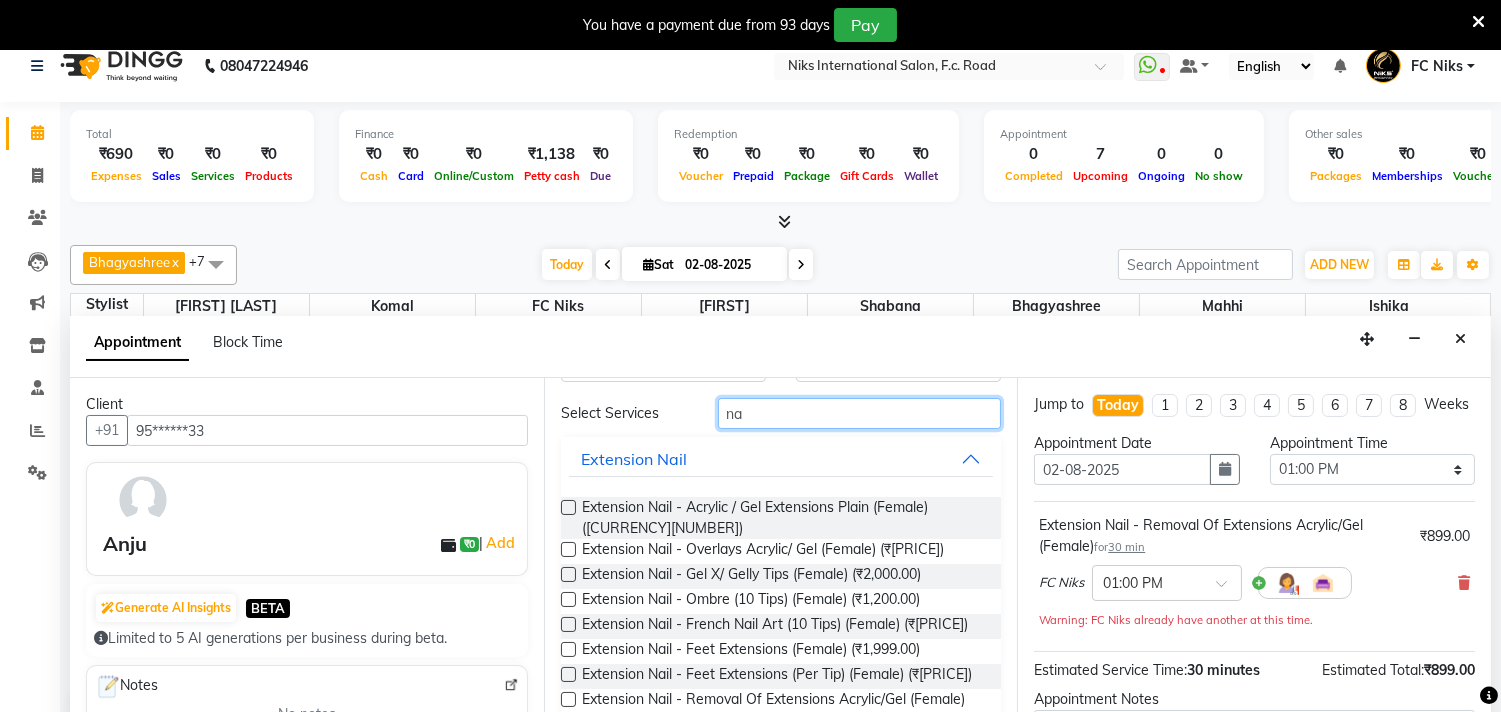type on "n" 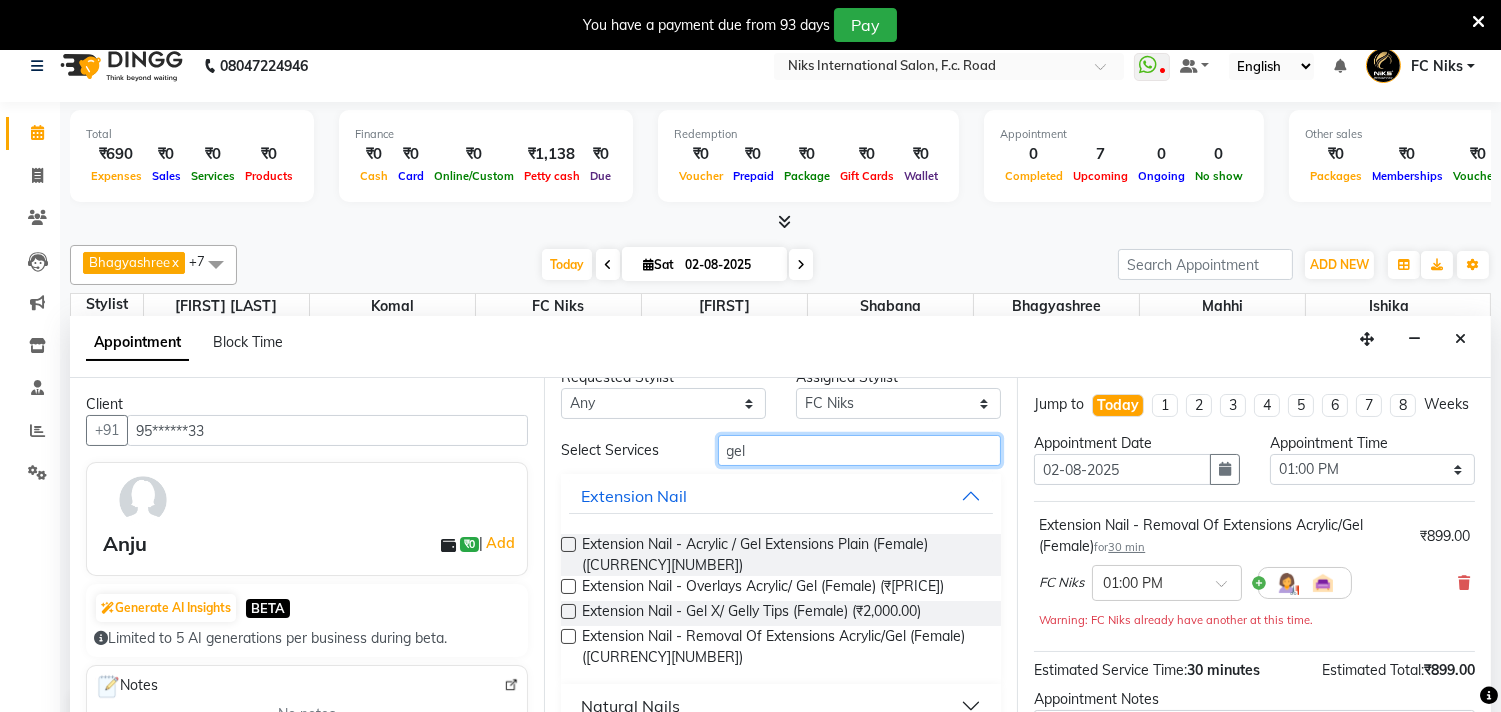 scroll, scrollTop: 26, scrollLeft: 0, axis: vertical 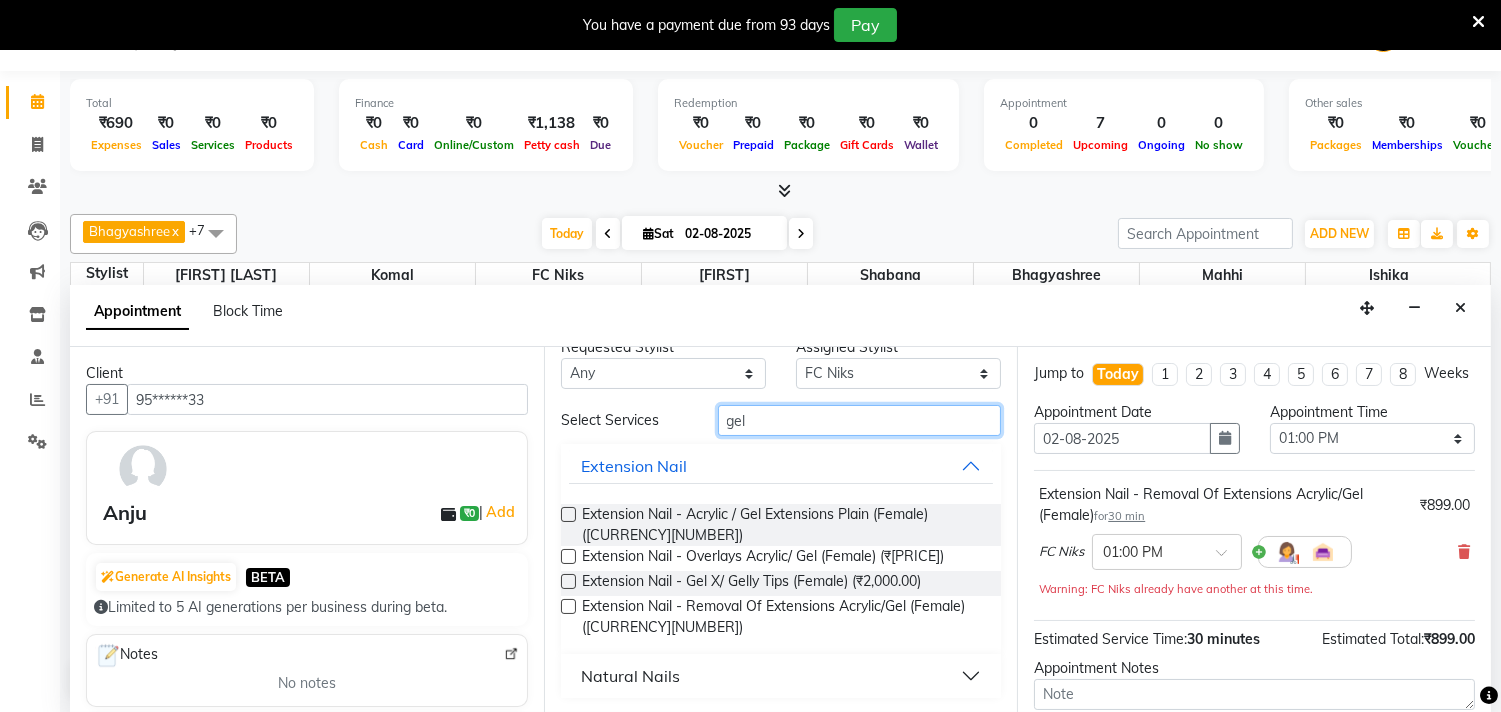 type on "gel" 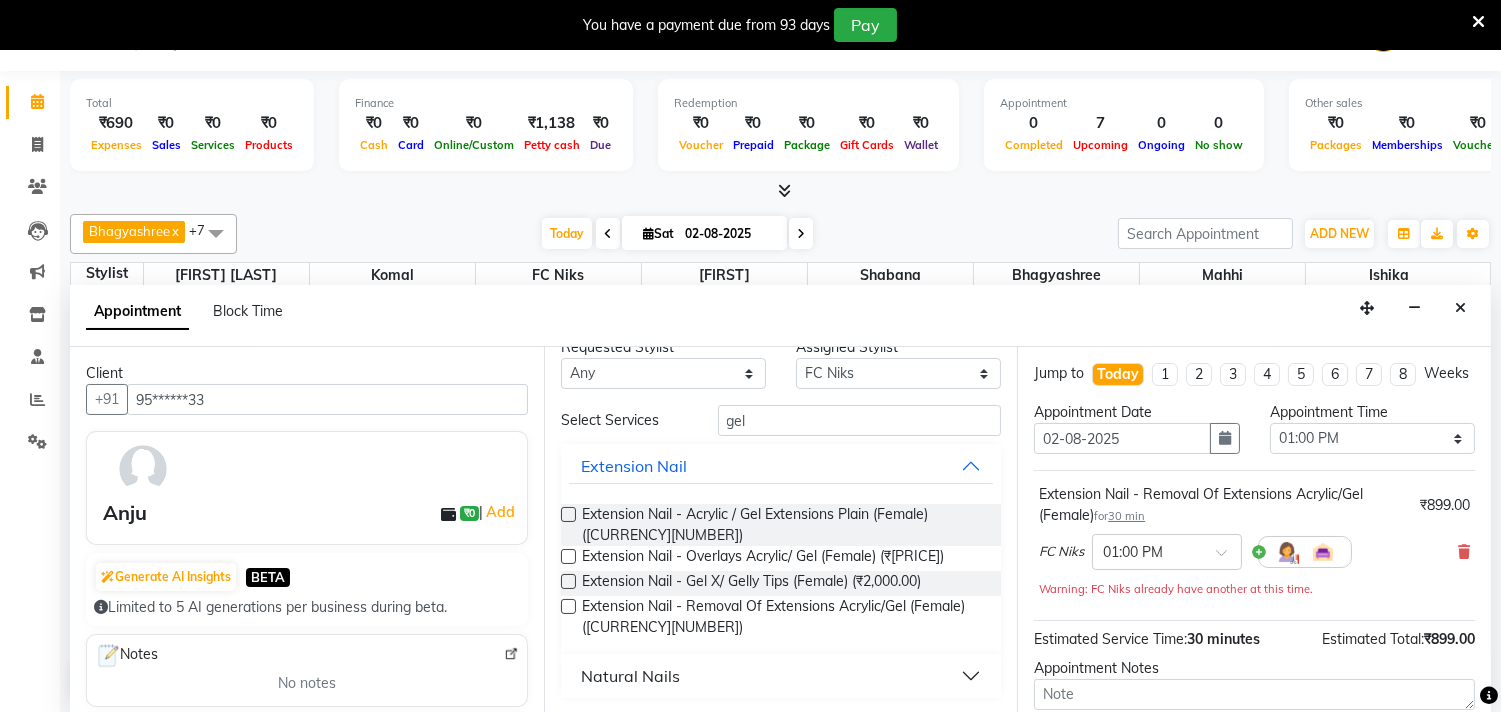 click on "Natural Nails" at bounding box center (781, 676) 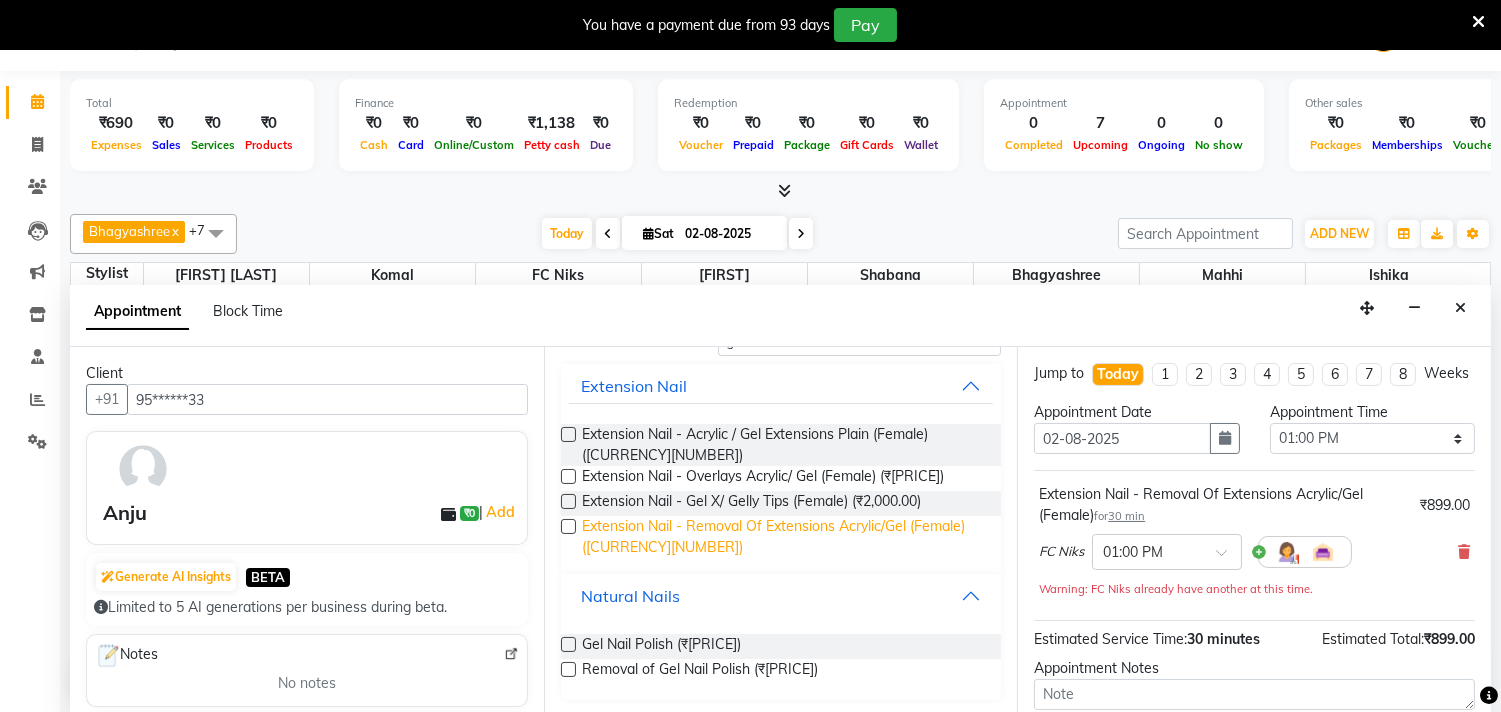 scroll, scrollTop: 108, scrollLeft: 0, axis: vertical 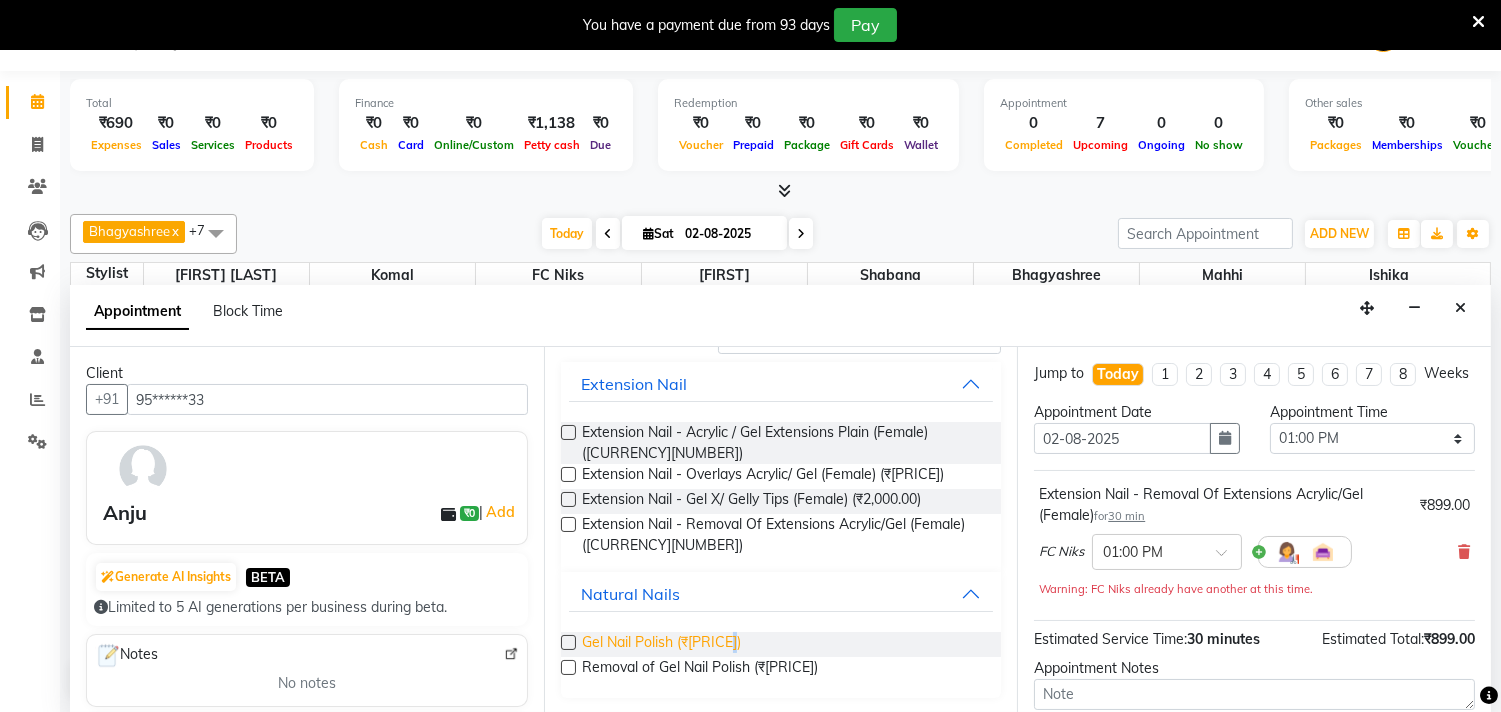 click on "Gel Nail Polish (₹[PRICE])" at bounding box center (661, 644) 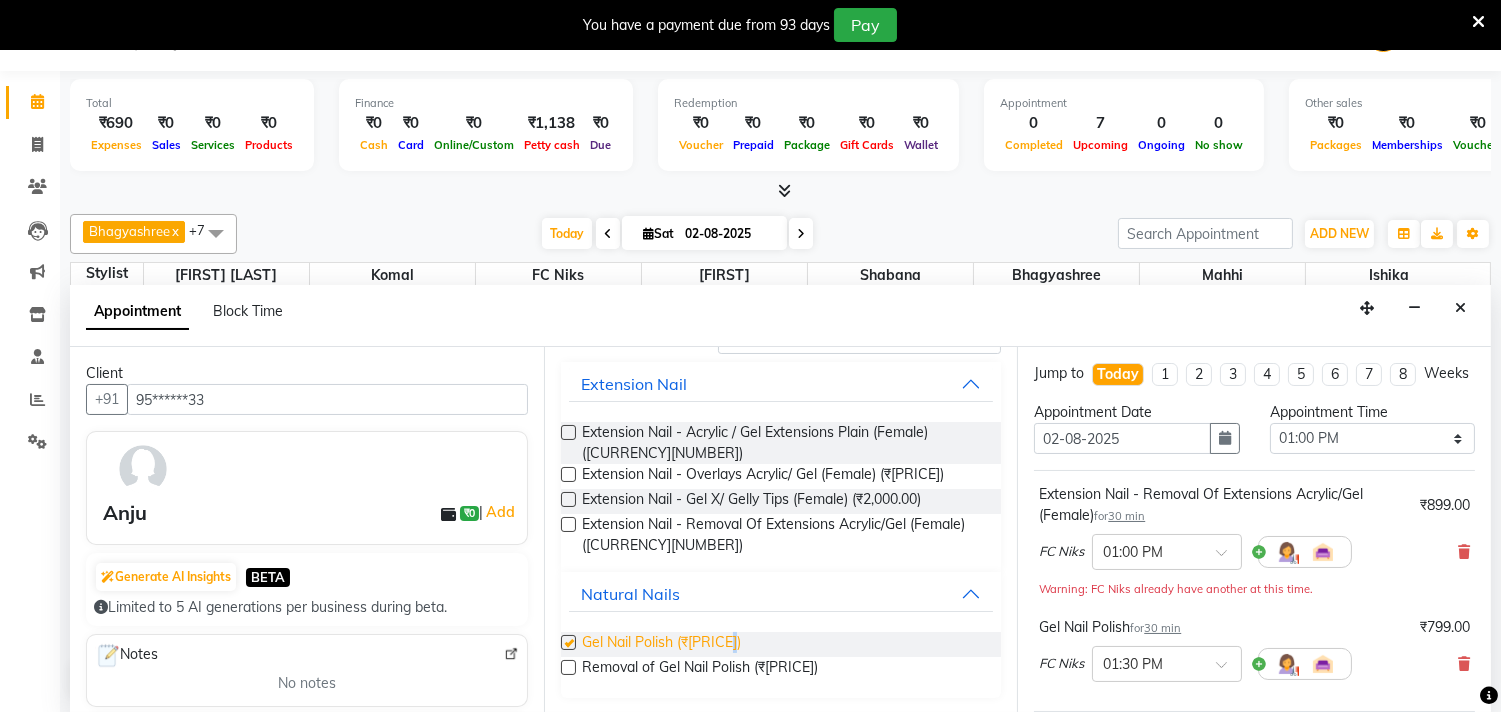 checkbox on "false" 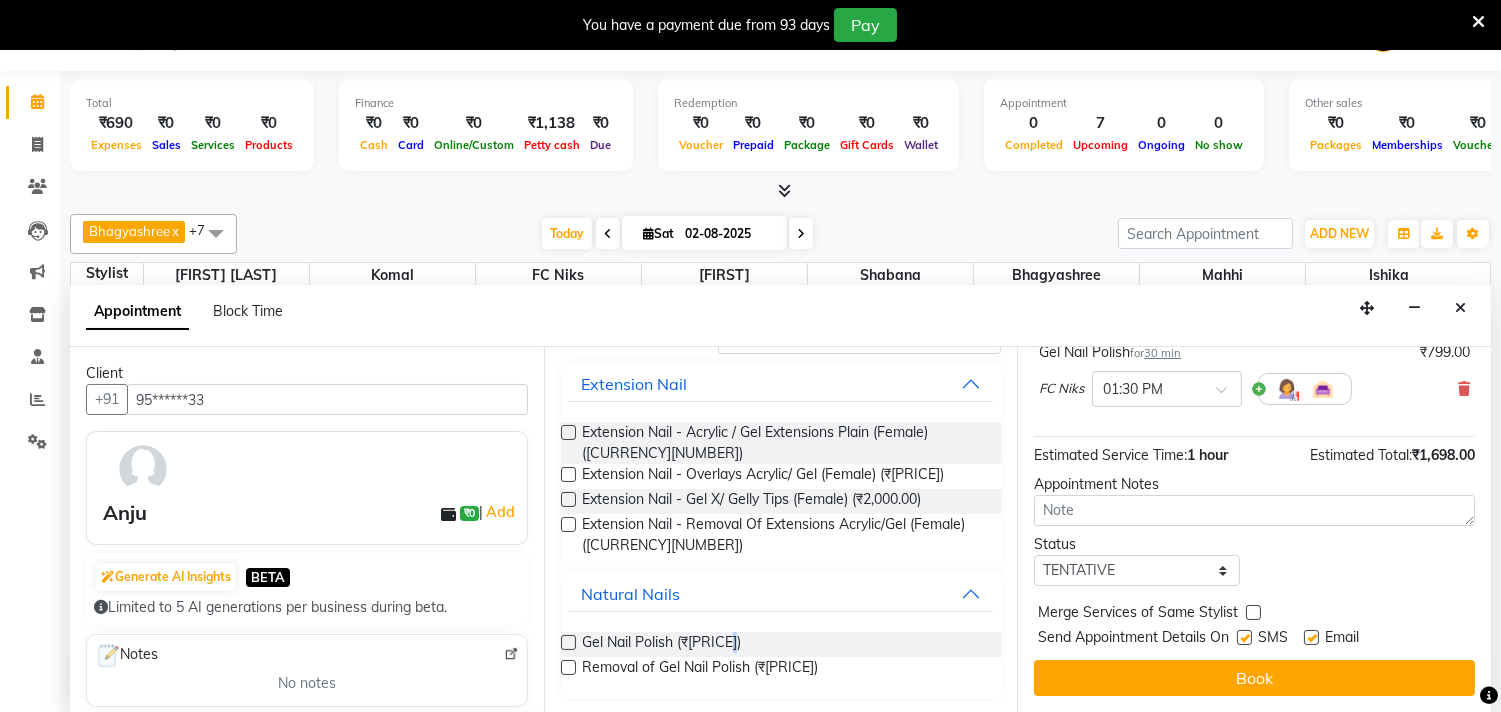 scroll, scrollTop: 293, scrollLeft: 0, axis: vertical 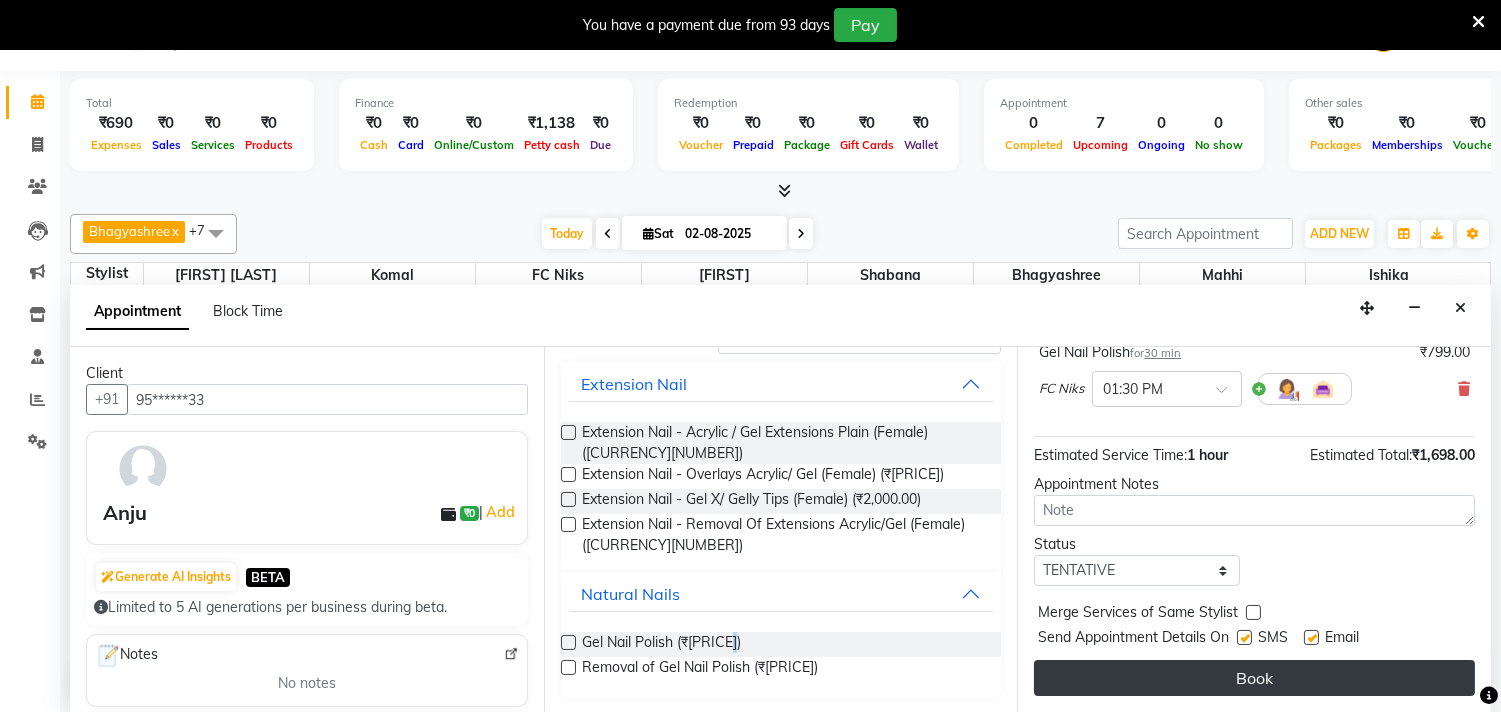 click on "Book" at bounding box center [1254, 678] 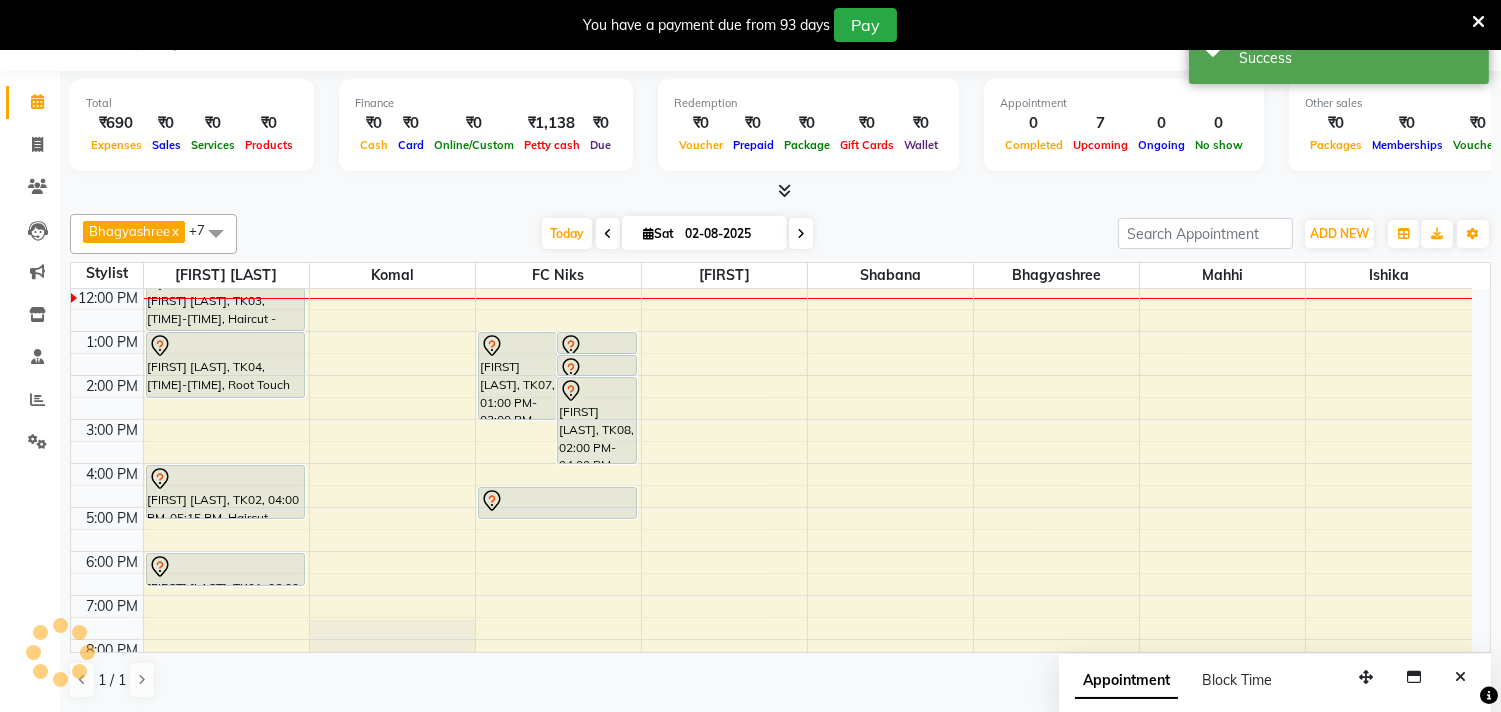 scroll, scrollTop: 0, scrollLeft: 0, axis: both 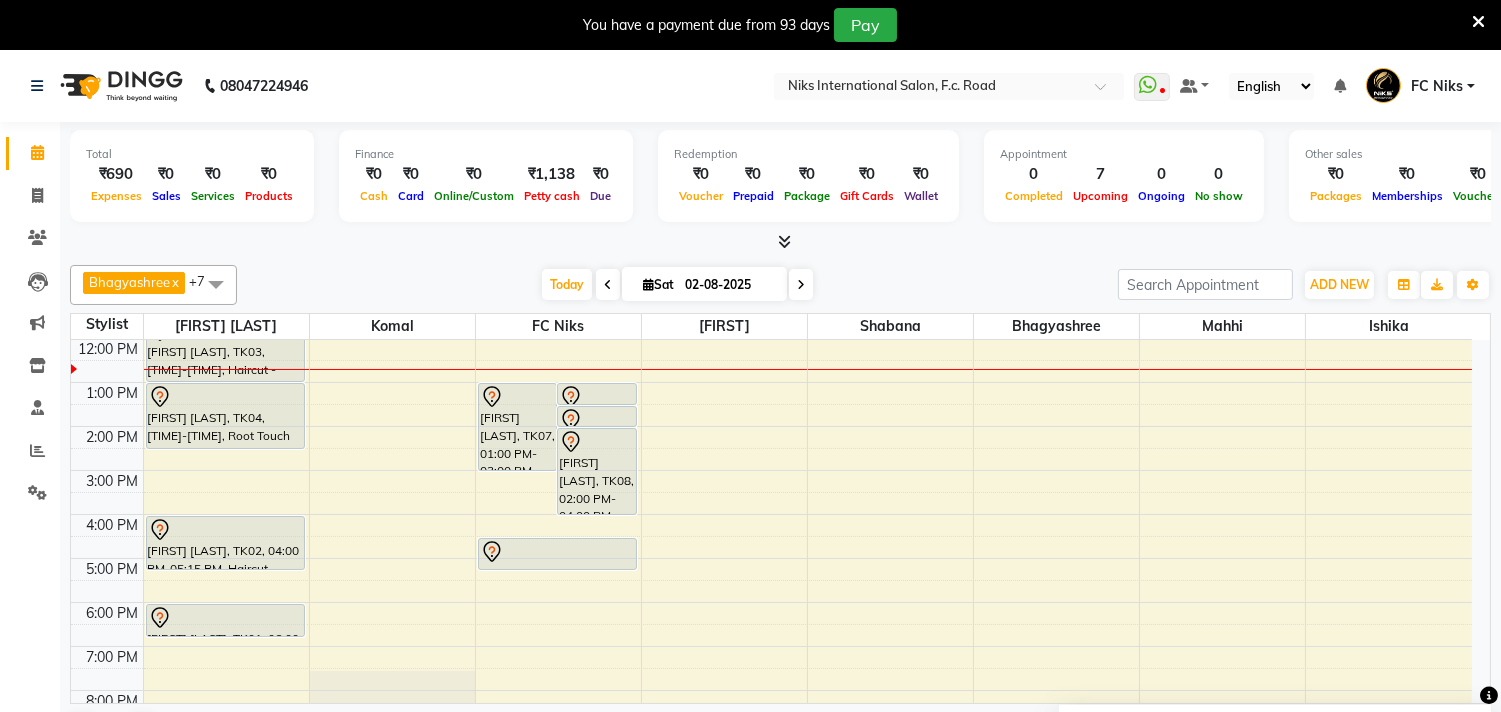 click on "You have a payment due from 93 days   Pay" at bounding box center (740, 25) 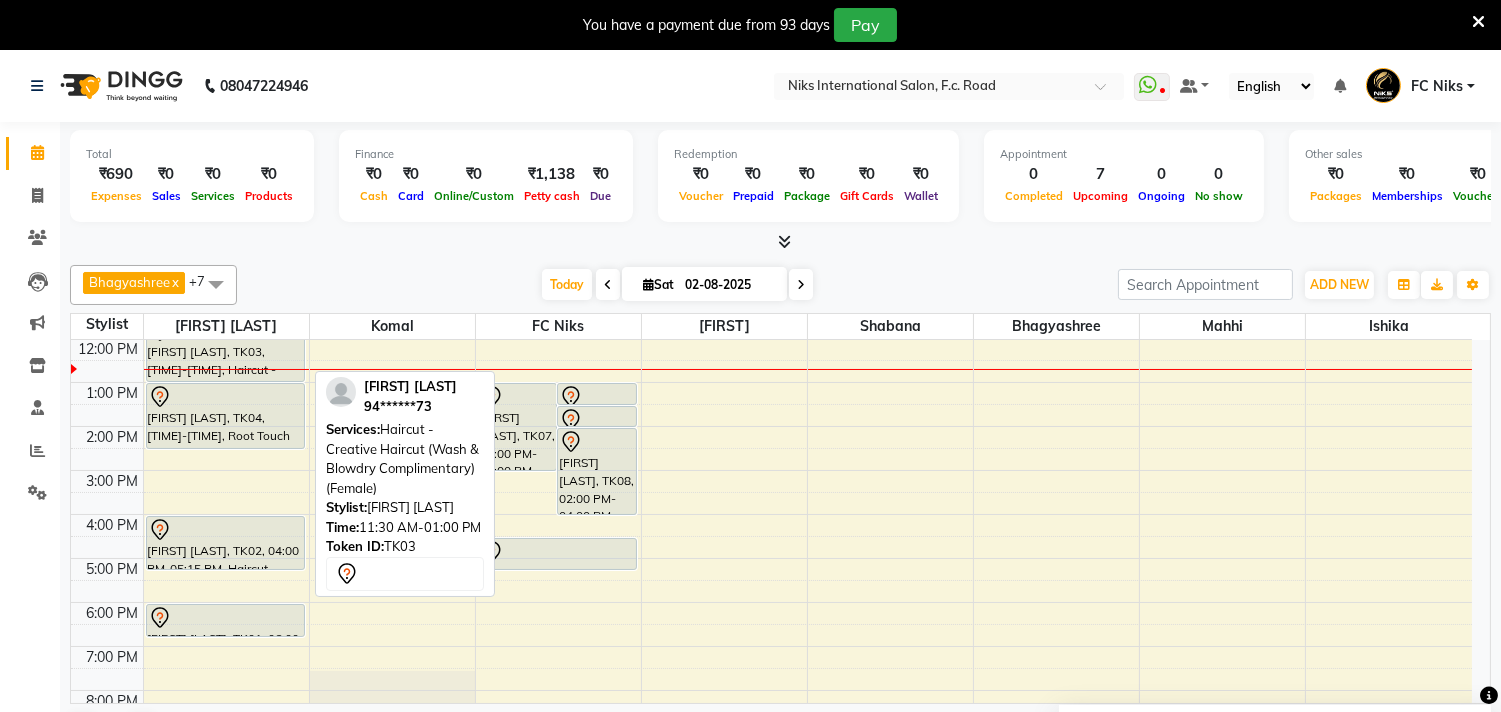 click on "[FIRST] [LAST], TK03, [TIME]-[TIME], Haircut - Creative Haircut (Wash & Blowdry Complimentary) (Female)" at bounding box center [225, 349] 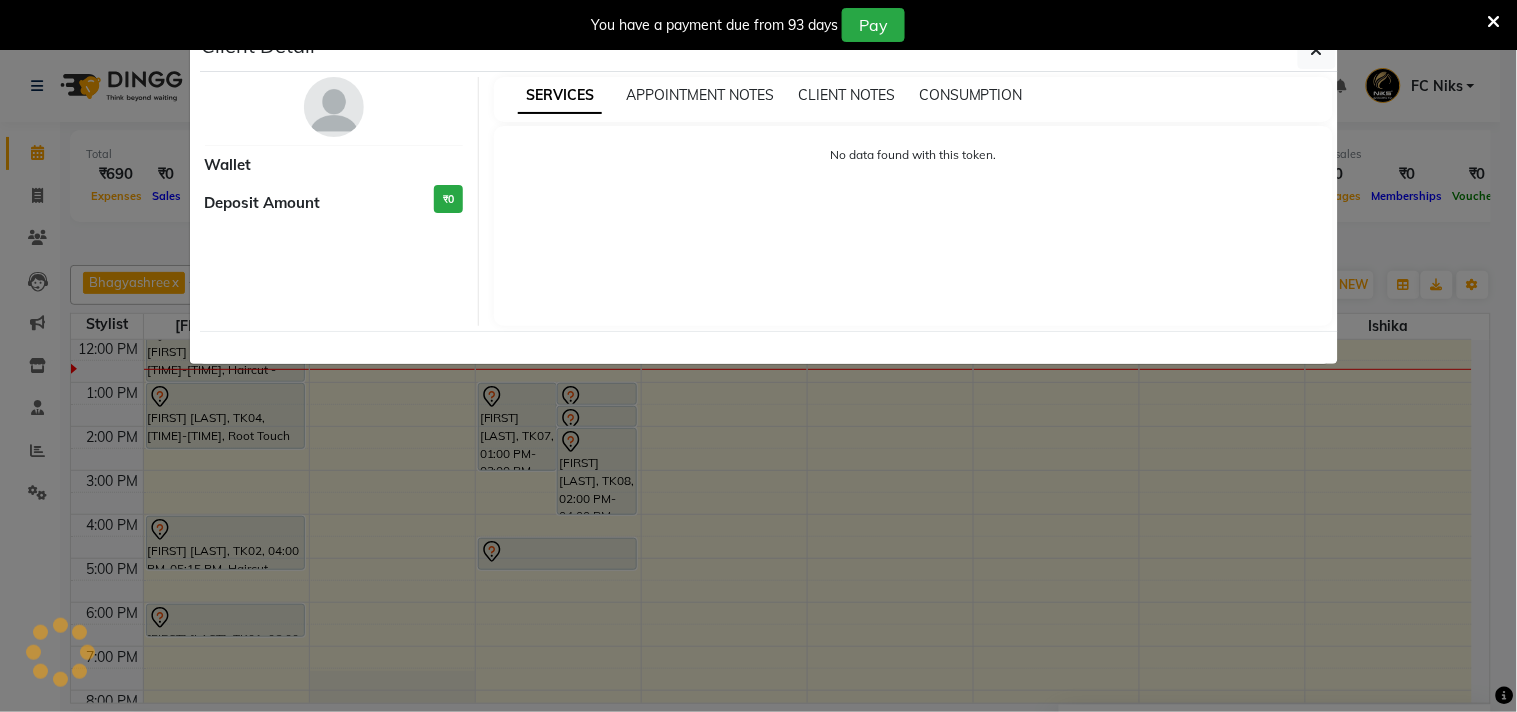 select on "7" 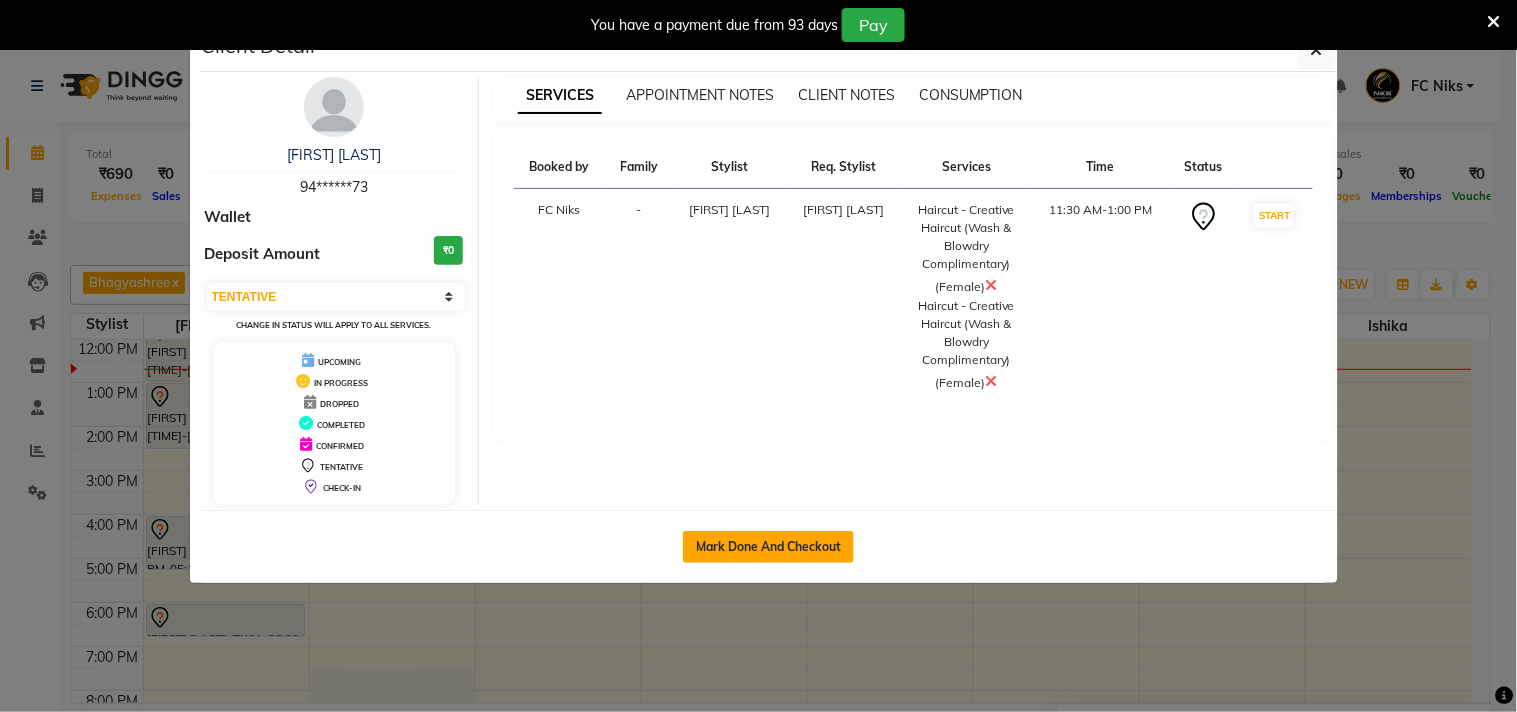 click on "Mark Done And Checkout" 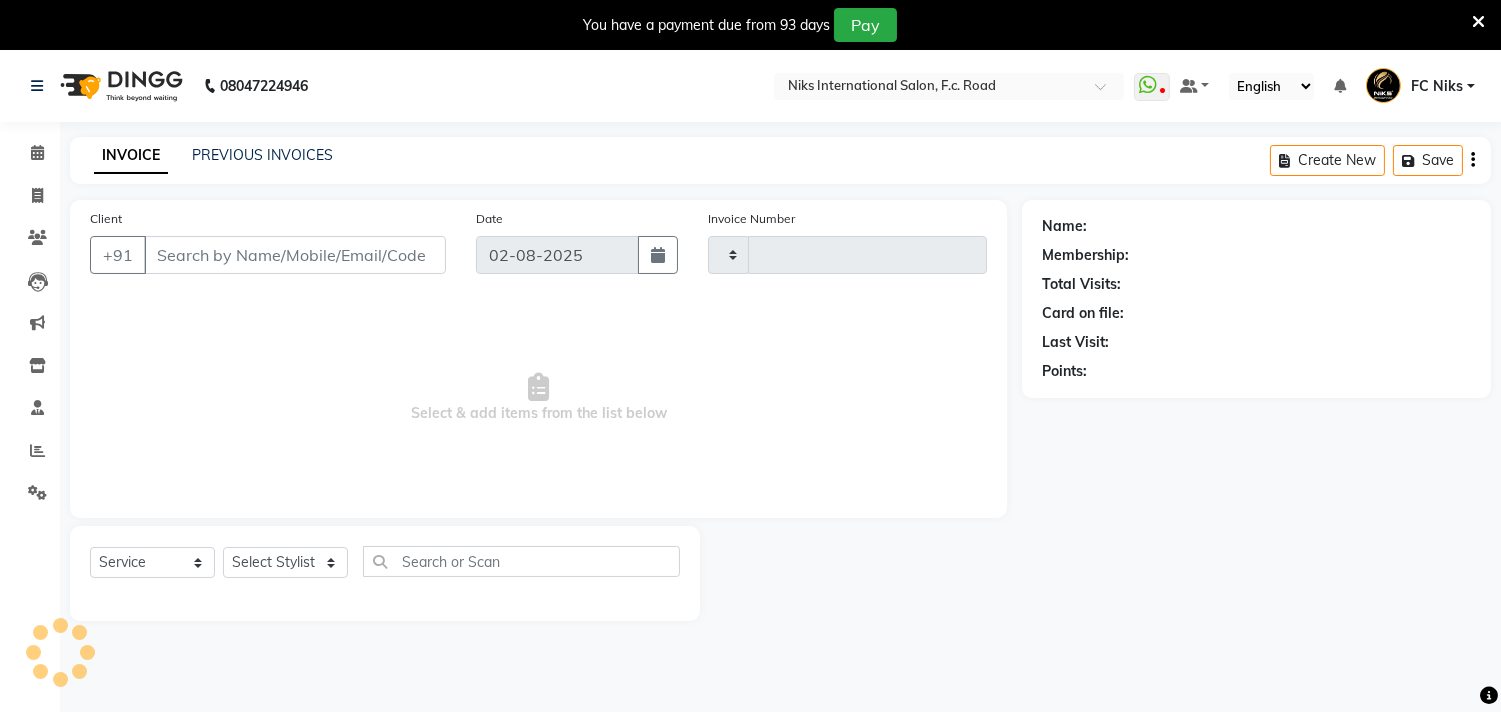 type on "1471" 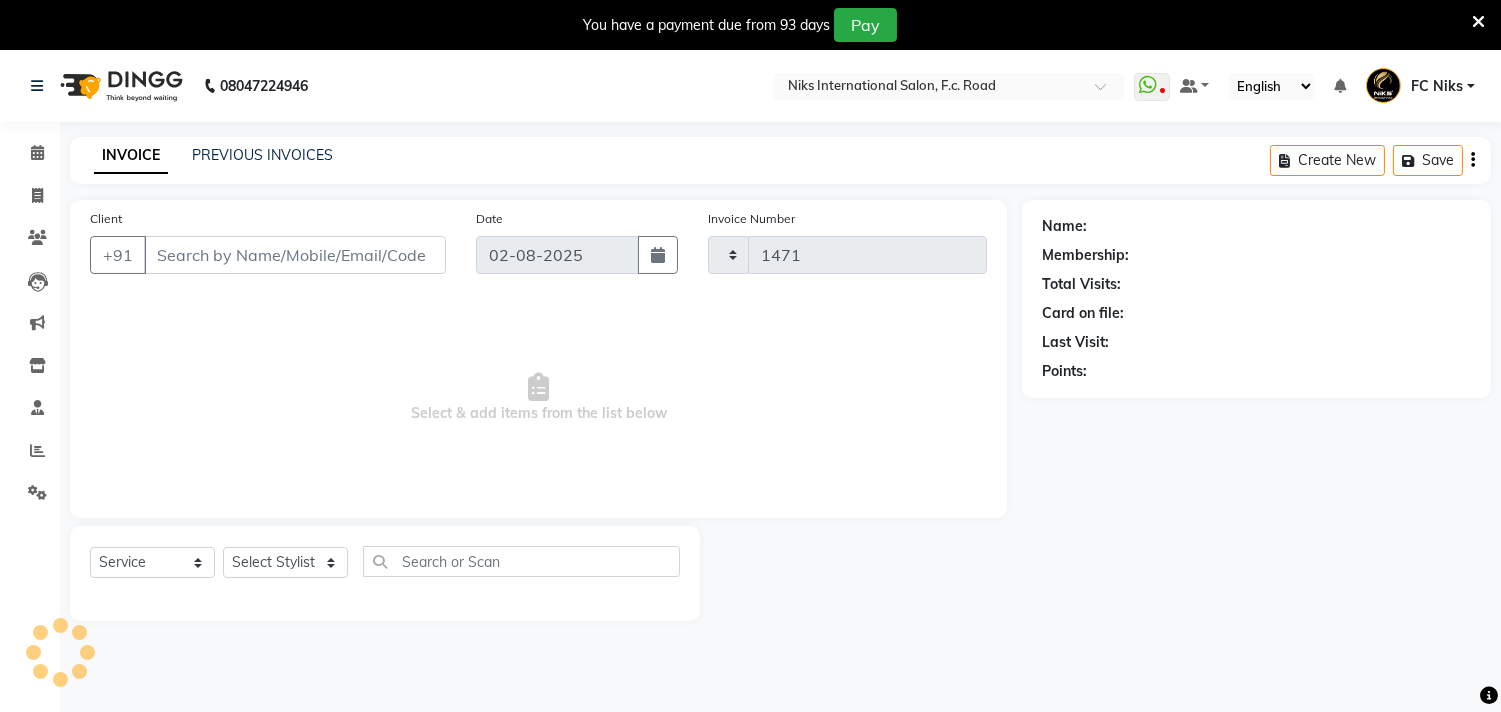 select on "7" 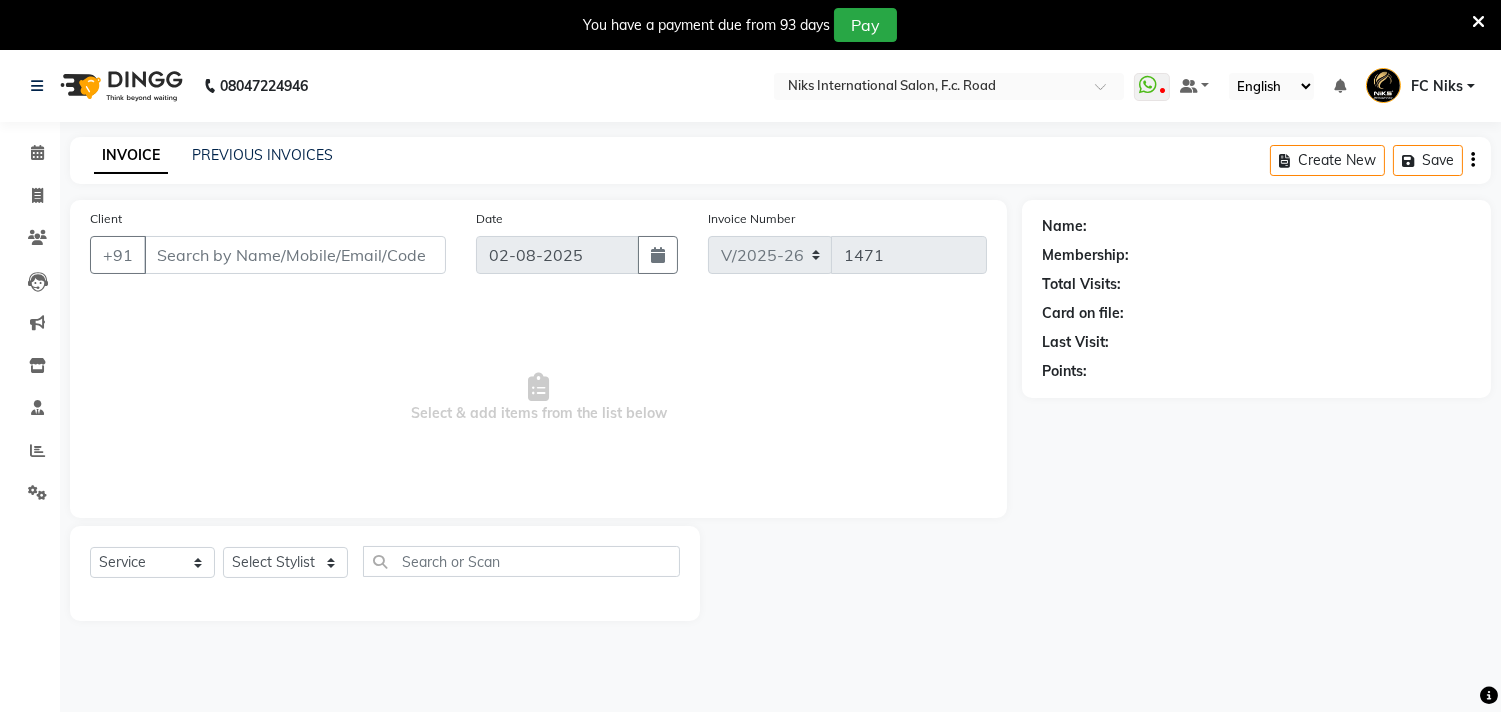 type on "94******73" 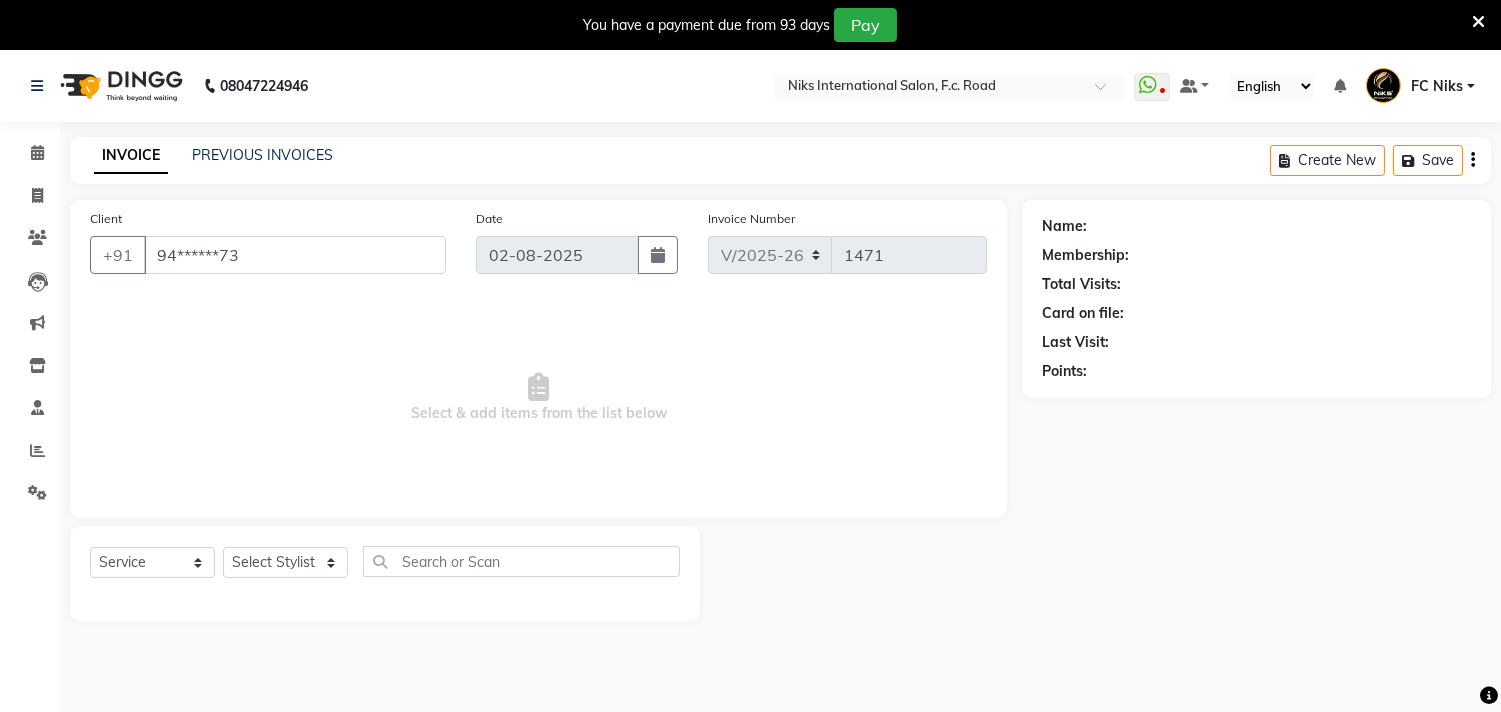 select on "159" 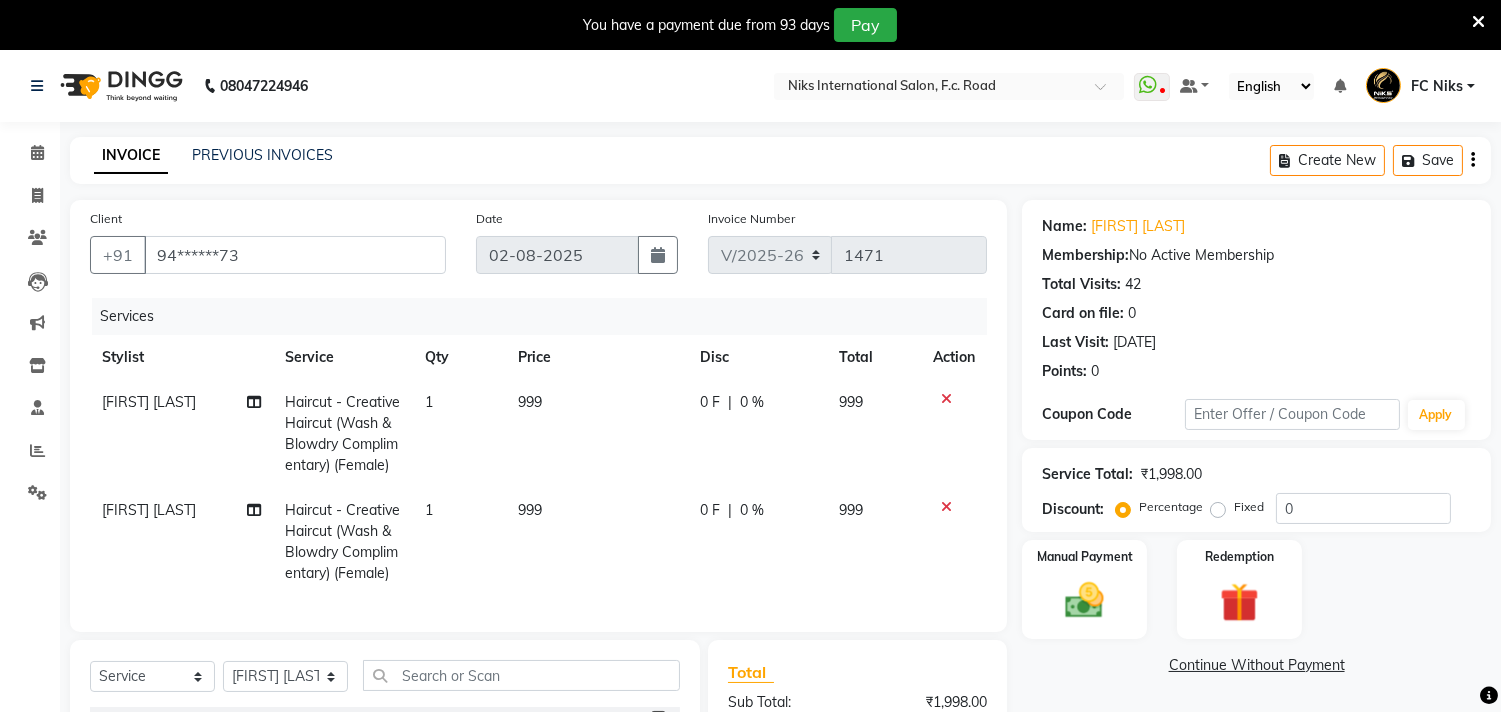 click on "999" 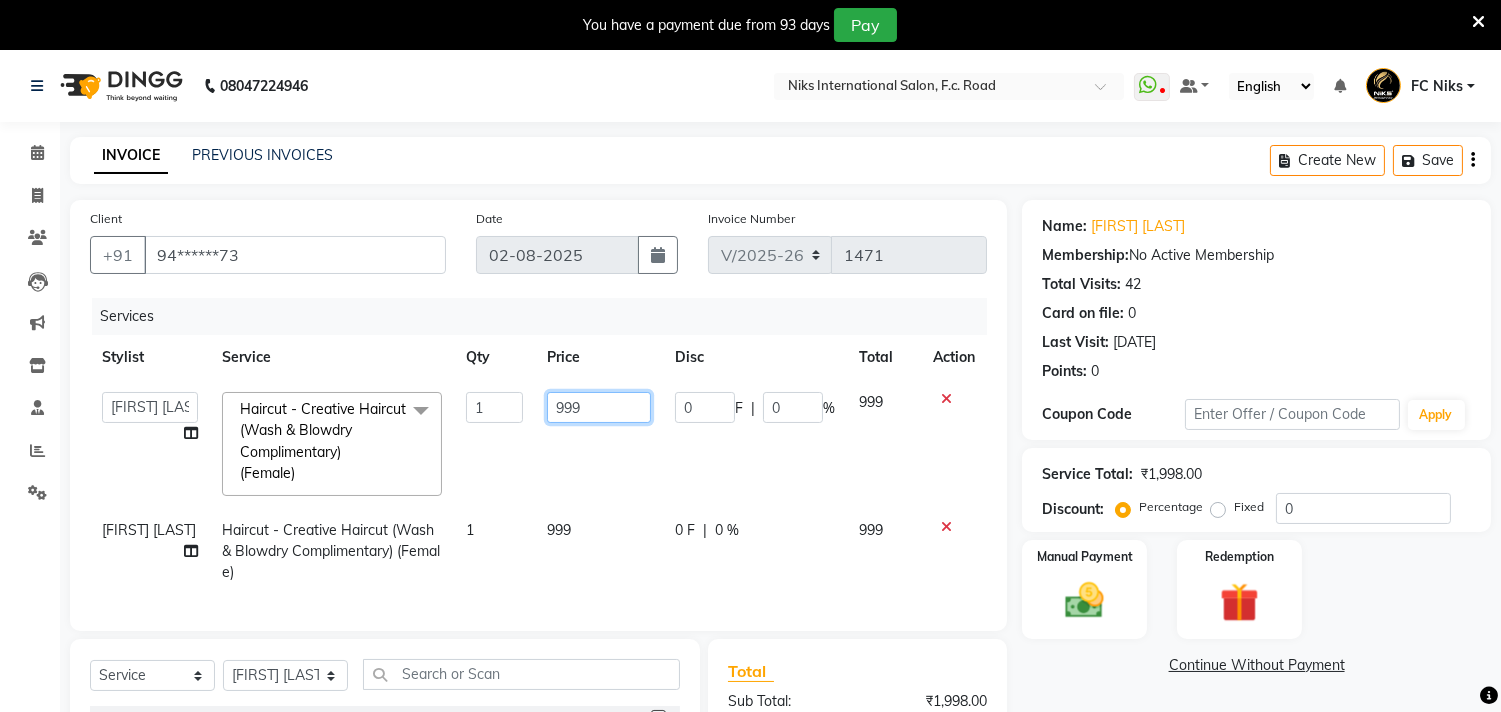 drag, startPoint x: 593, startPoint y: 408, endPoint x: 505, endPoint y: 390, distance: 89.822044 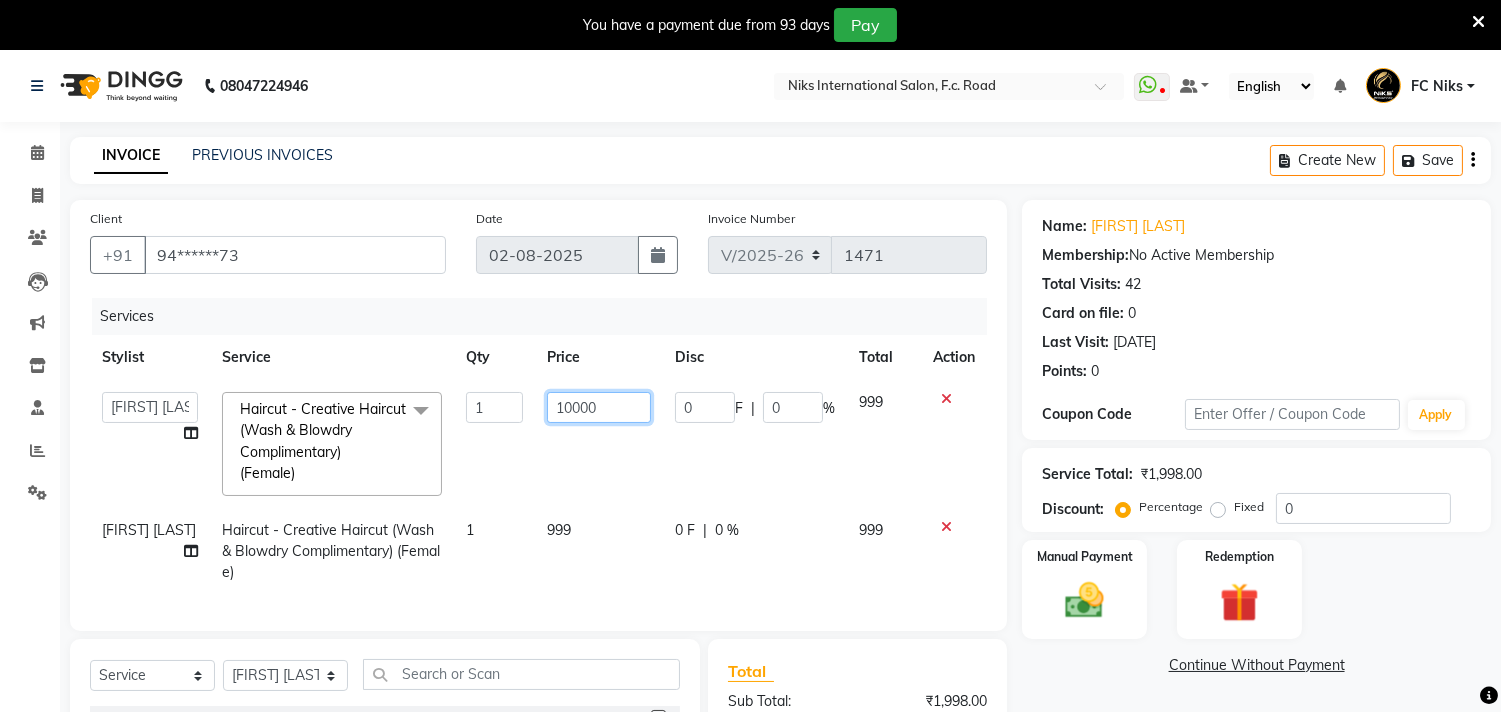 type on "1000" 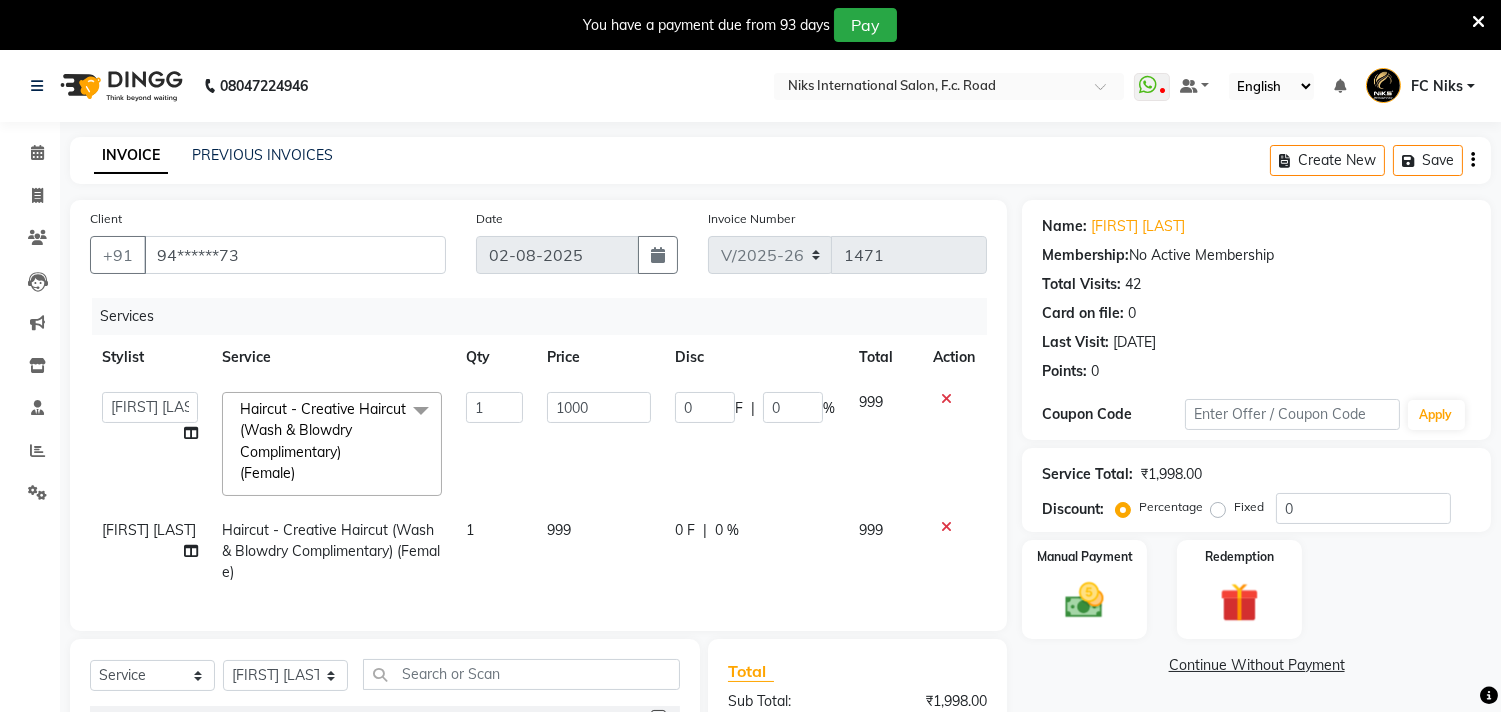 click on "999" 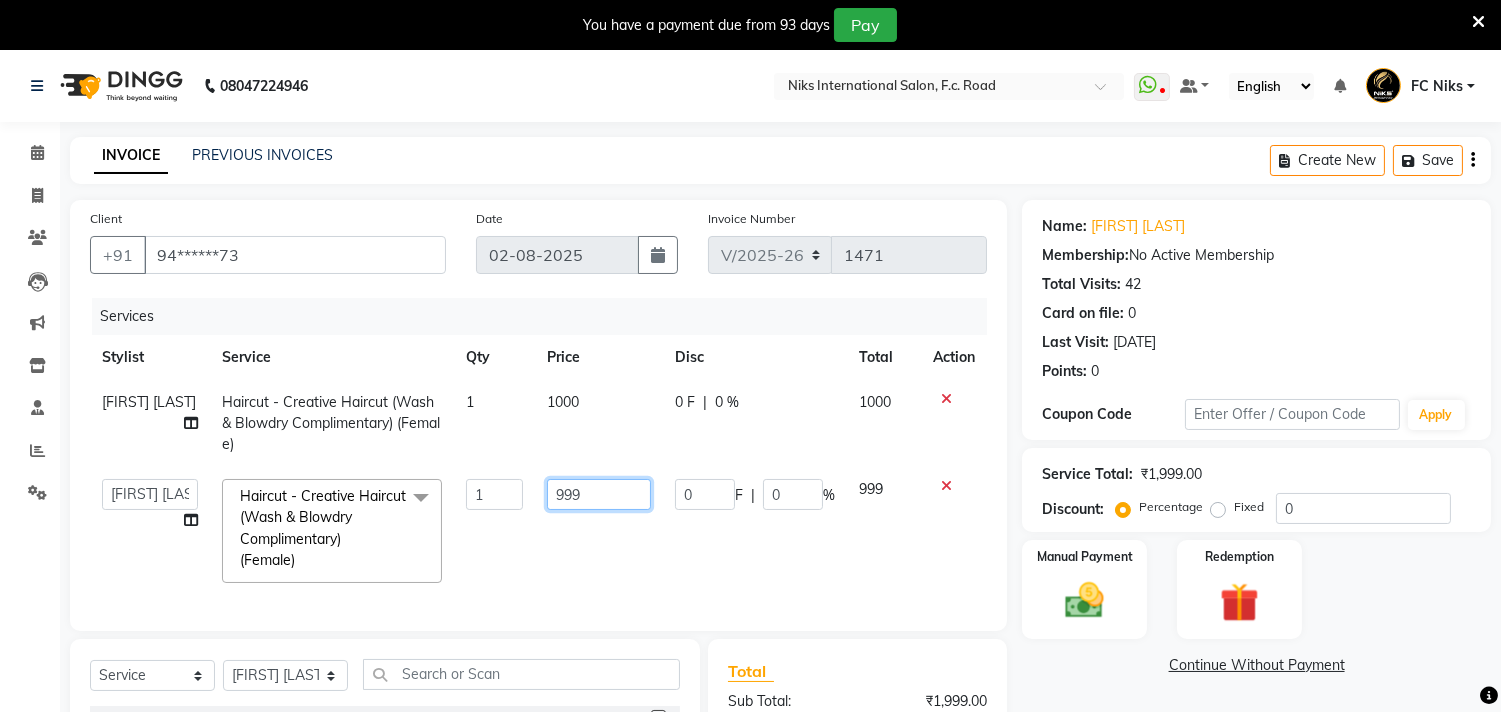 drag, startPoint x: 587, startPoint y: 481, endPoint x: 526, endPoint y: 472, distance: 61.66036 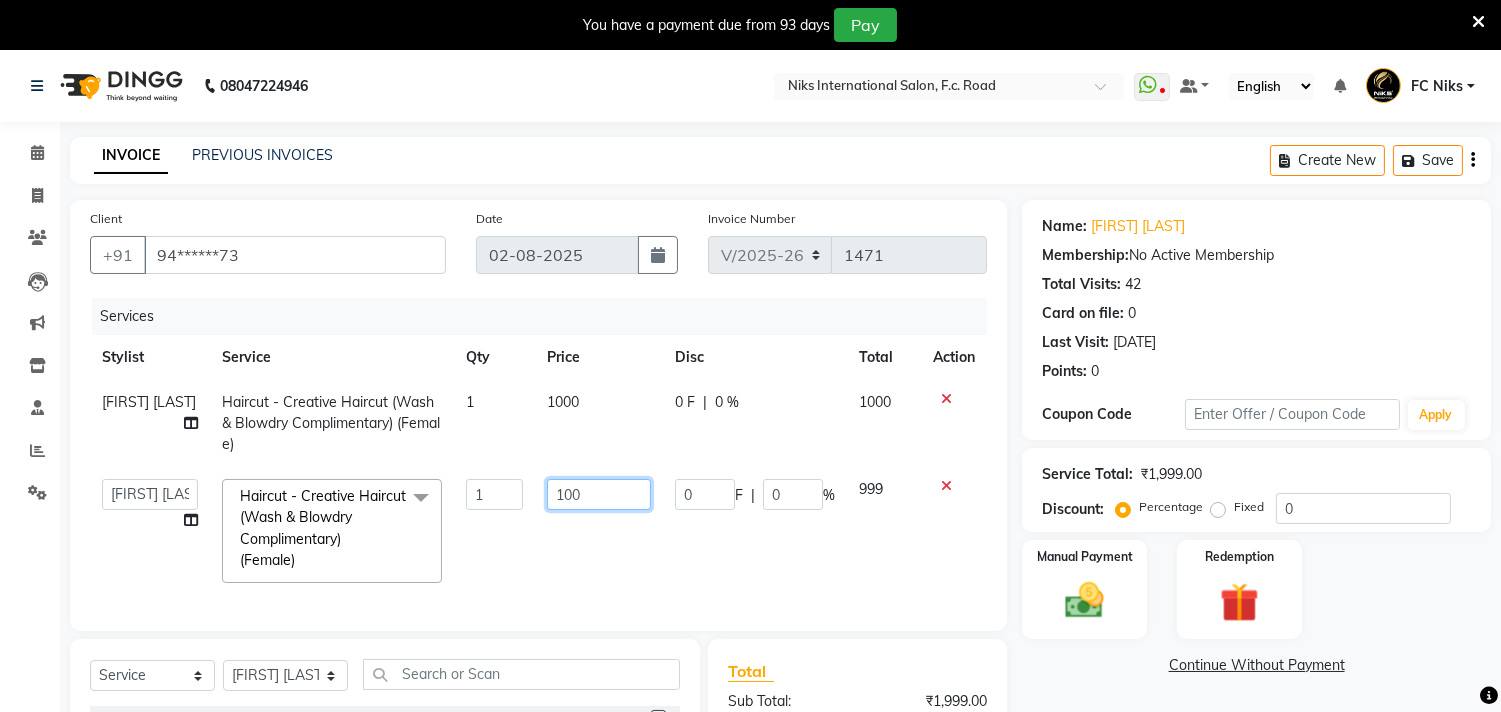 type on "1000" 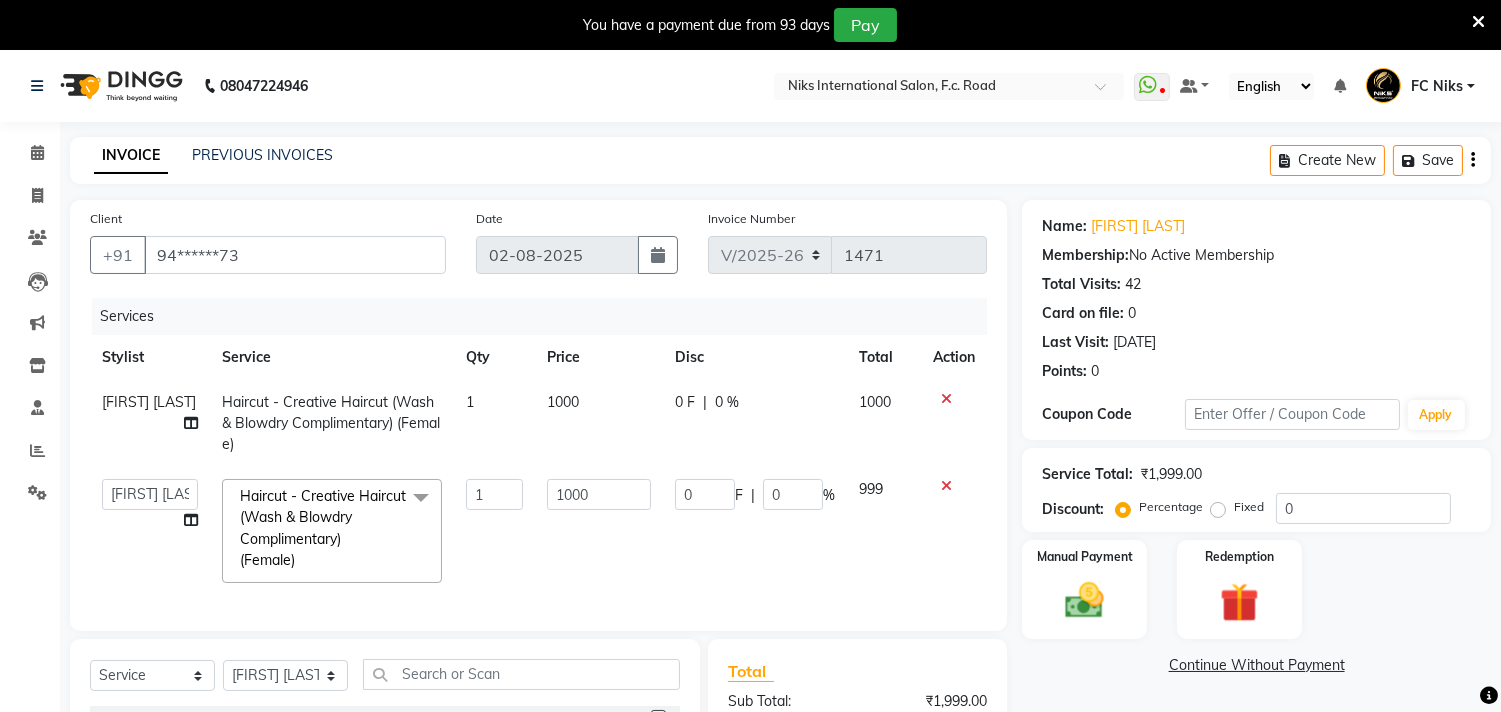 click on "Service" 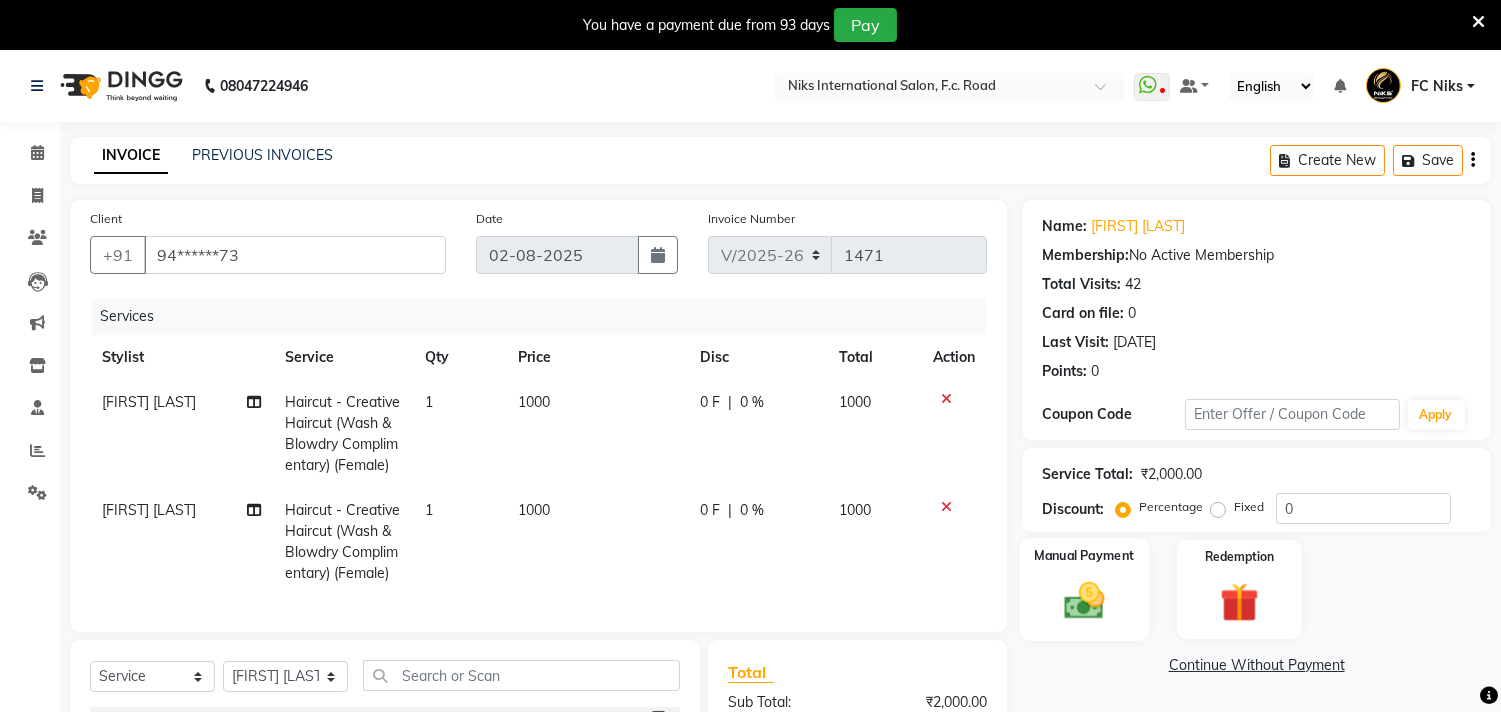 click 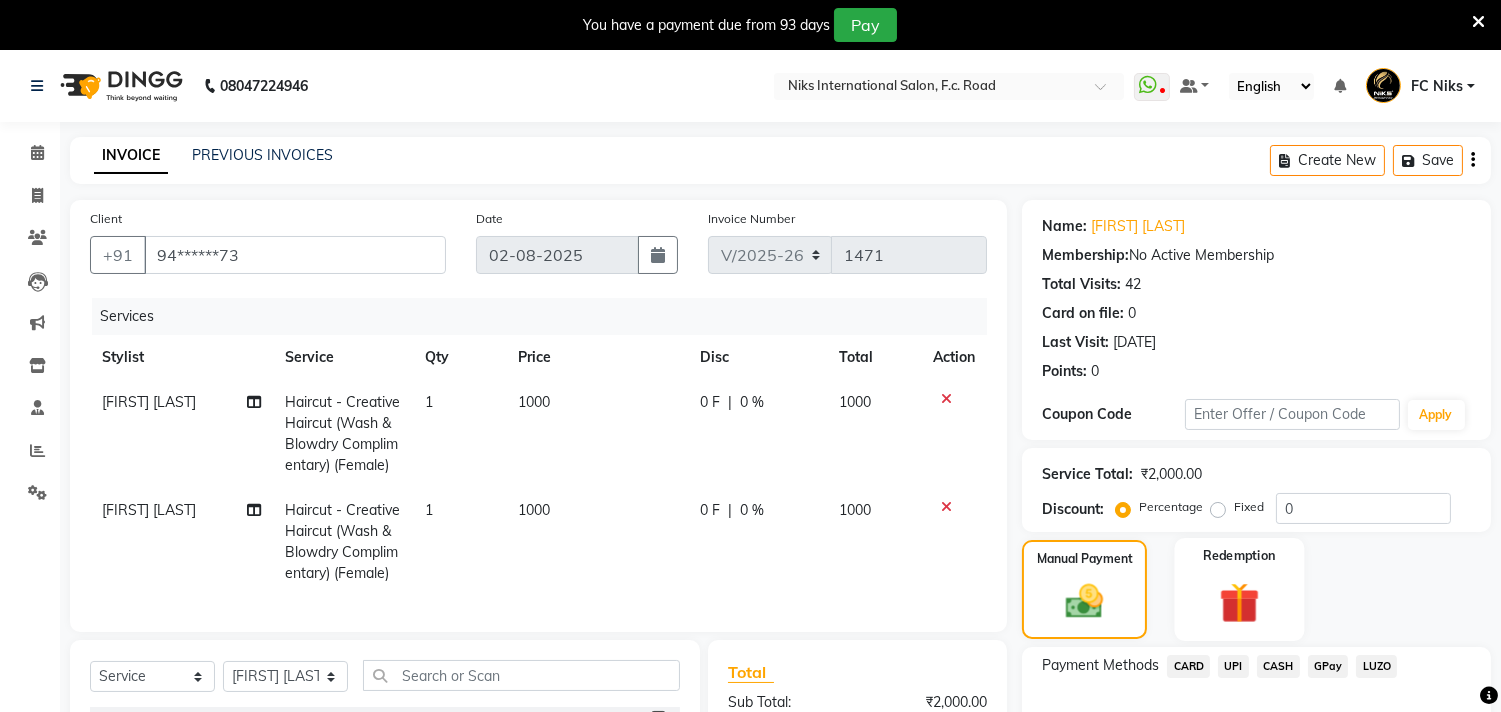 scroll, scrollTop: 36, scrollLeft: 0, axis: vertical 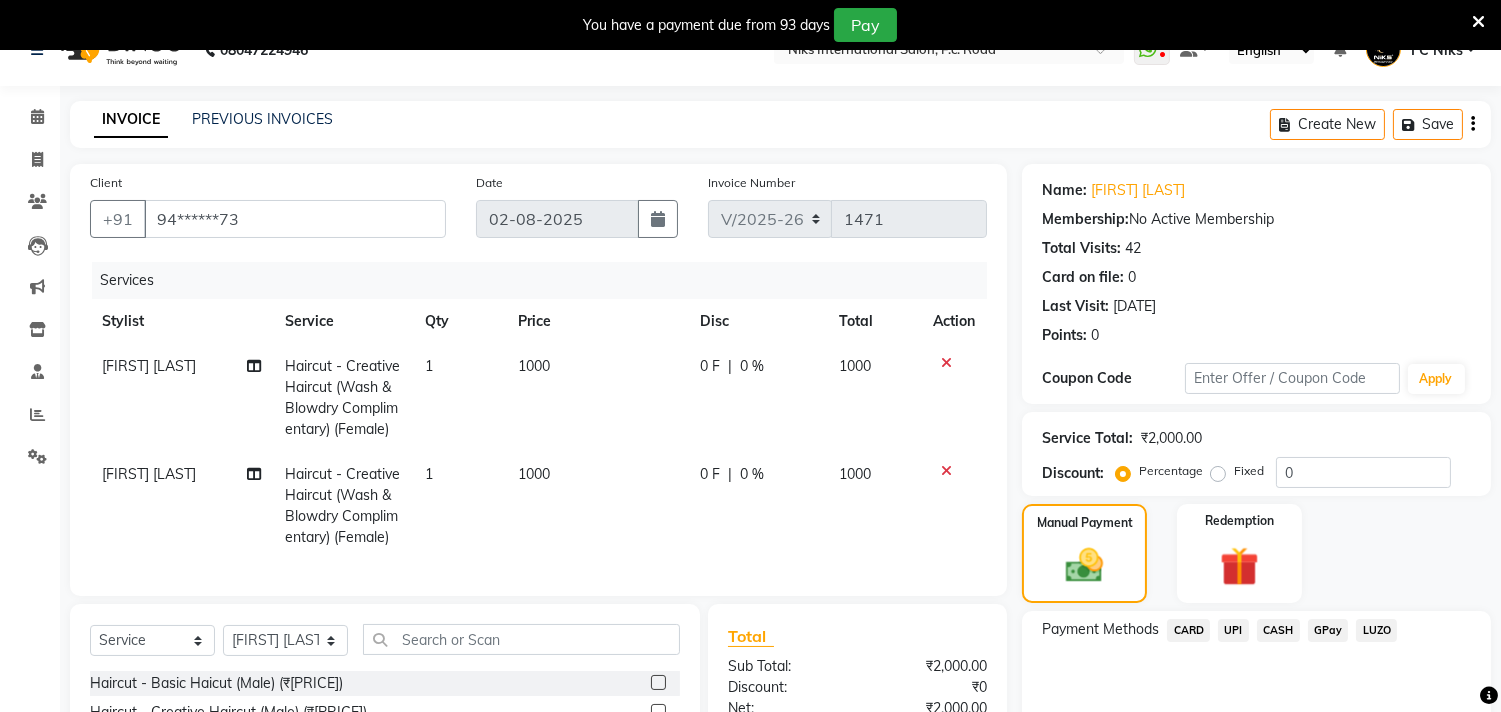 click on "CARD" 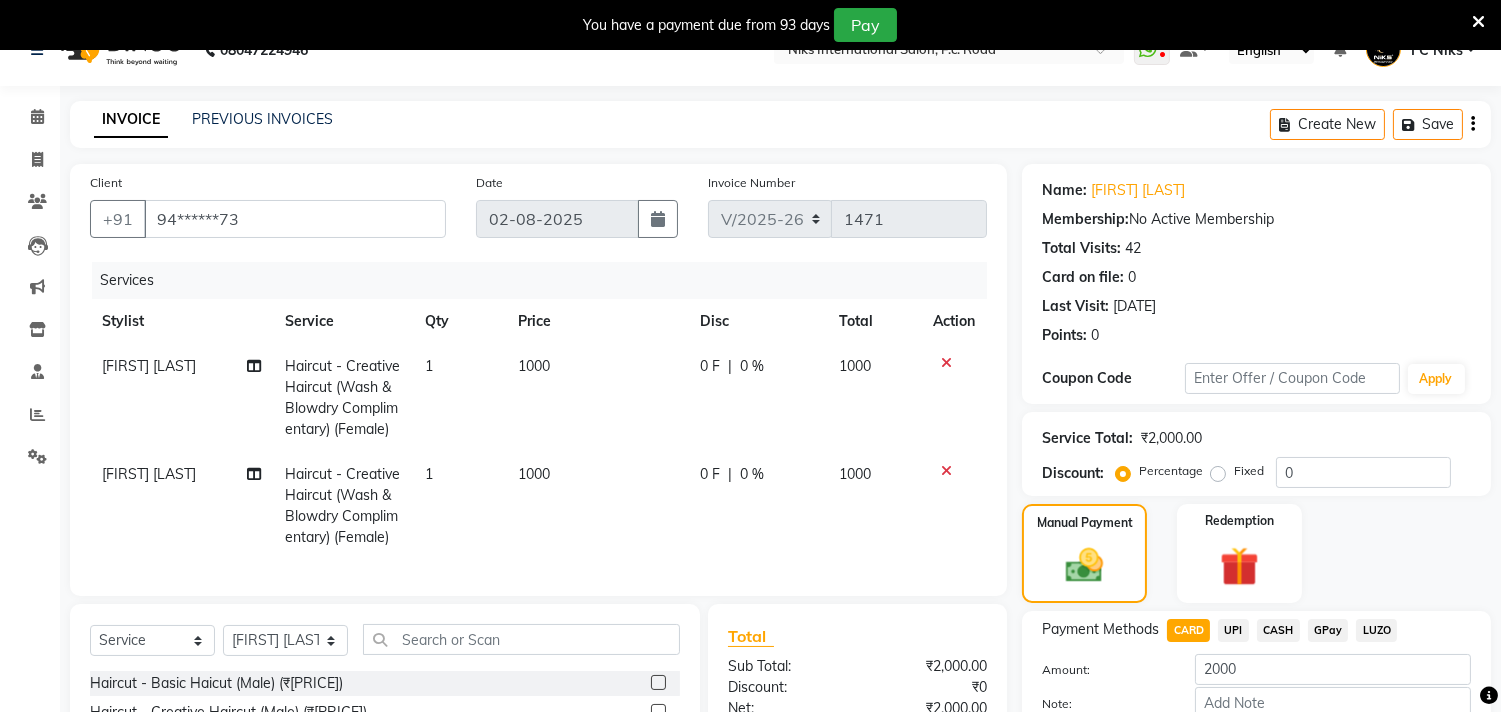 scroll, scrollTop: 270, scrollLeft: 0, axis: vertical 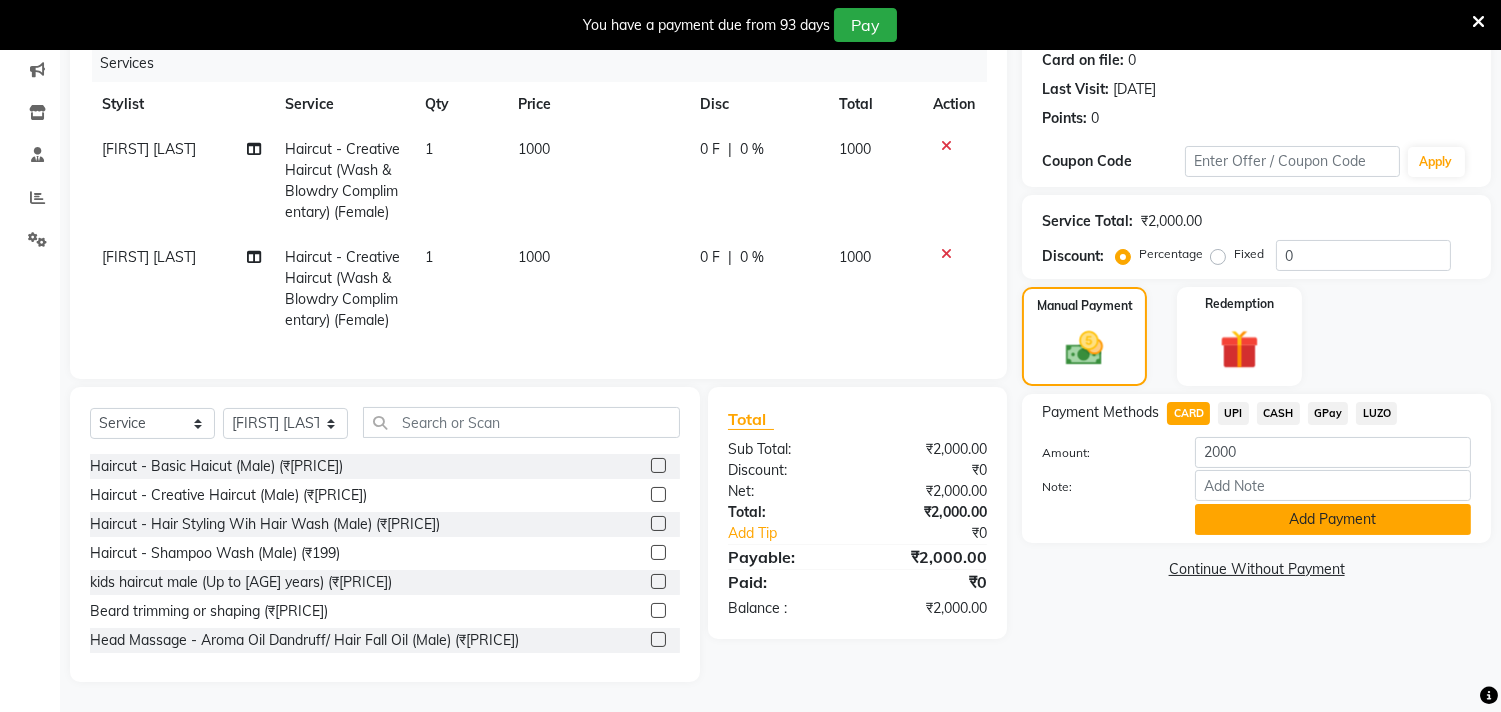click on "Add Payment" 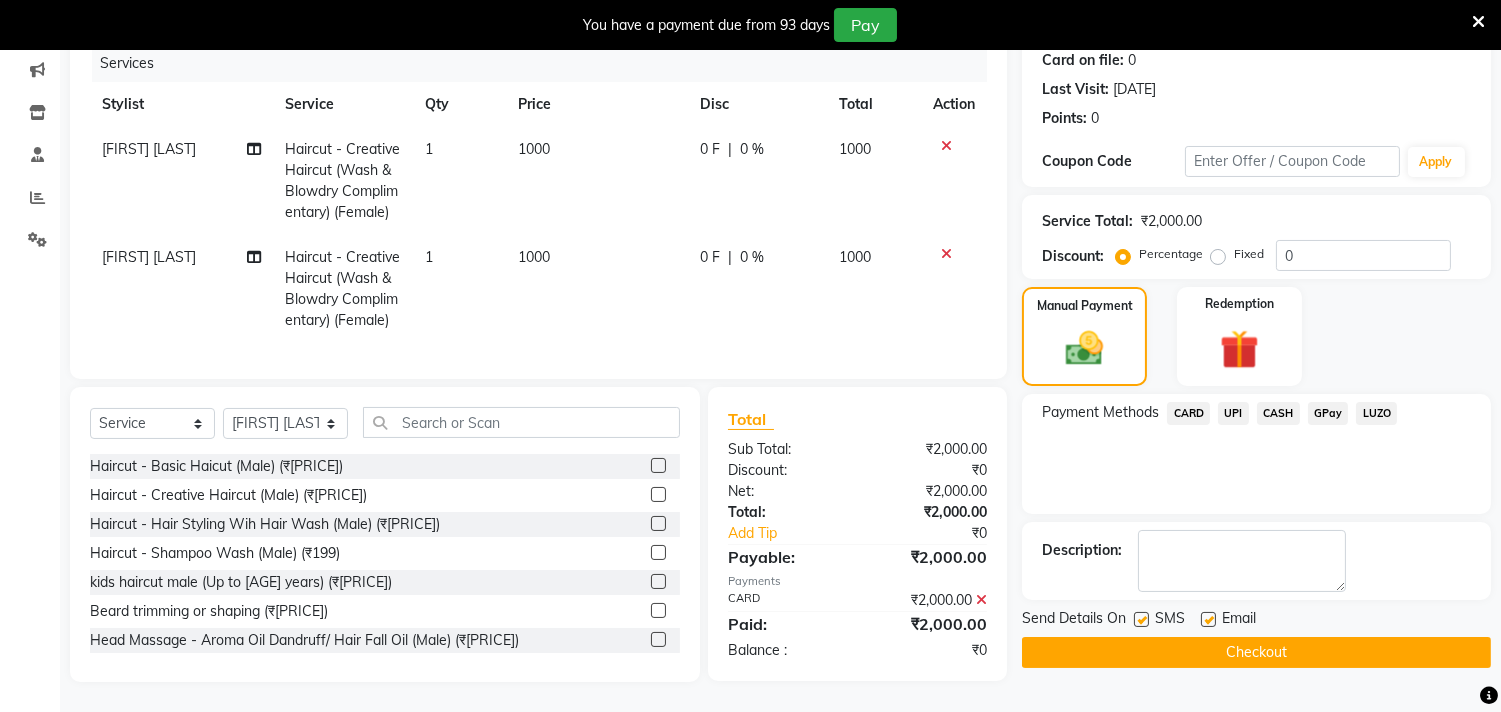 click at bounding box center (1478, 22) 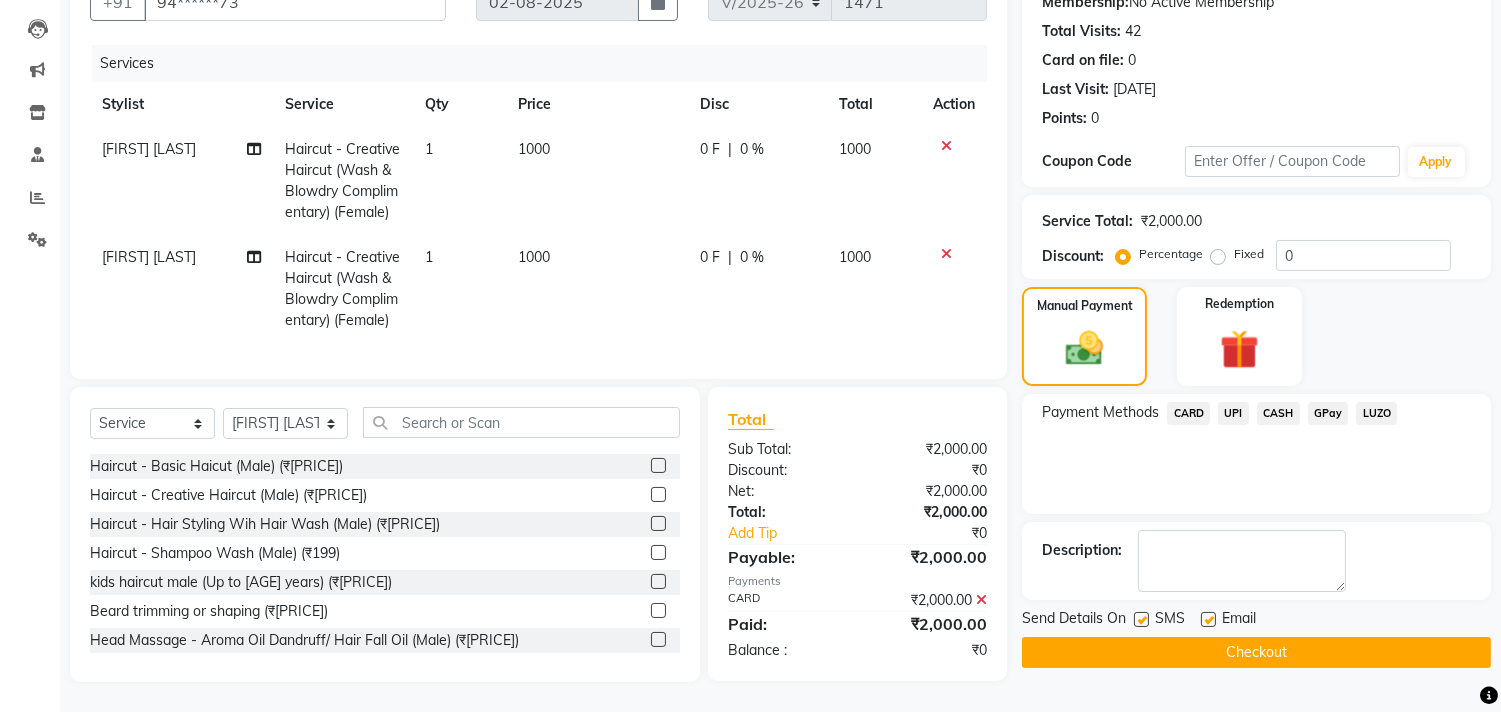 click on "Name: [FIRST] [LAST] Membership:  No Active Membership  Total Visits:  42 Card on file:  0 Last Visit:   [DATE] Points:   0  Coupon Code Apply Service Total:  ₹2,000.00  Discount:  Percentage   Fixed  0 Manual Payment Redemption Payment Methods  CARD   UPI   CASH   GPay   LUZO  Description:                  Send Details On SMS Email  Checkout" 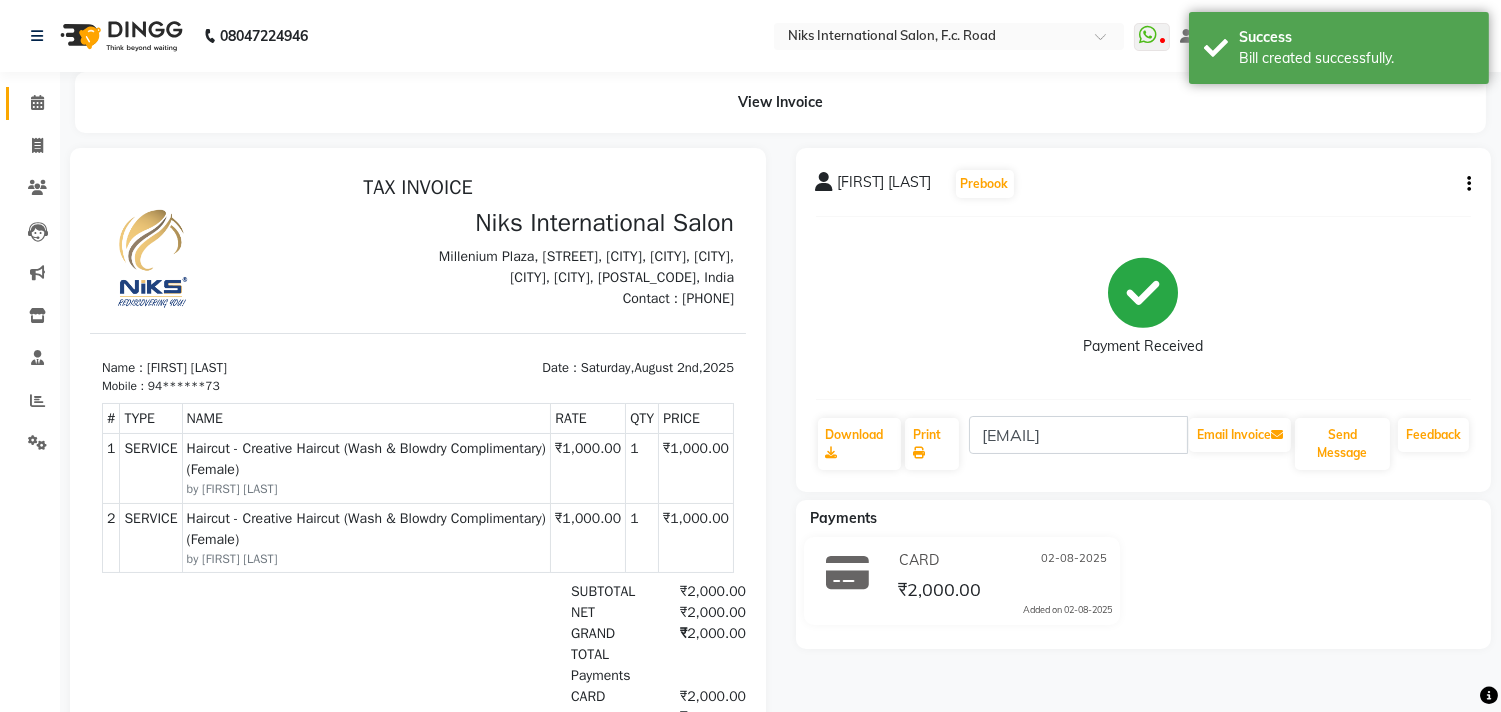 scroll, scrollTop: 0, scrollLeft: 0, axis: both 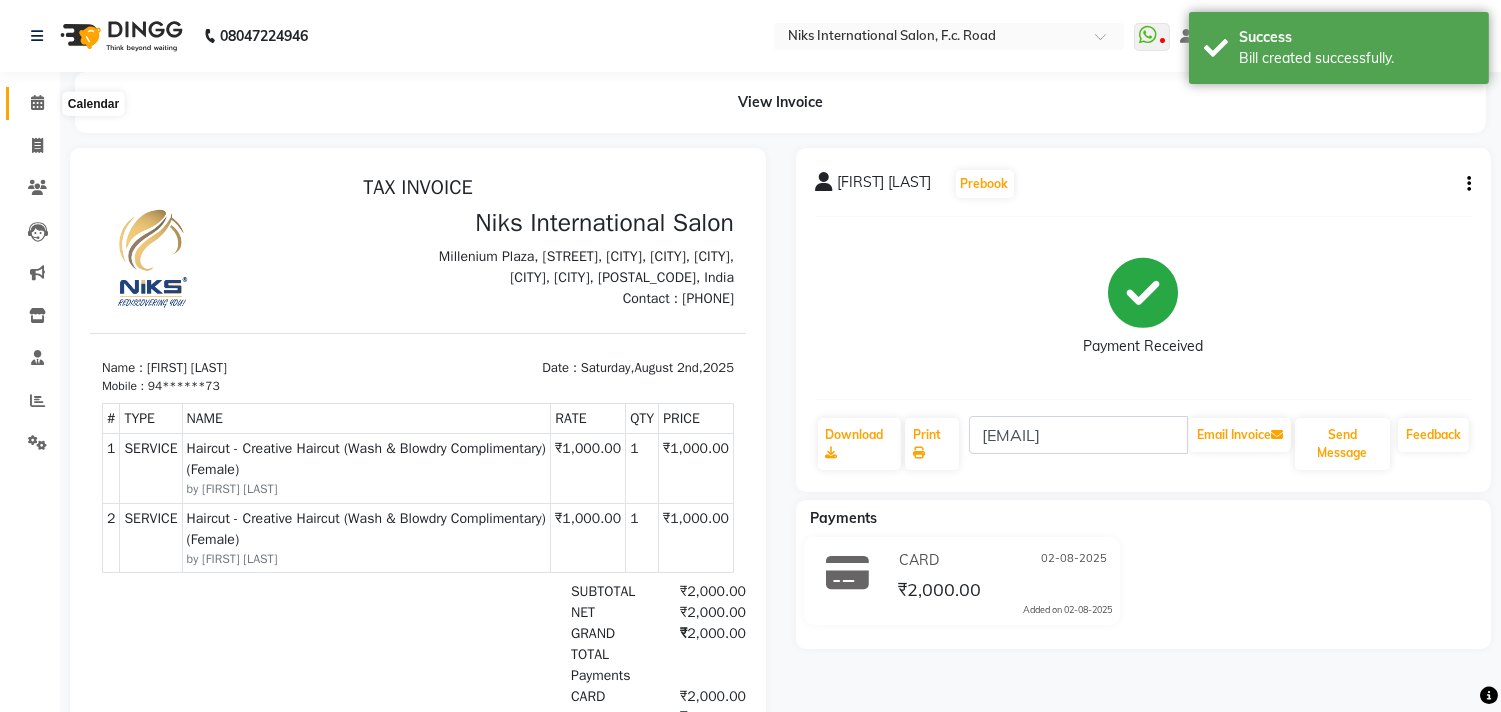 click 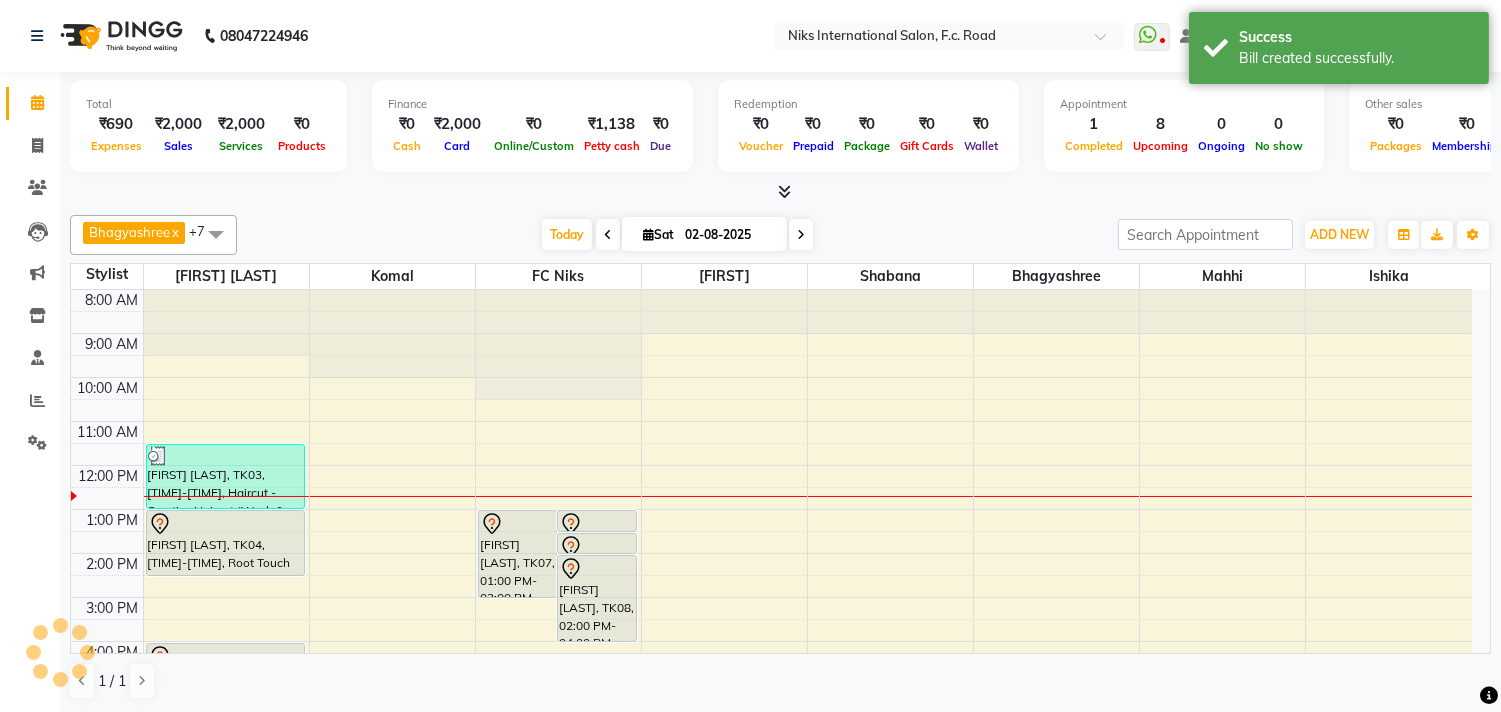 scroll, scrollTop: 0, scrollLeft: 0, axis: both 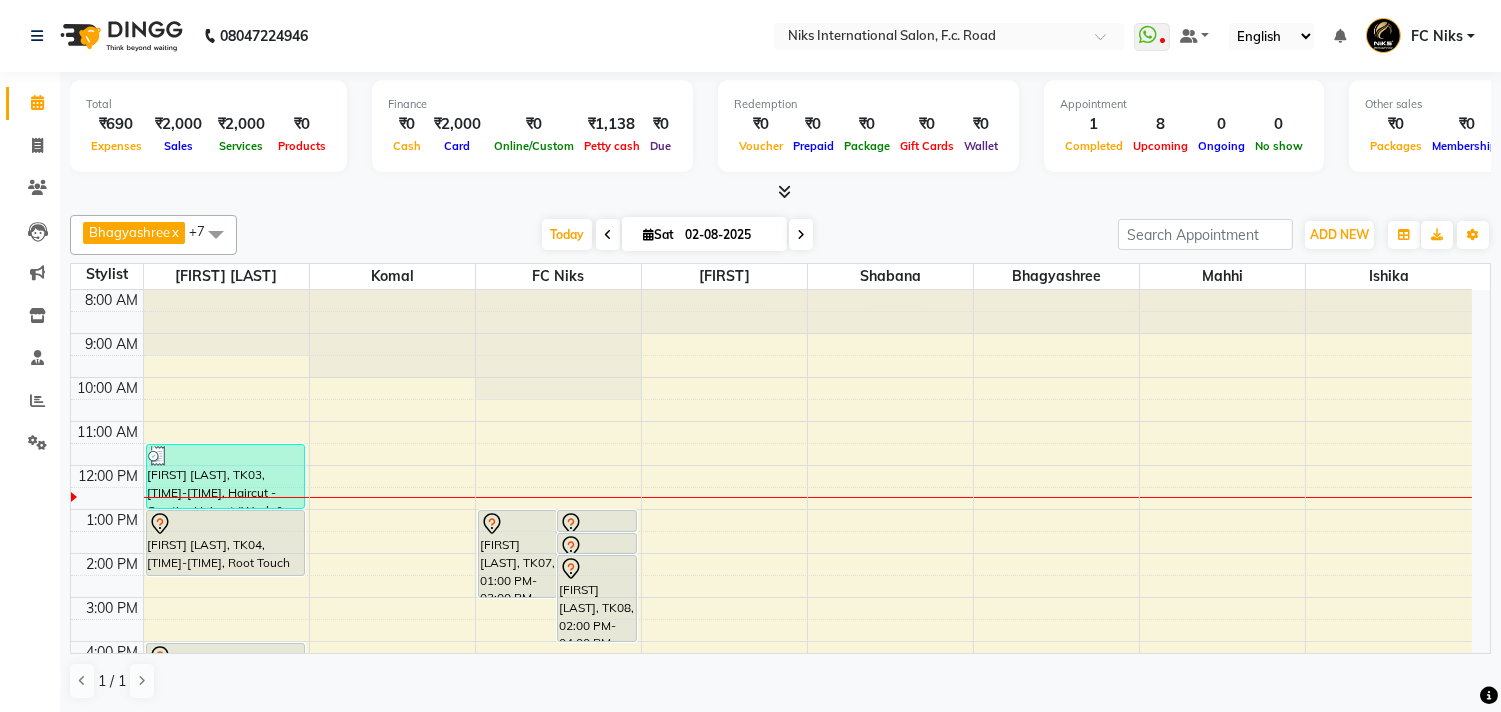 click at bounding box center (608, 235) 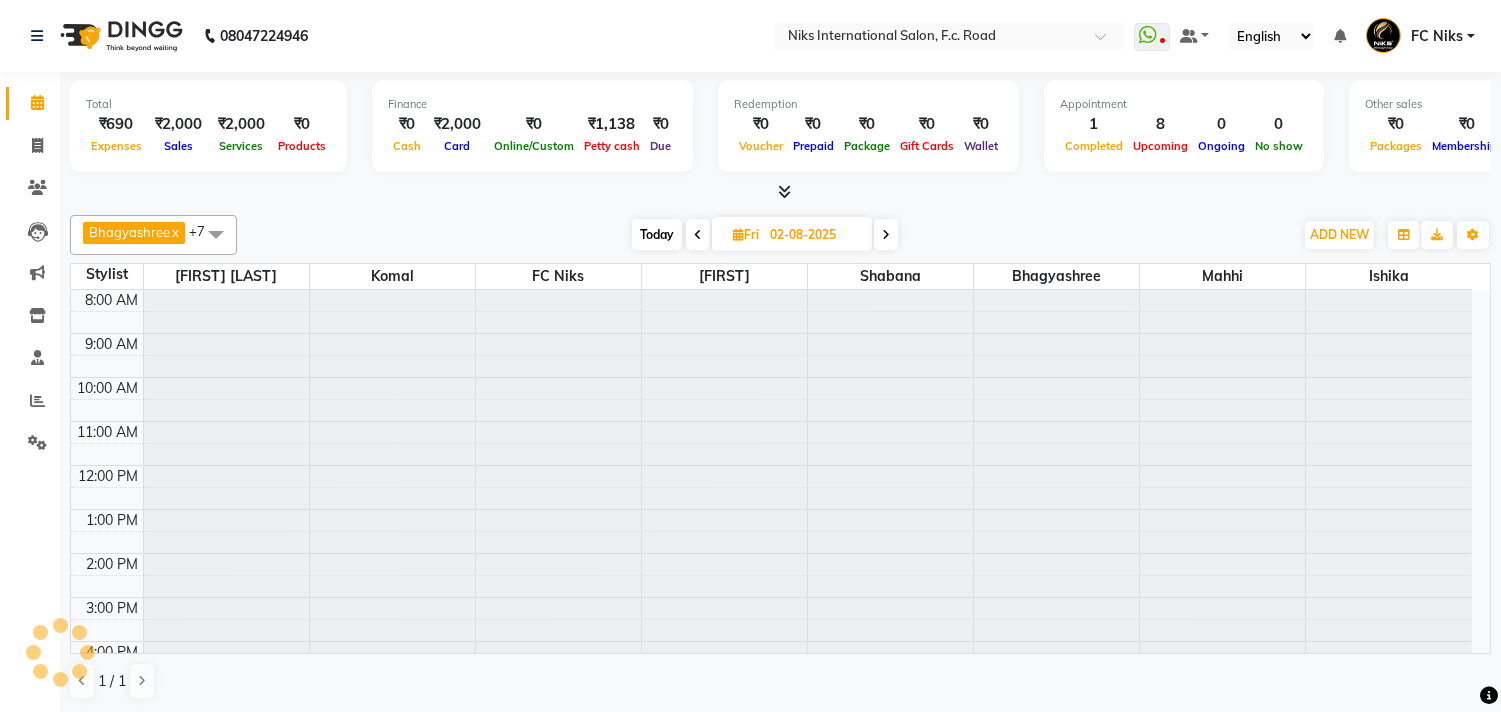 type on "01-08-2025" 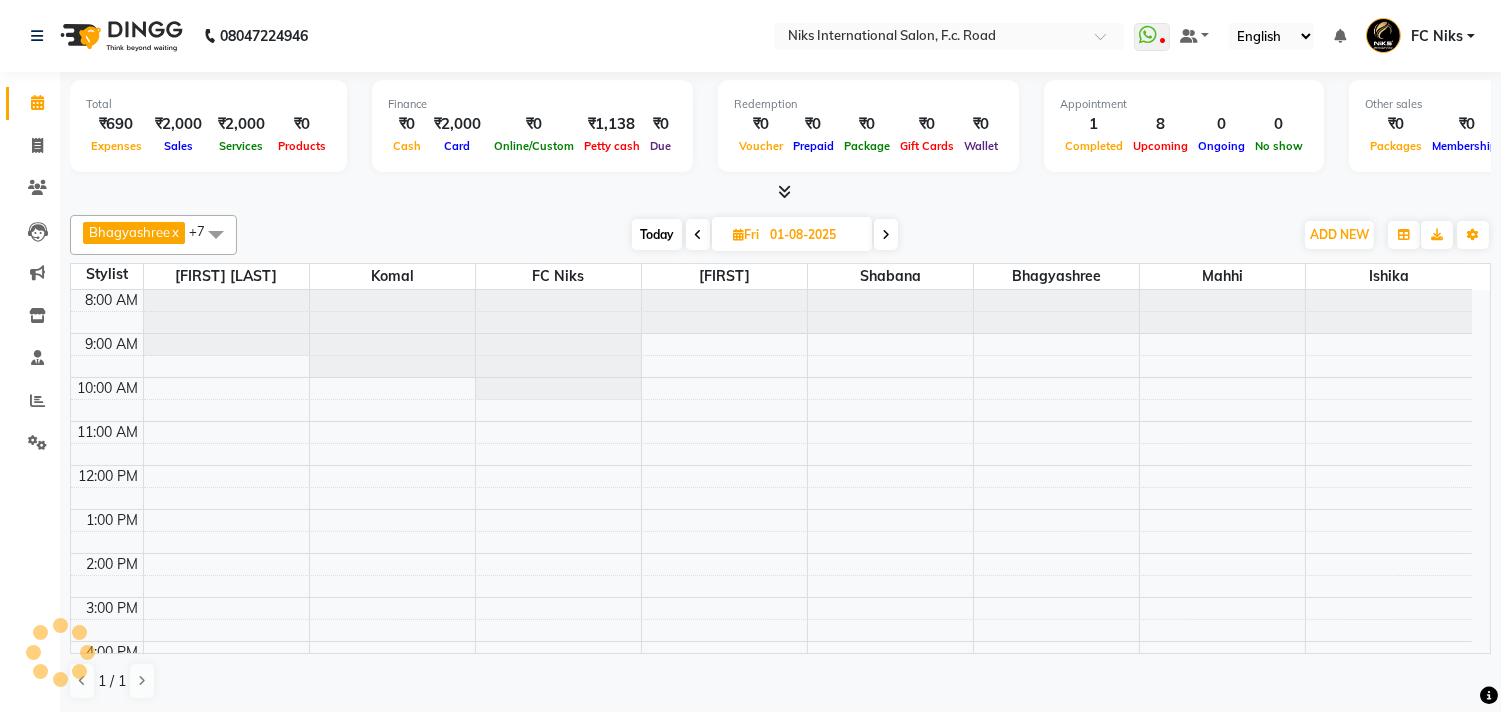 scroll, scrollTop: 177, scrollLeft: 0, axis: vertical 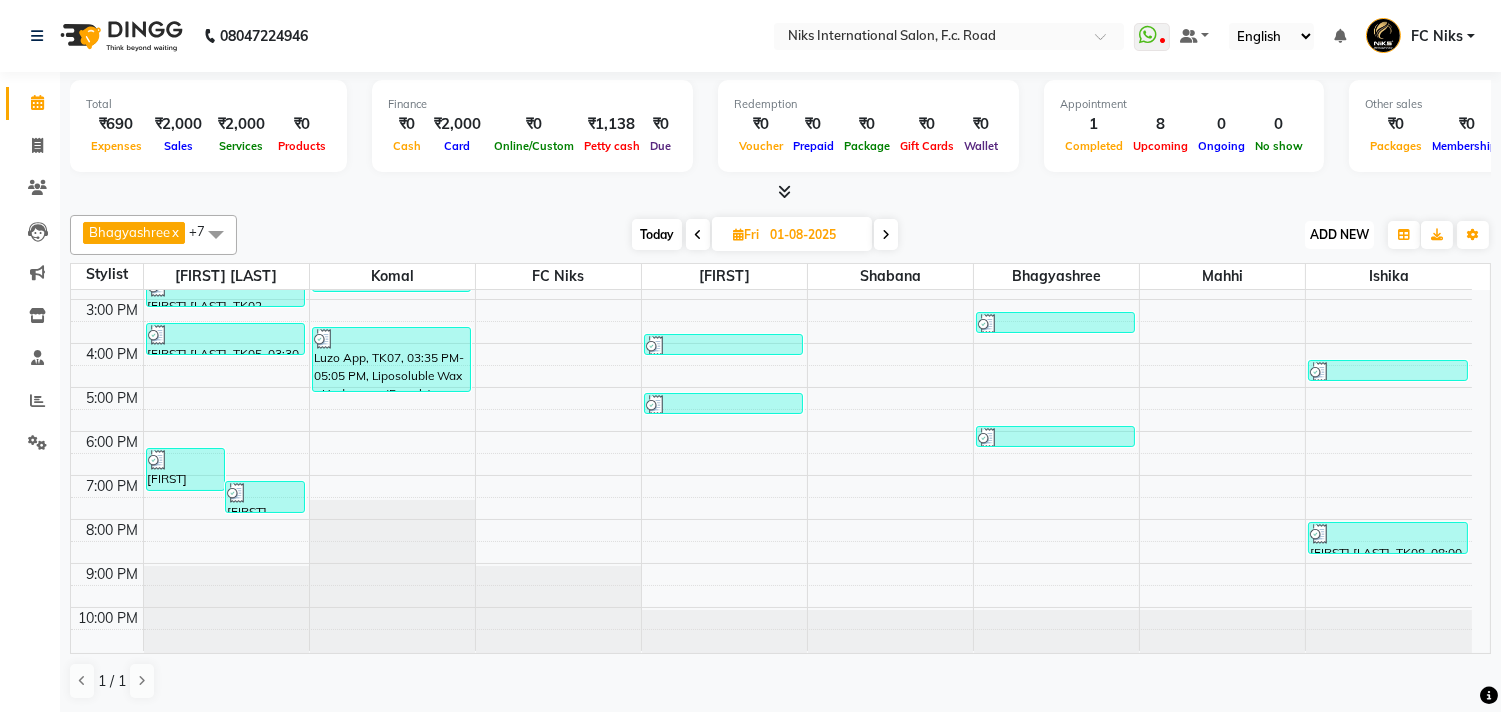 click on "ADD NEW" at bounding box center (1339, 234) 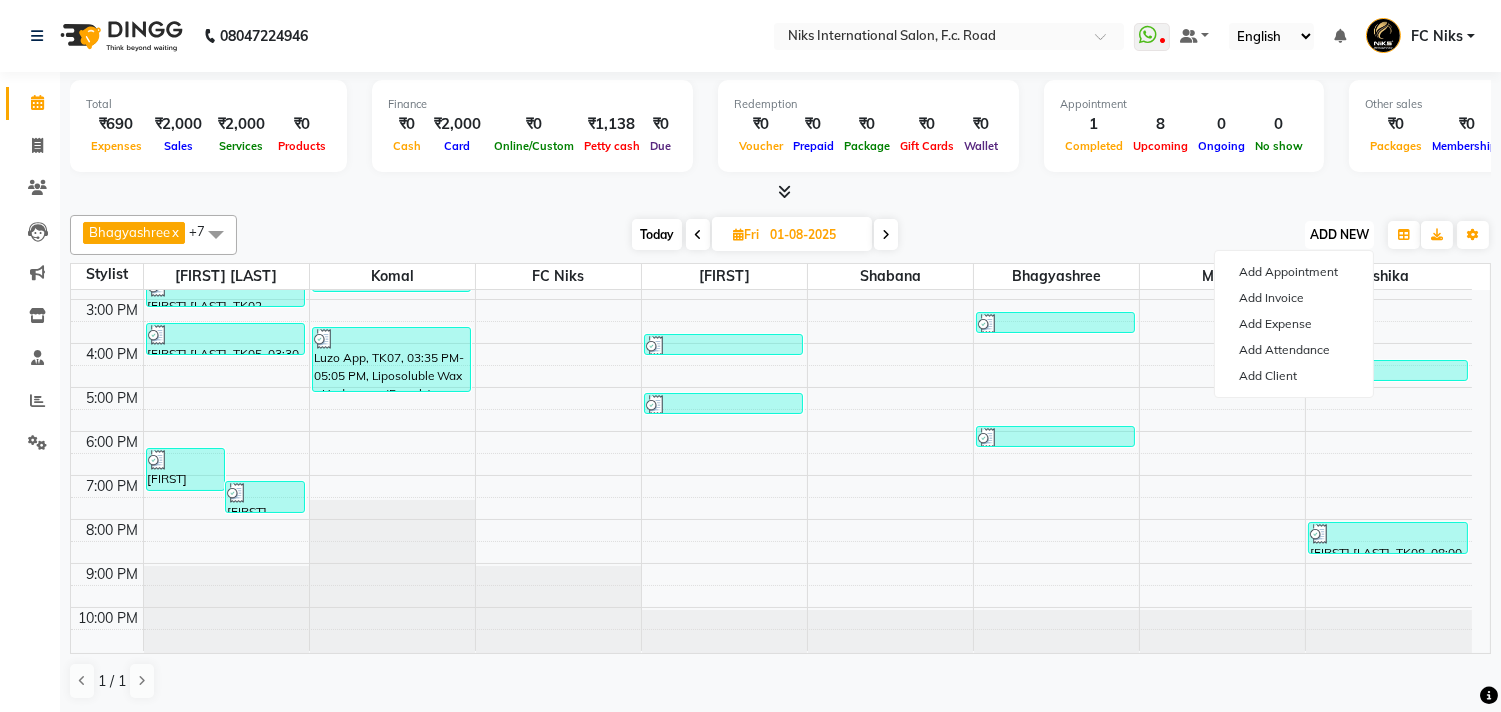 click on "ADD NEW" at bounding box center [1339, 234] 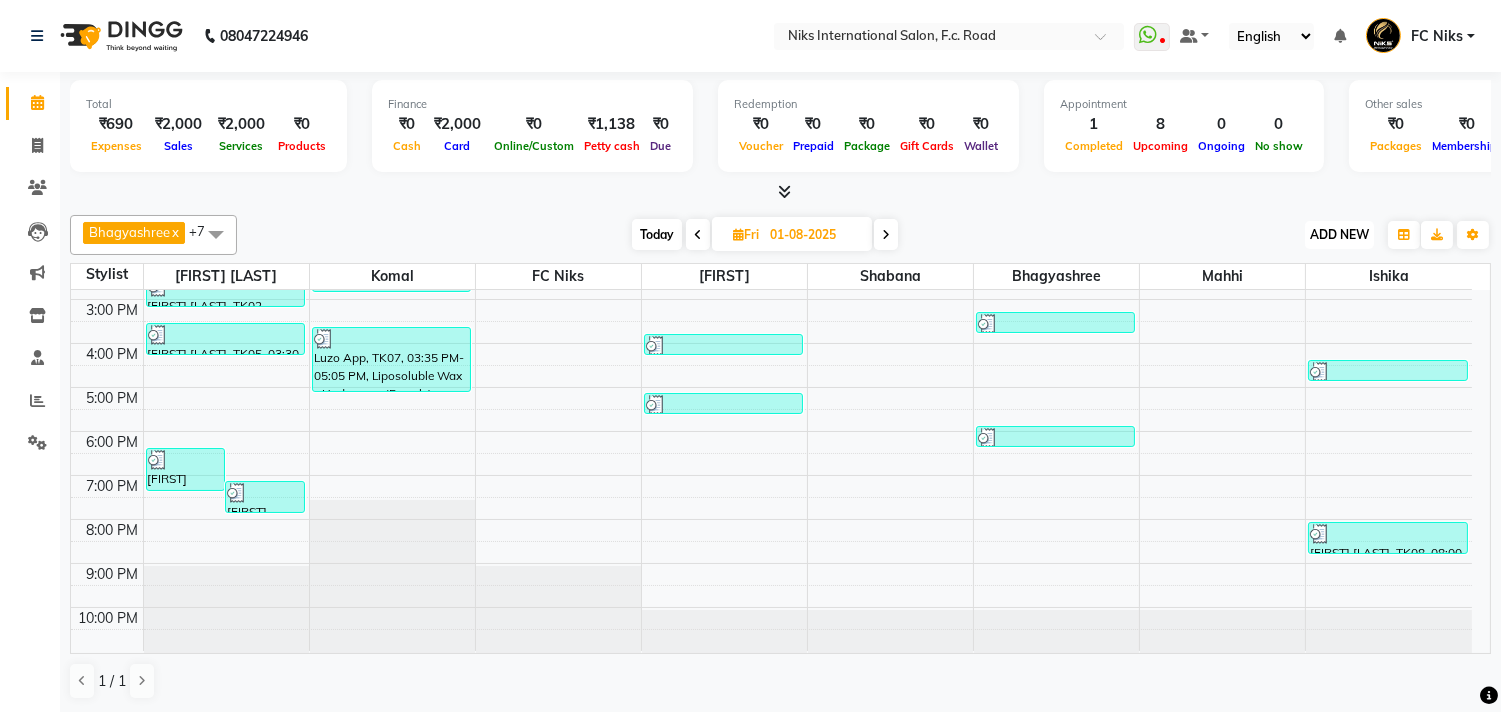 click on "ADD NEW" at bounding box center [1339, 234] 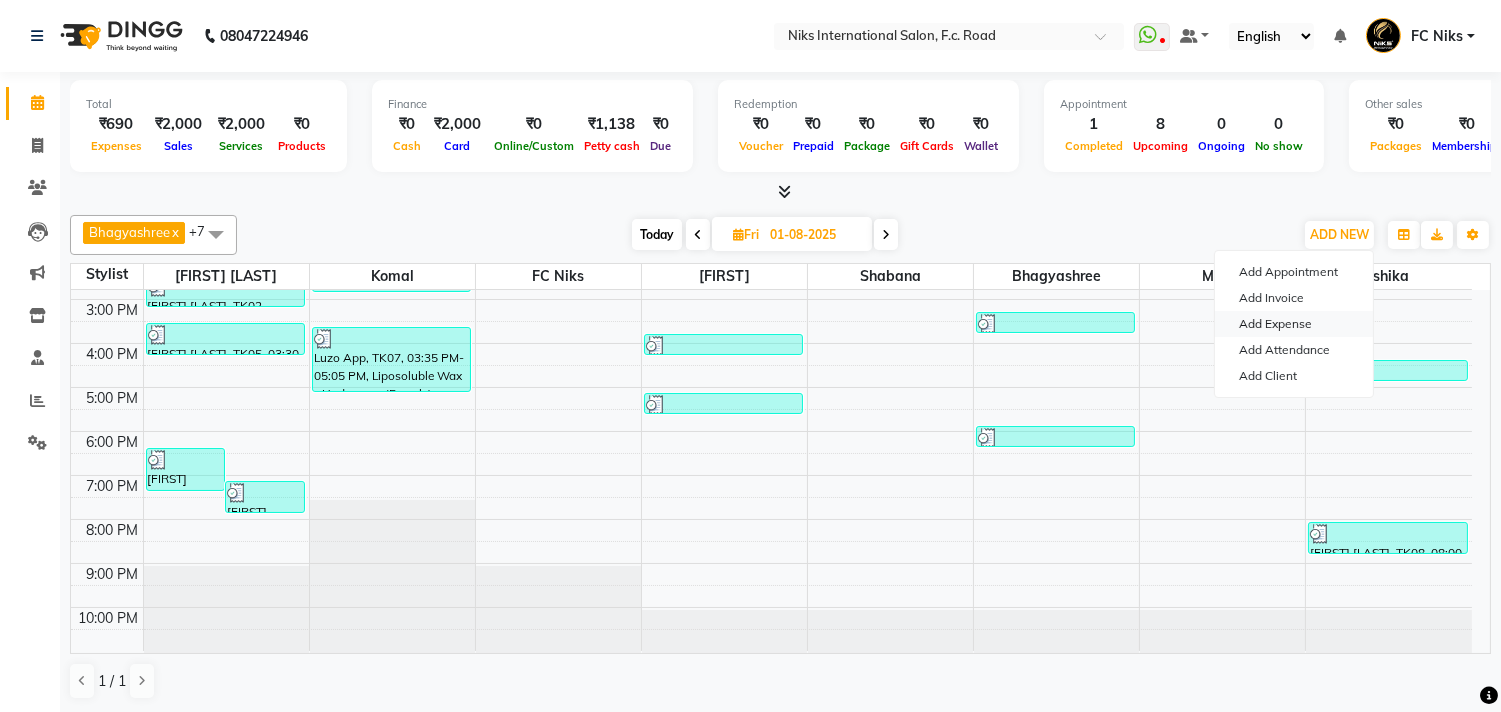 click on "Add Expense" at bounding box center (1294, 324) 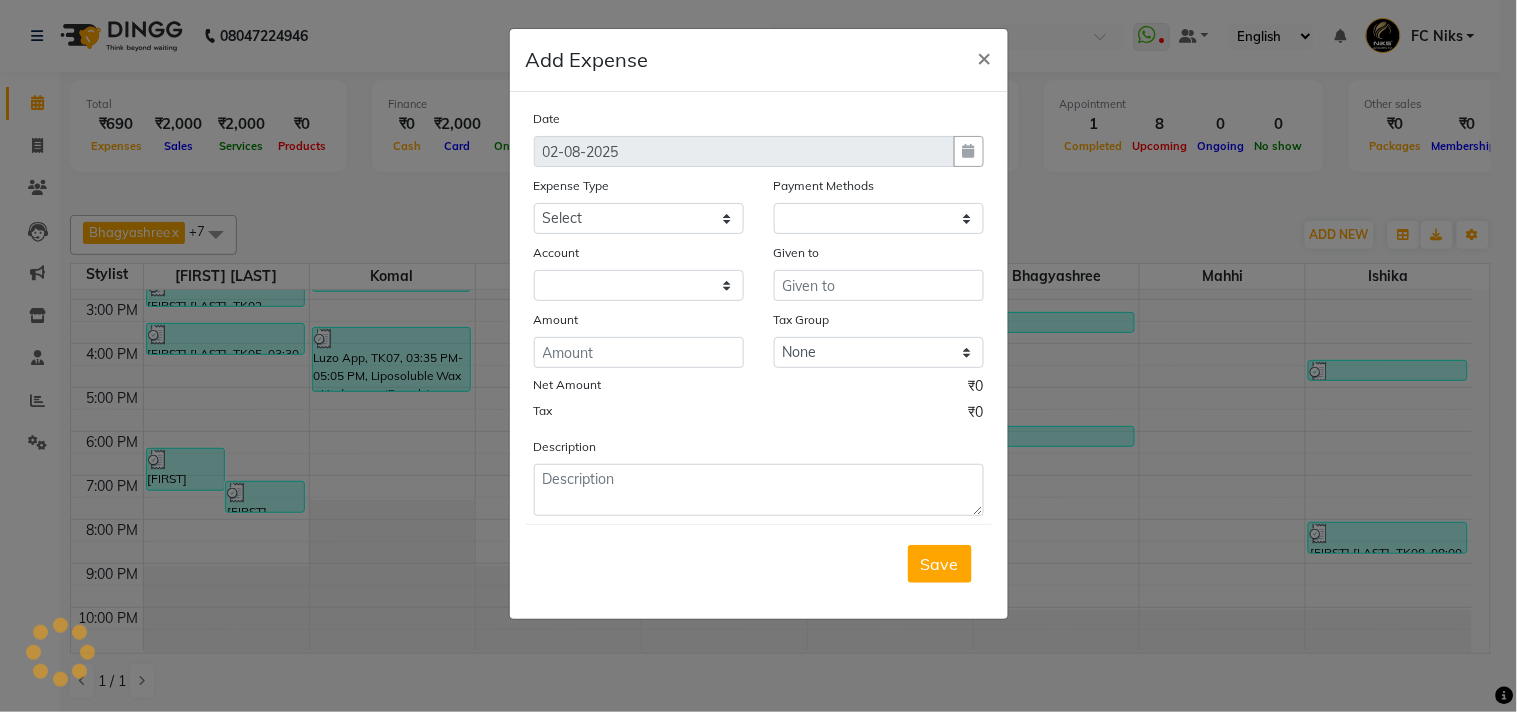 select on "1" 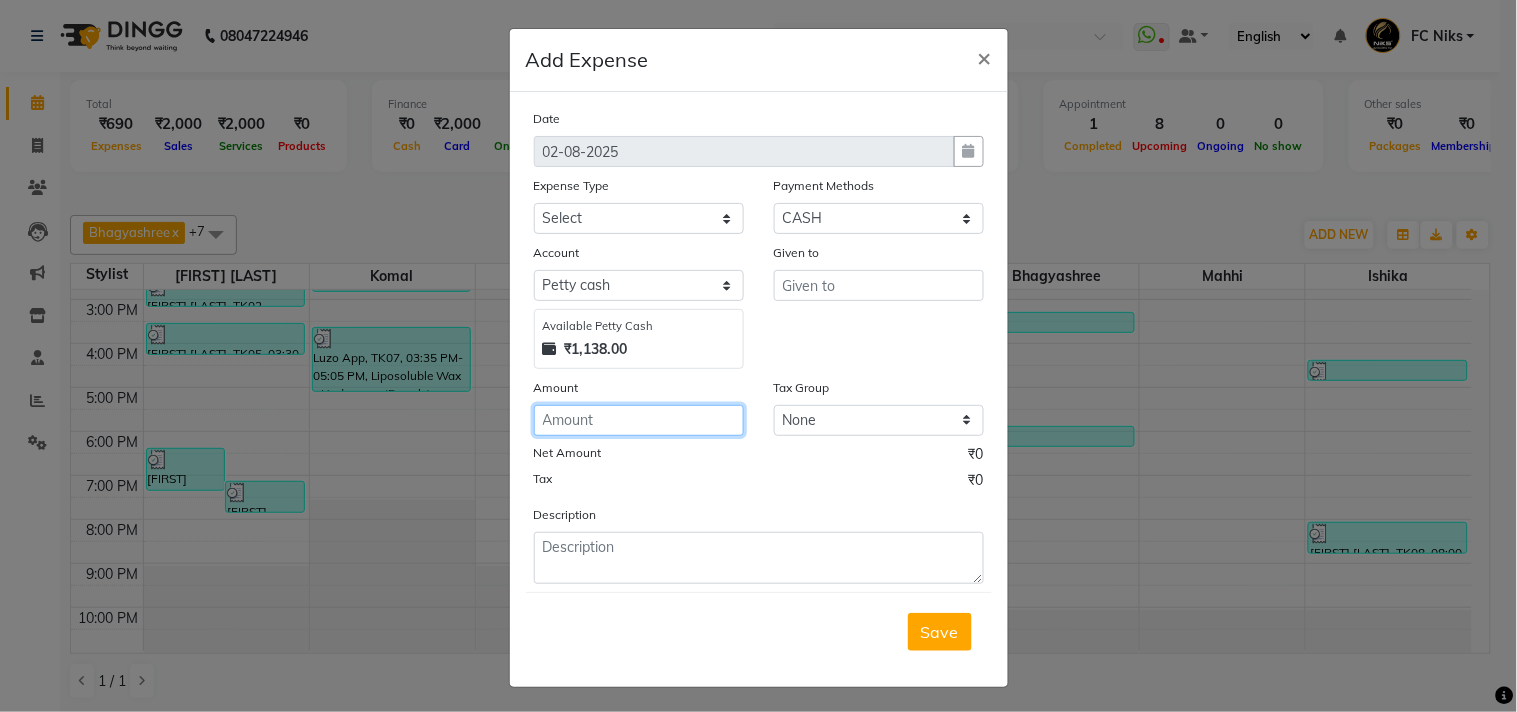click 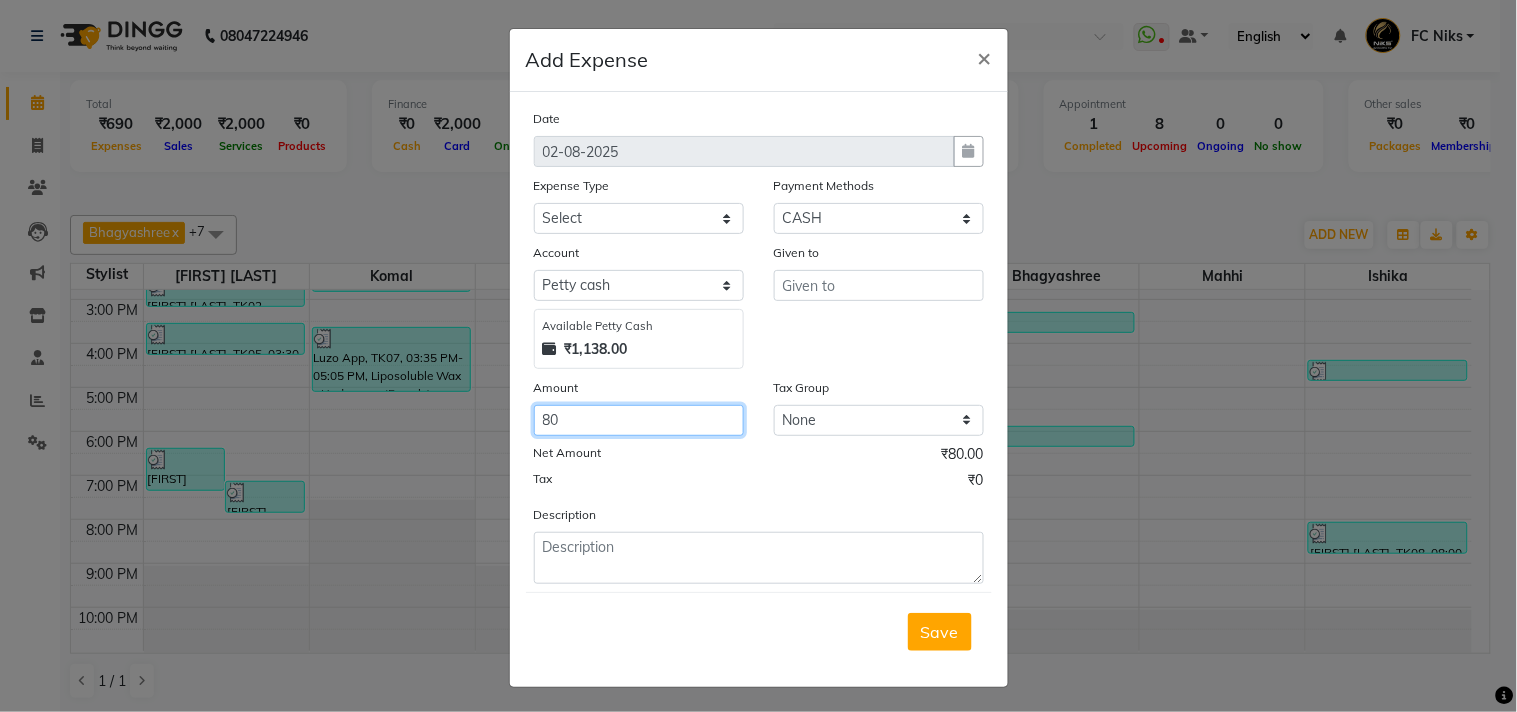 type on "80" 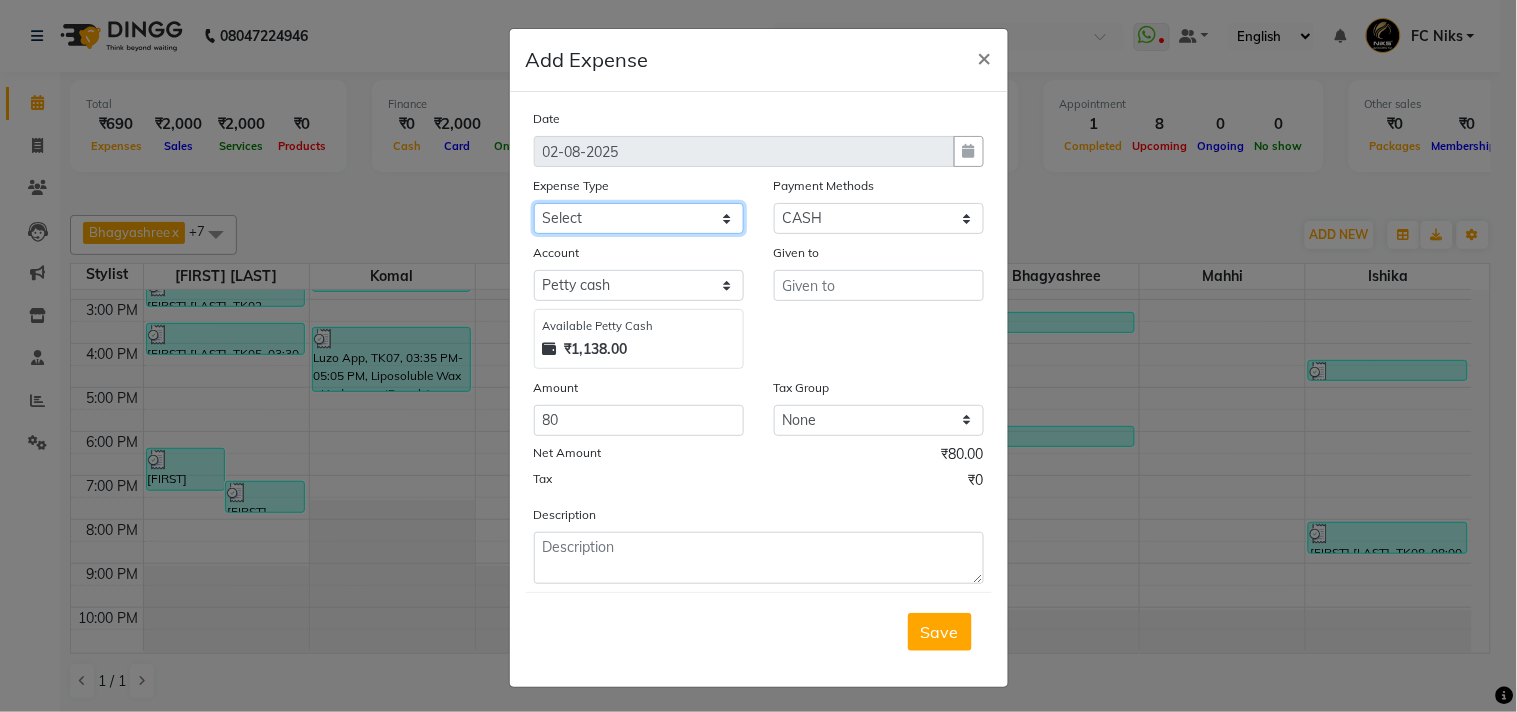 click on "Select Cash transfer to hub Client Snacks Donation Equipment Maintenance Miscellaneous Other Pantry Product Salary Staff Refreshment Tea & Refreshment Travalling" 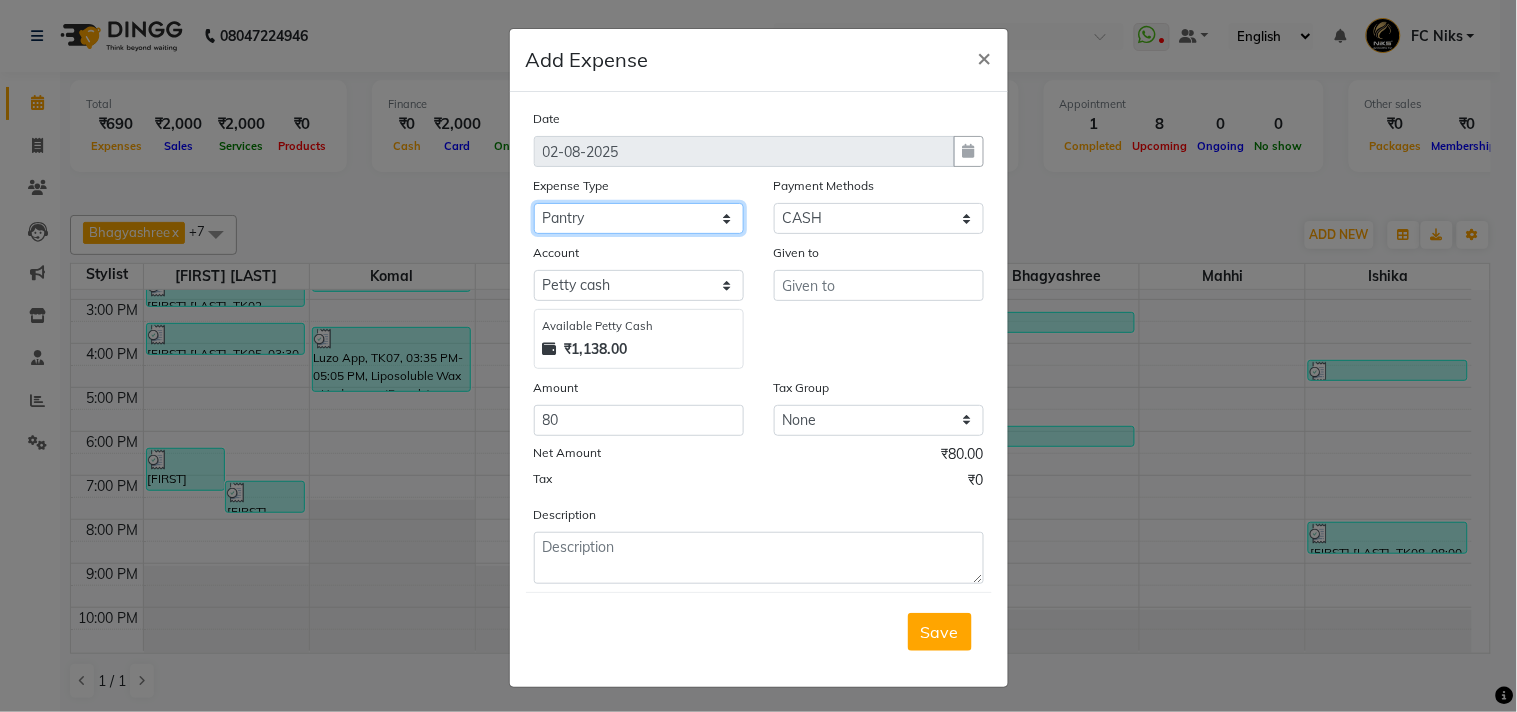 click on "Select Cash transfer to hub Client Snacks Donation Equipment Maintenance Miscellaneous Other Pantry Product Salary Staff Refreshment Tea & Refreshment Travalling" 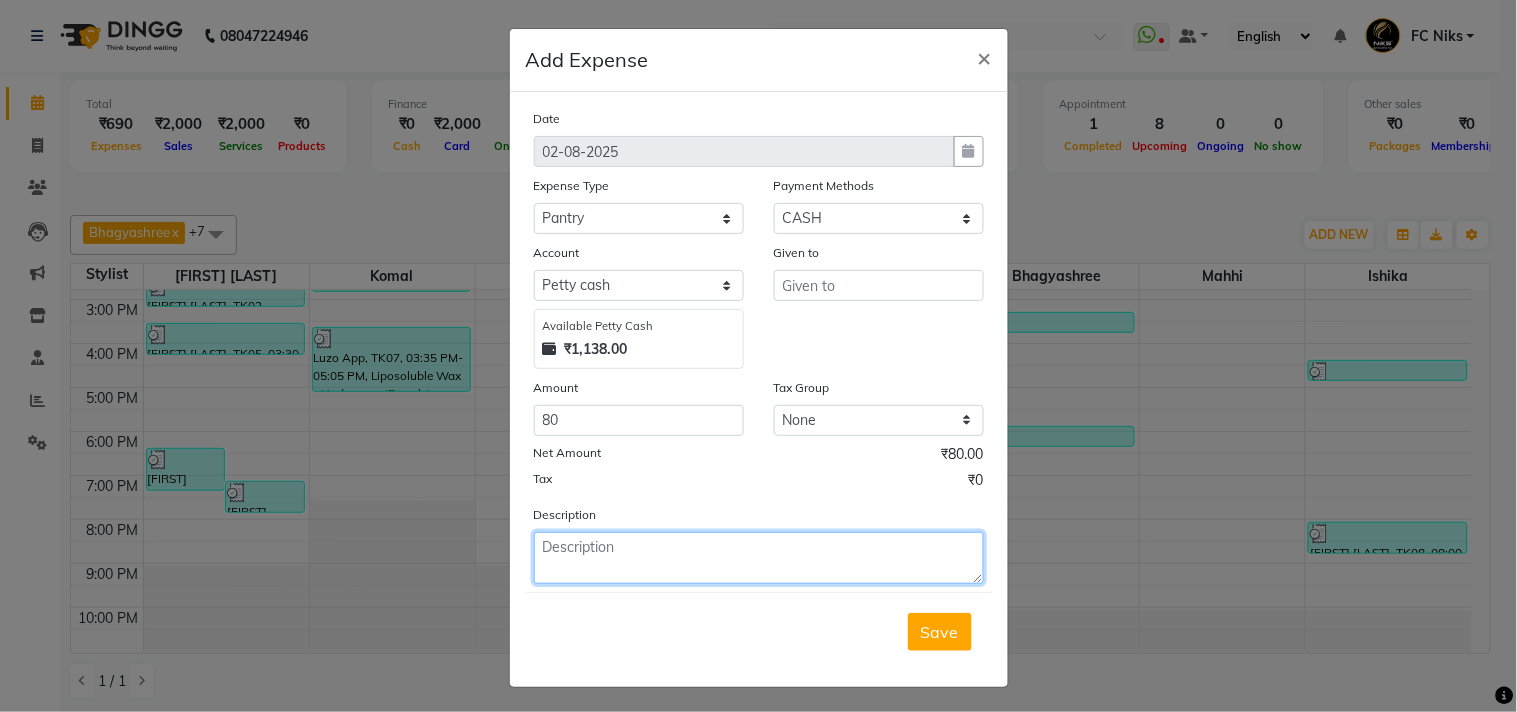 click 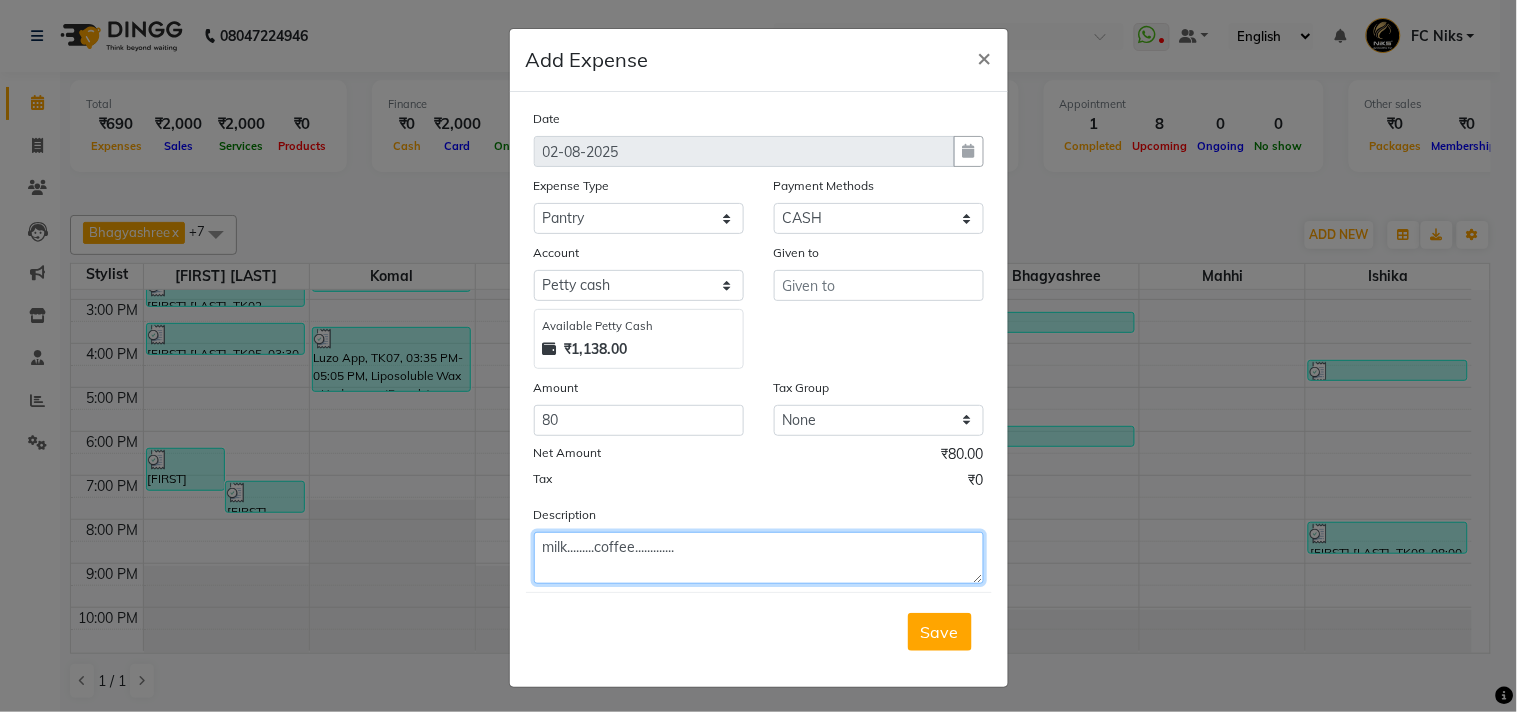 type on "milk.........coffee............." 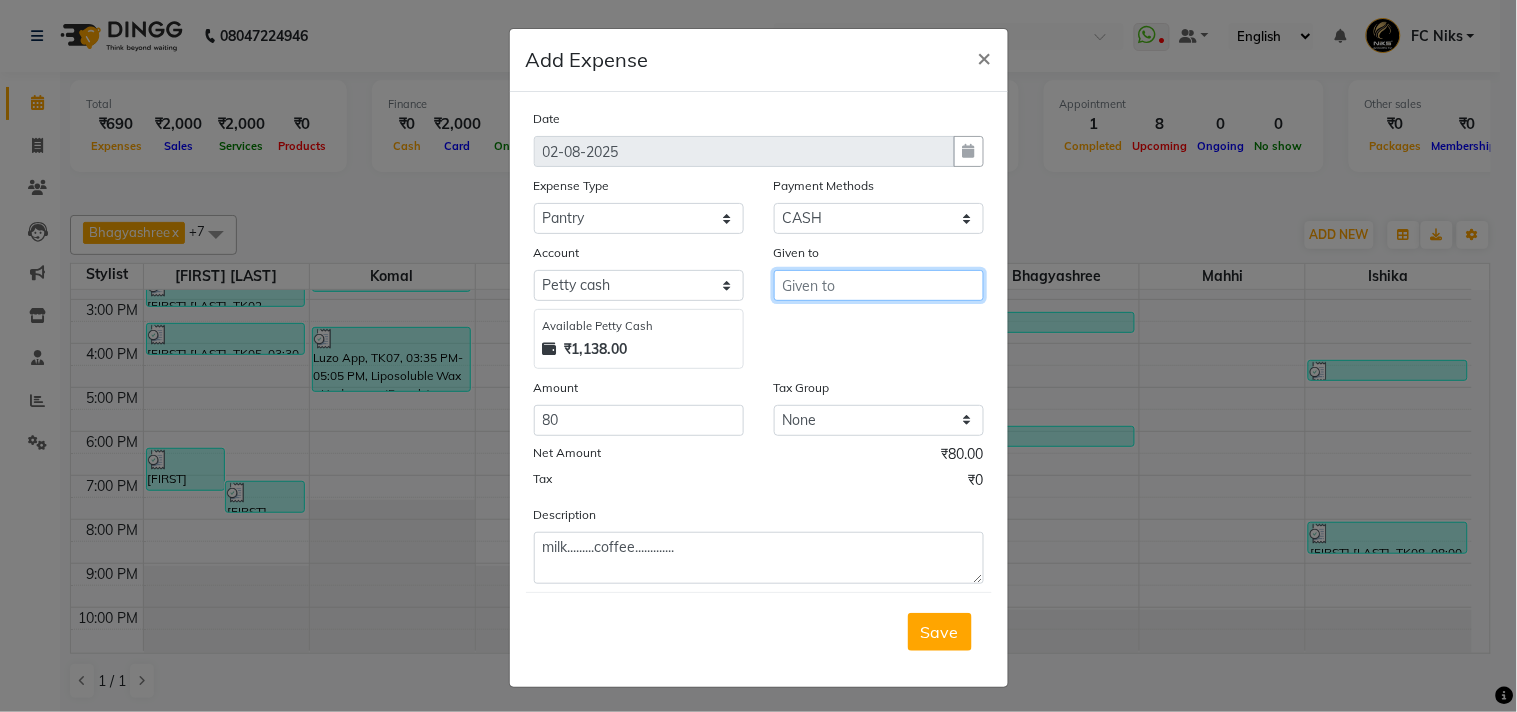 click at bounding box center (879, 285) 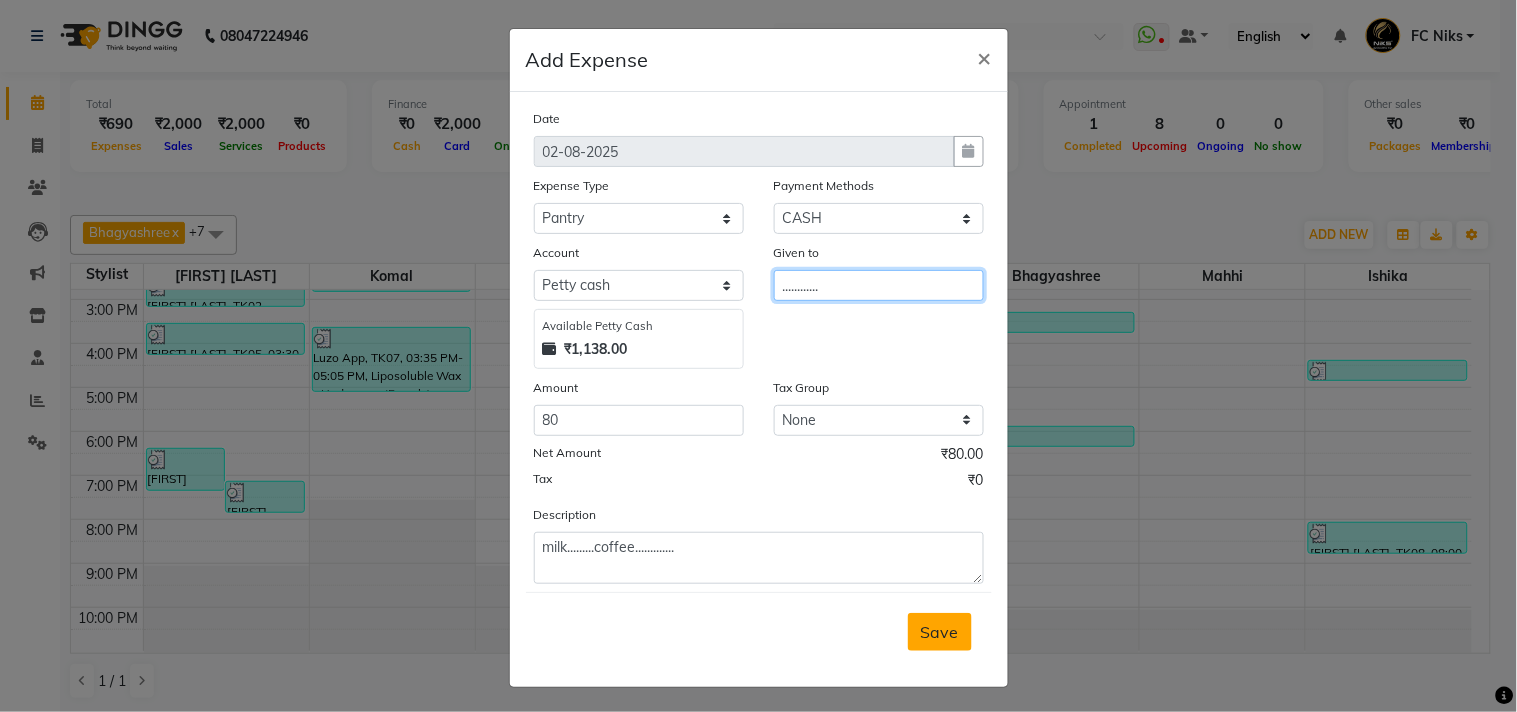 type on "............" 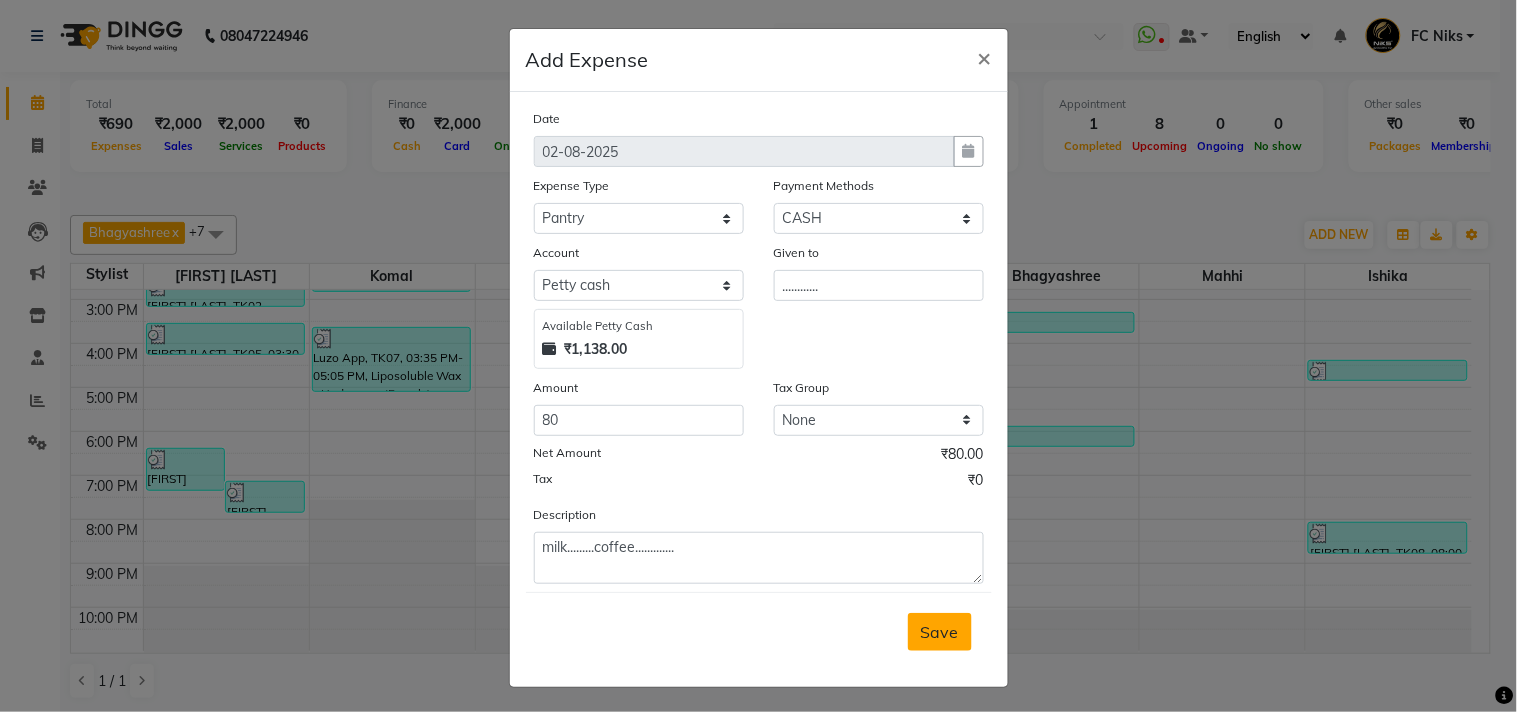 click on "Save" at bounding box center (940, 632) 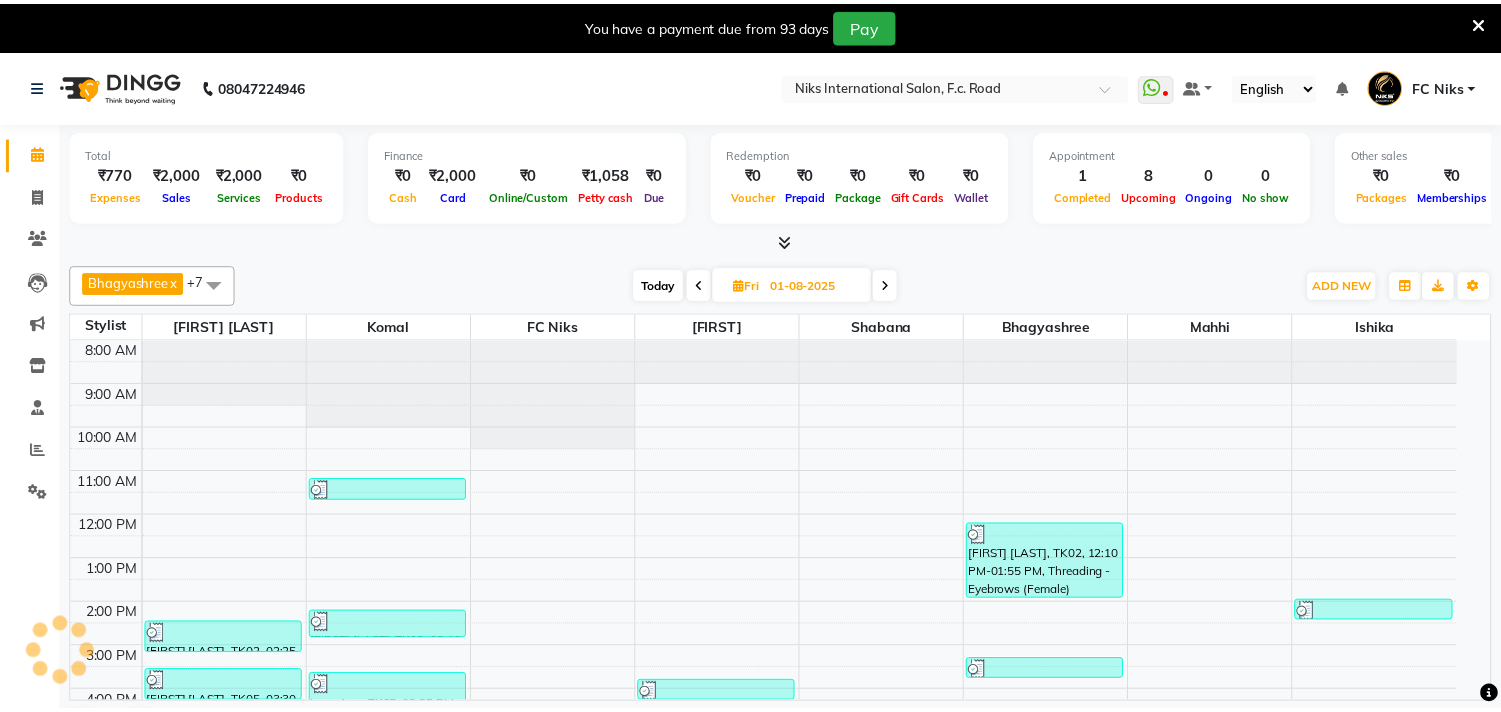 scroll, scrollTop: 0, scrollLeft: 0, axis: both 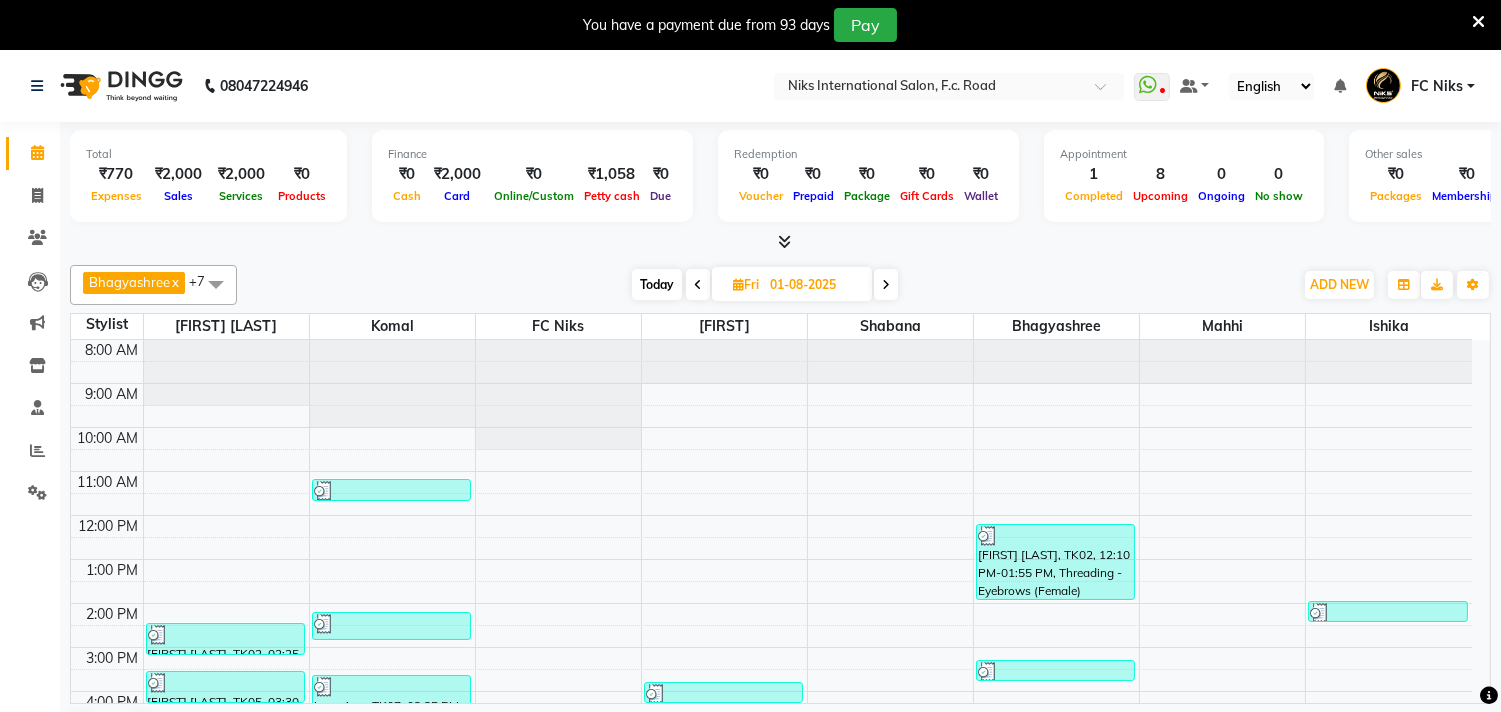 click at bounding box center (1478, 22) 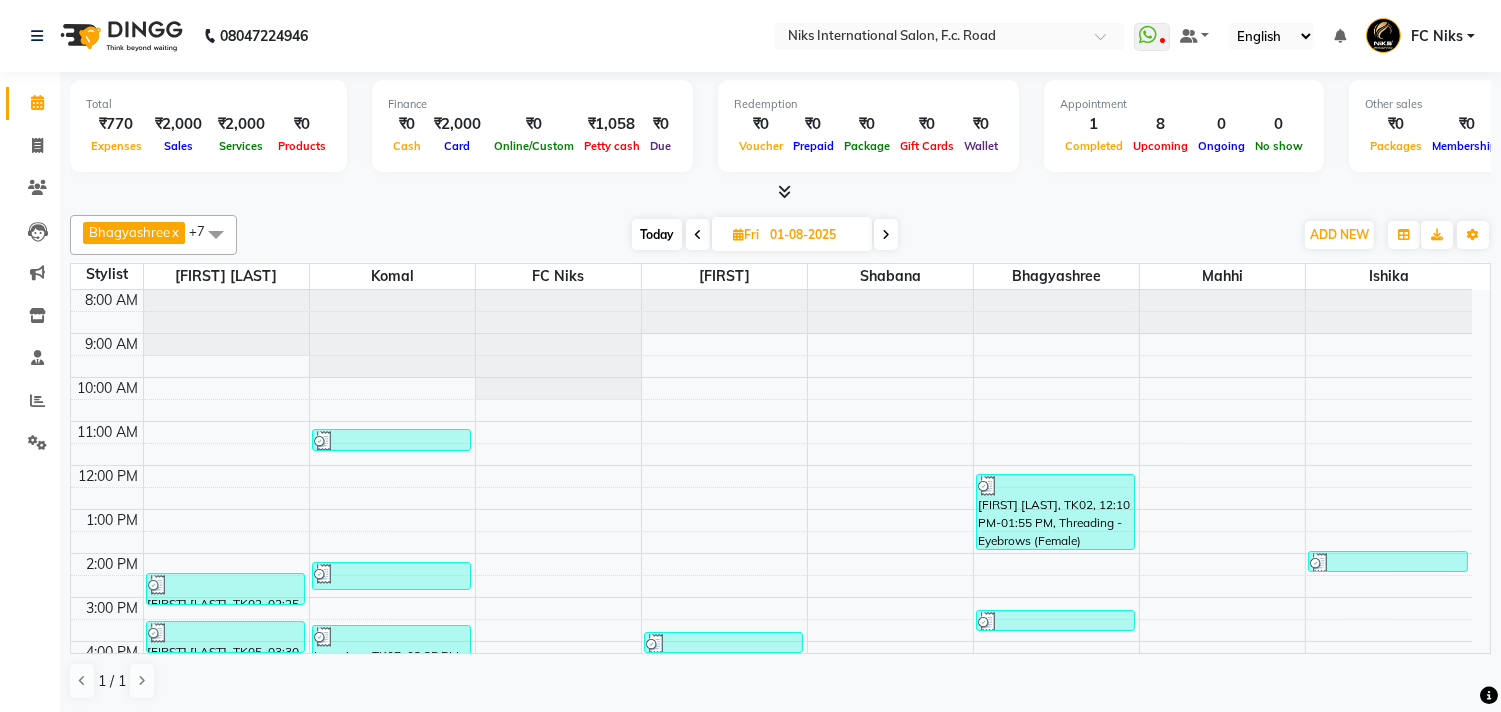 click at bounding box center (886, 235) 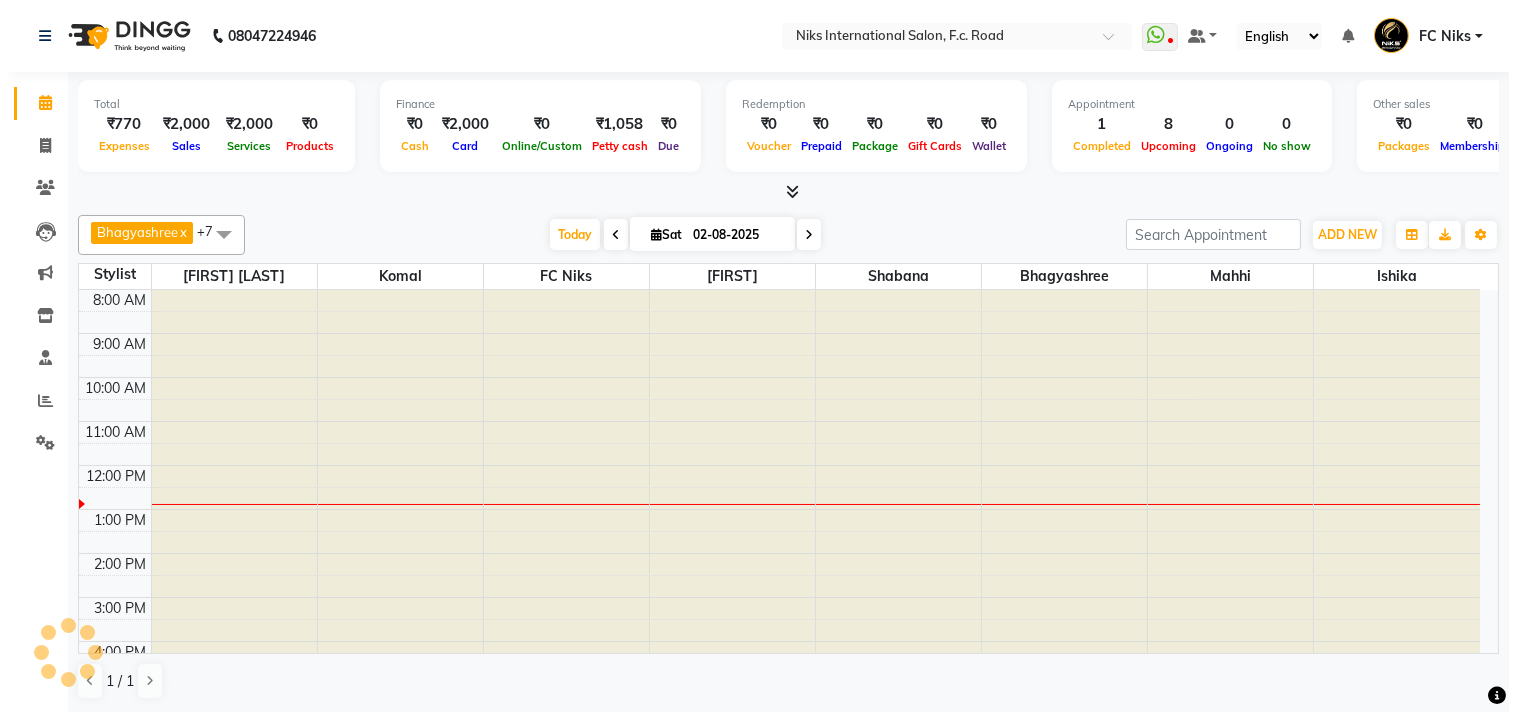 scroll, scrollTop: 177, scrollLeft: 0, axis: vertical 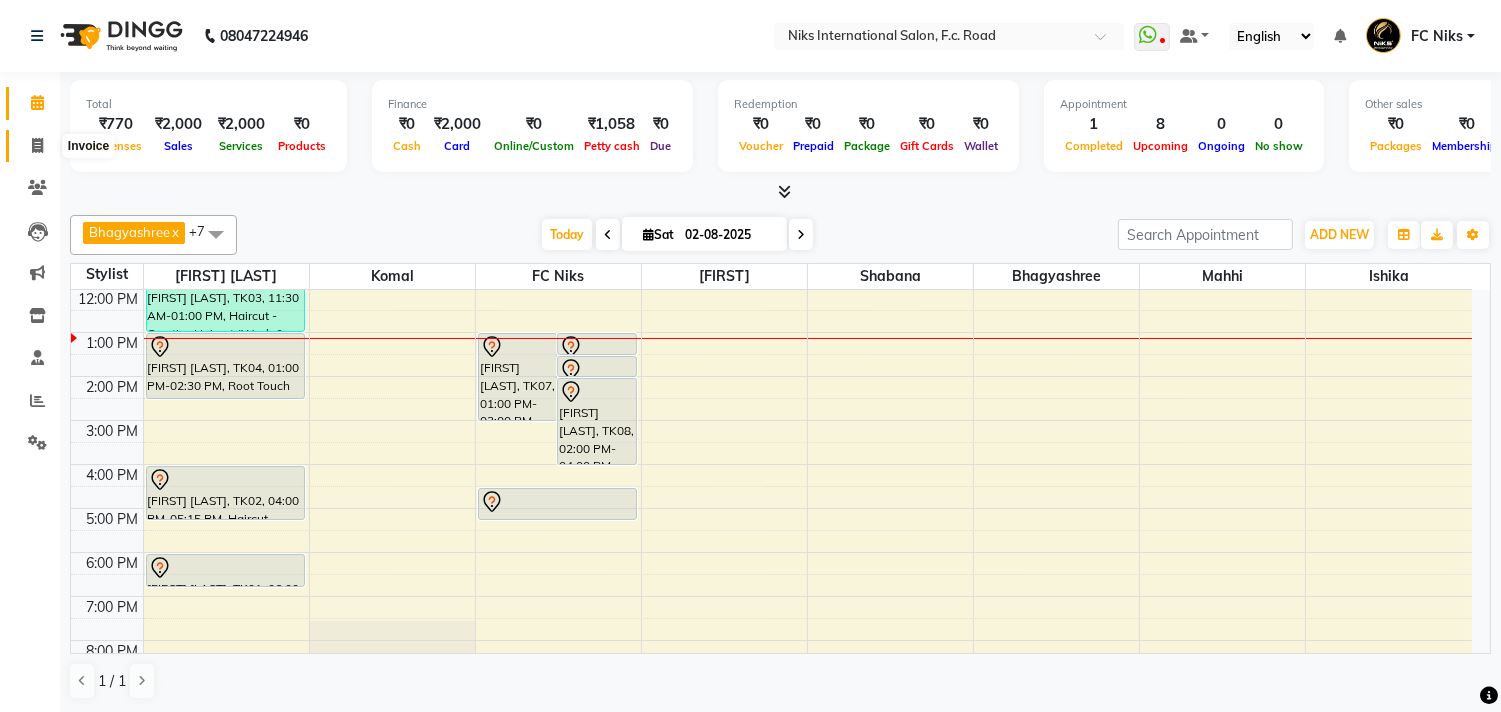 click 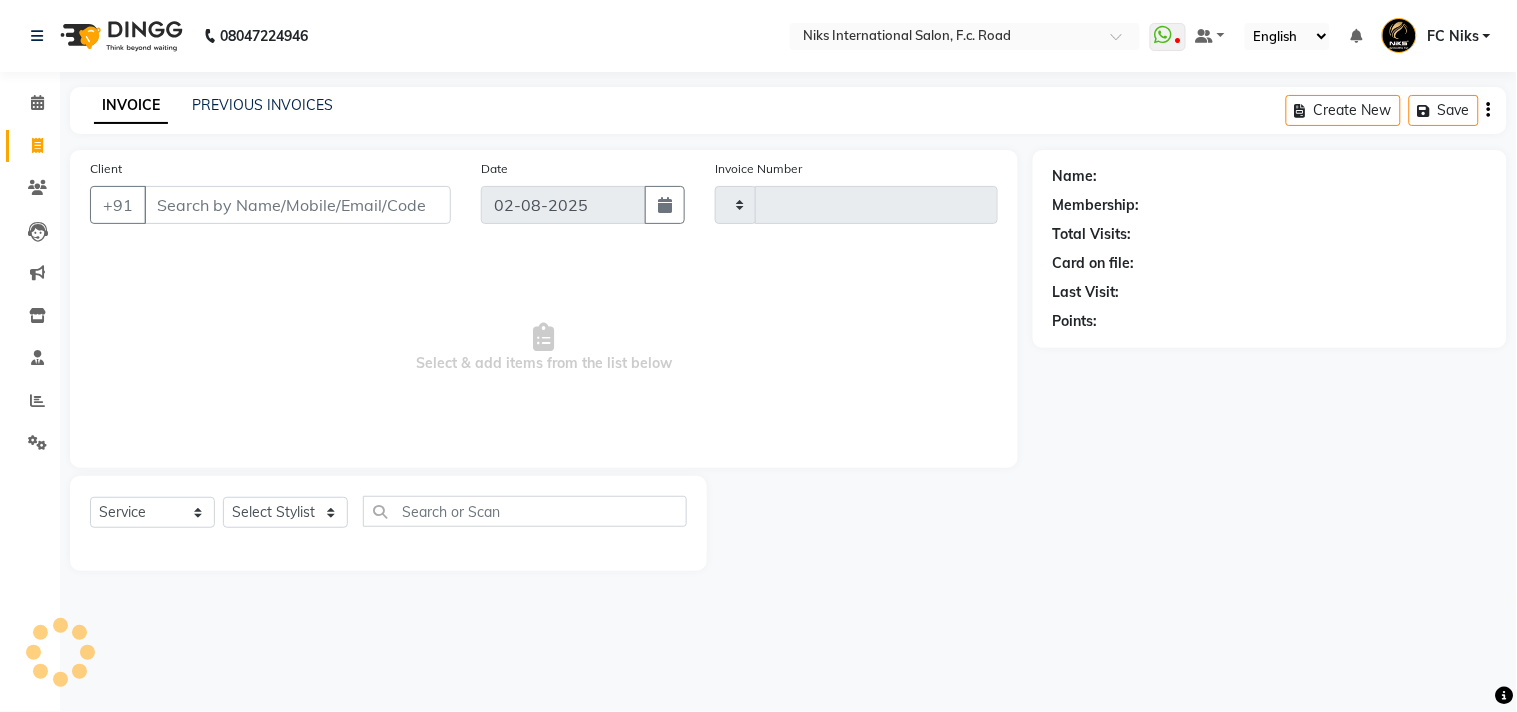 type on "1472" 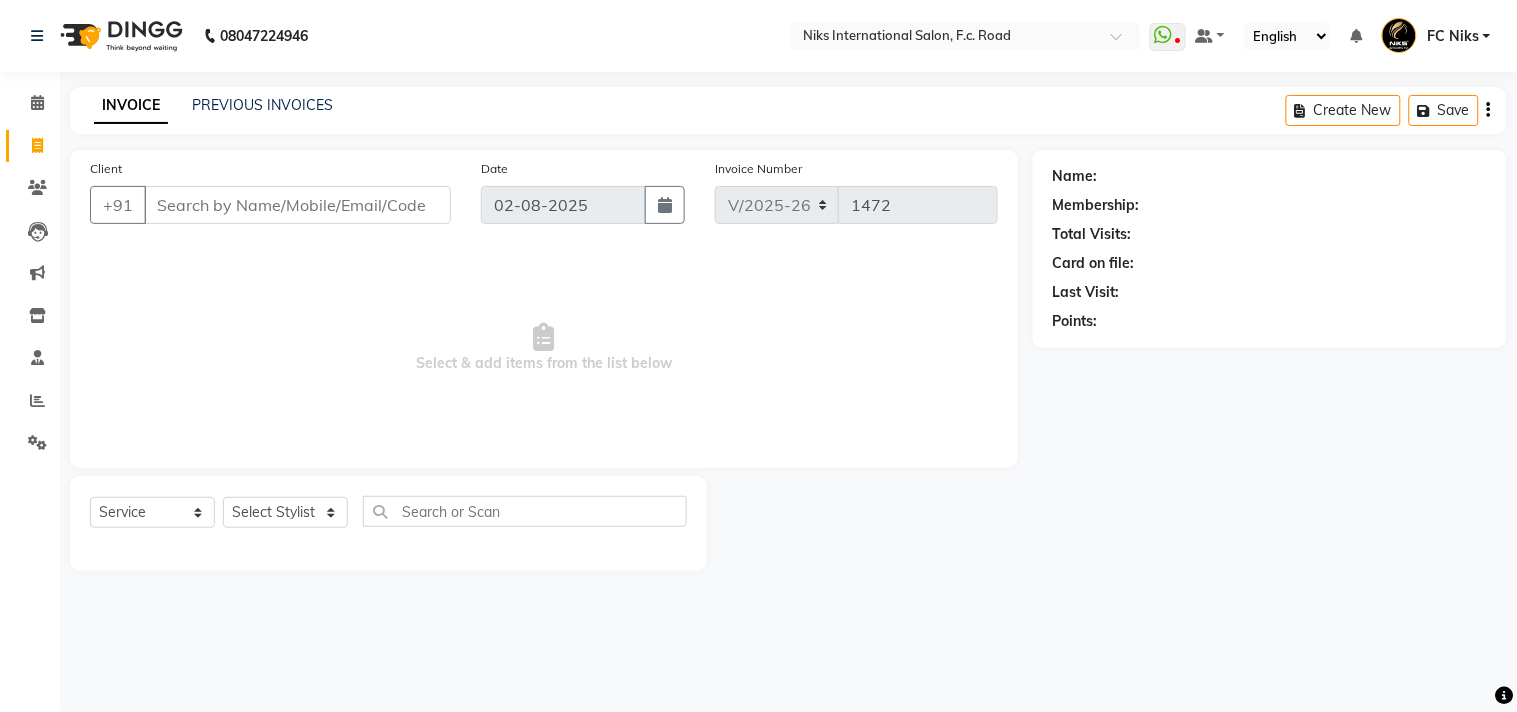 type on "p" 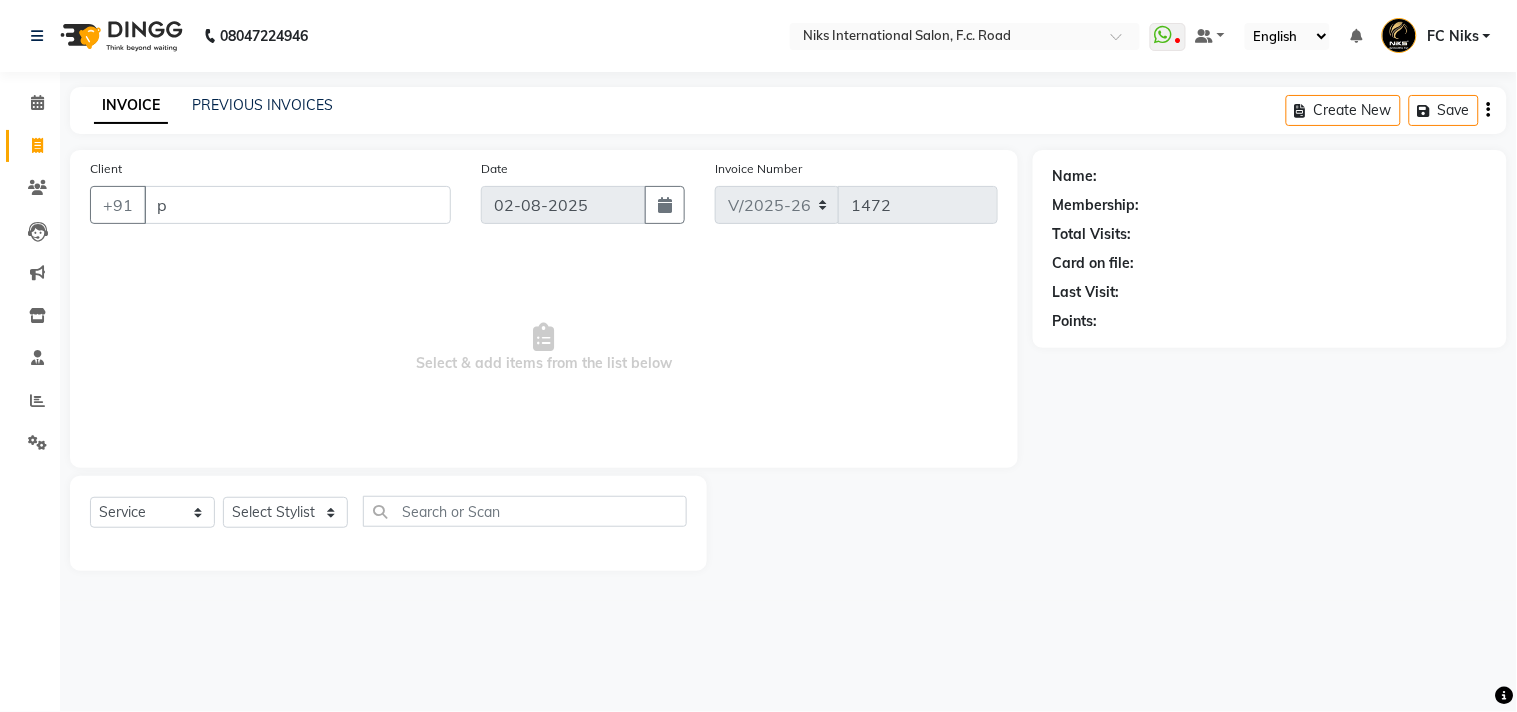 type 